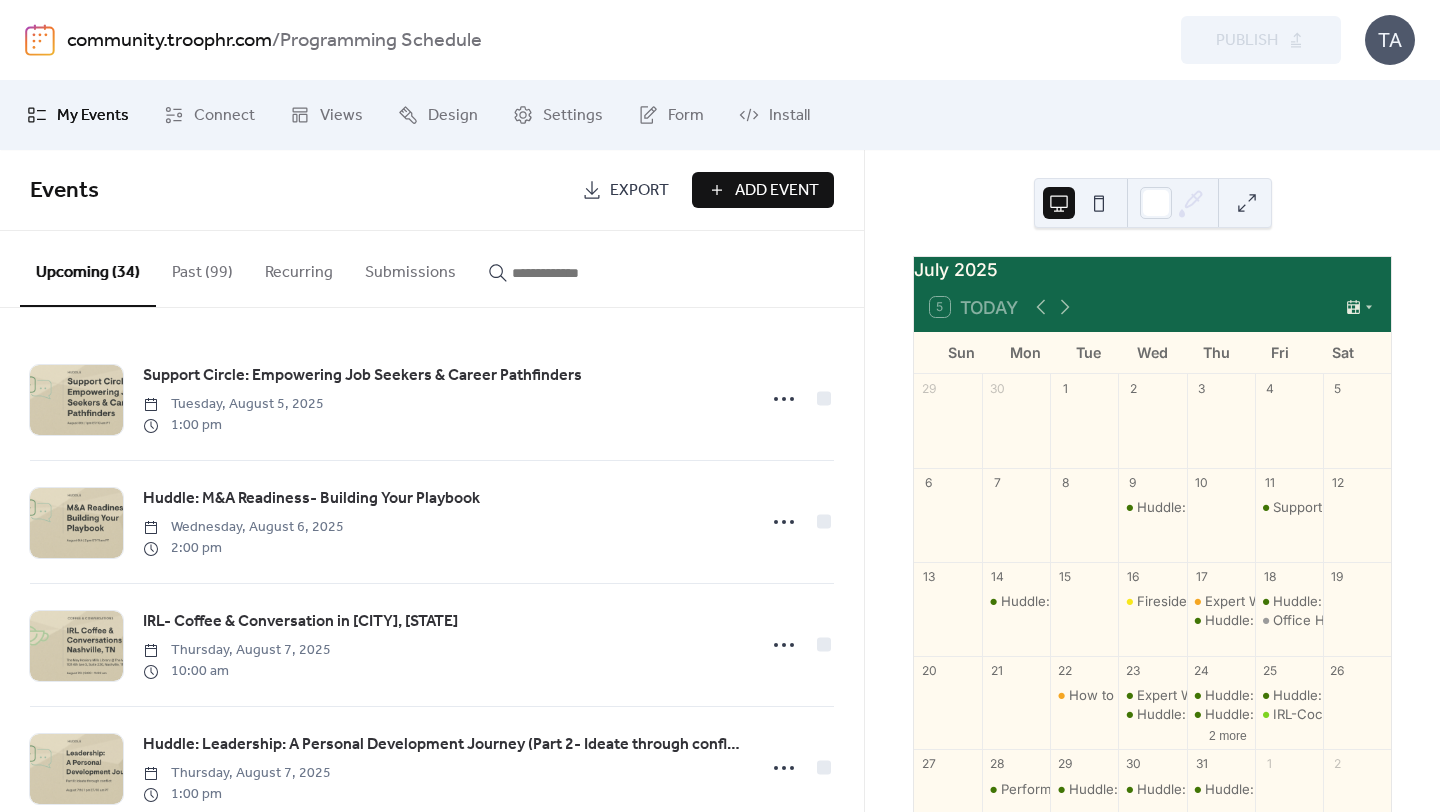 scroll, scrollTop: 0, scrollLeft: 0, axis: both 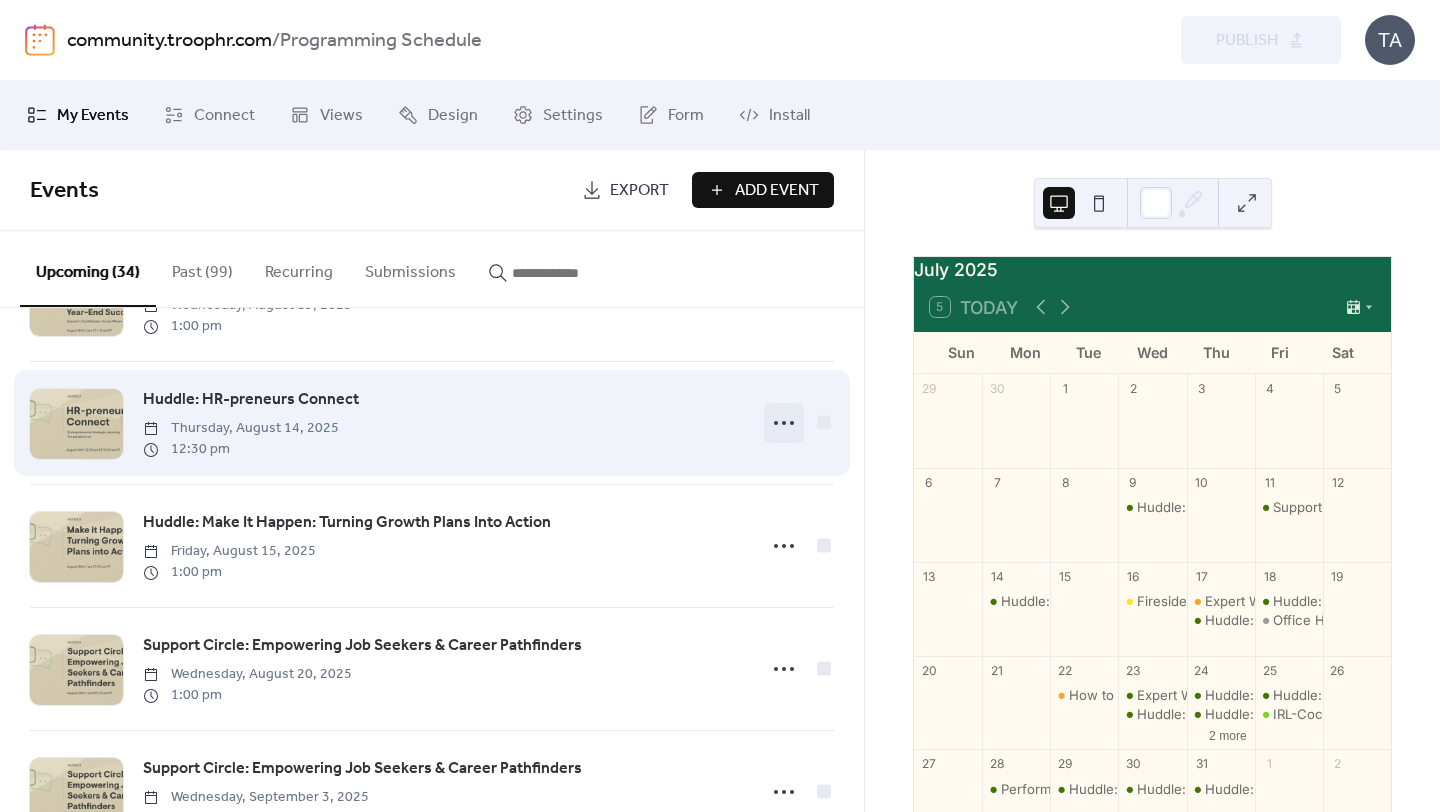 click 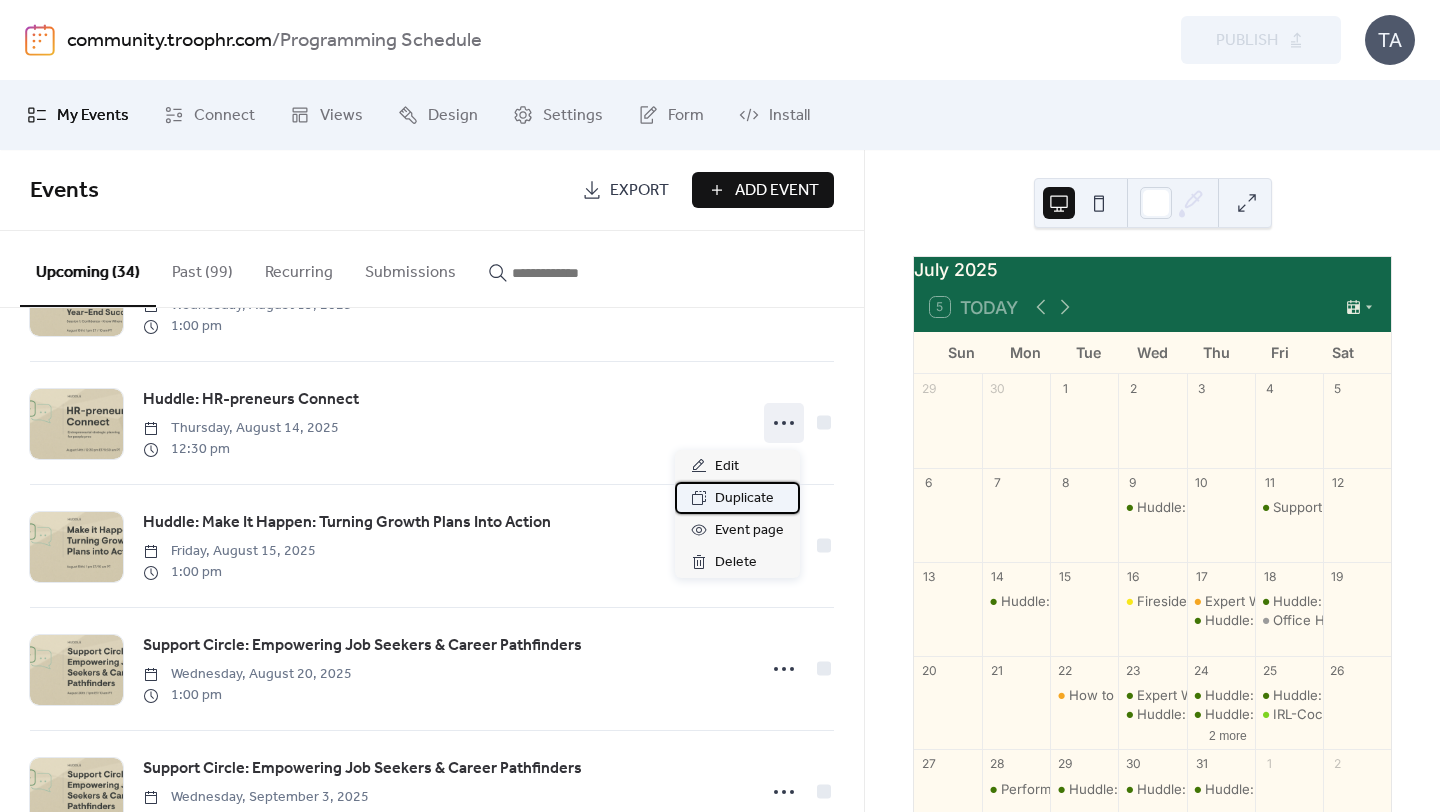 click on "Duplicate" at bounding box center [744, 499] 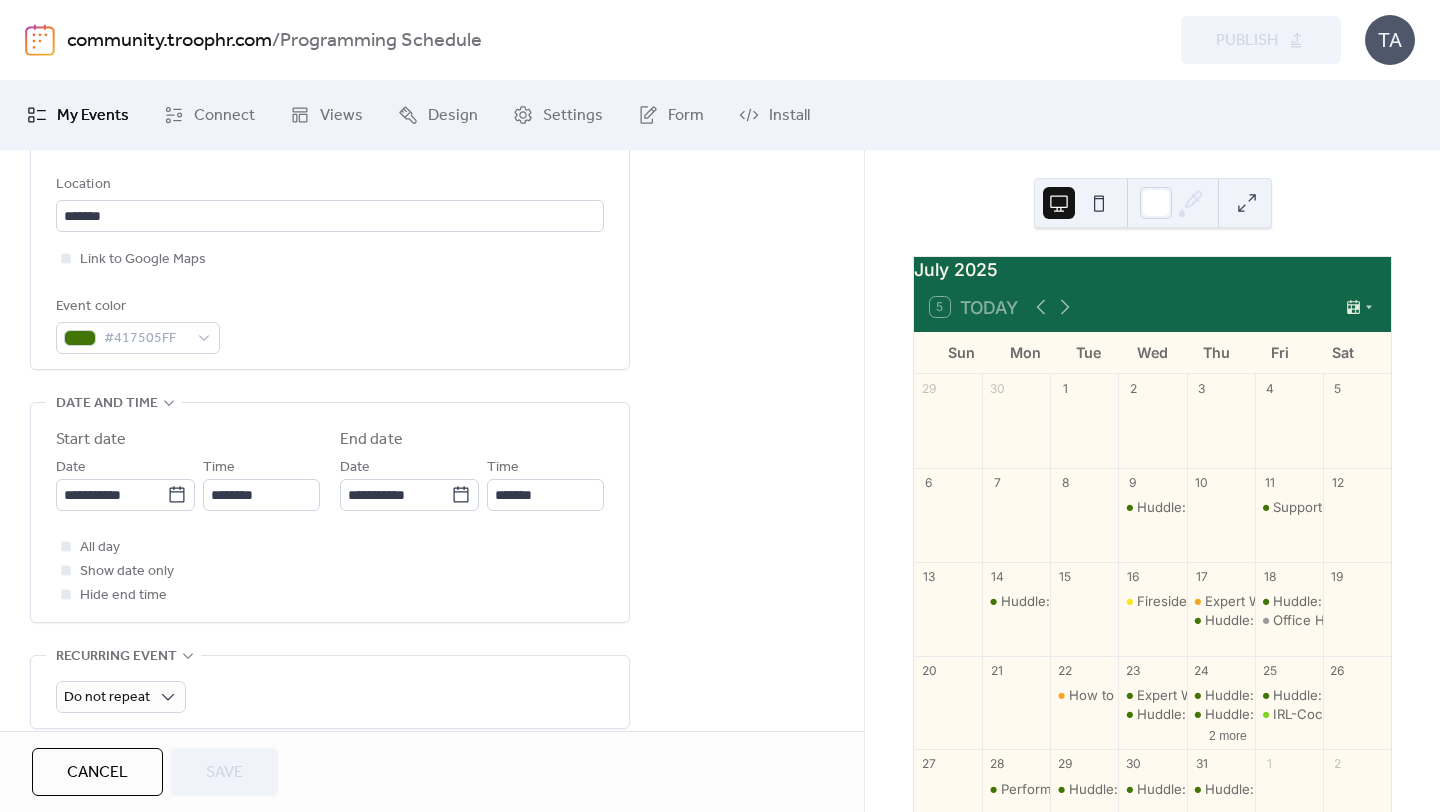 scroll, scrollTop: 453, scrollLeft: 0, axis: vertical 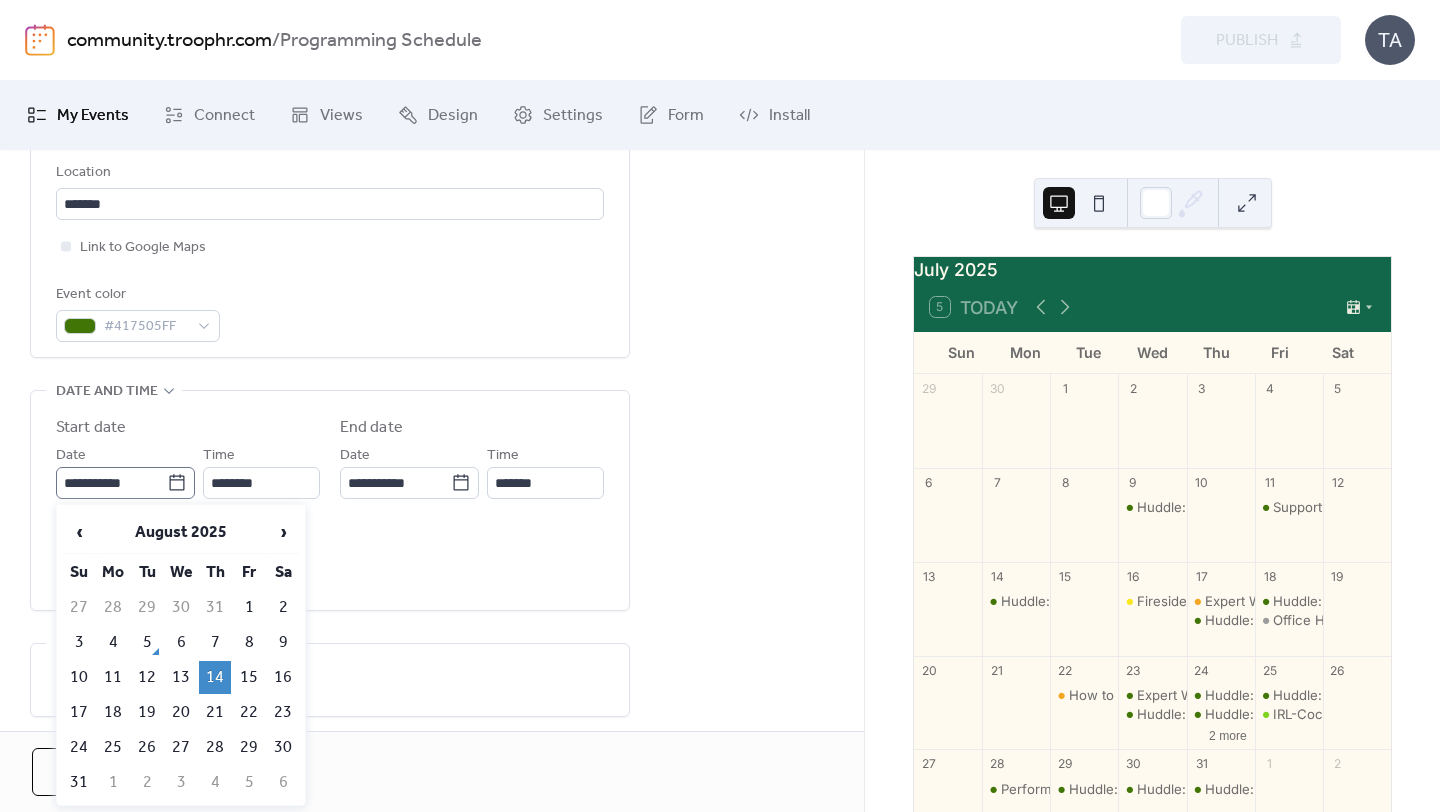 click 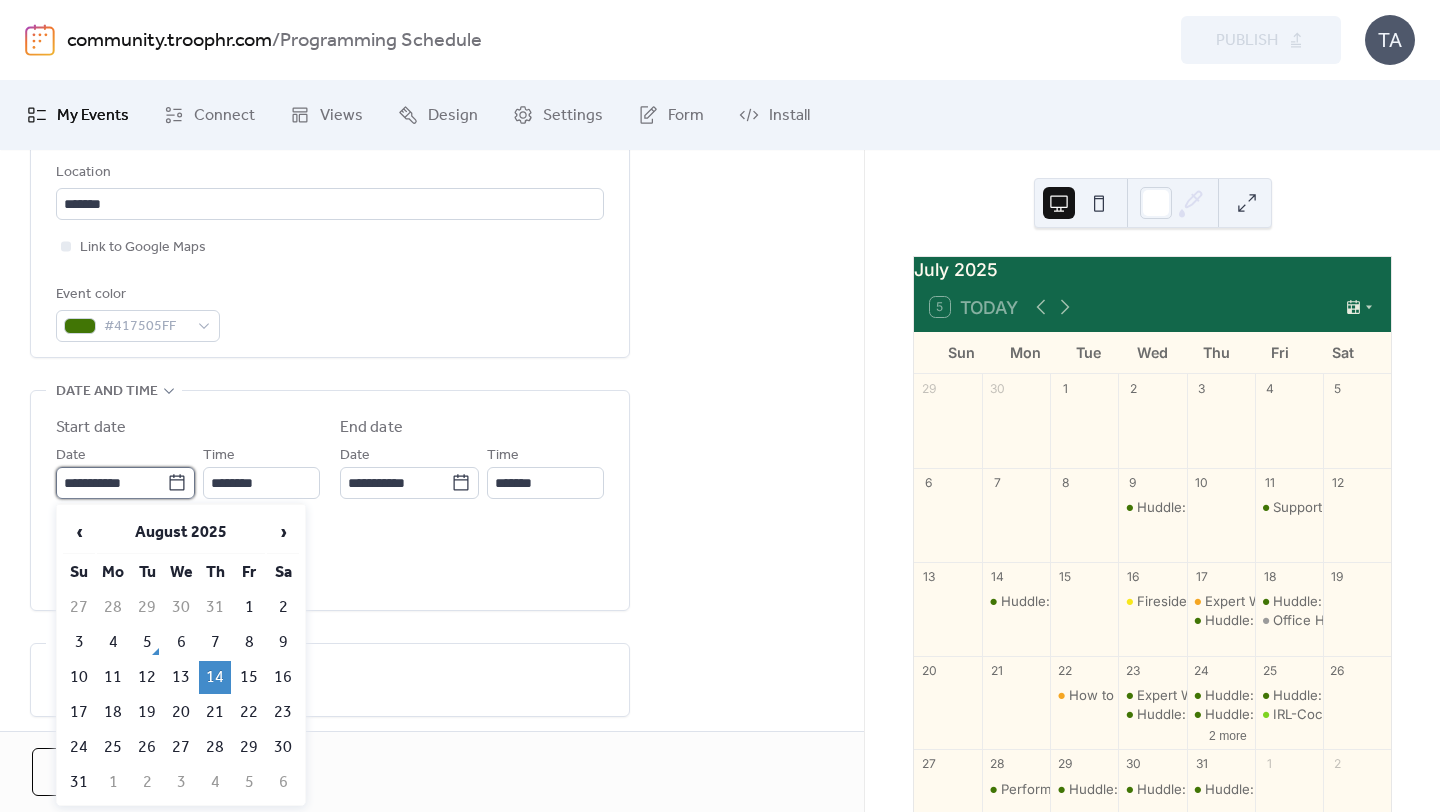 click on "**********" at bounding box center [111, 483] 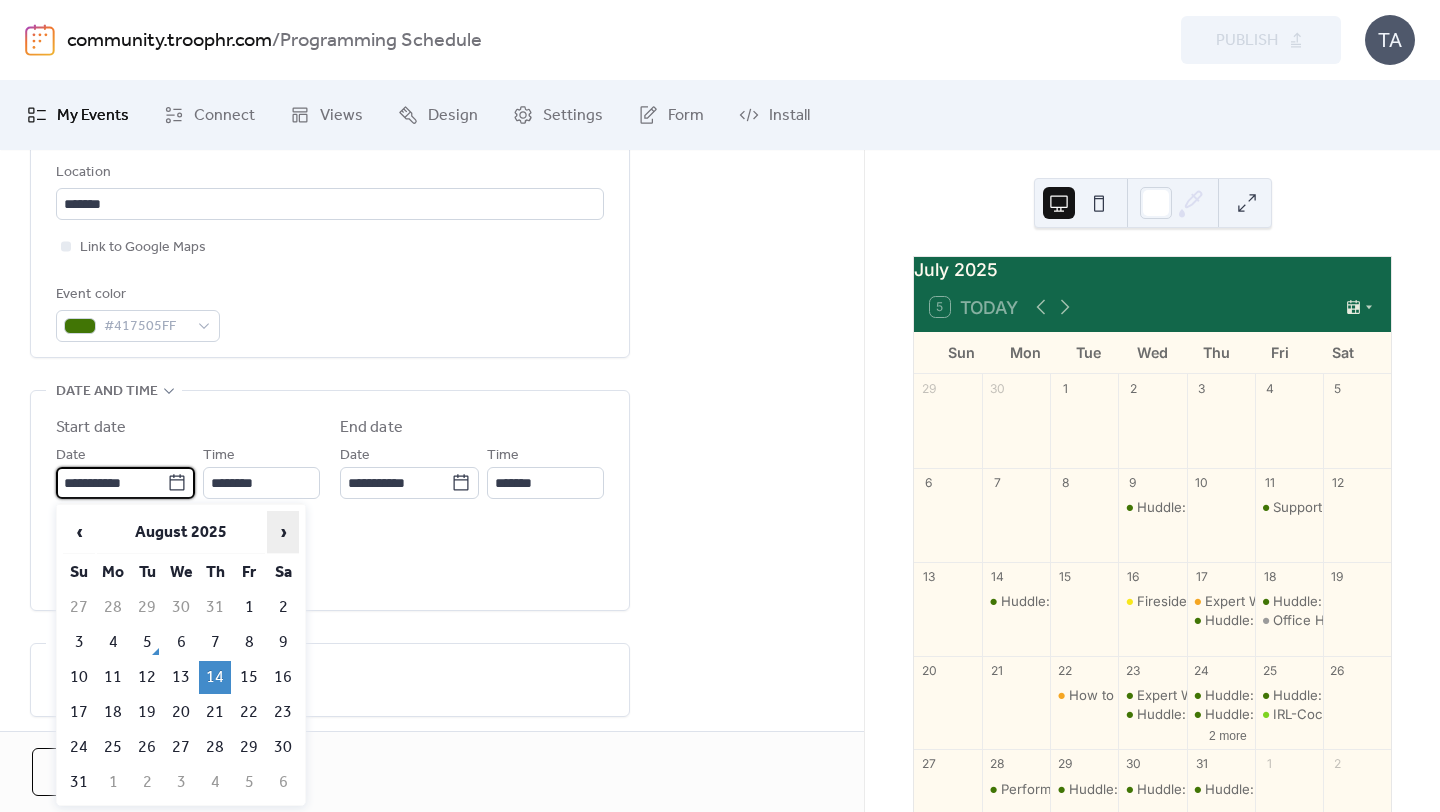 click on "›" at bounding box center [283, 532] 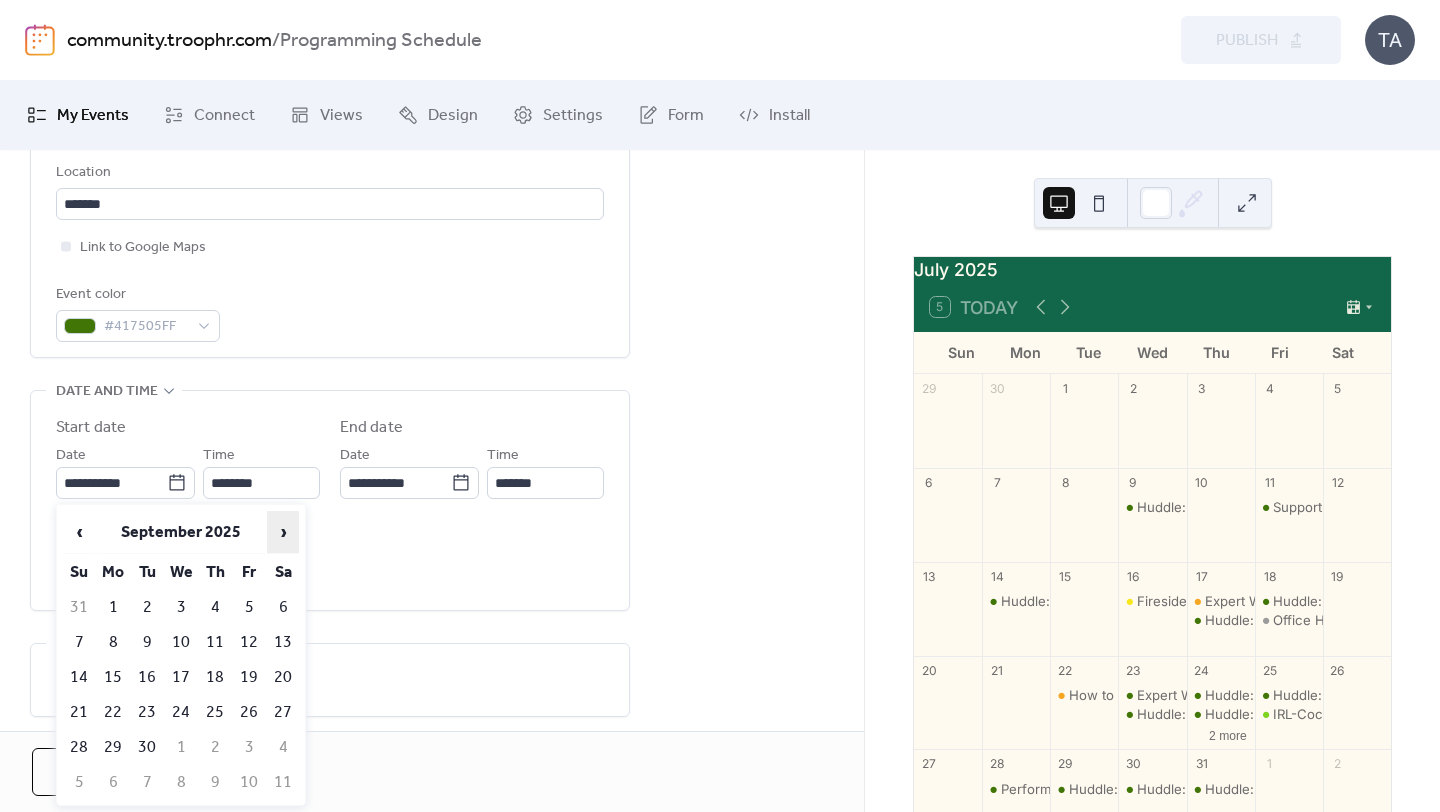 click on "›" at bounding box center (283, 532) 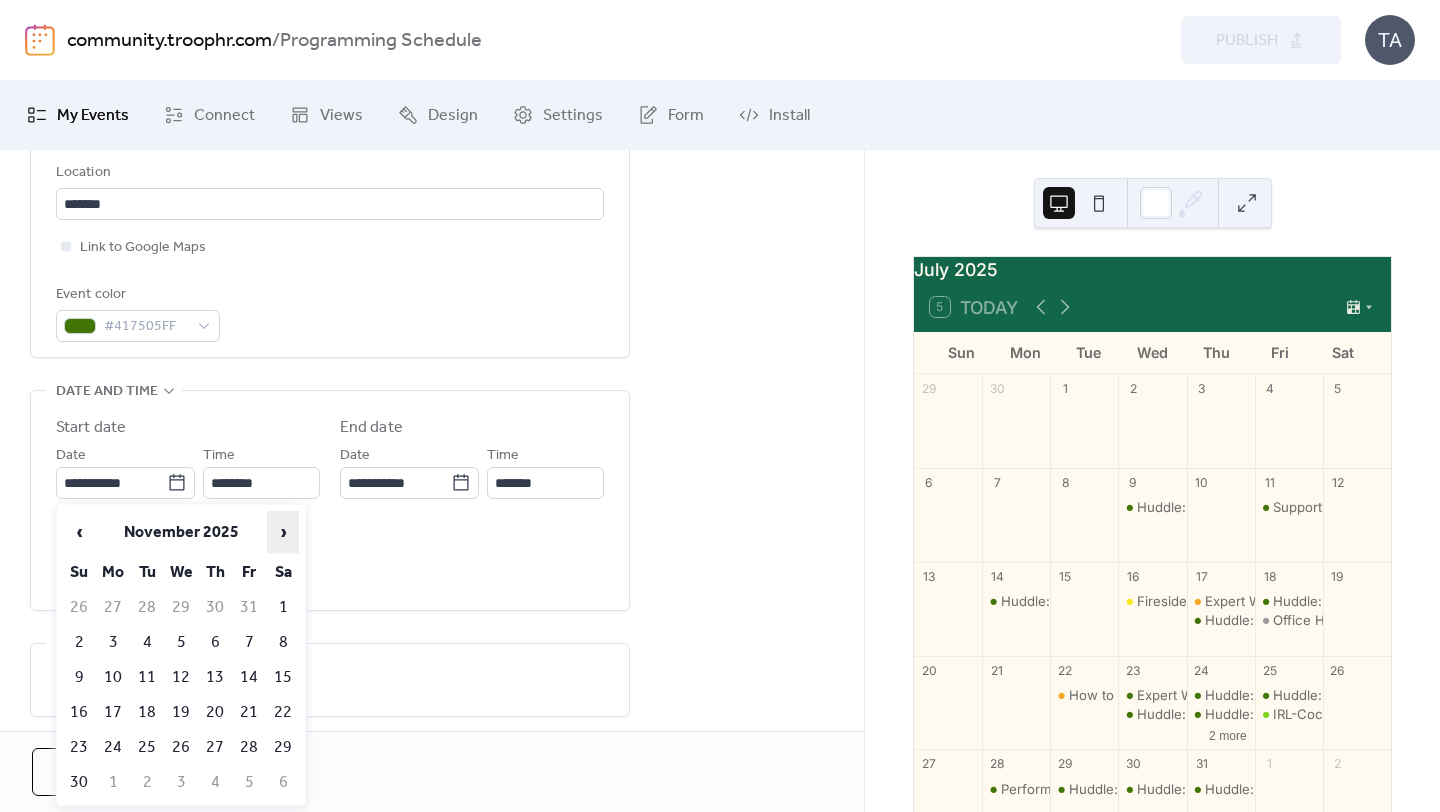 click on "›" at bounding box center (283, 532) 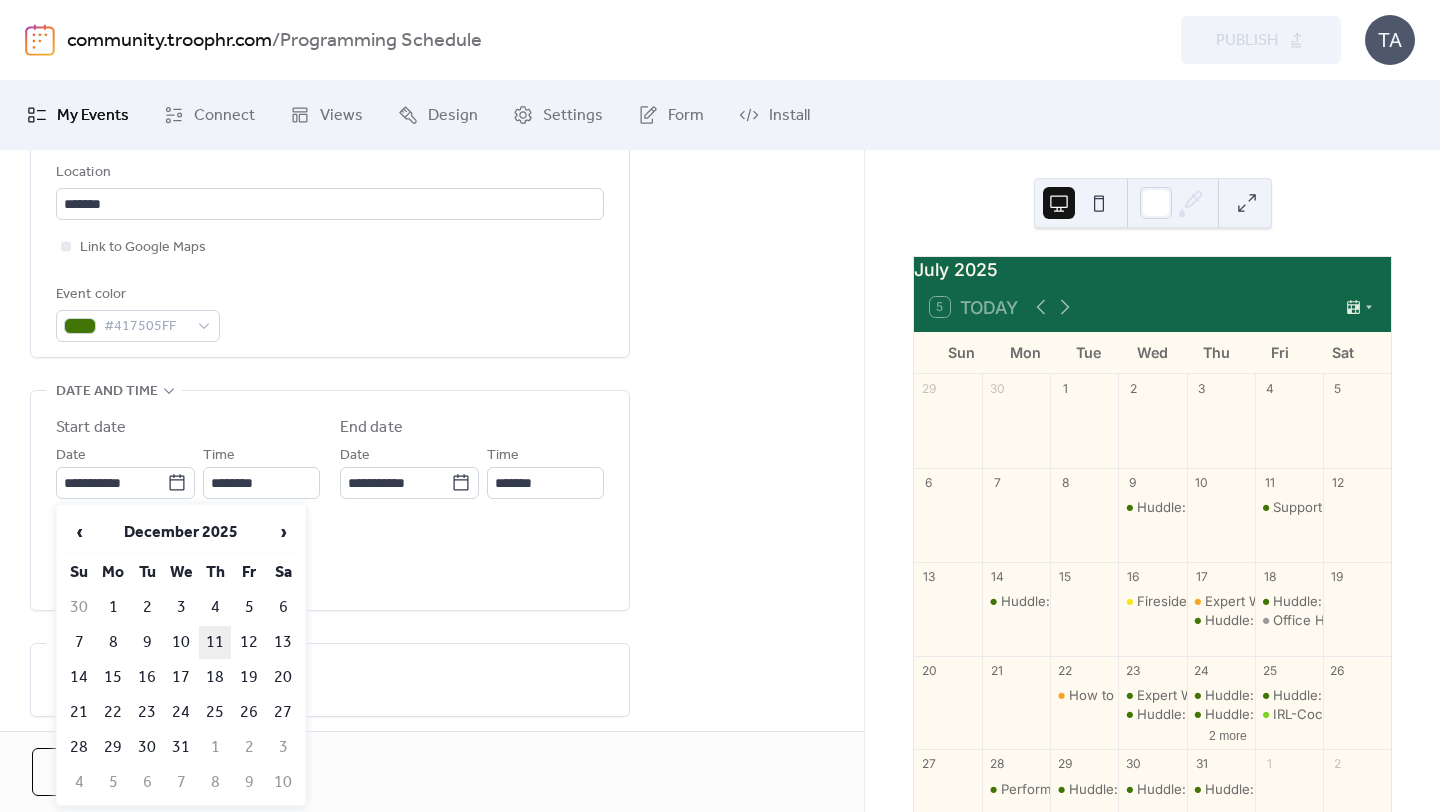 click on "11" at bounding box center [215, 642] 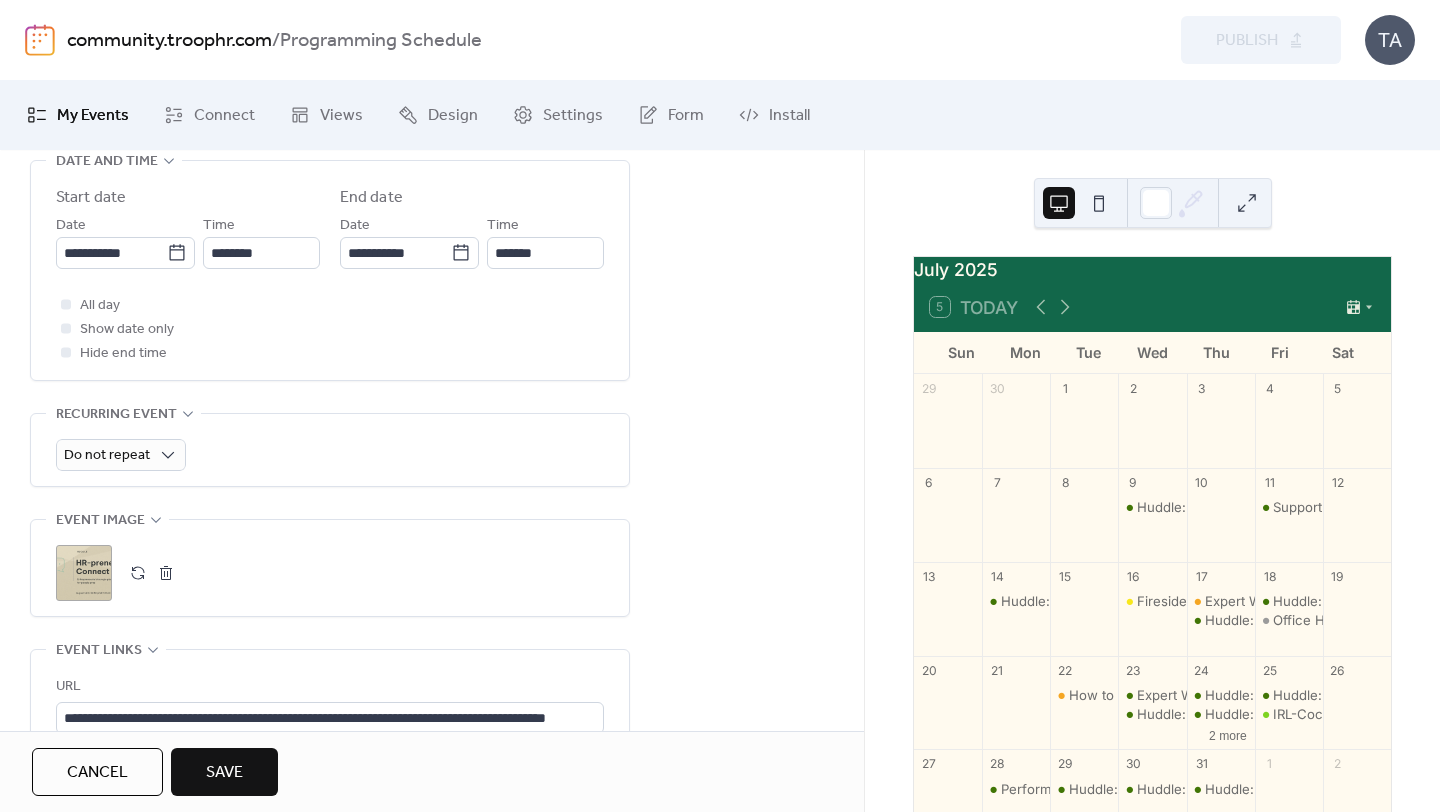scroll, scrollTop: 746, scrollLeft: 0, axis: vertical 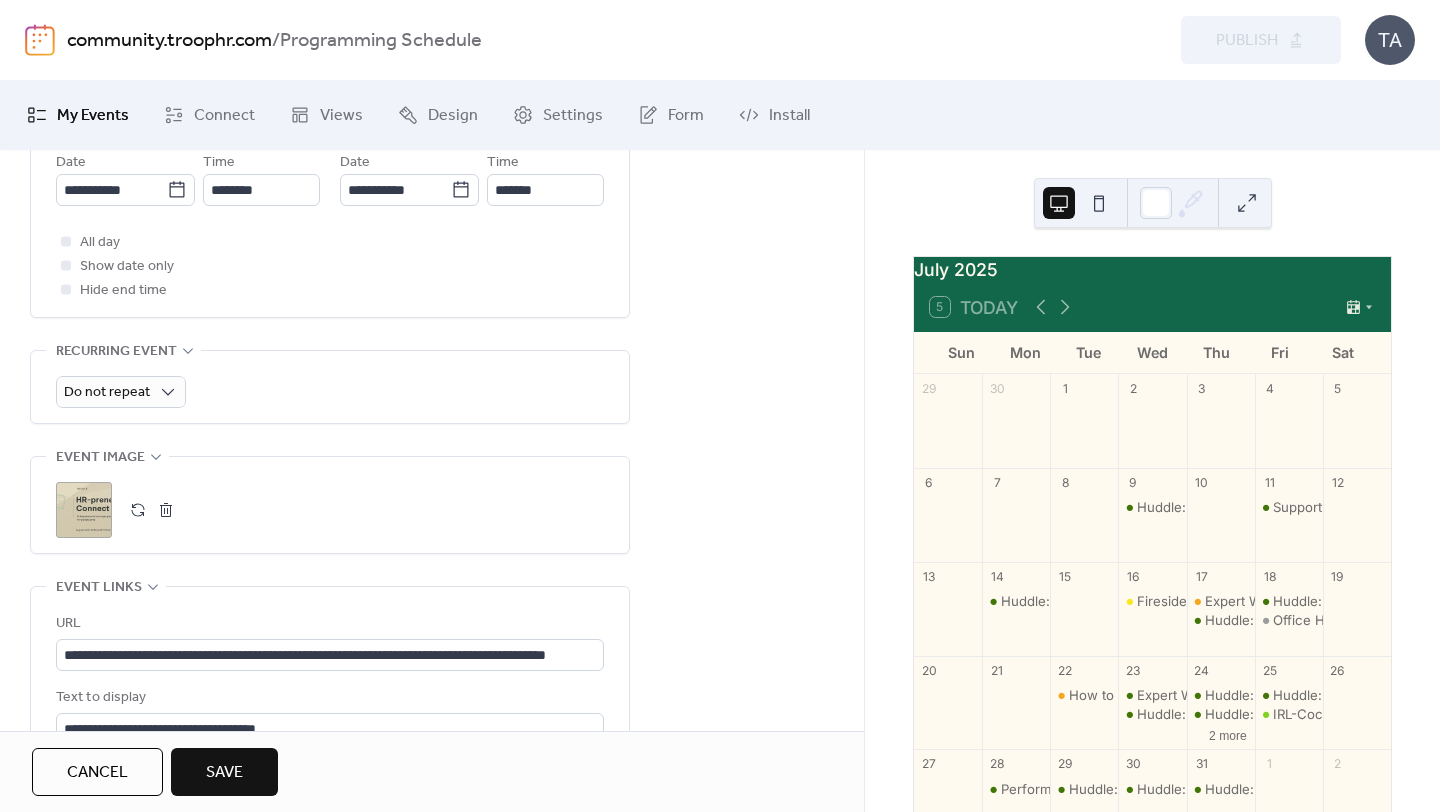click on ";" at bounding box center [84, 510] 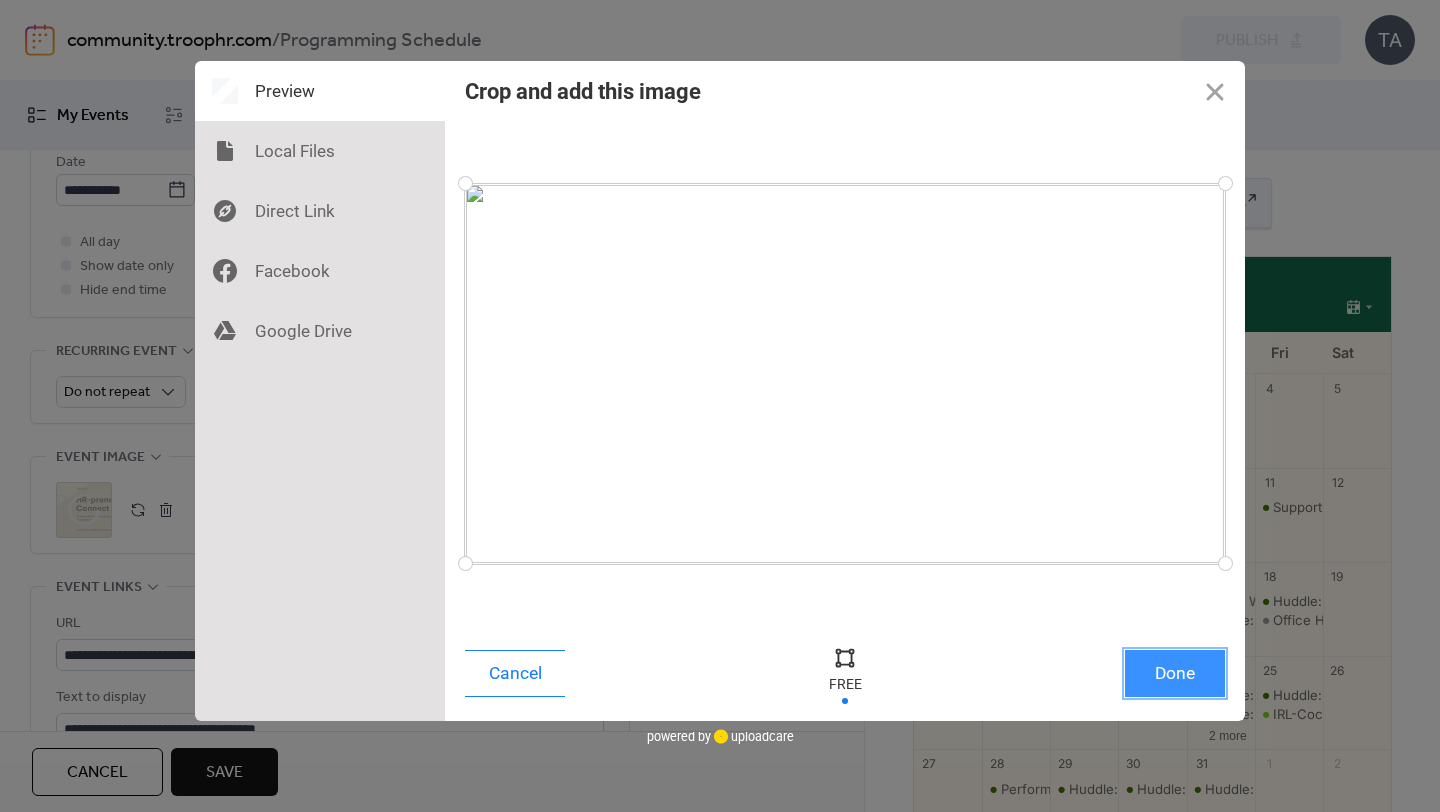 drag, startPoint x: 1172, startPoint y: 676, endPoint x: 1120, endPoint y: 666, distance: 52.95281 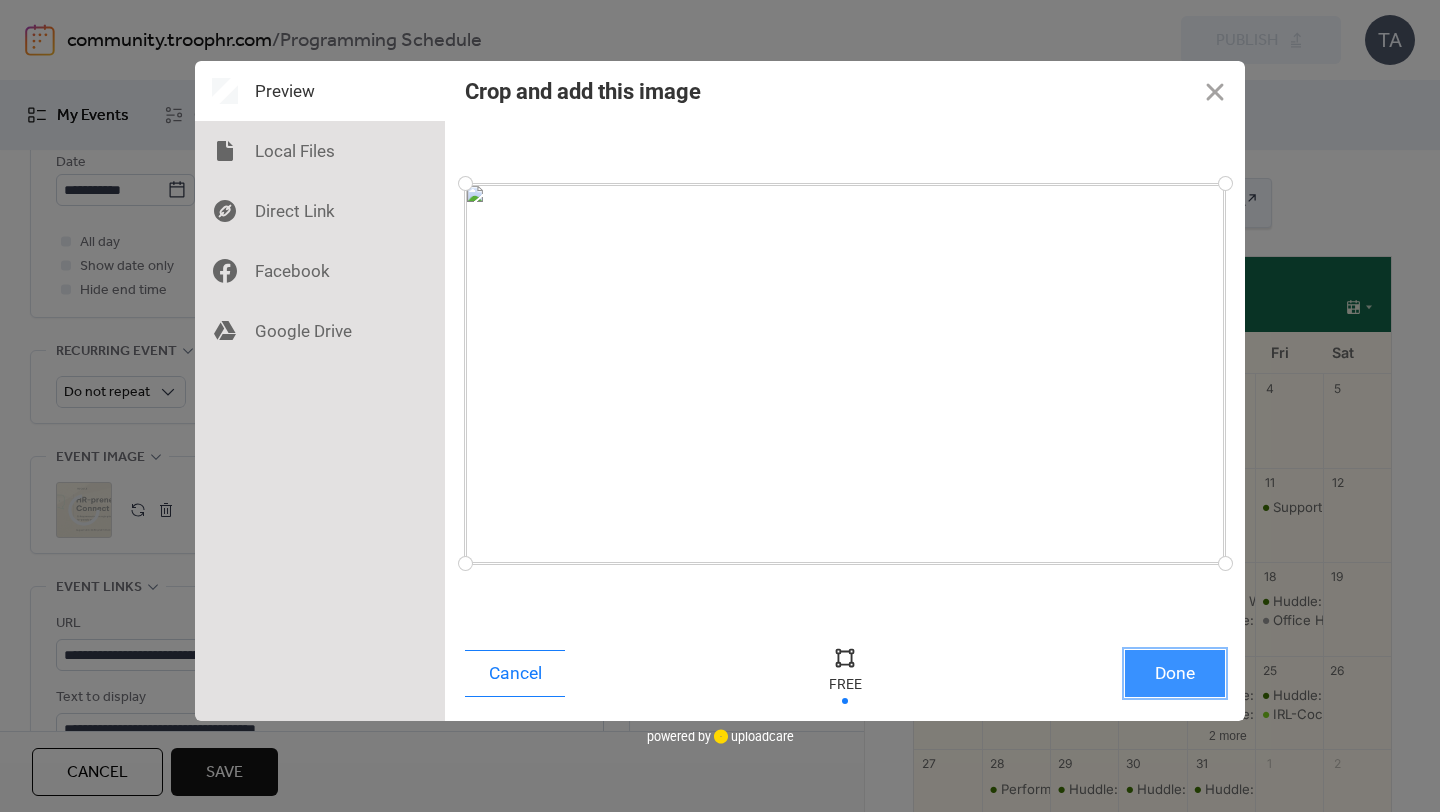 click on "Done" at bounding box center [1175, 673] 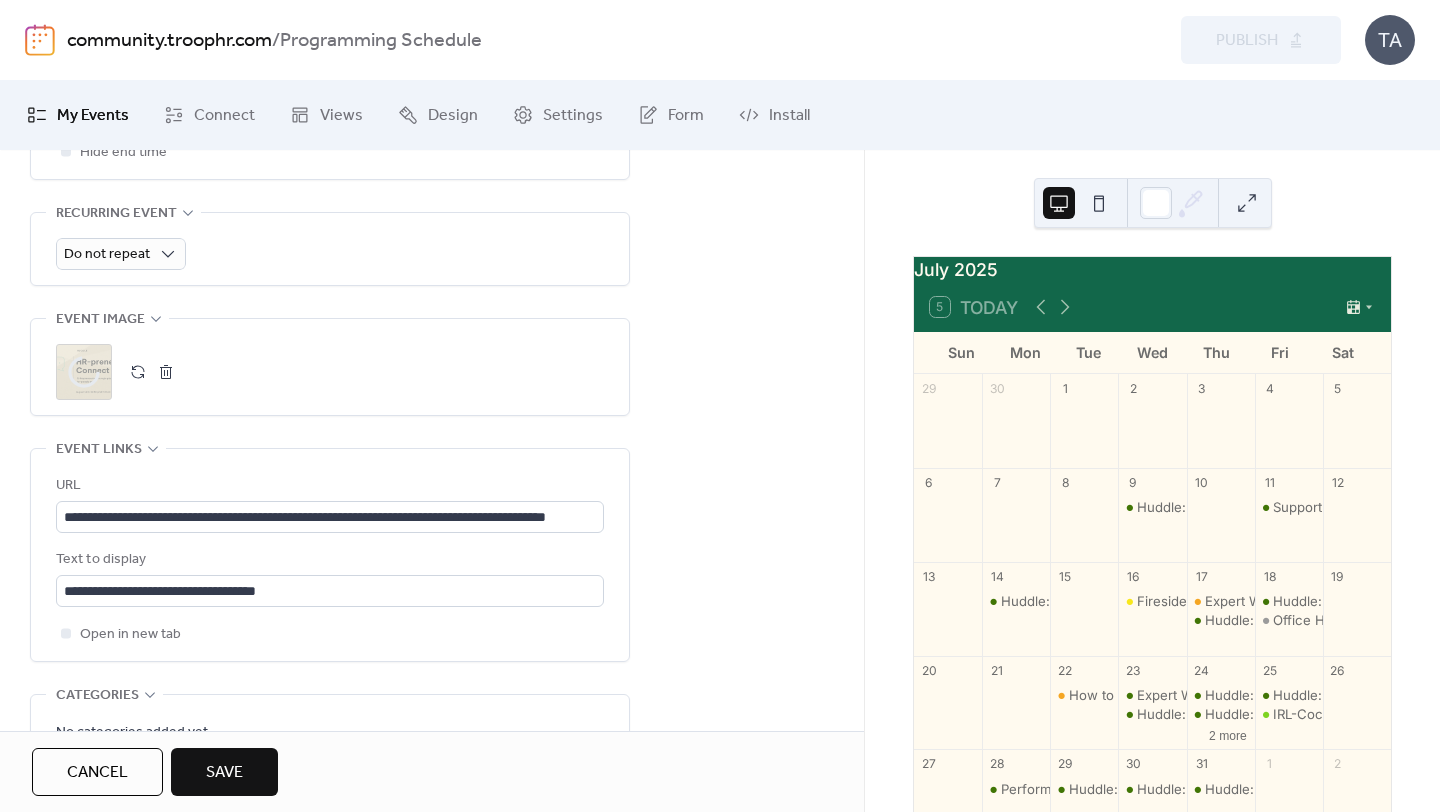 scroll, scrollTop: 900, scrollLeft: 0, axis: vertical 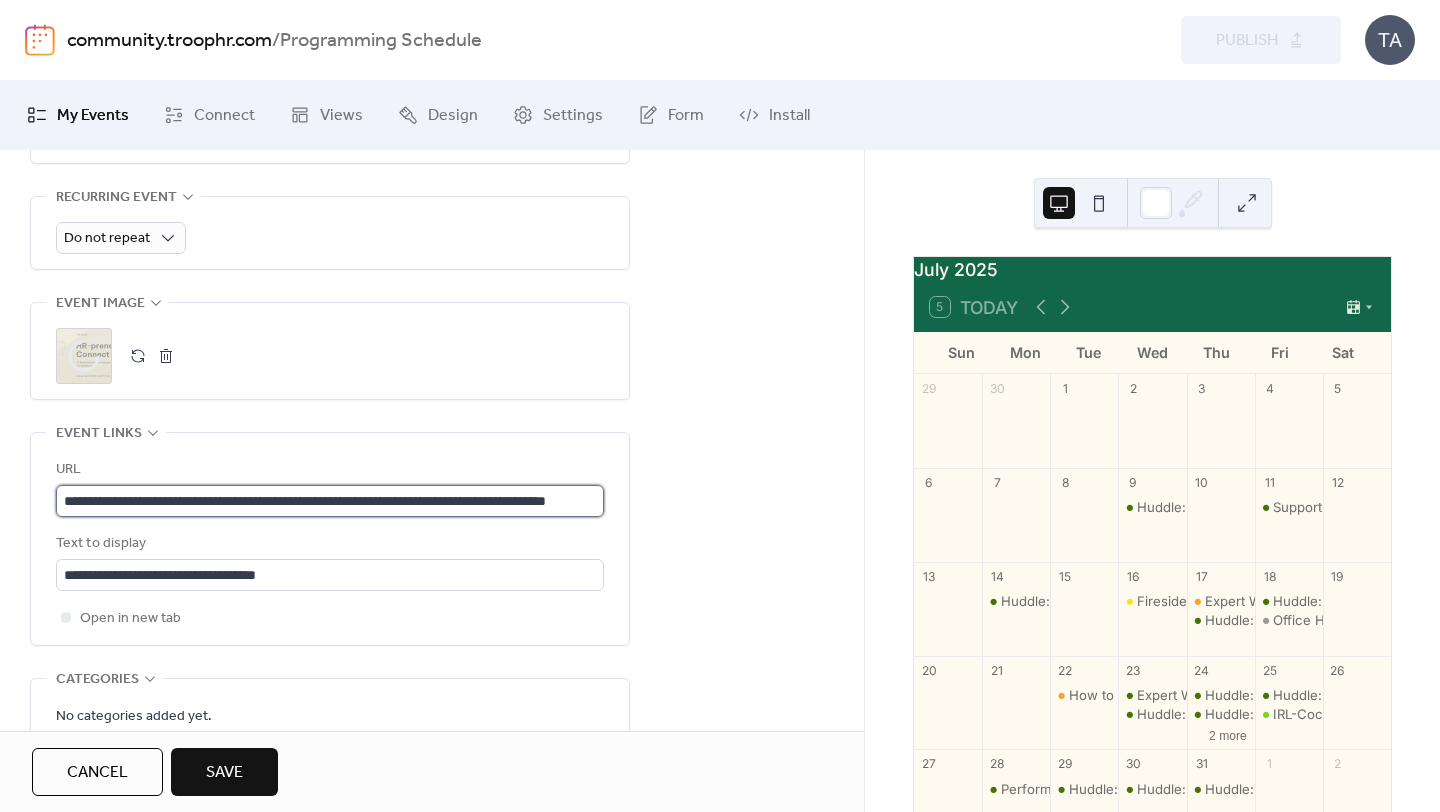click on "**********" at bounding box center (330, 501) 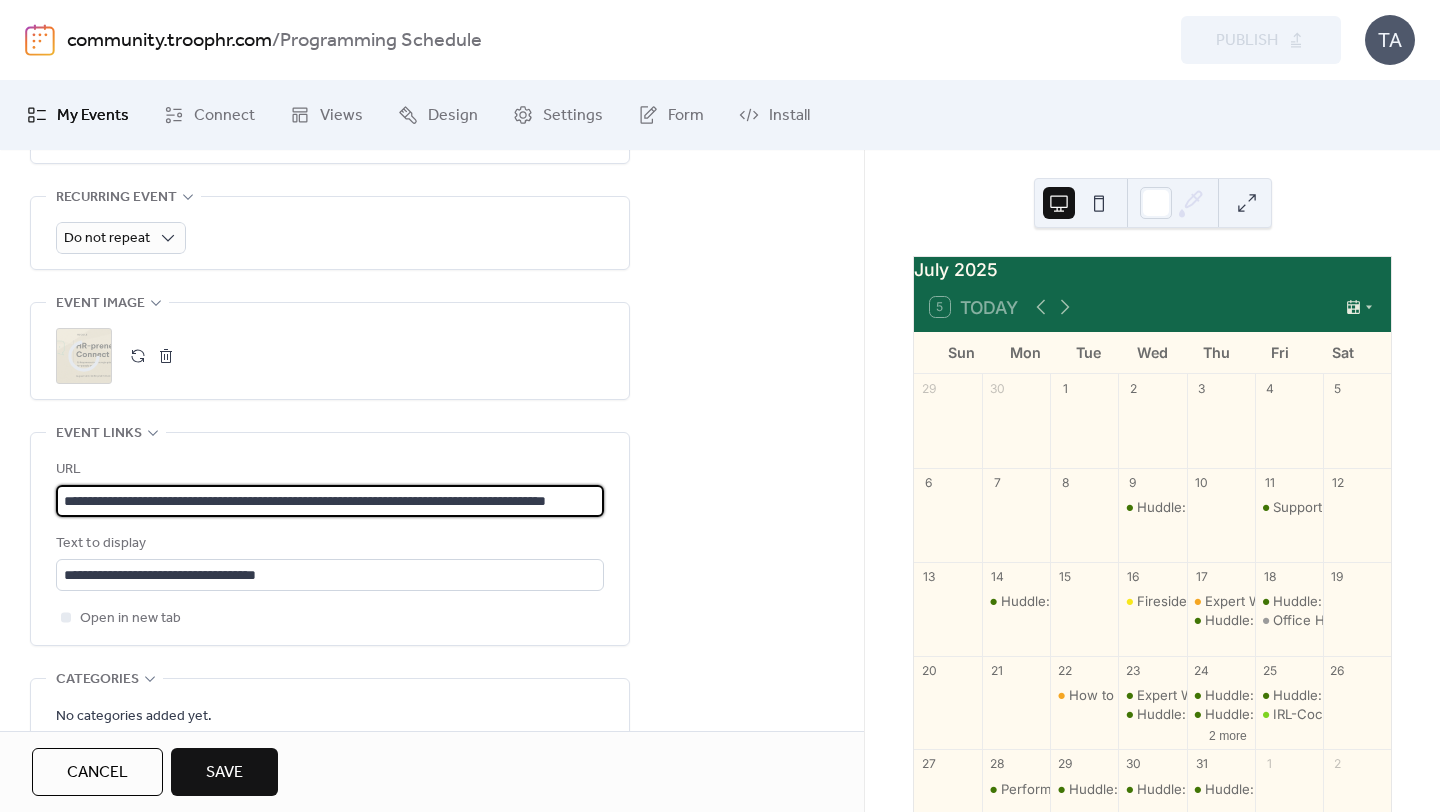 click on "**********" at bounding box center [330, 501] 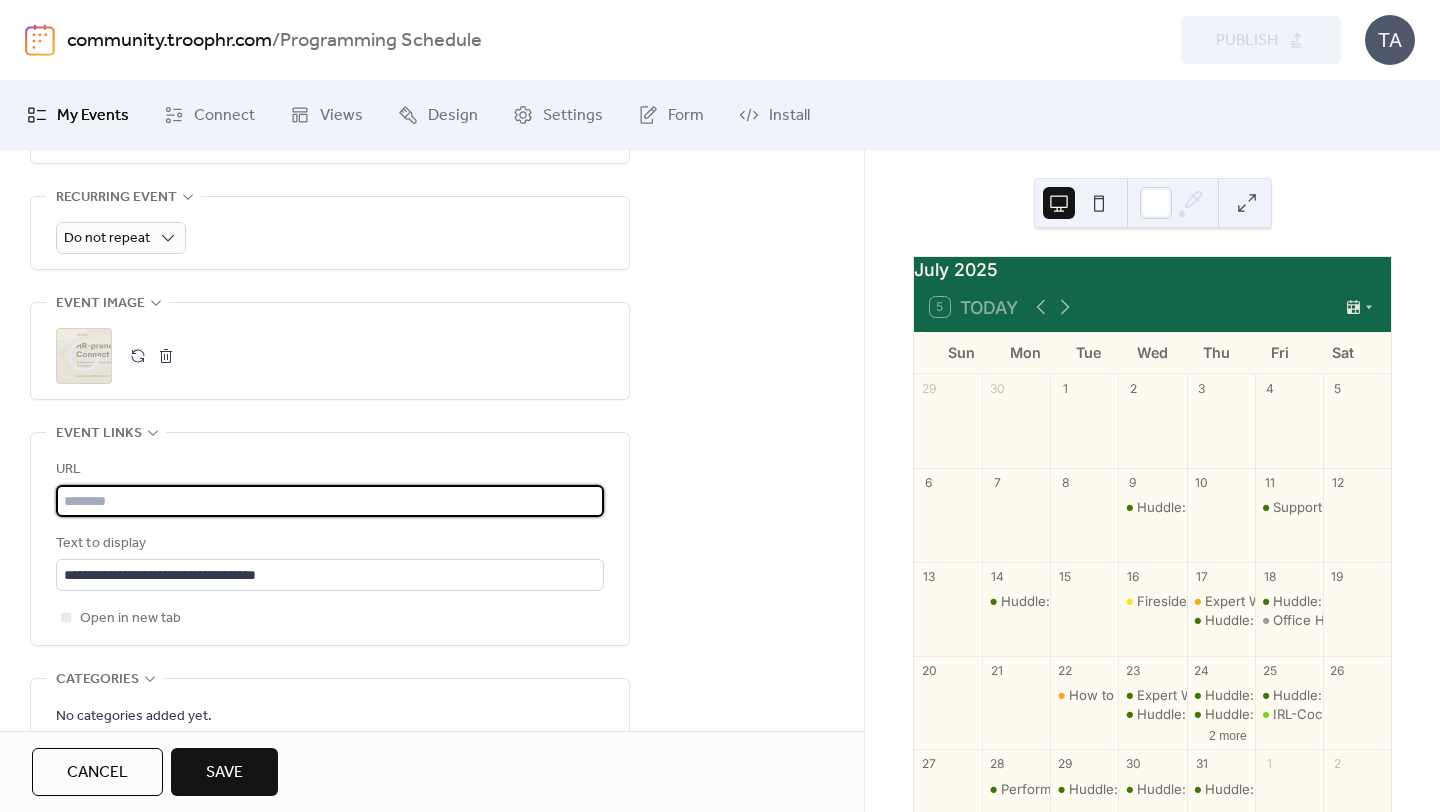 scroll, scrollTop: 0, scrollLeft: 0, axis: both 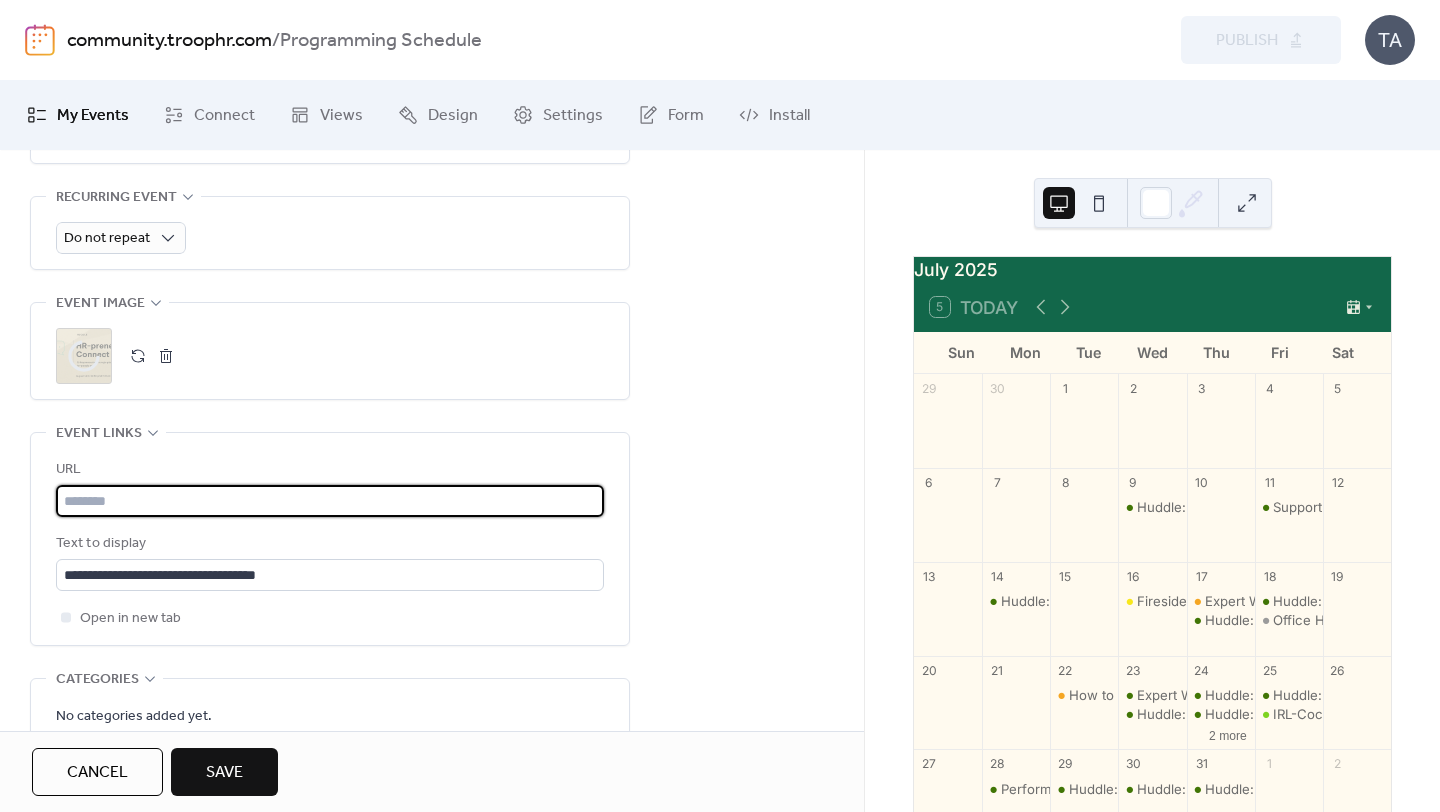 paste on "**********" 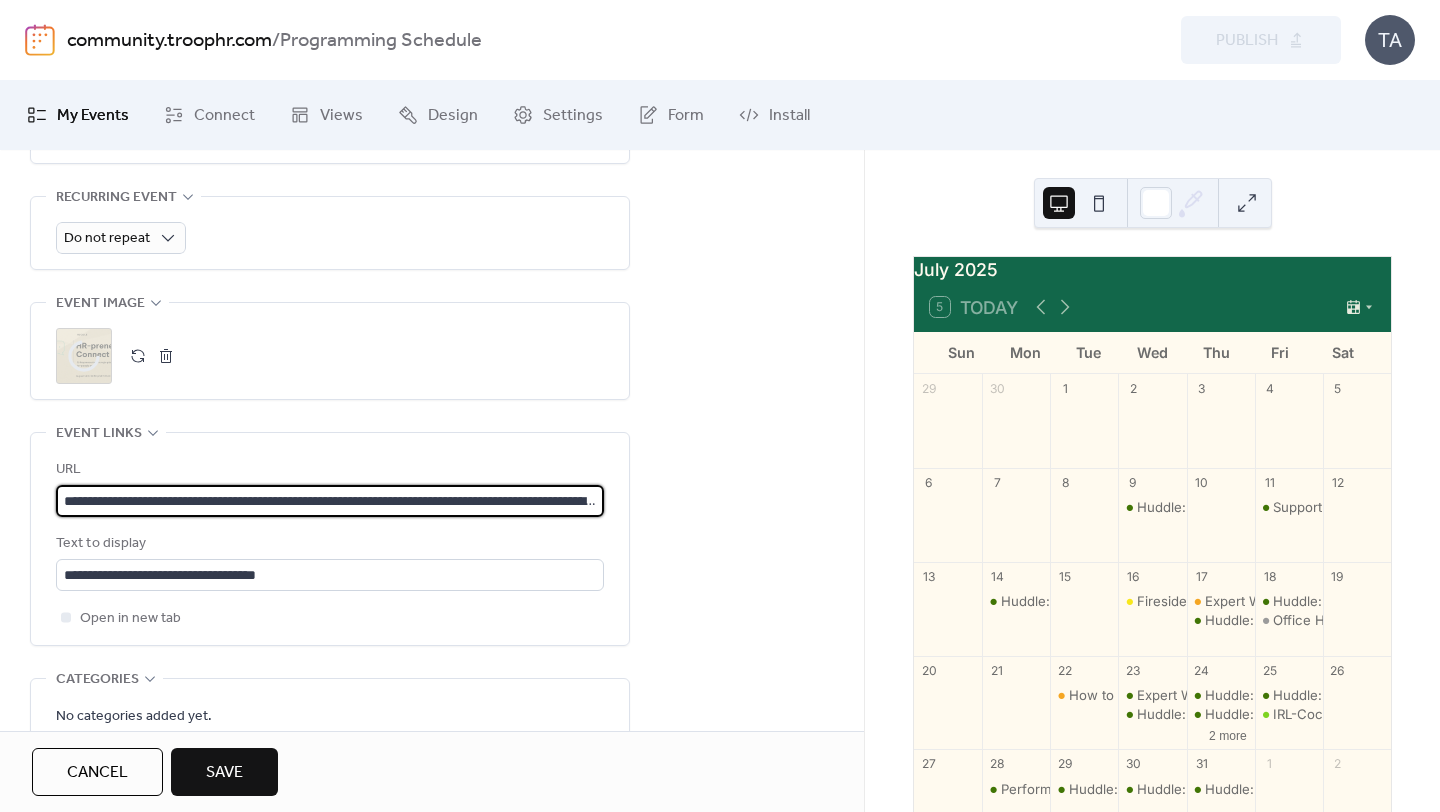 scroll, scrollTop: 0, scrollLeft: 320, axis: horizontal 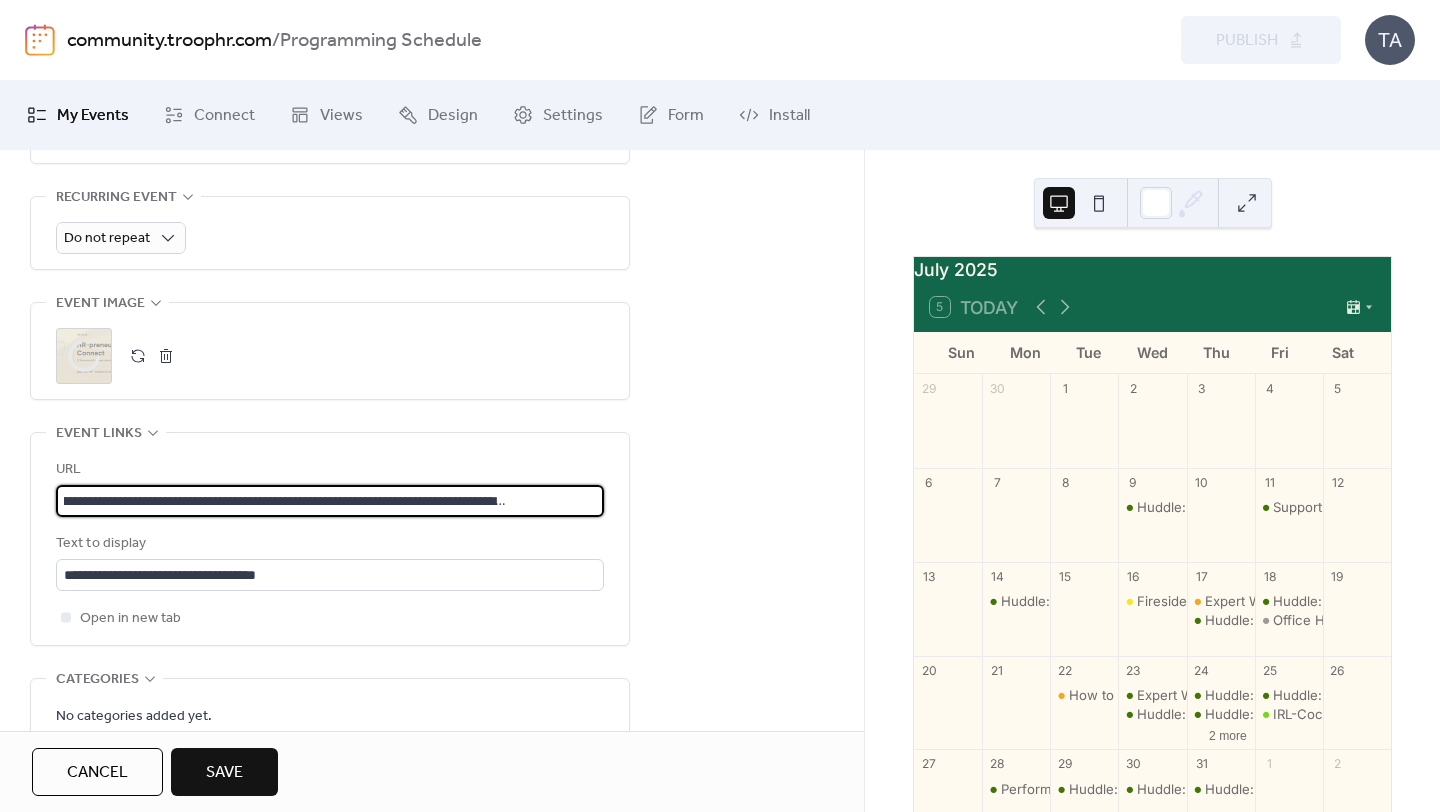 type on "**********" 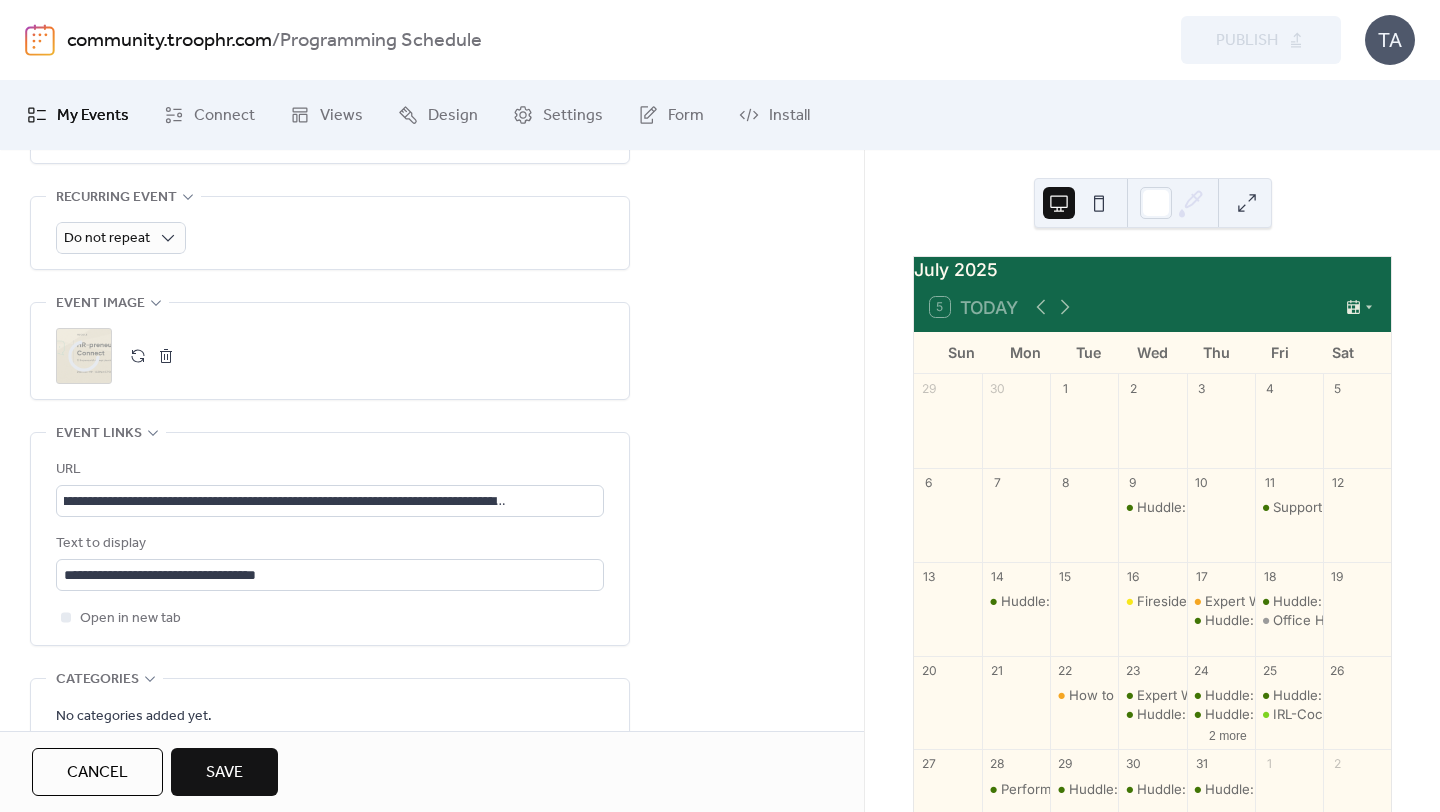 click on "Save" at bounding box center (224, 772) 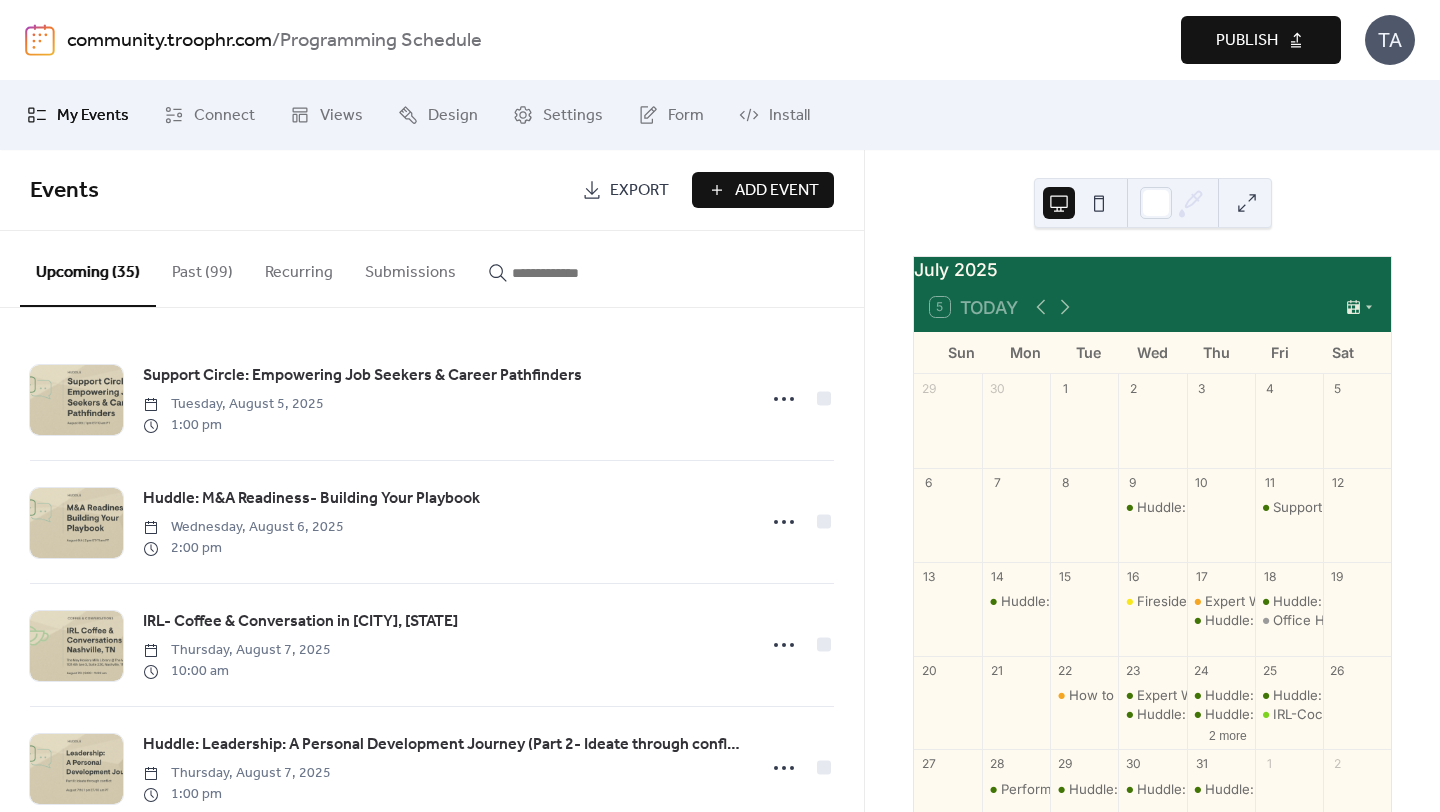 click on "Publish" at bounding box center (1247, 41) 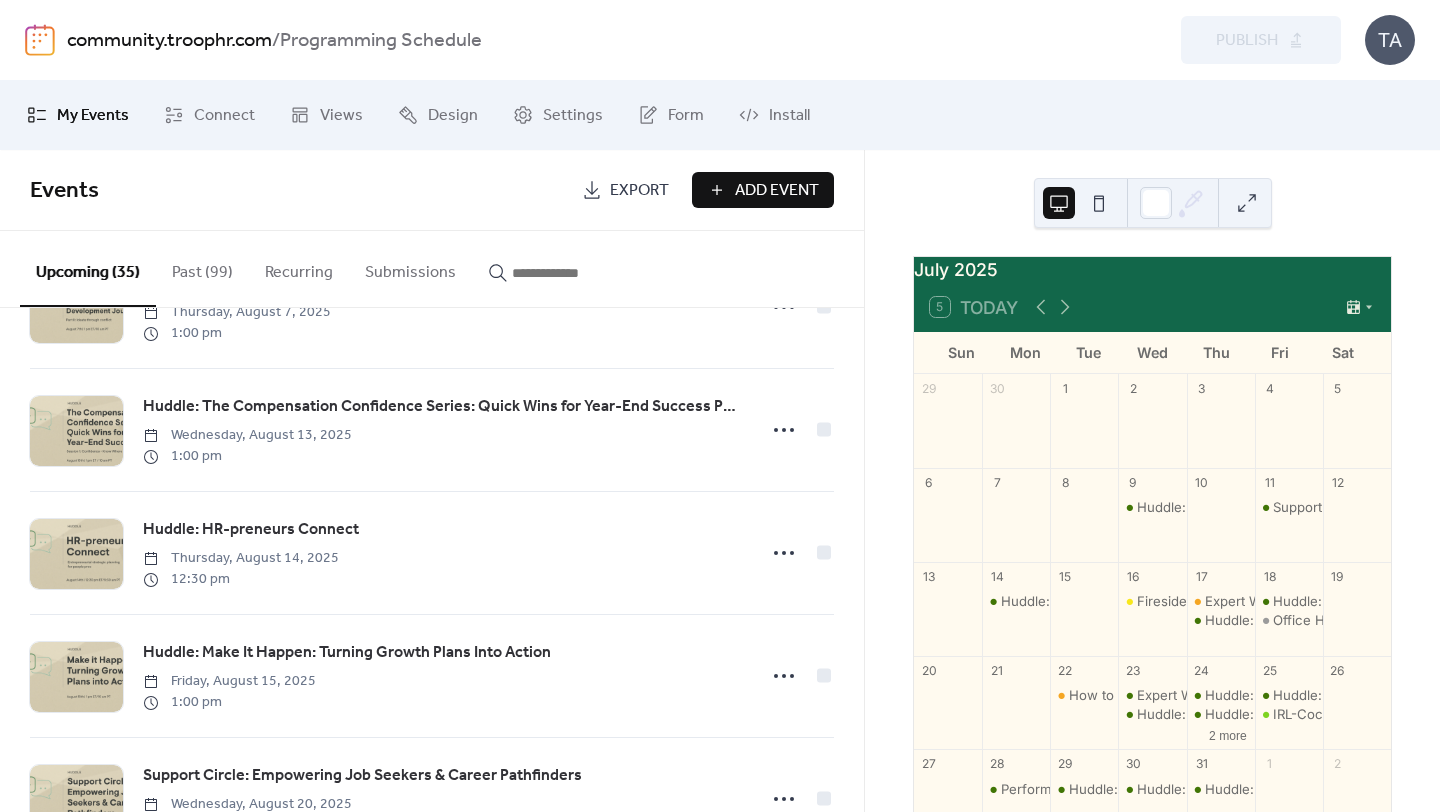 scroll, scrollTop: 464, scrollLeft: 0, axis: vertical 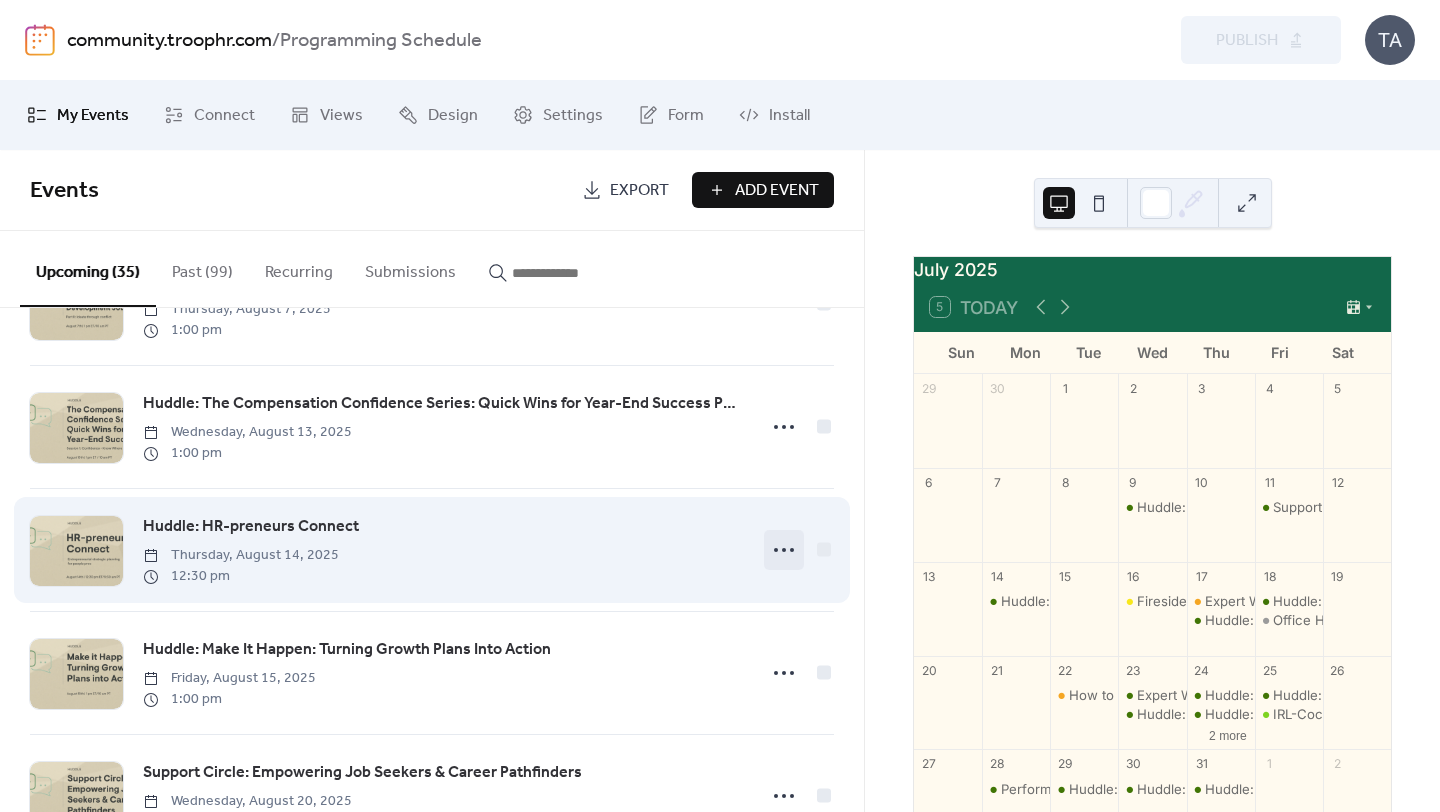 click 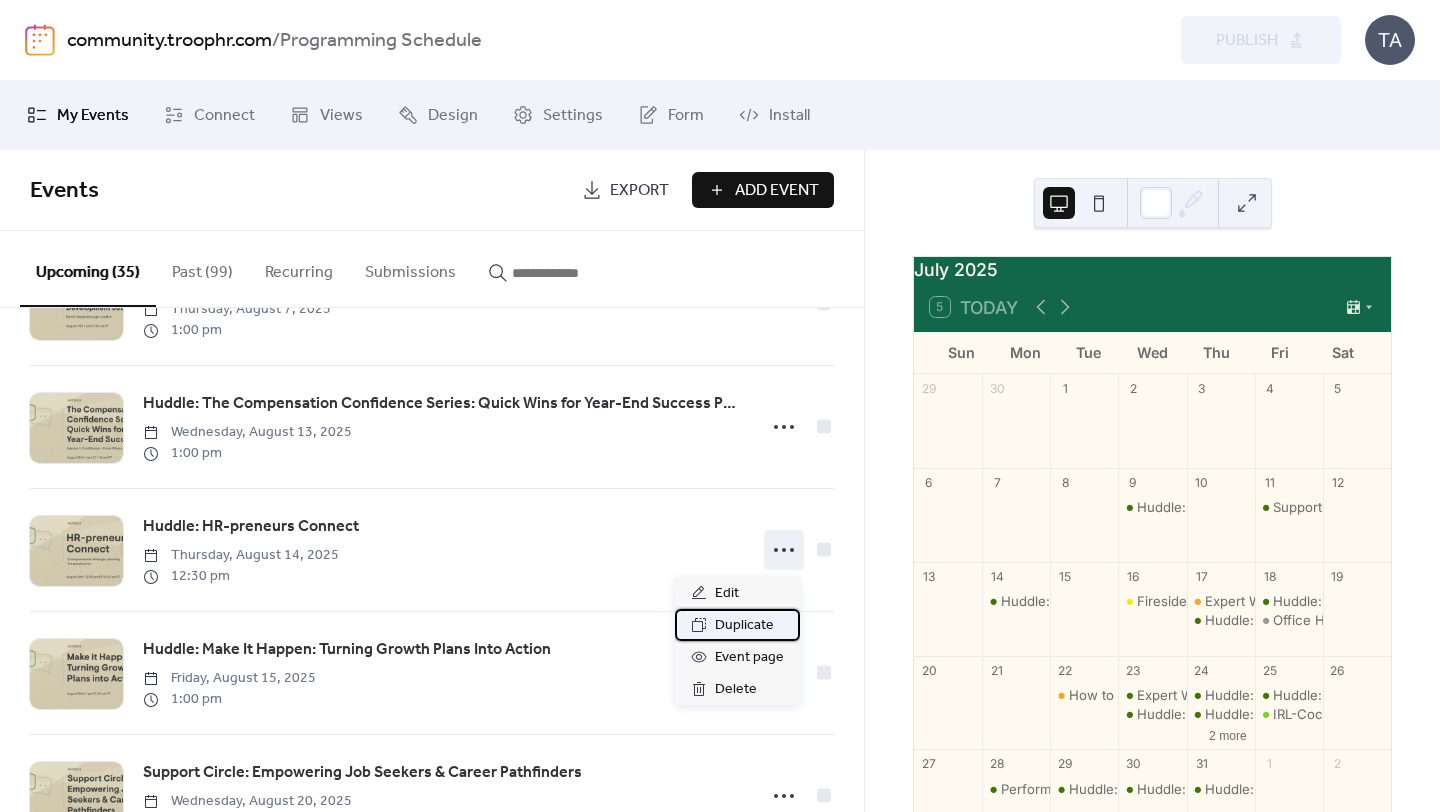 click on "Duplicate" at bounding box center (744, 626) 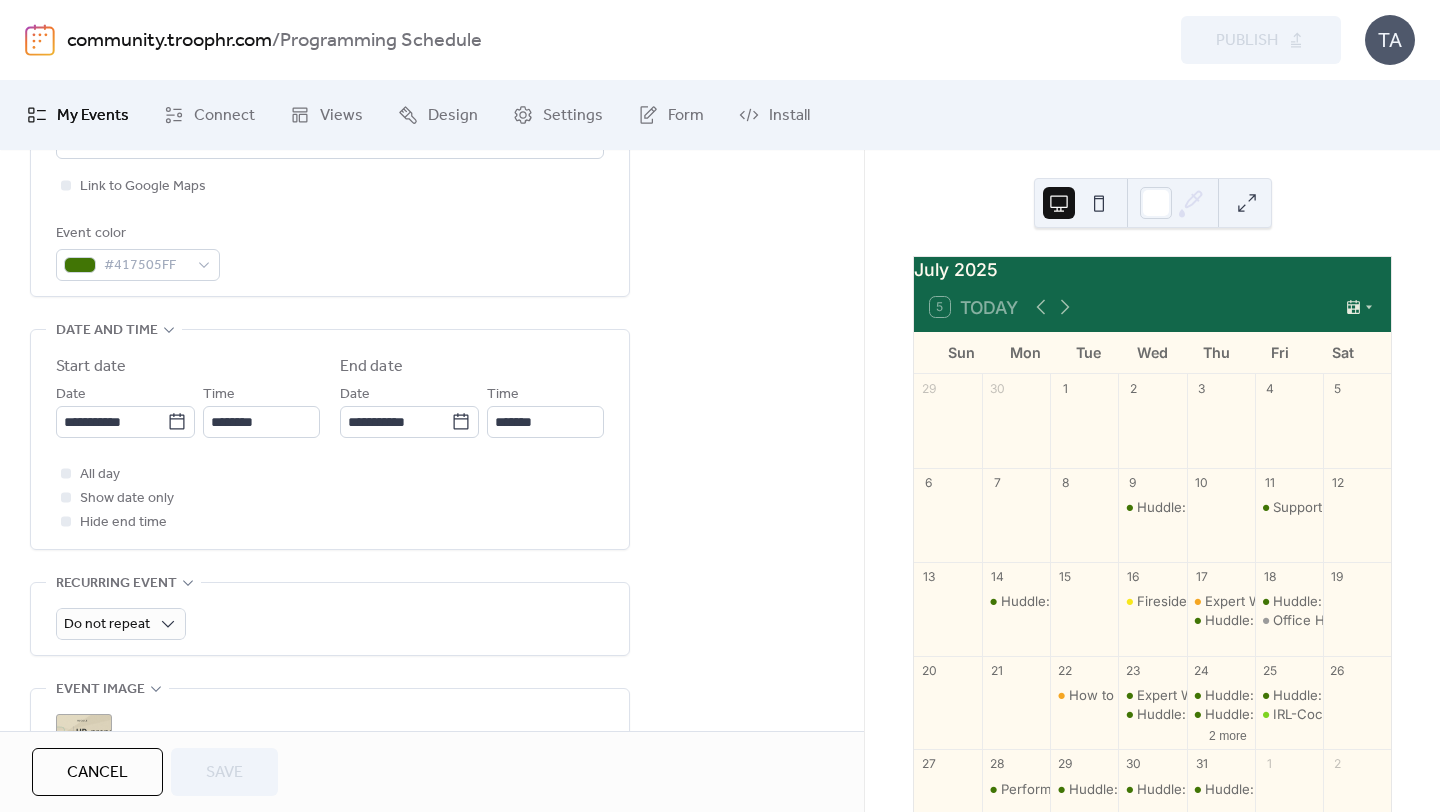 scroll, scrollTop: 551, scrollLeft: 0, axis: vertical 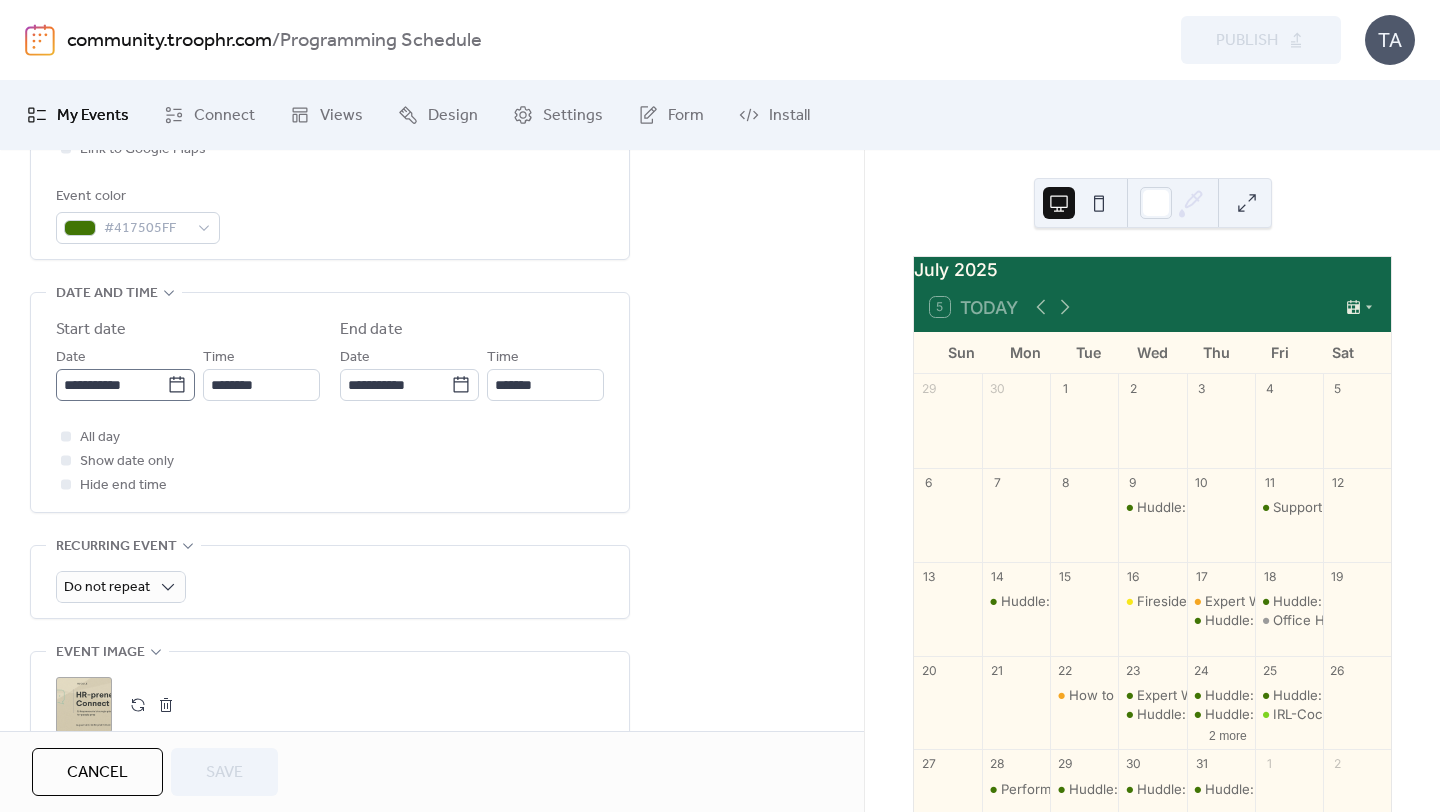 click 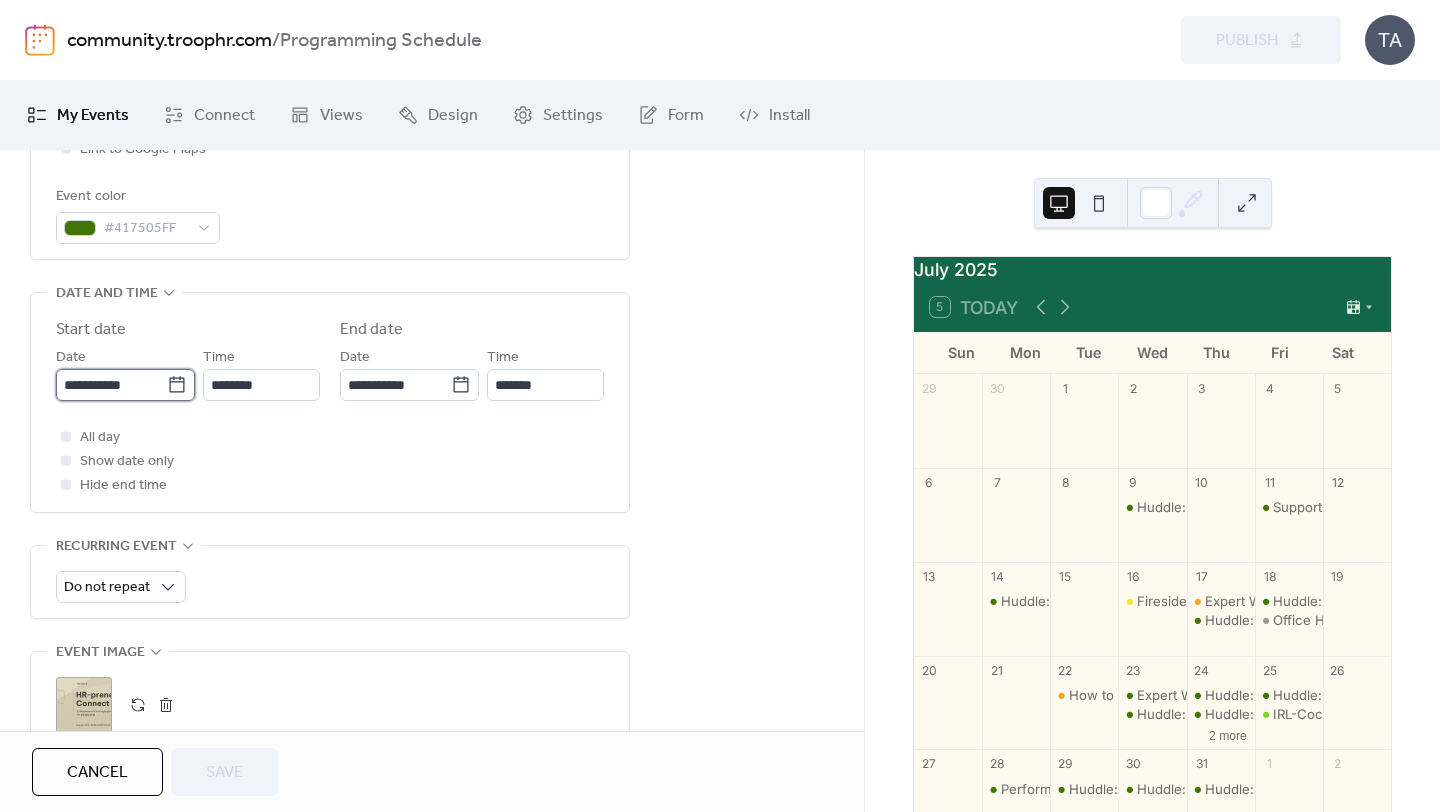 click on "**********" at bounding box center (111, 385) 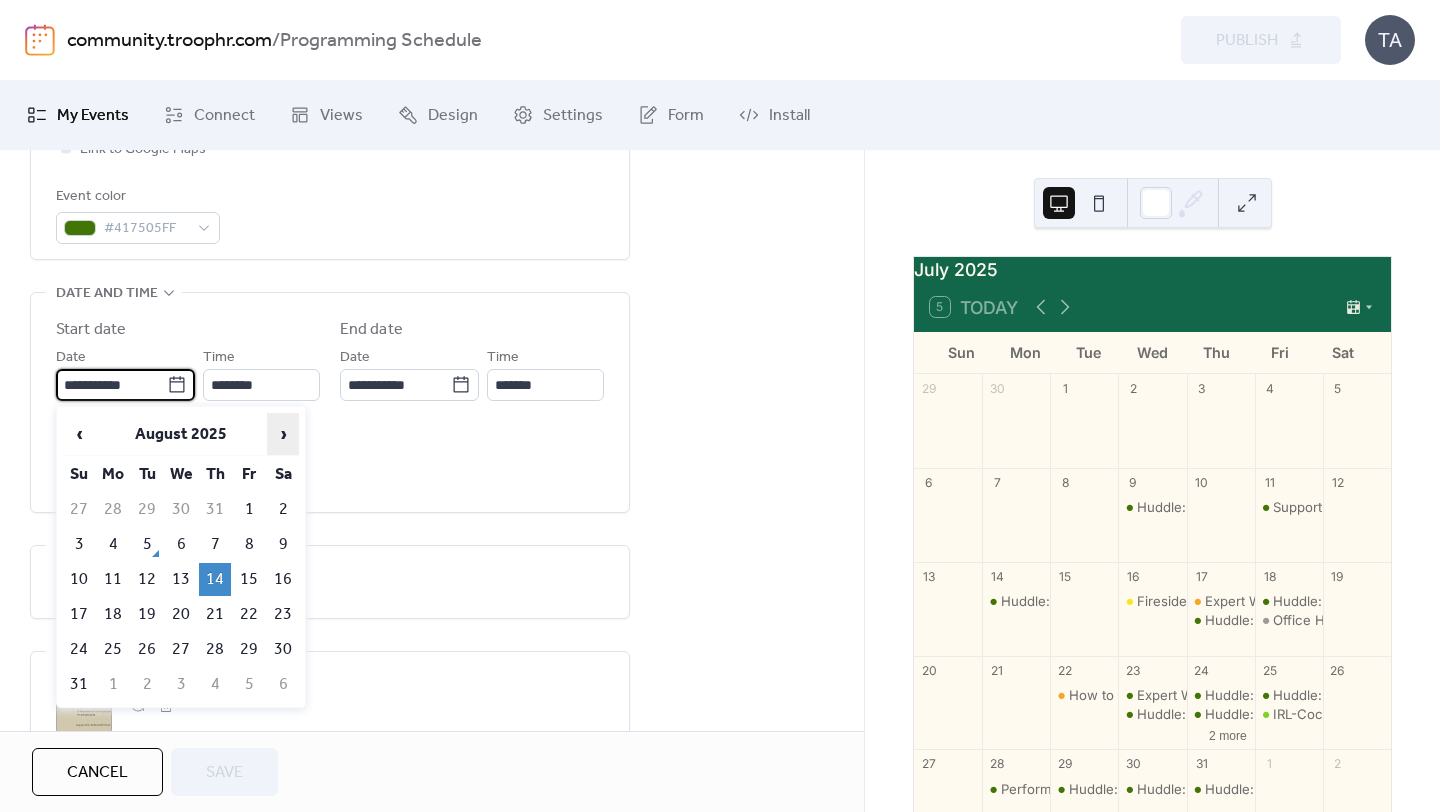 click on "›" at bounding box center [283, 434] 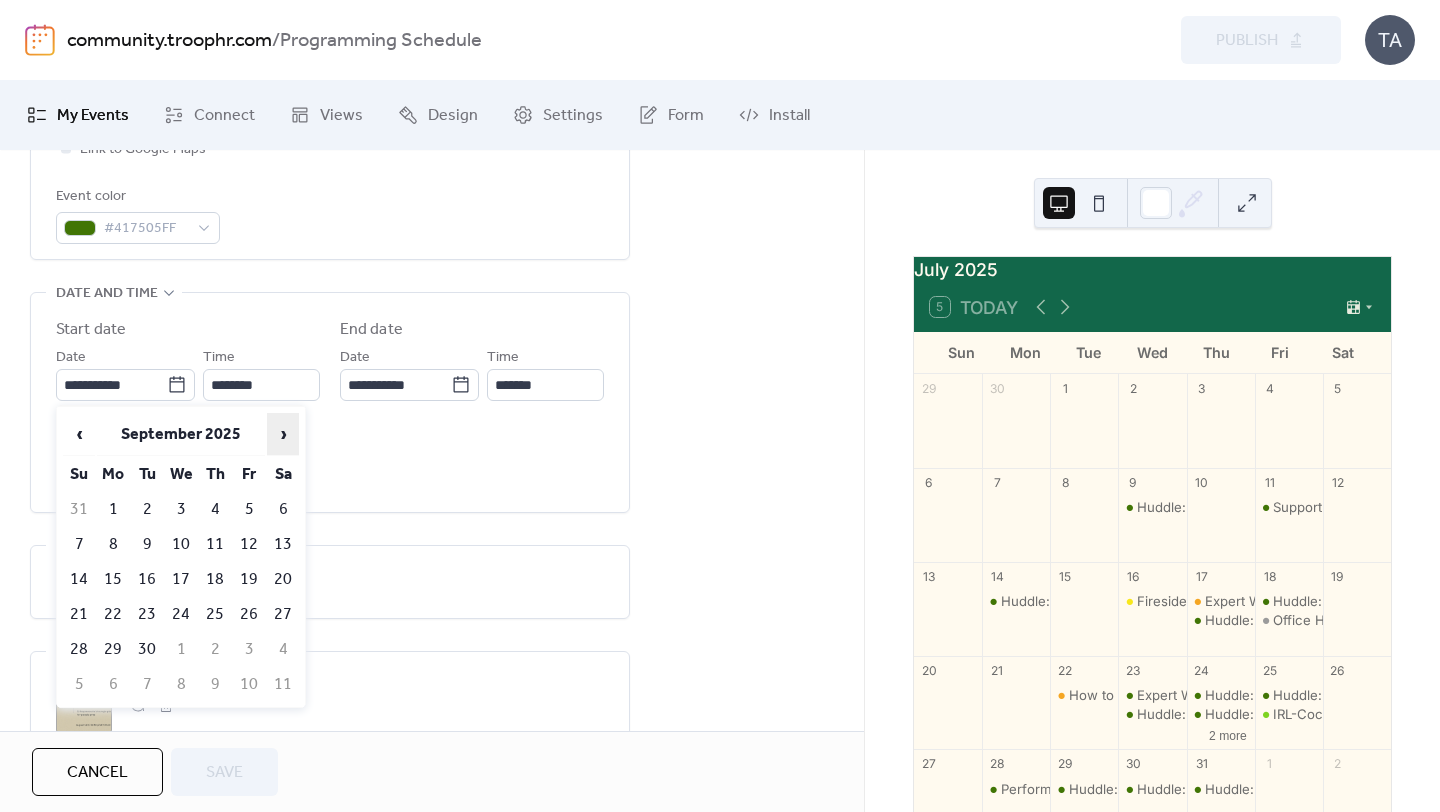 click on "›" at bounding box center (283, 434) 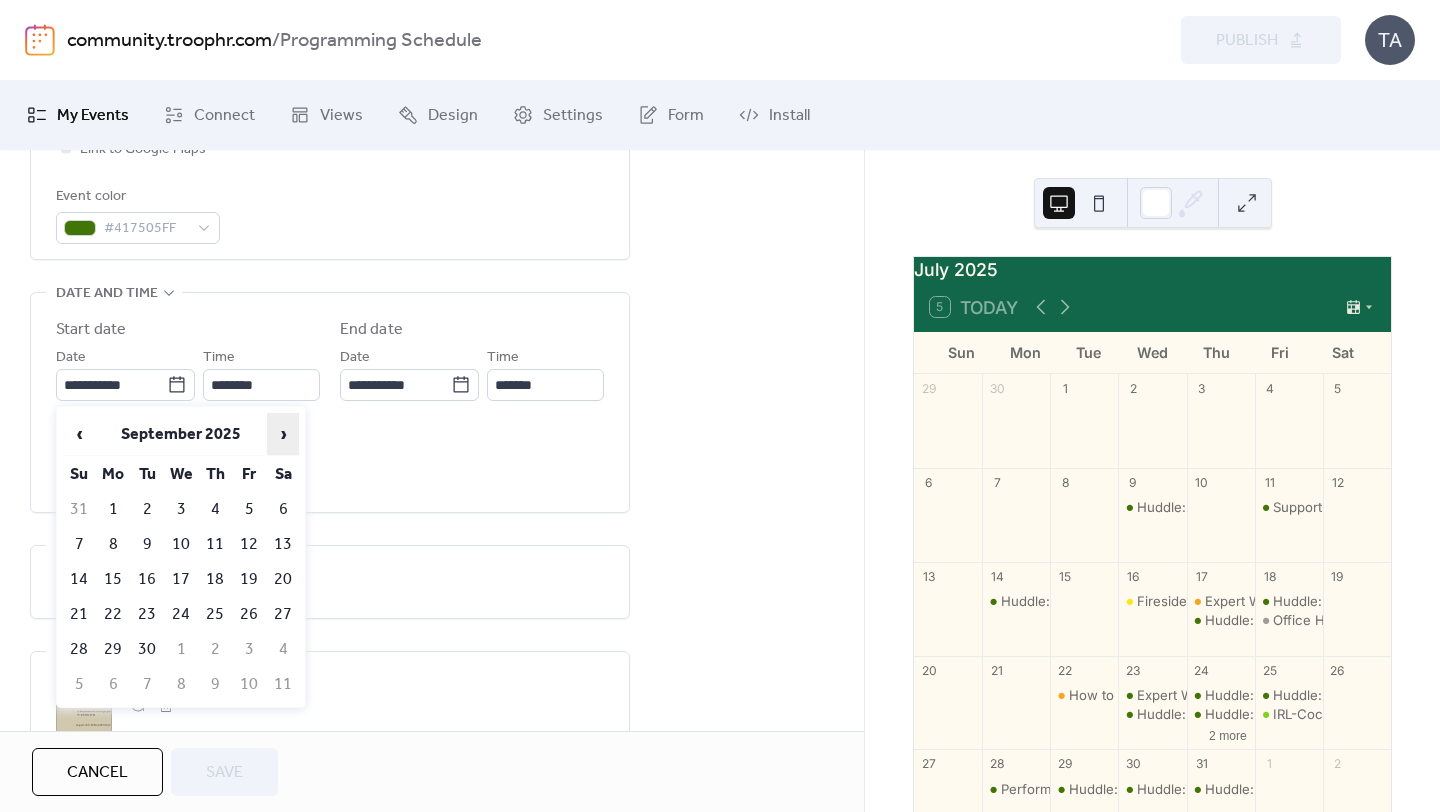 click on "›" at bounding box center [283, 434] 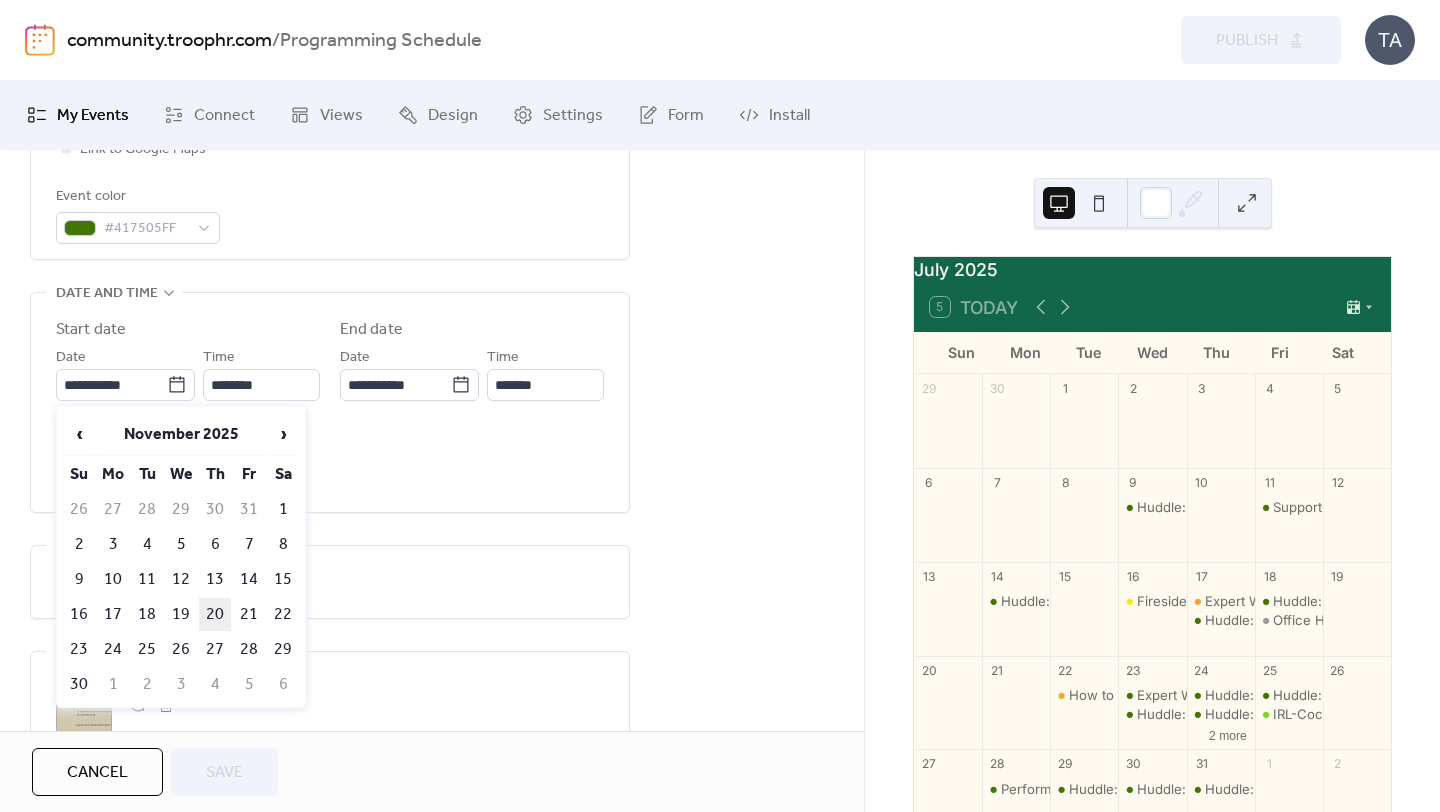click on "20" at bounding box center (215, 614) 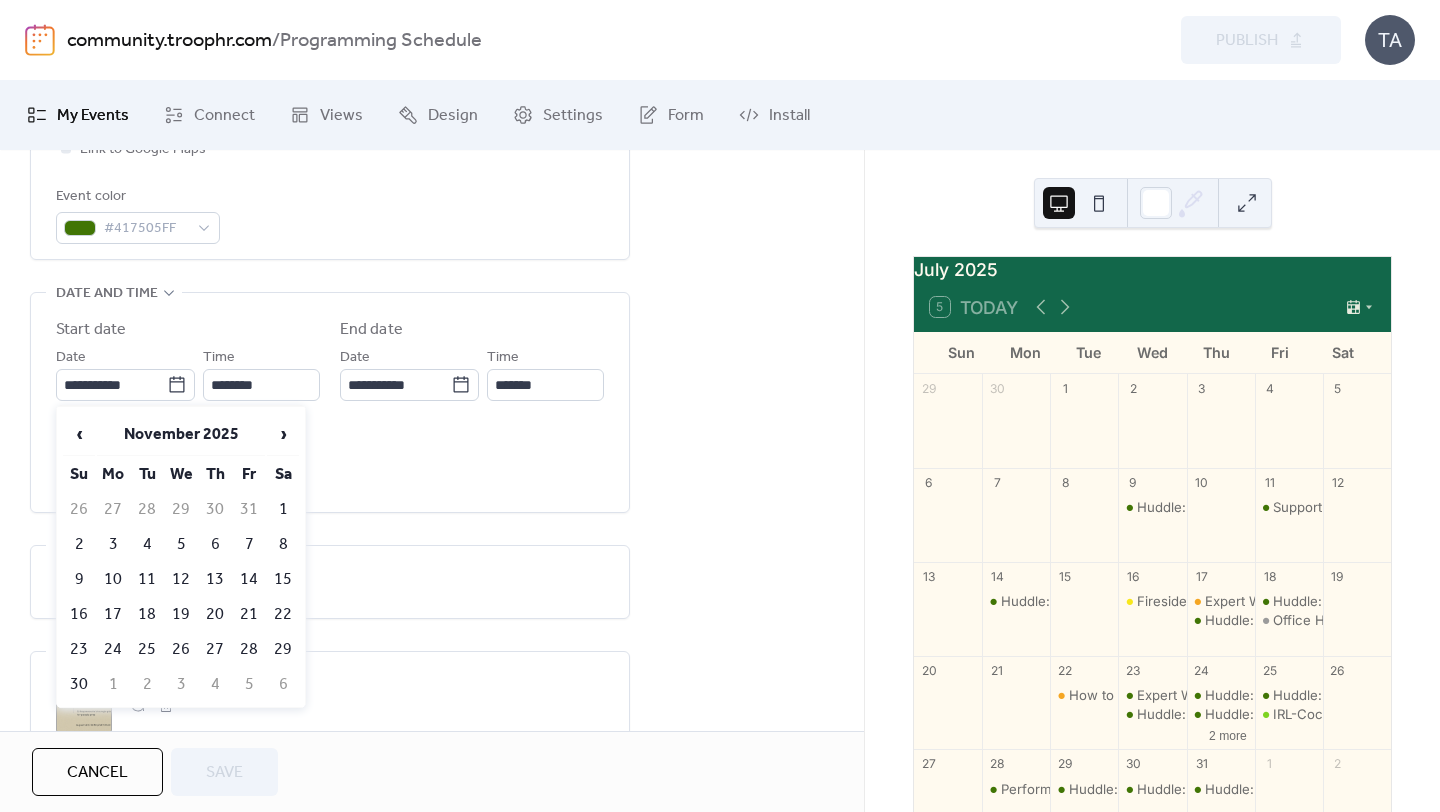 type on "**********" 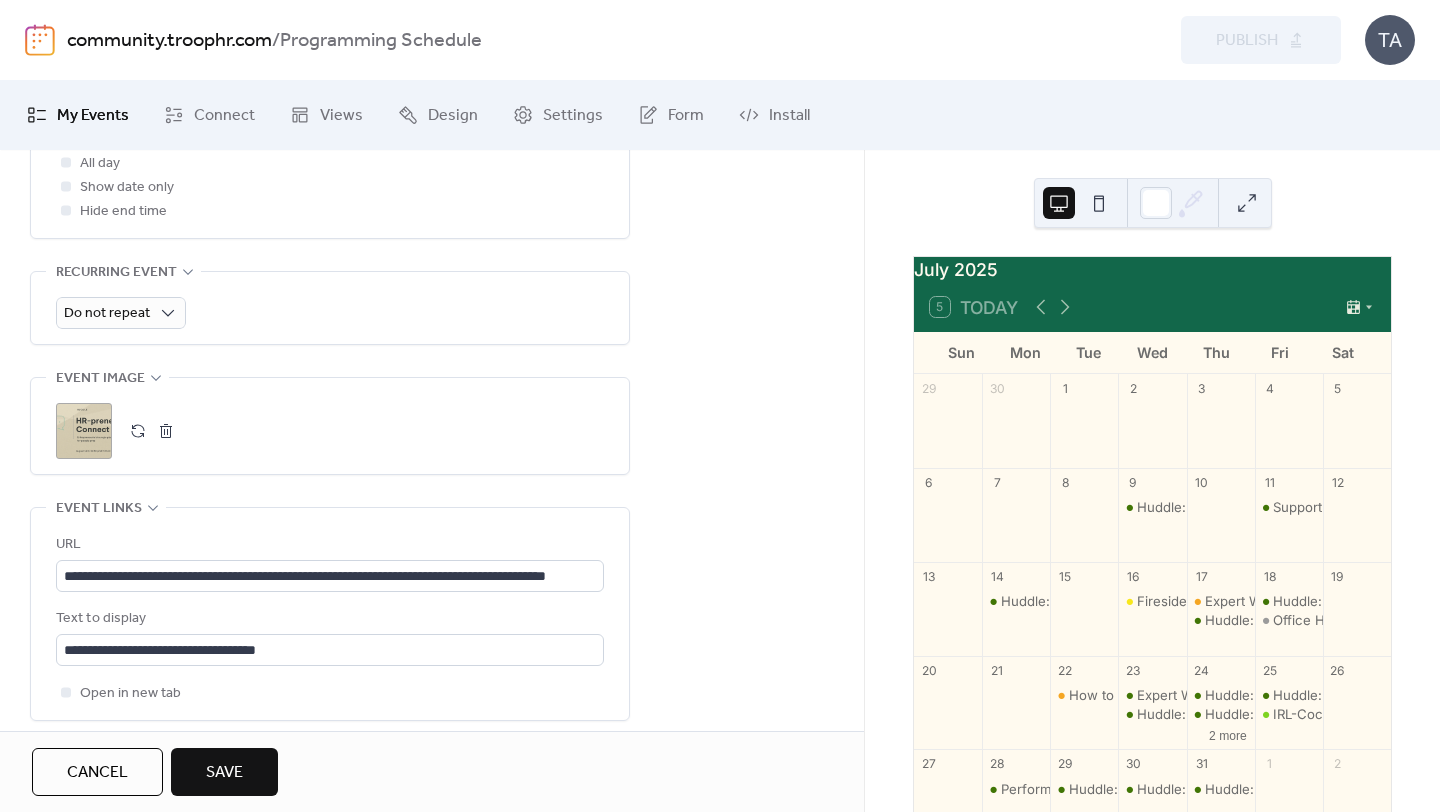 click on ";" at bounding box center [84, 431] 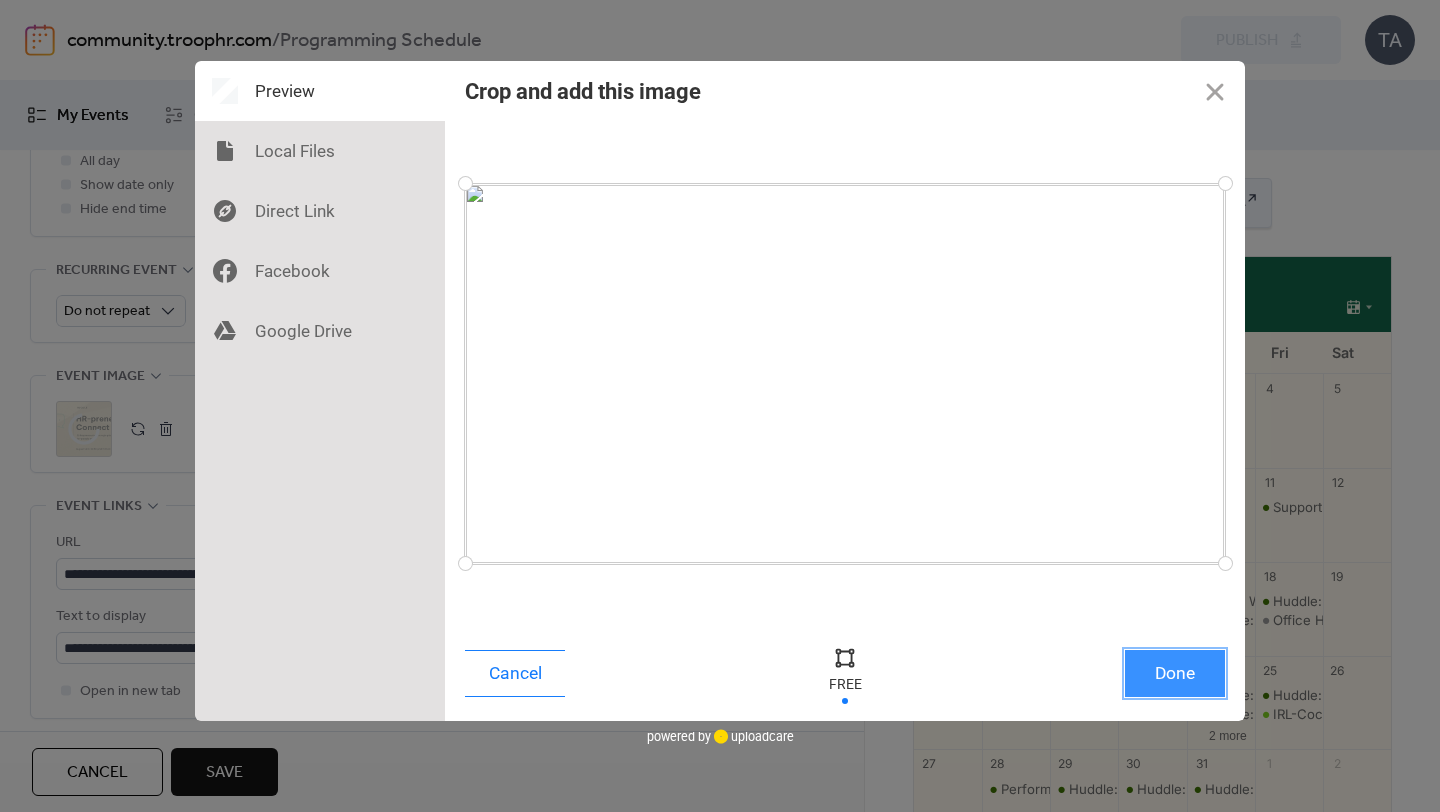 click on "Done" at bounding box center (1175, 673) 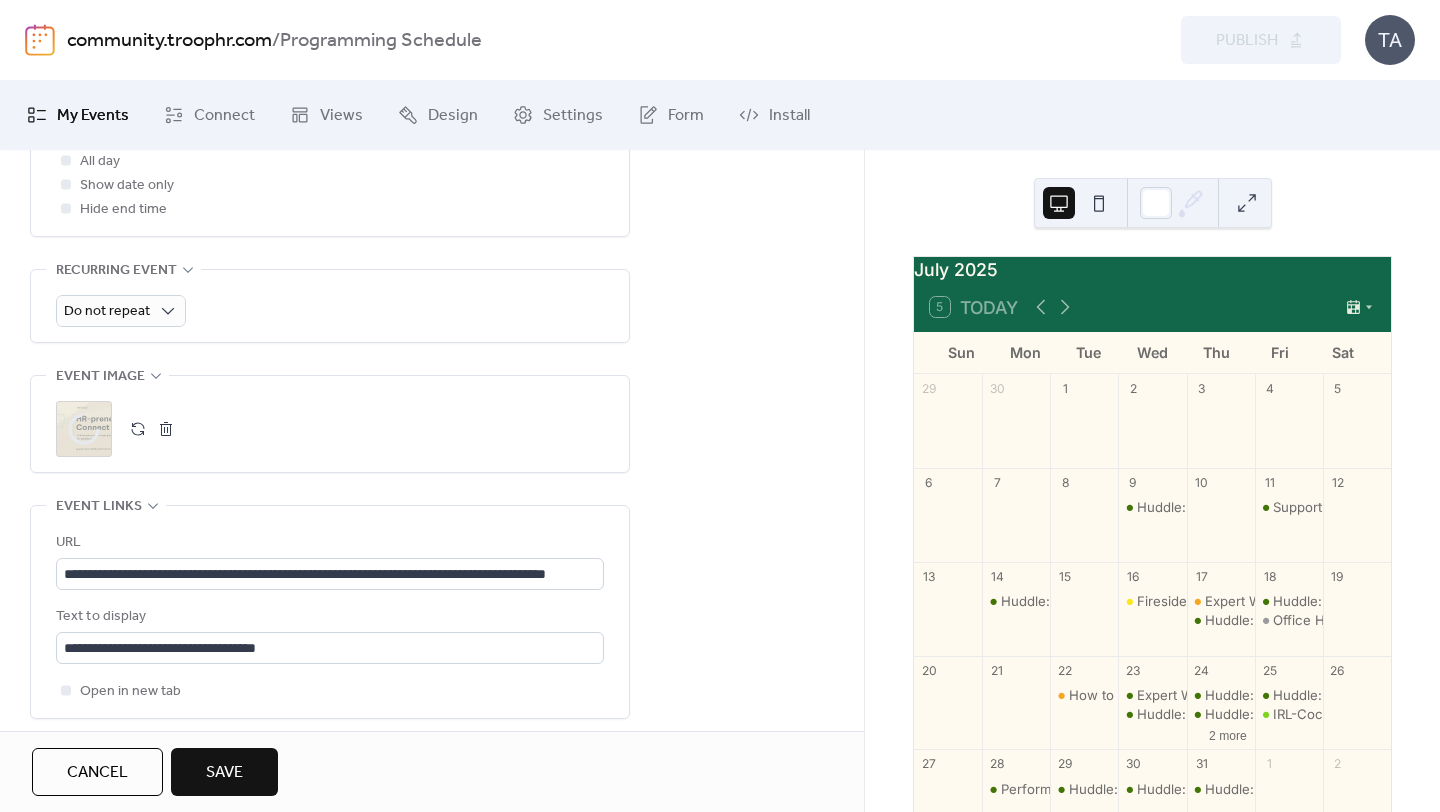 scroll, scrollTop: 942, scrollLeft: 0, axis: vertical 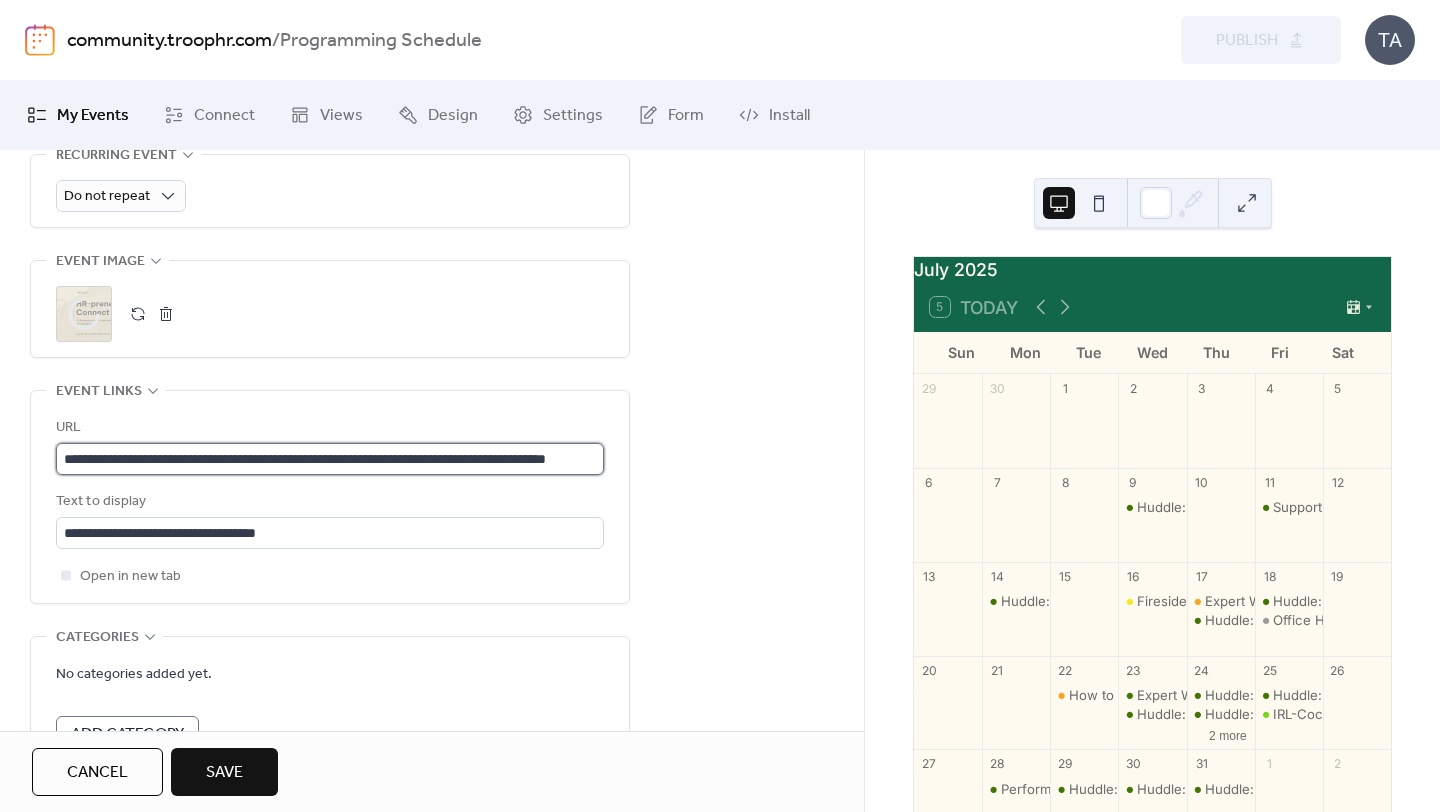 click on "**********" at bounding box center (330, 459) 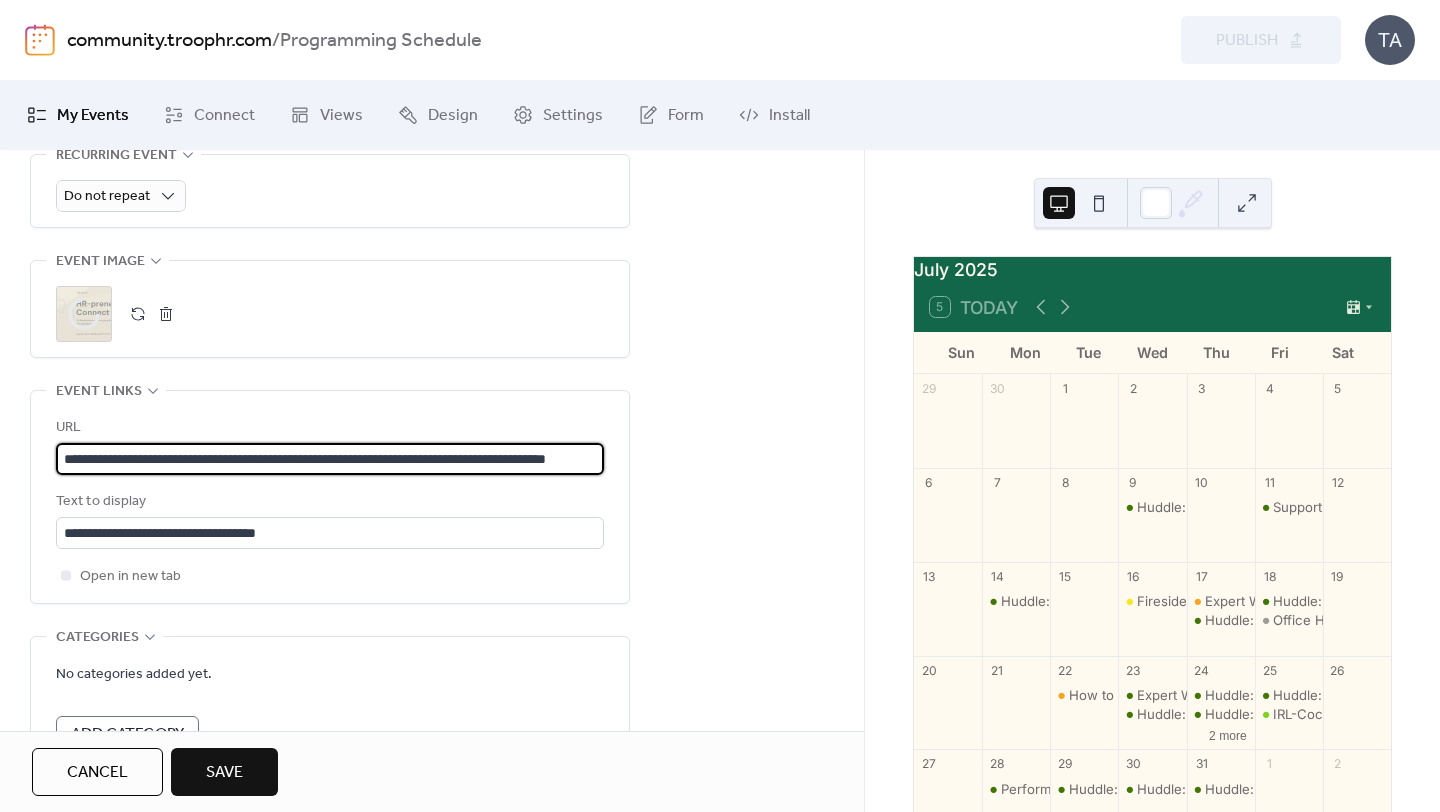 click on "**********" at bounding box center [330, 459] 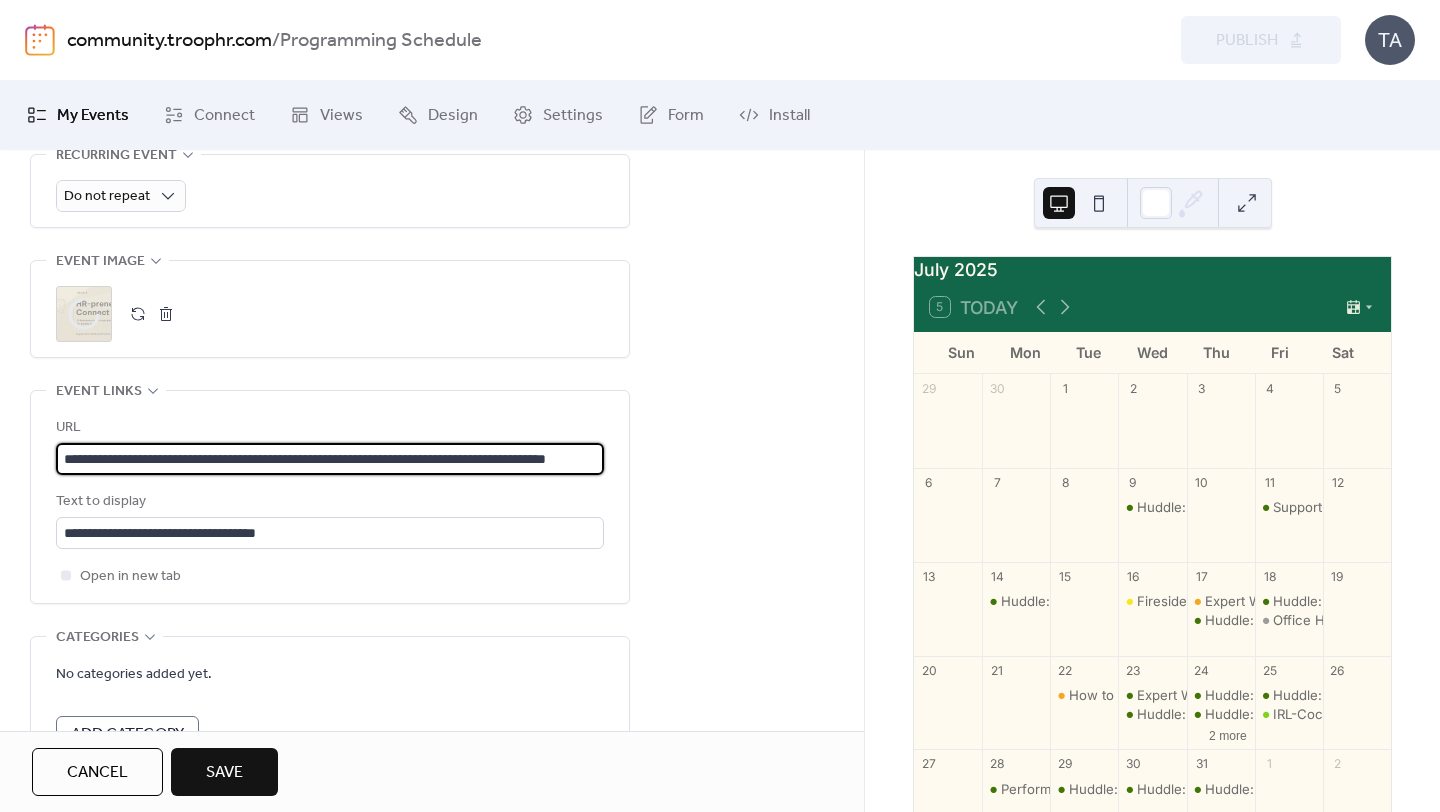 click on "**********" at bounding box center (330, 459) 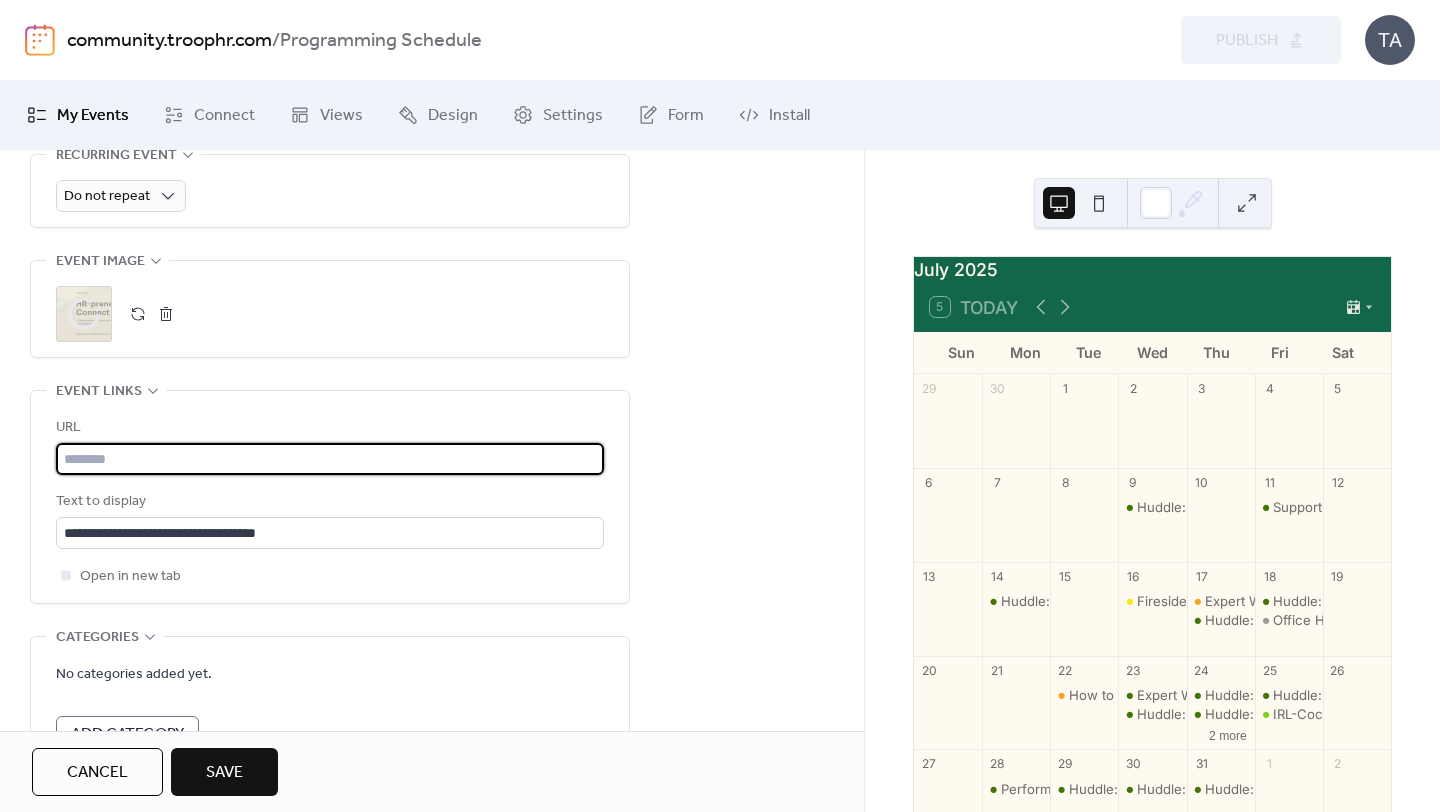 scroll, scrollTop: 0, scrollLeft: 0, axis: both 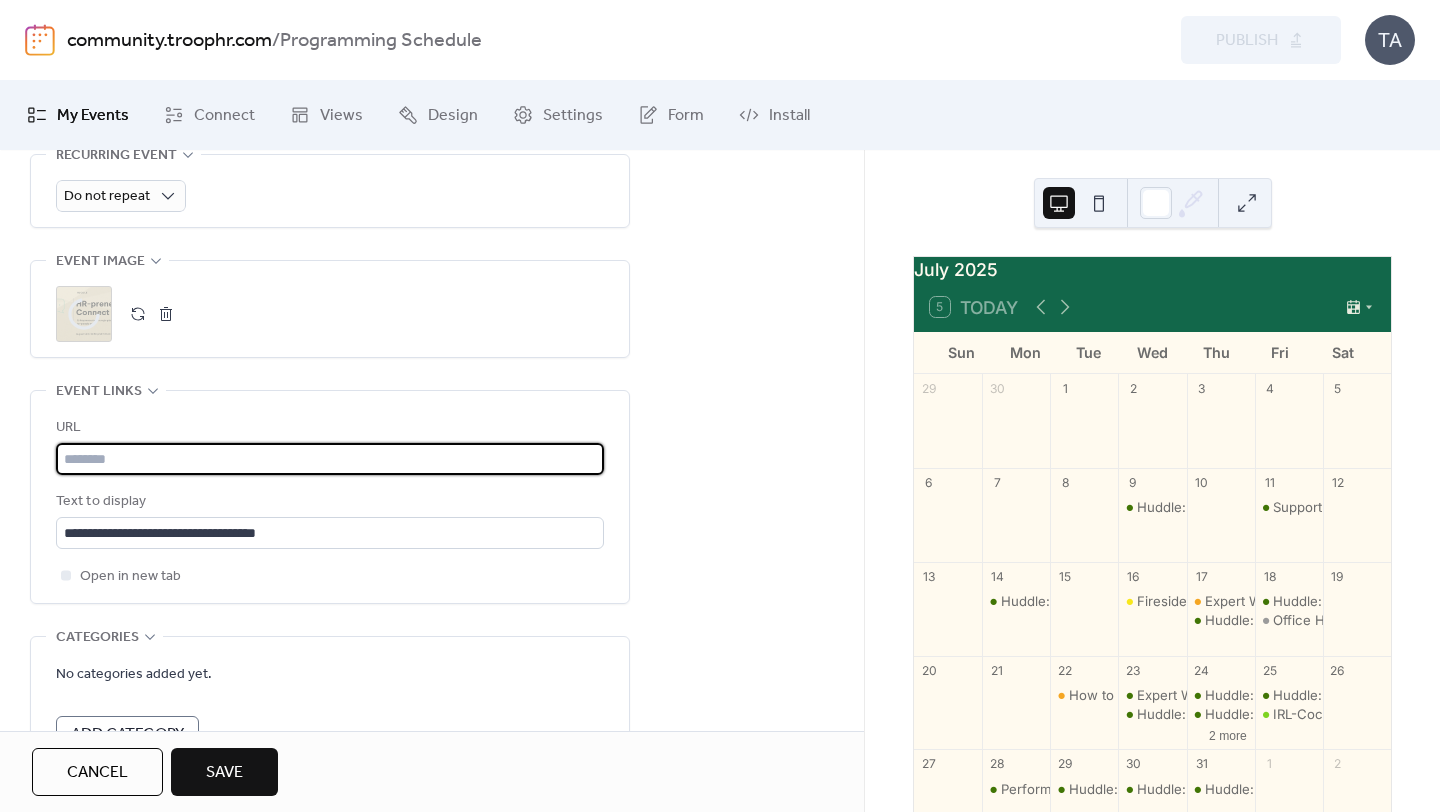 paste on "**********" 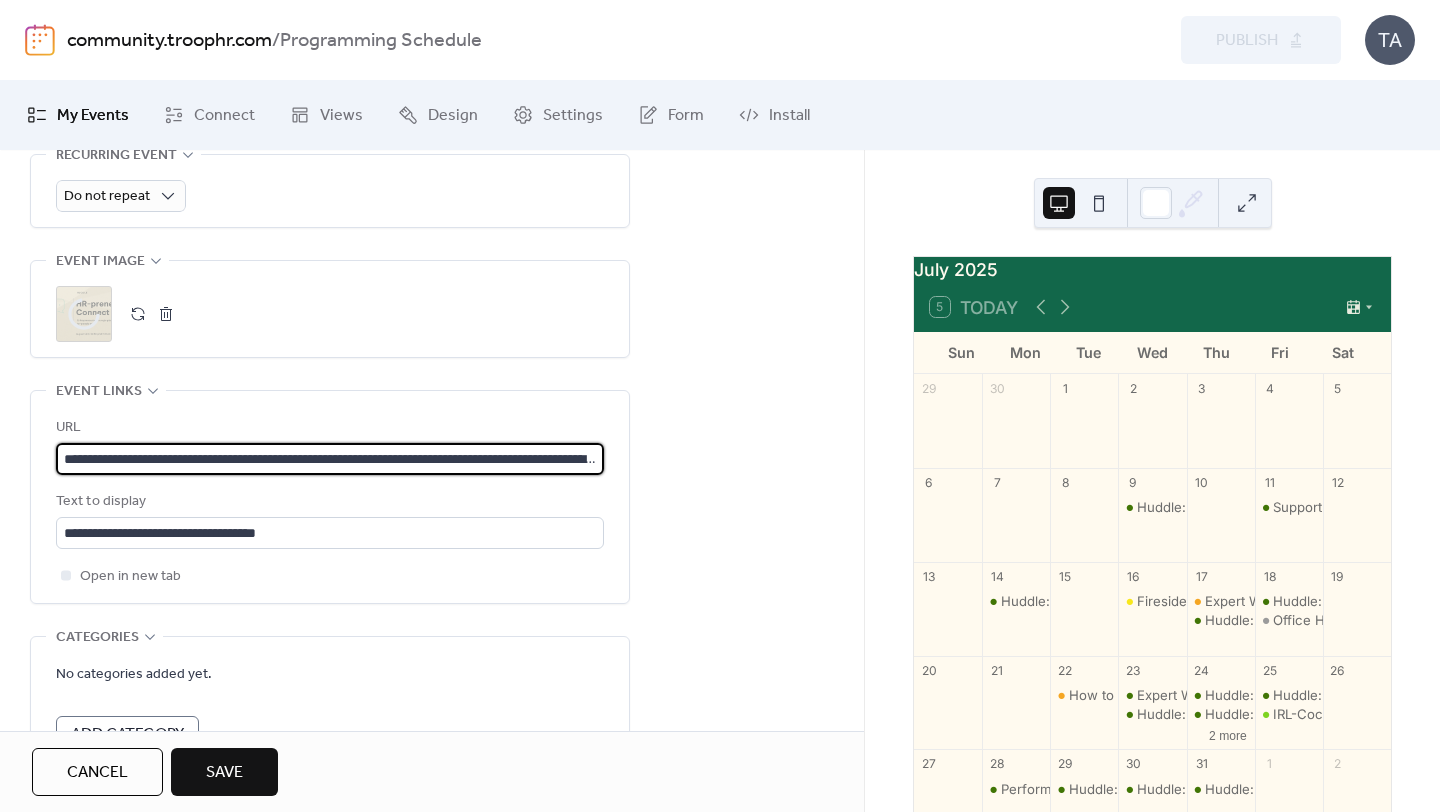 scroll, scrollTop: 0, scrollLeft: 268, axis: horizontal 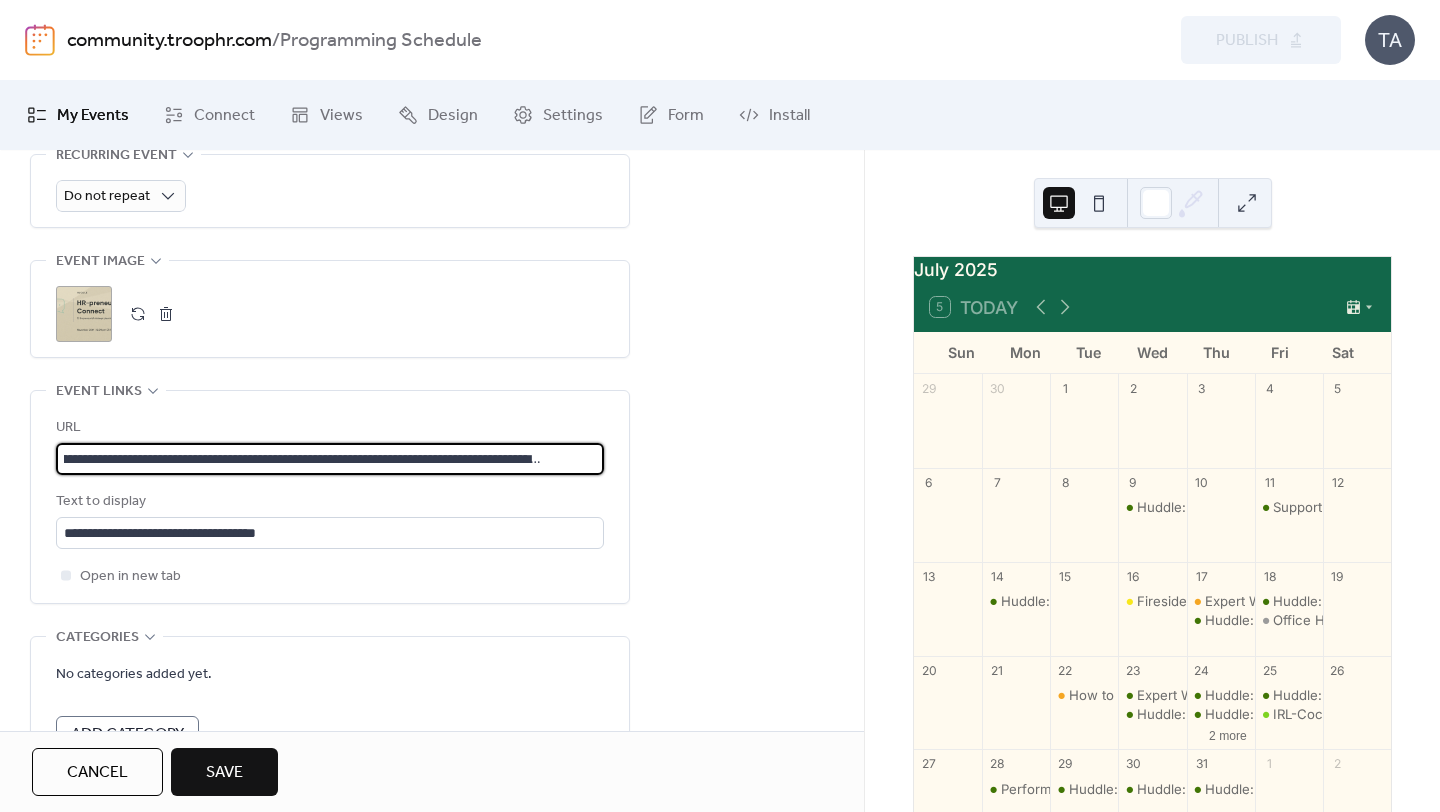 type on "**********" 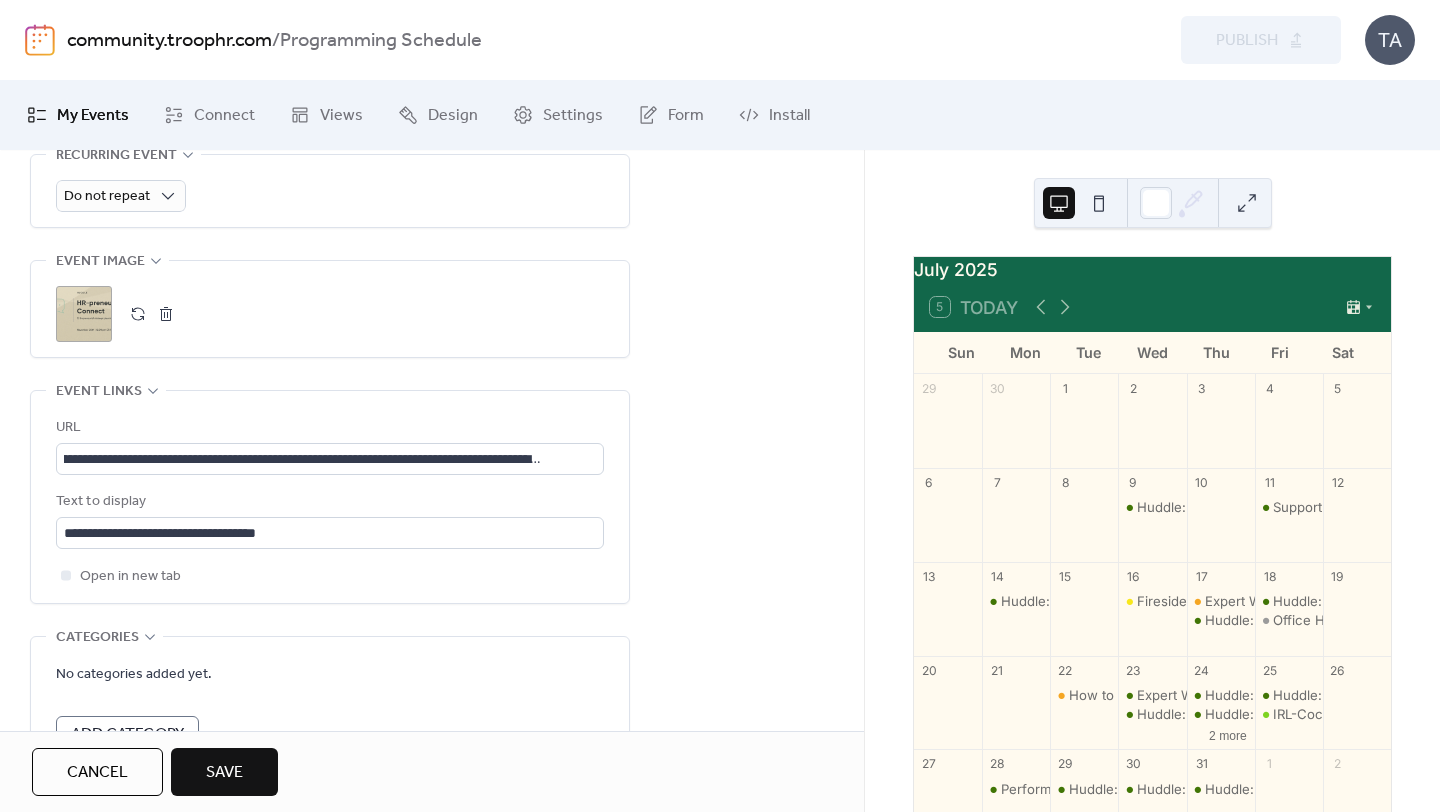 click on "Save" at bounding box center (224, 773) 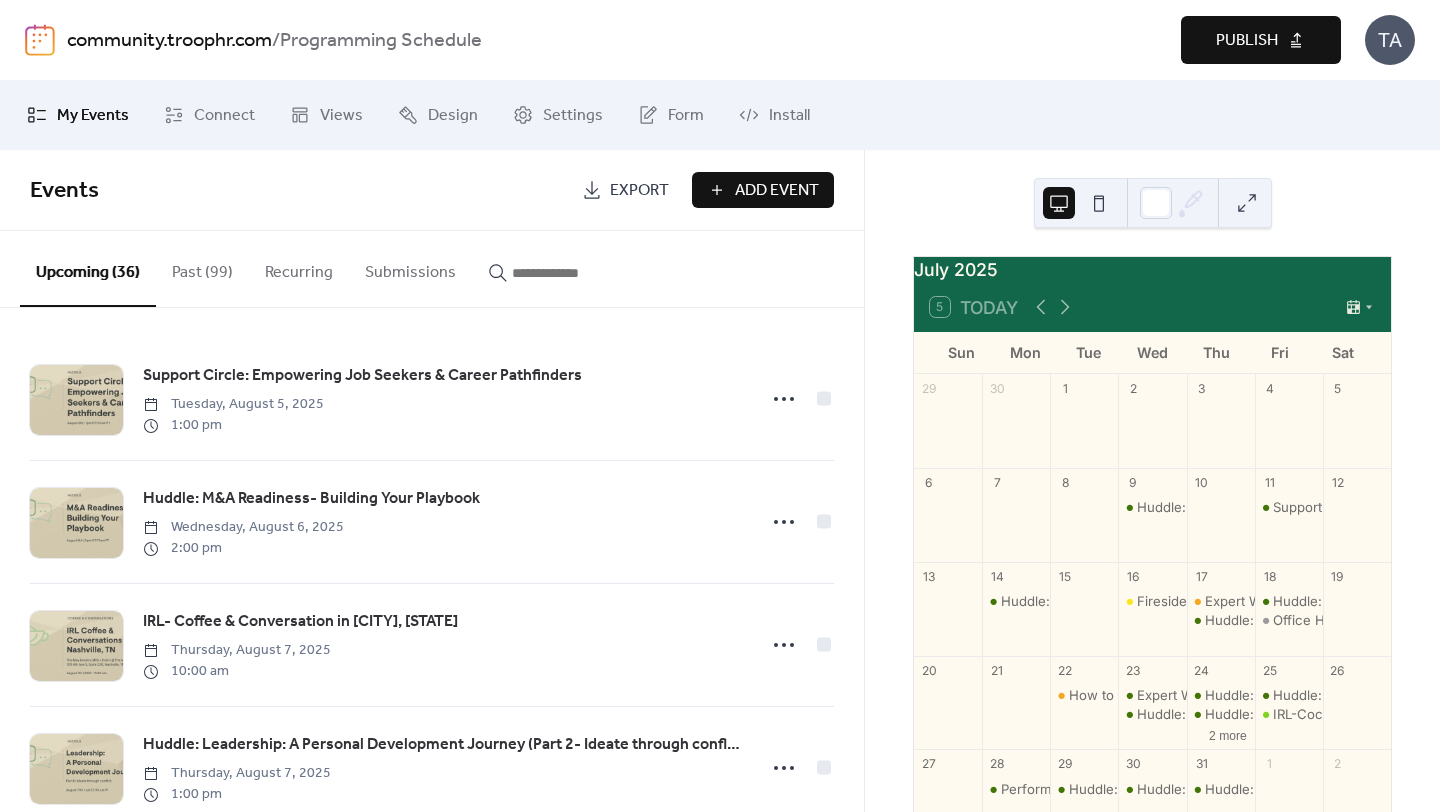 click on "Publish" at bounding box center (1247, 41) 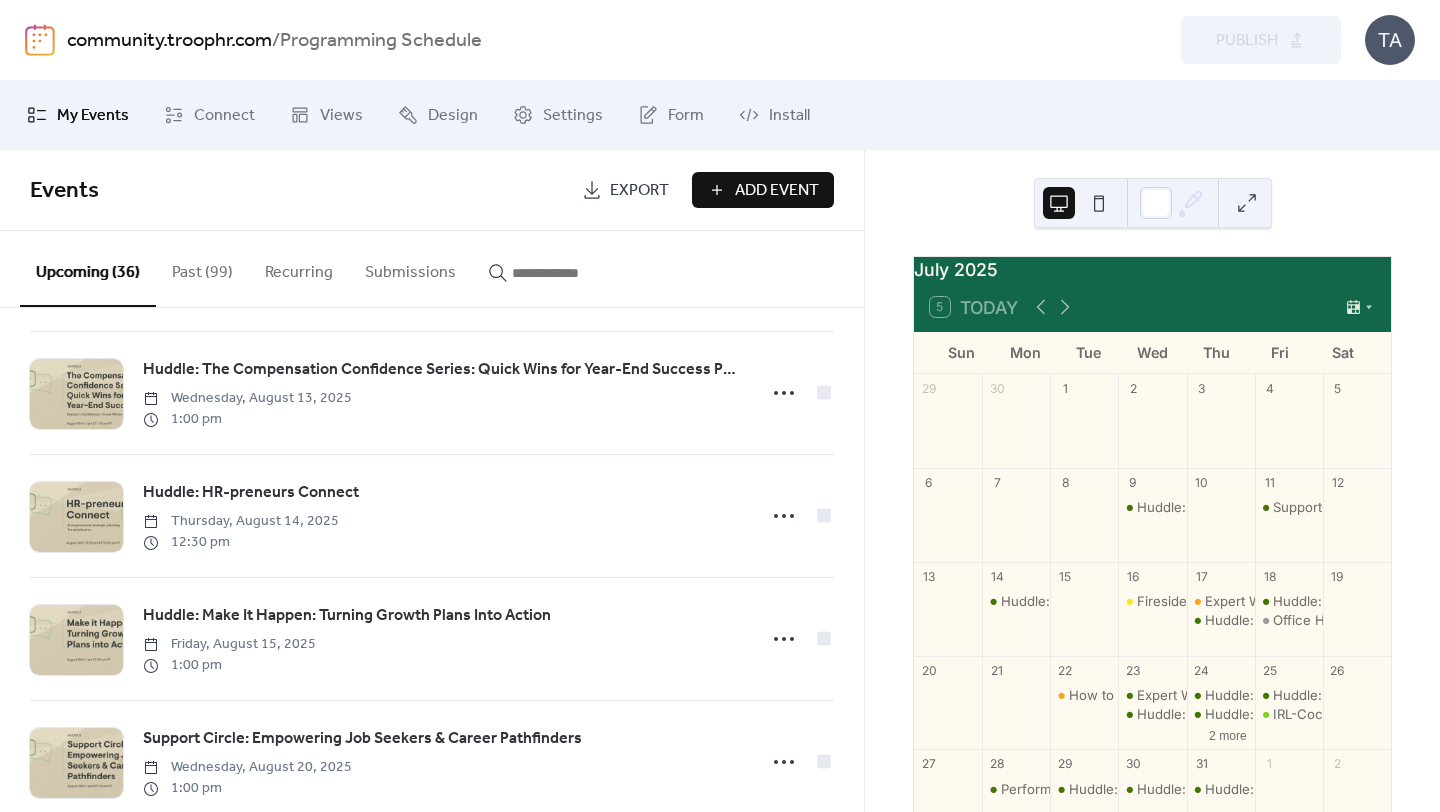 scroll, scrollTop: 528, scrollLeft: 0, axis: vertical 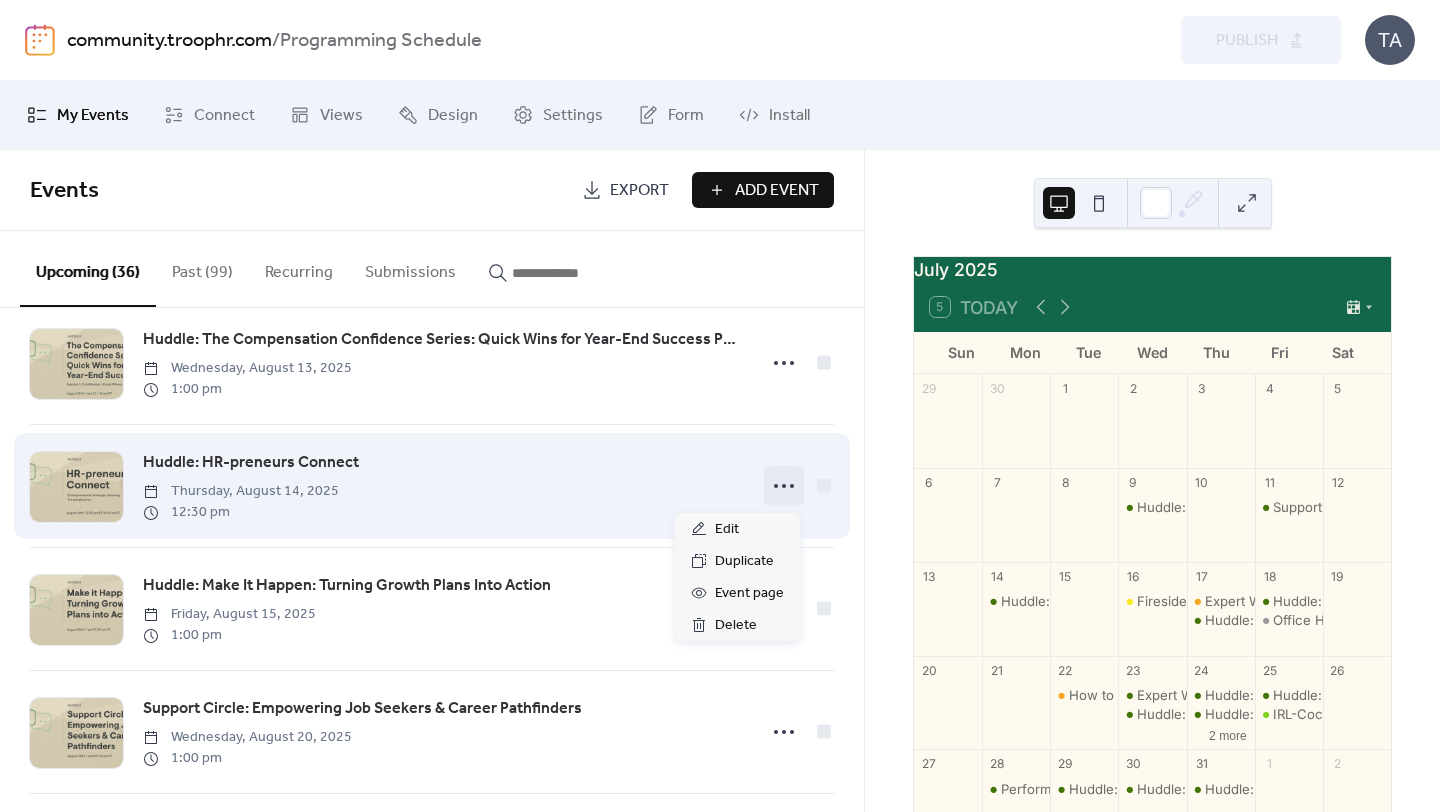 click 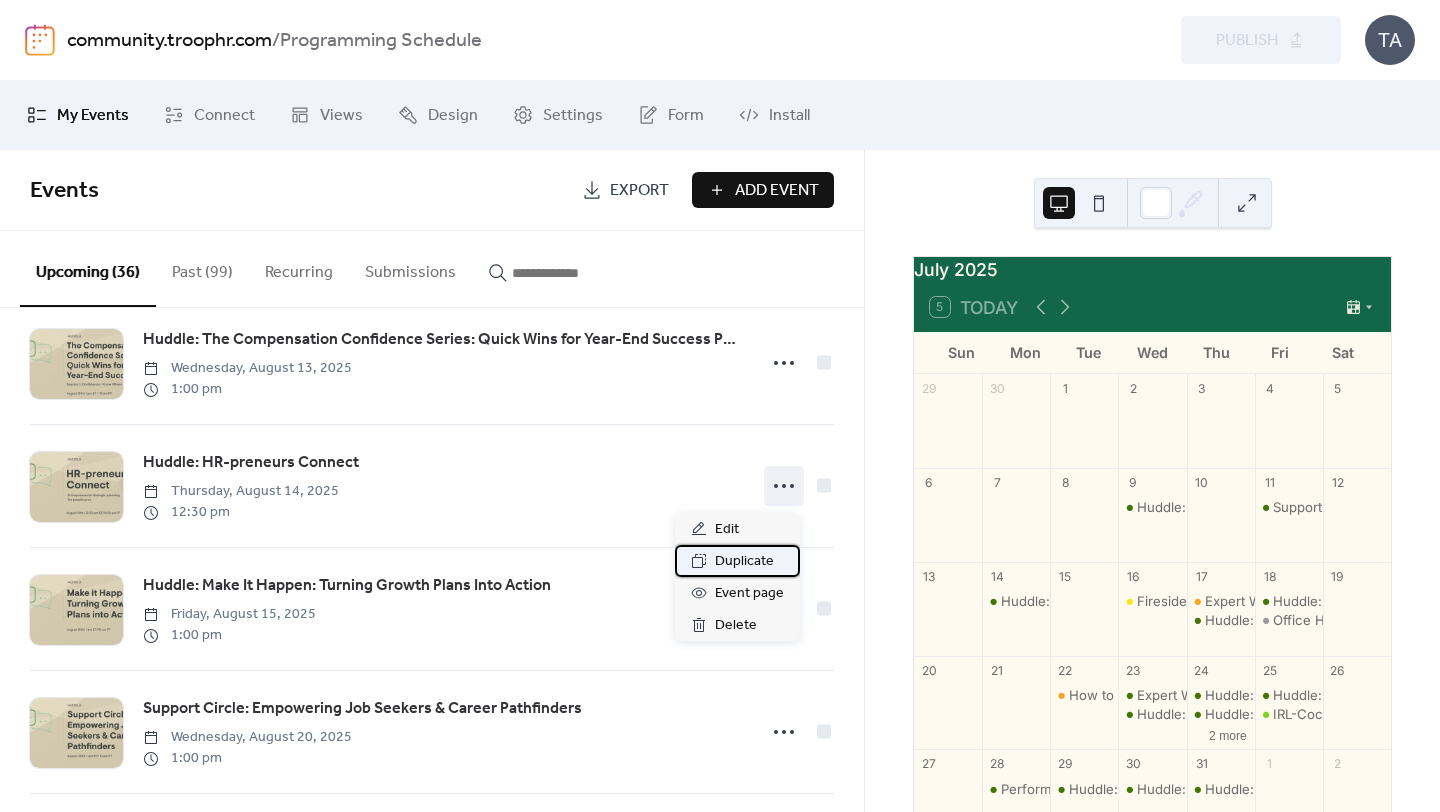 click on "Duplicate" at bounding box center [744, 562] 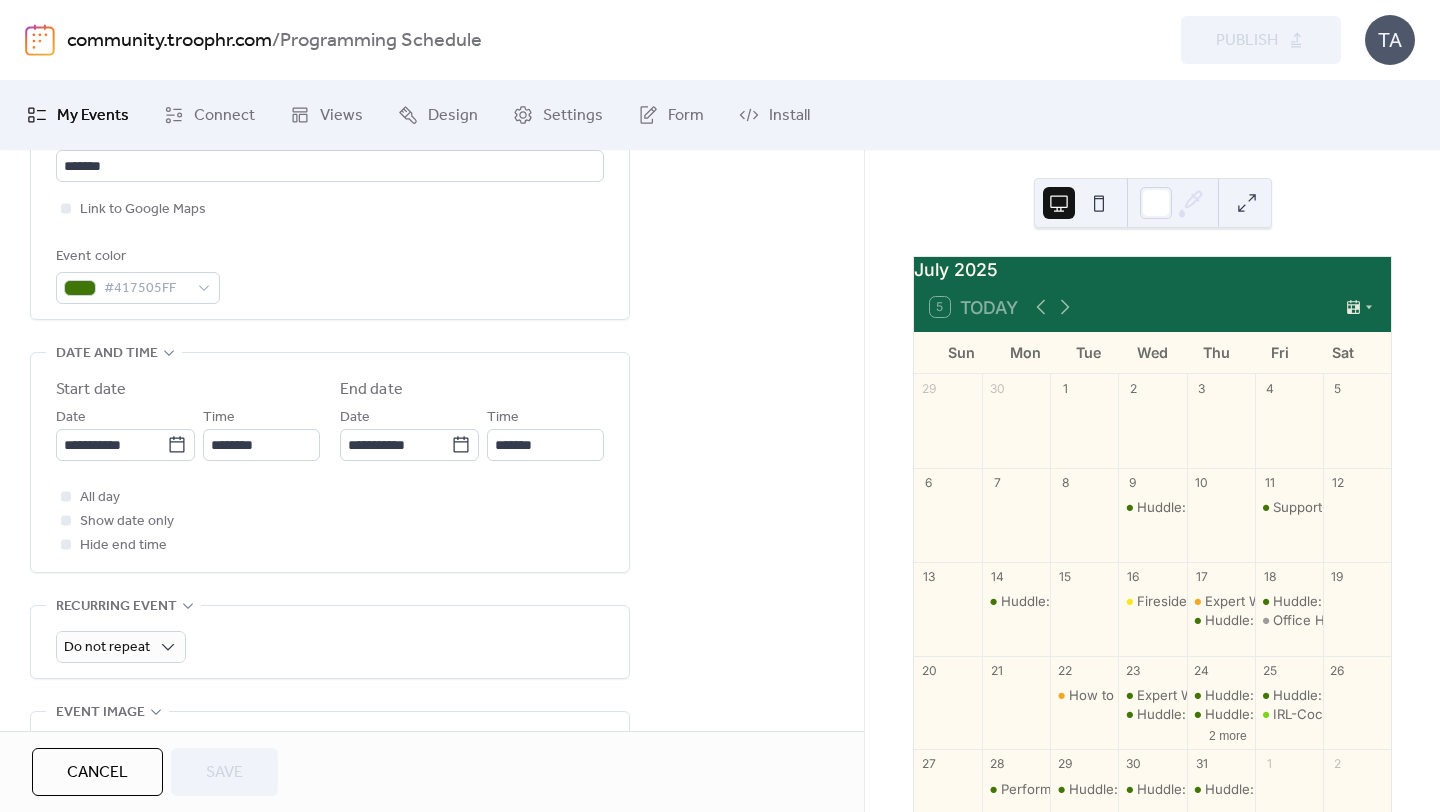 scroll, scrollTop: 521, scrollLeft: 0, axis: vertical 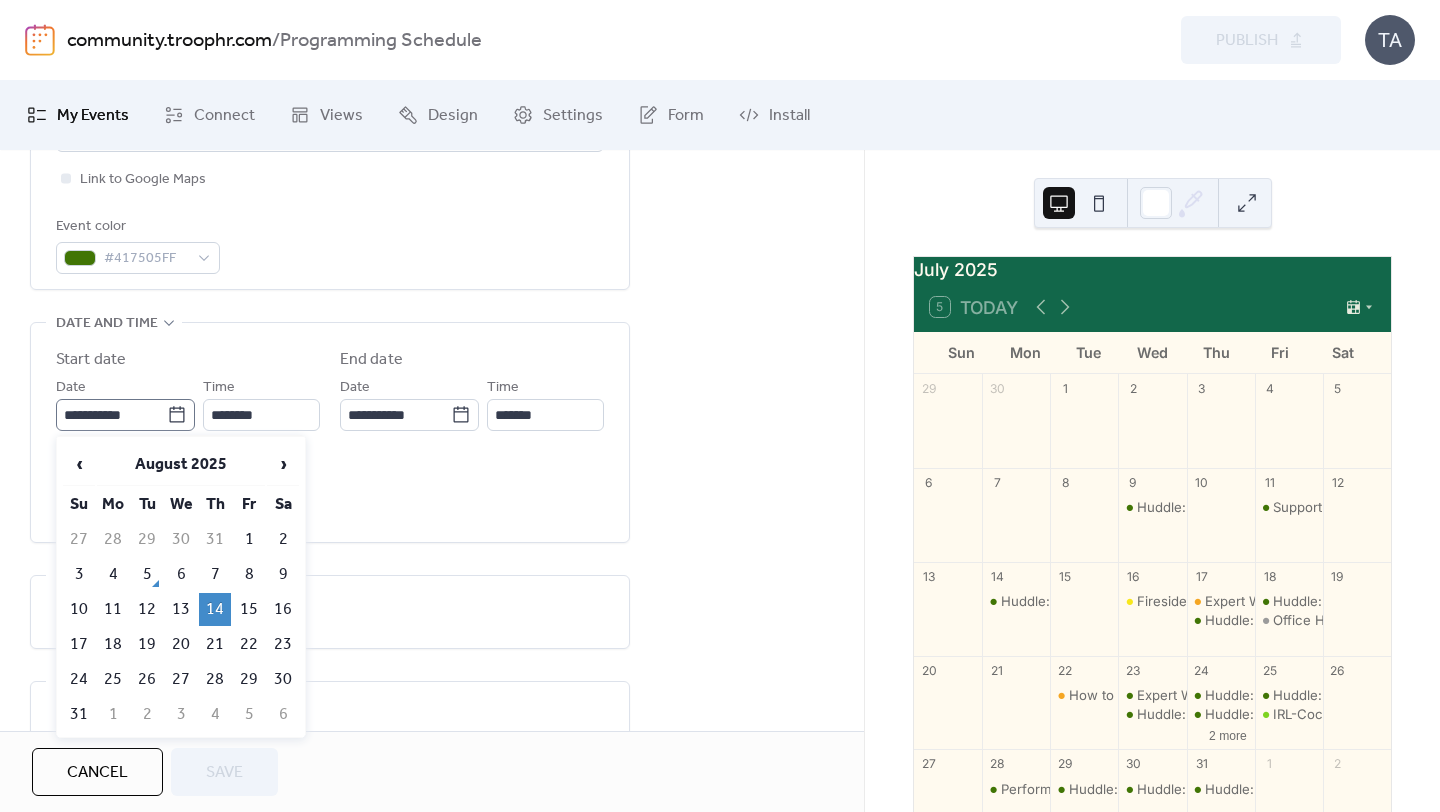 click 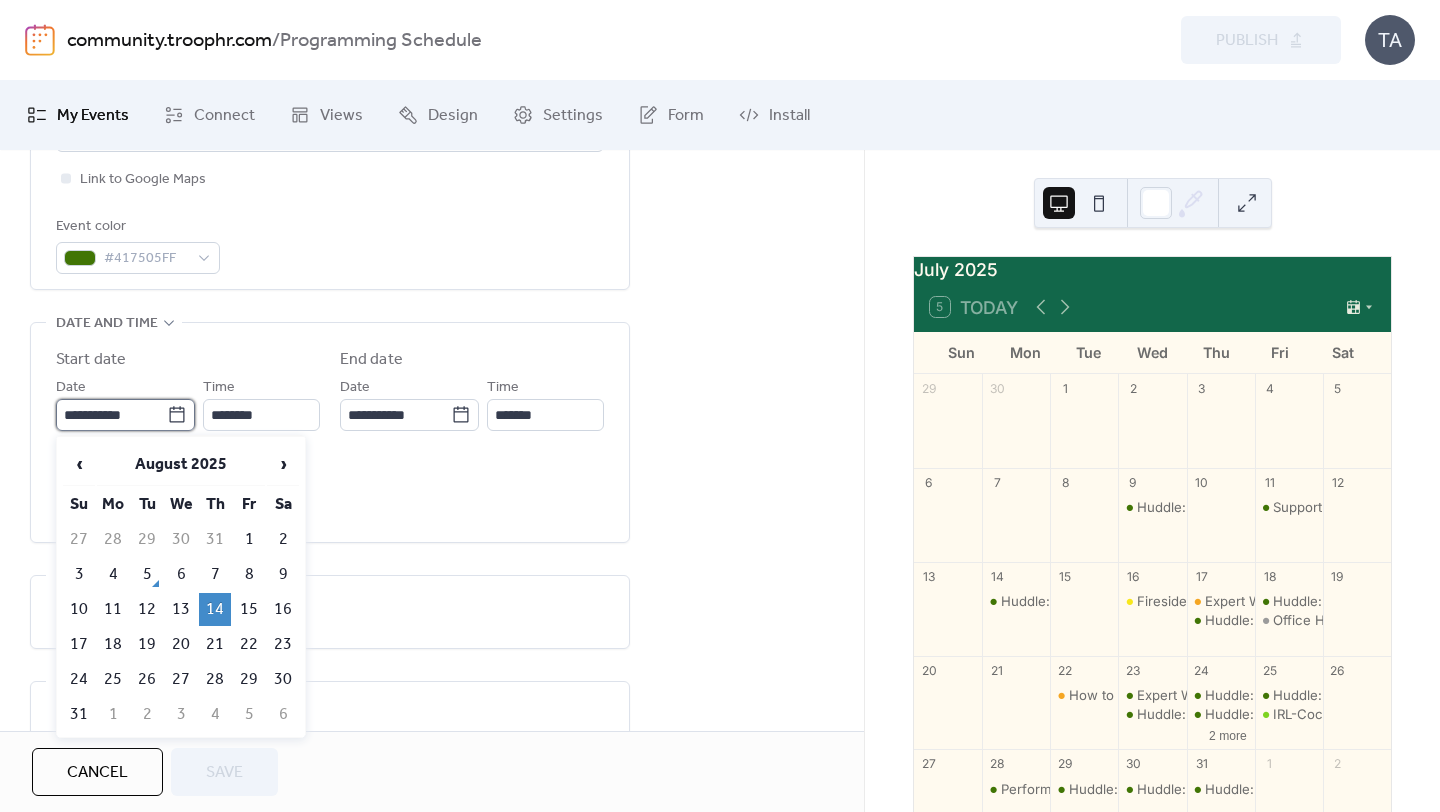click on "**********" at bounding box center (111, 415) 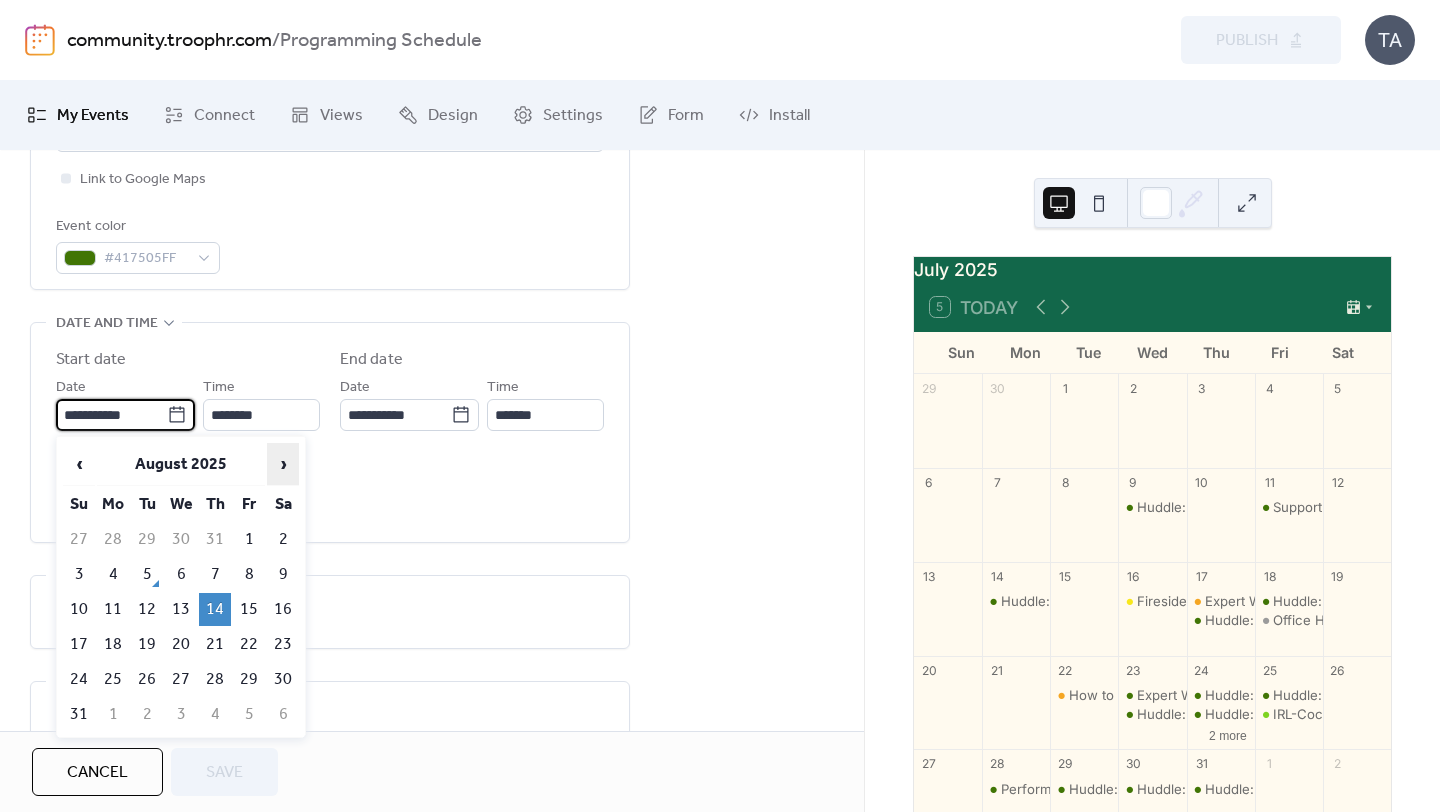 click on "›" at bounding box center (283, 464) 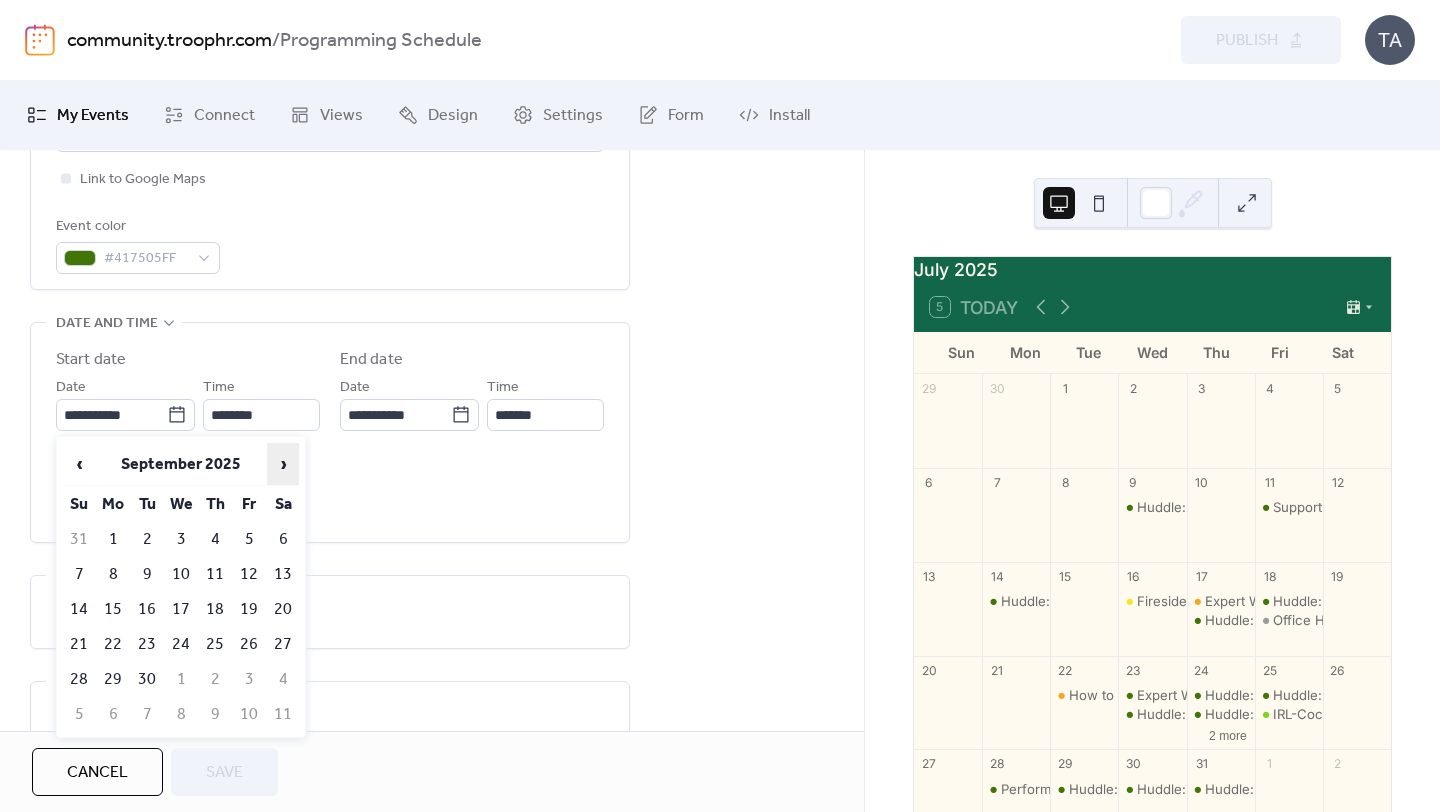 click on "›" at bounding box center [283, 464] 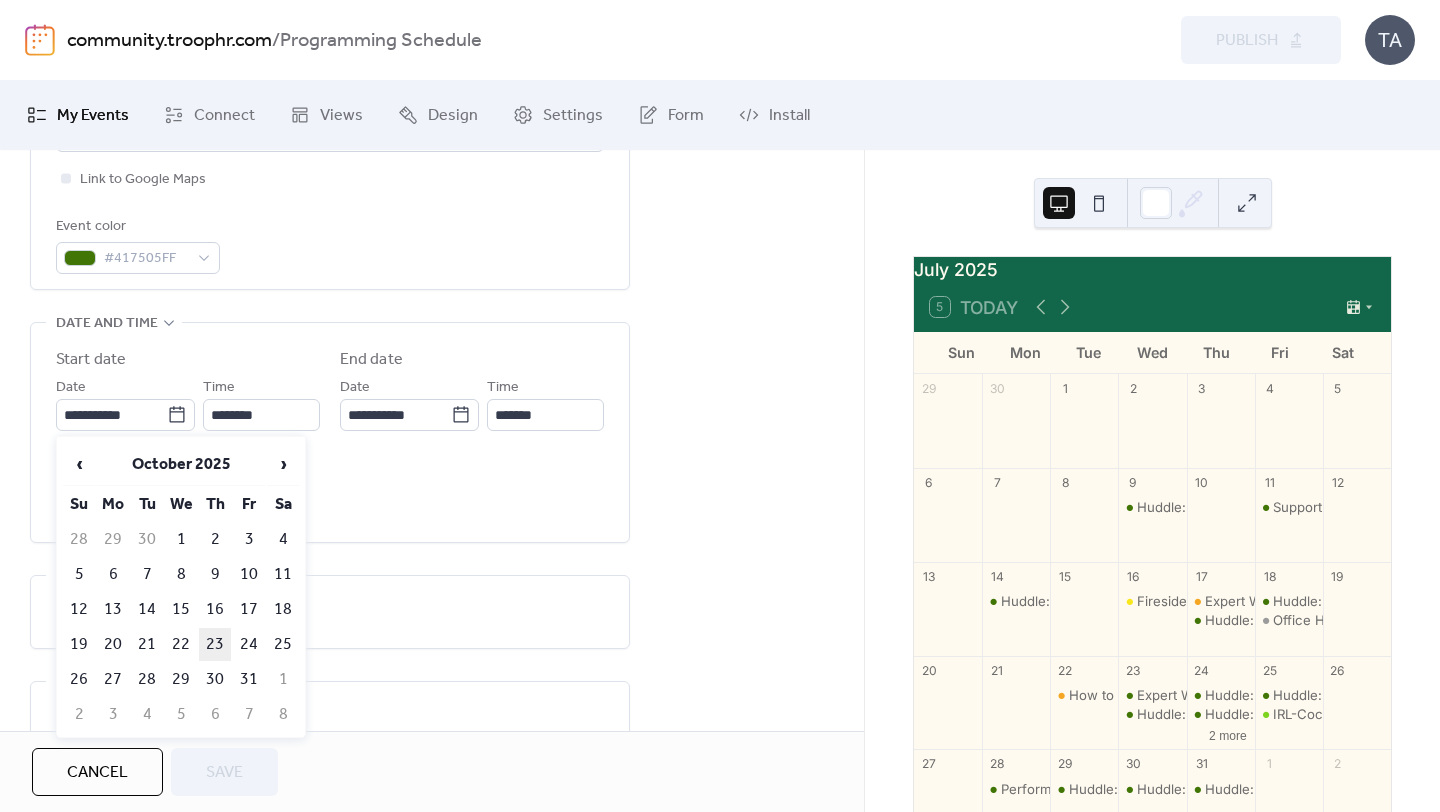 click on "23" at bounding box center [215, 644] 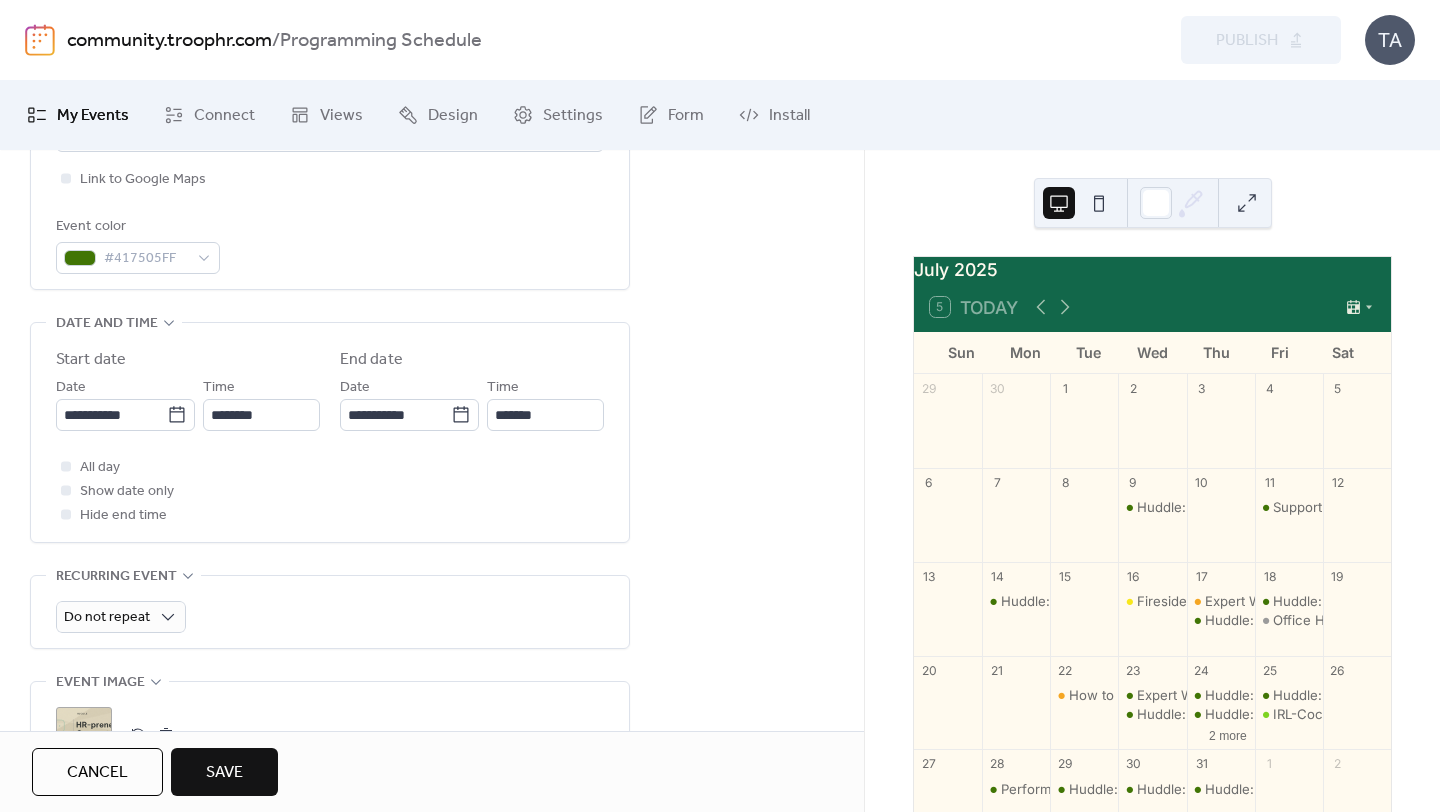 type on "**********" 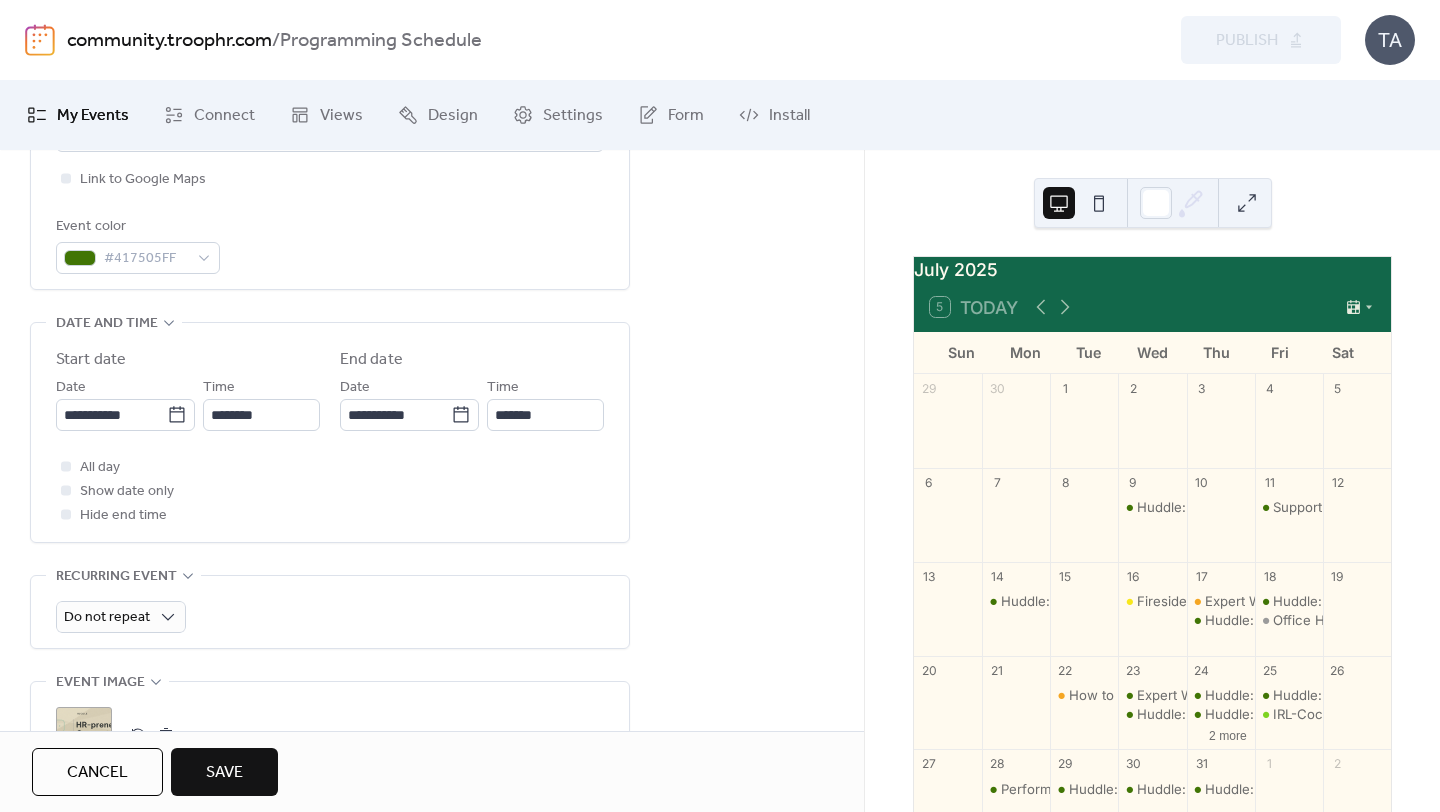 type on "**********" 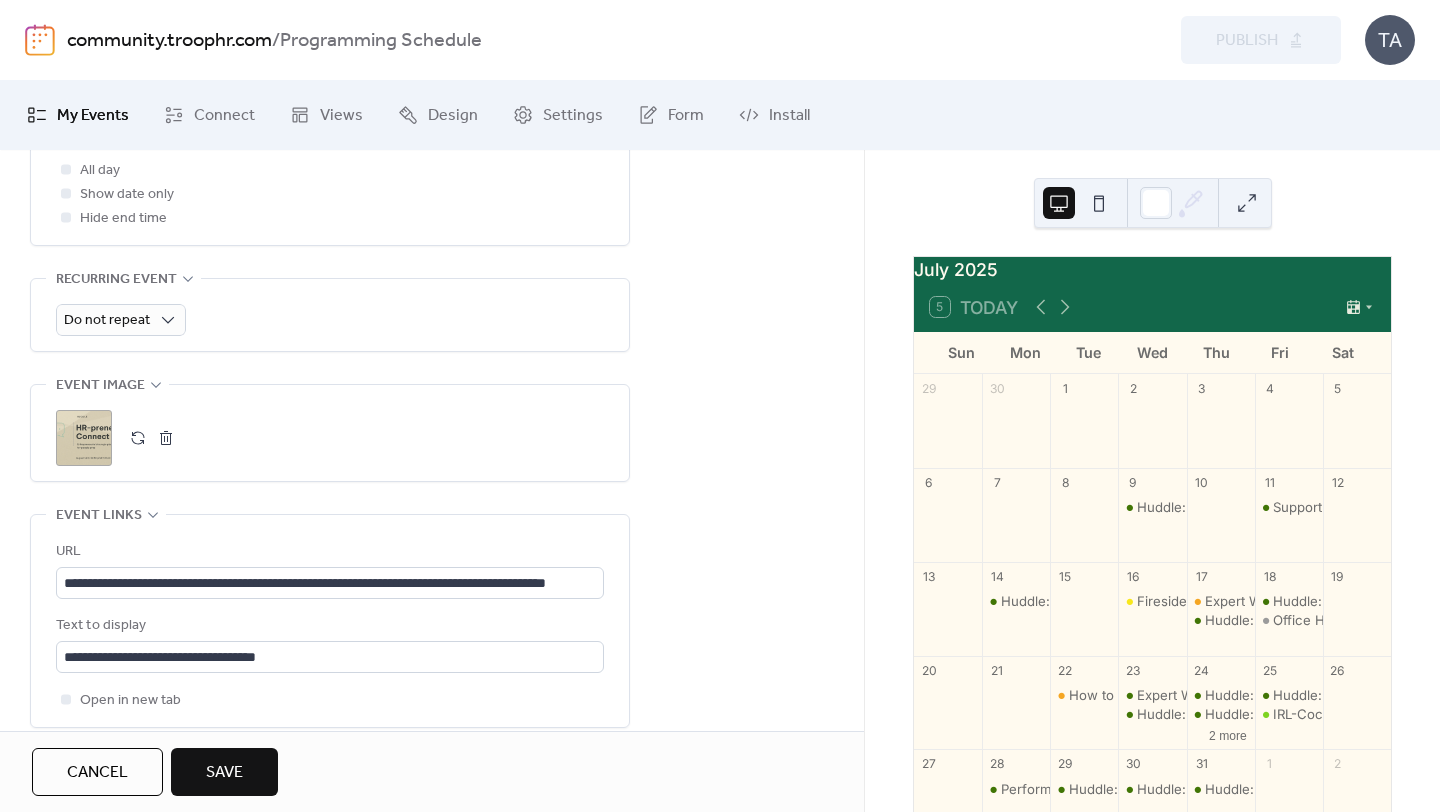 scroll, scrollTop: 829, scrollLeft: 0, axis: vertical 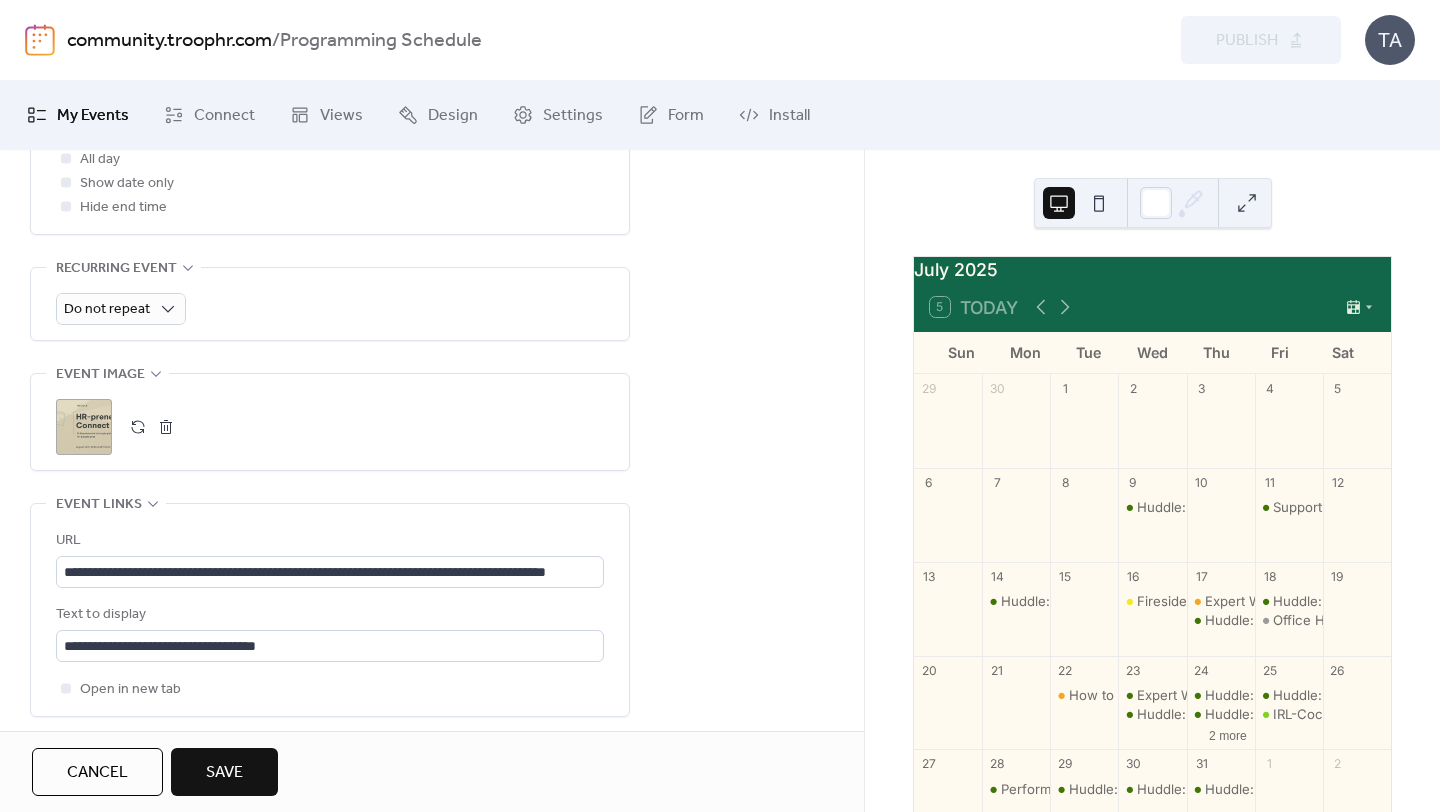 click on ";" at bounding box center (84, 427) 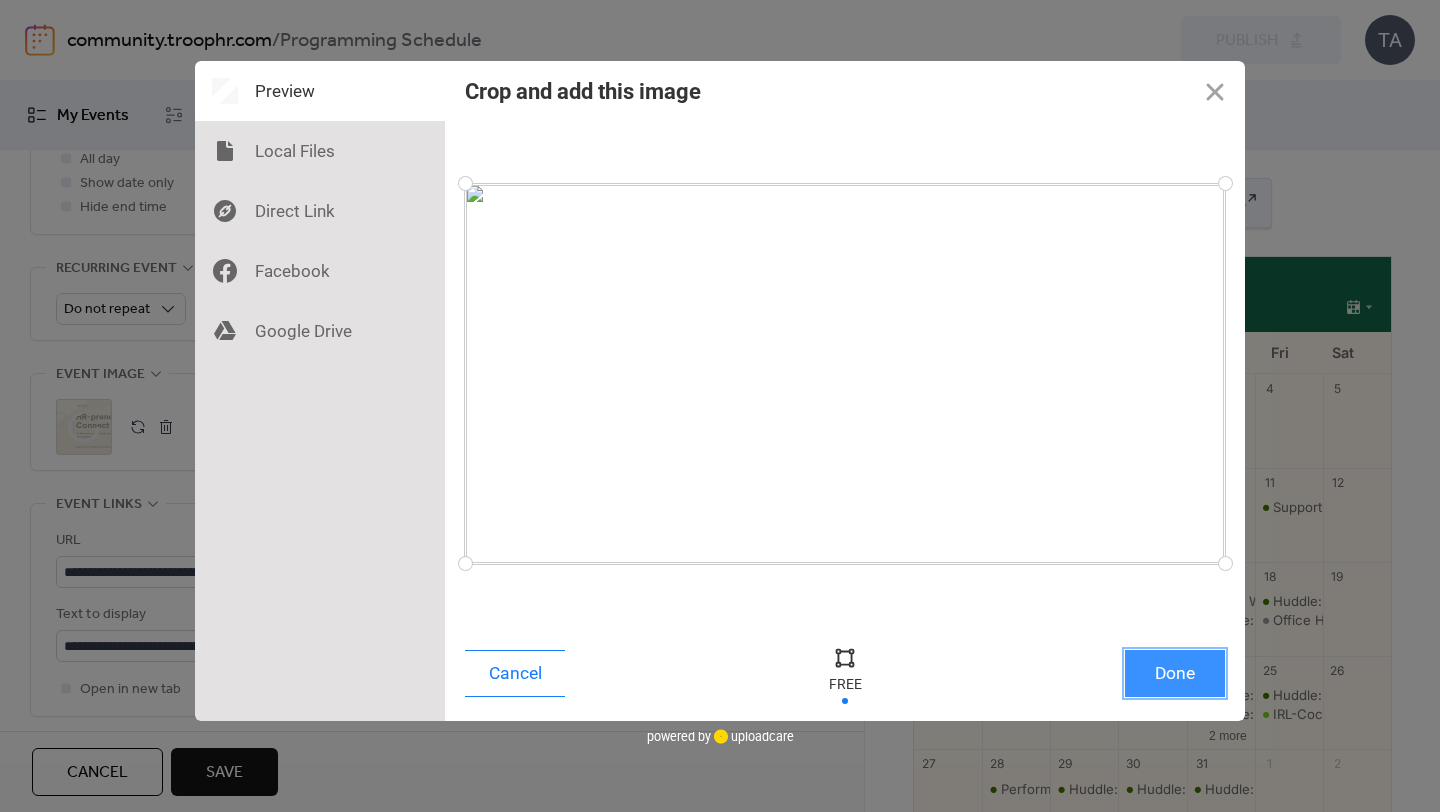 click on "Done" at bounding box center [1175, 673] 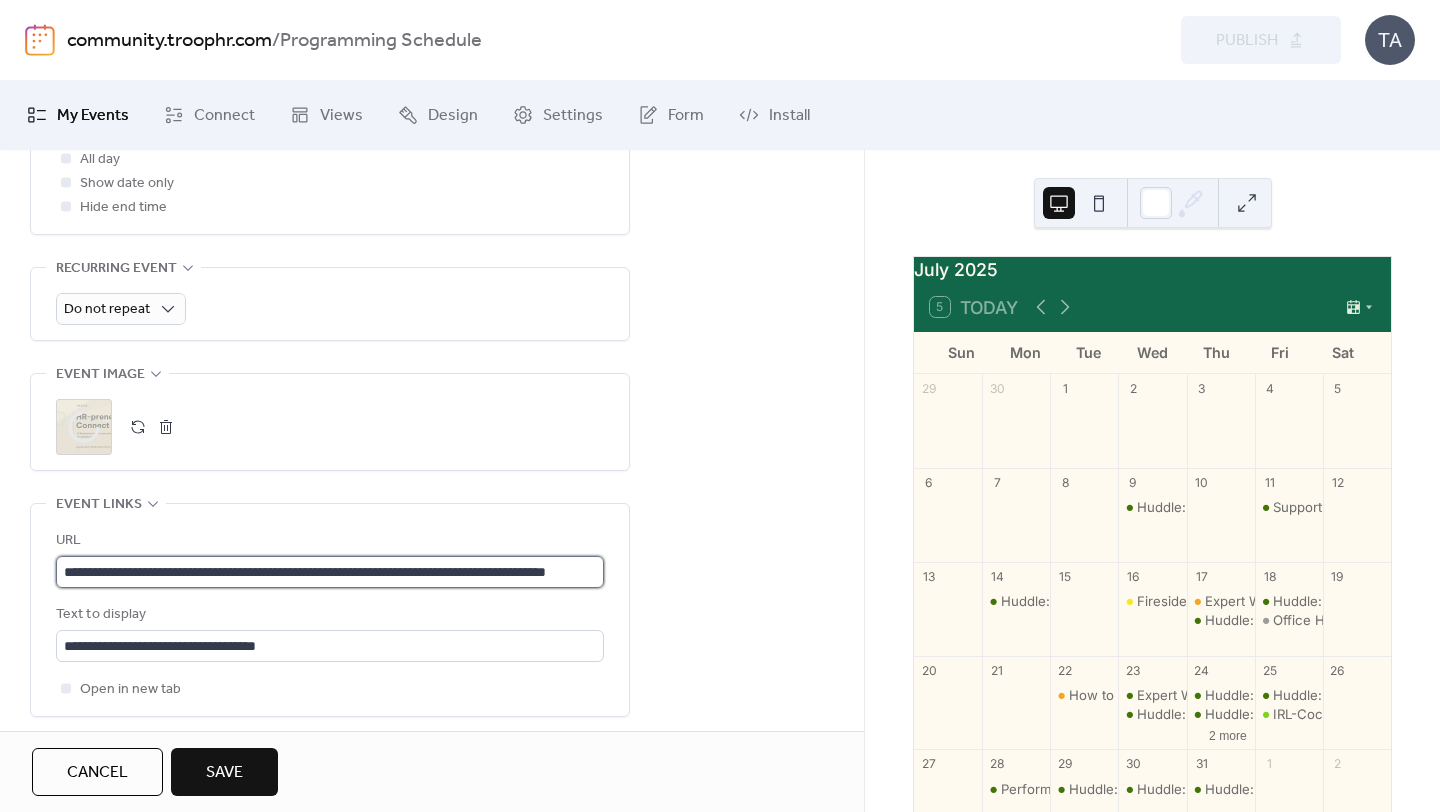 click on "**********" at bounding box center (330, 572) 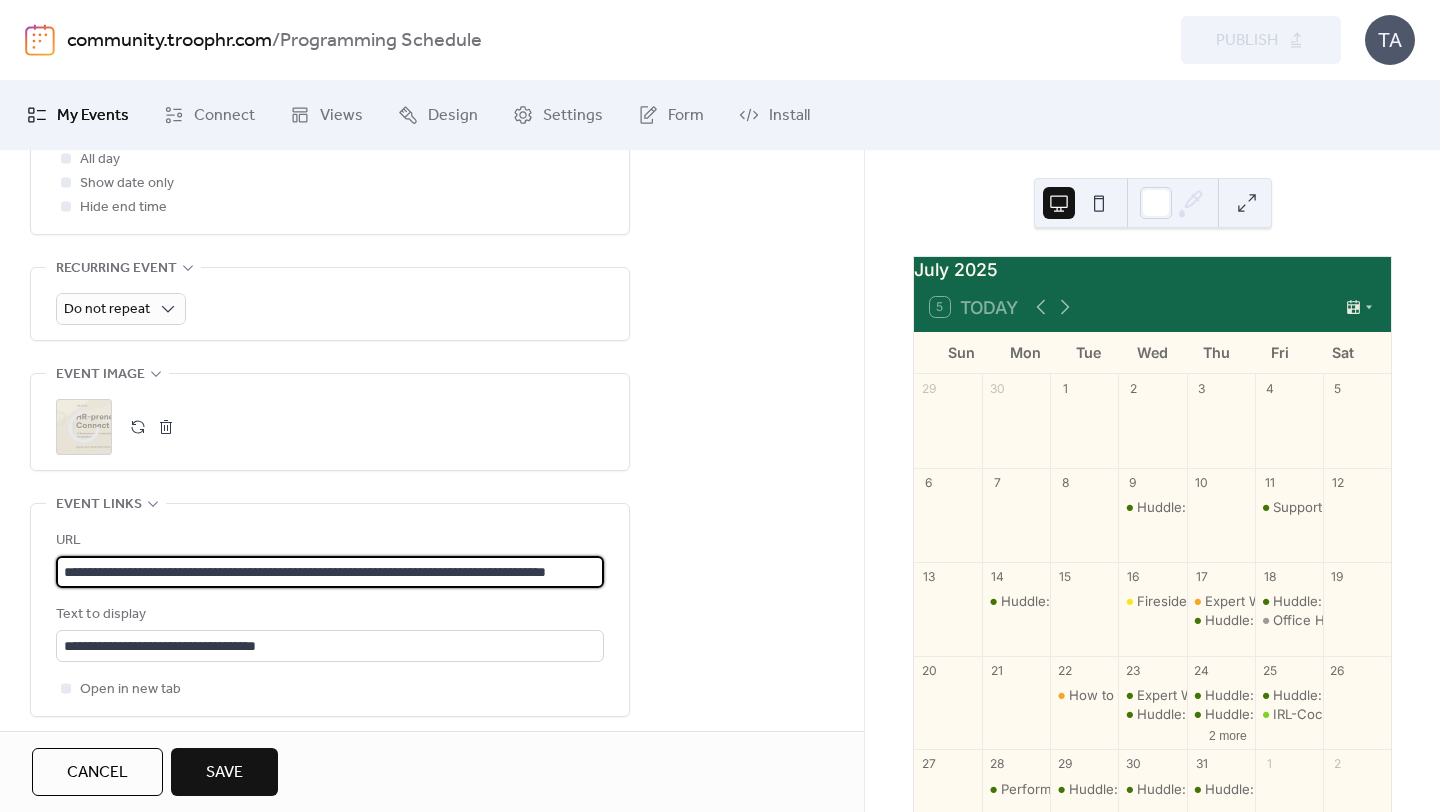 click on "**********" at bounding box center (330, 572) 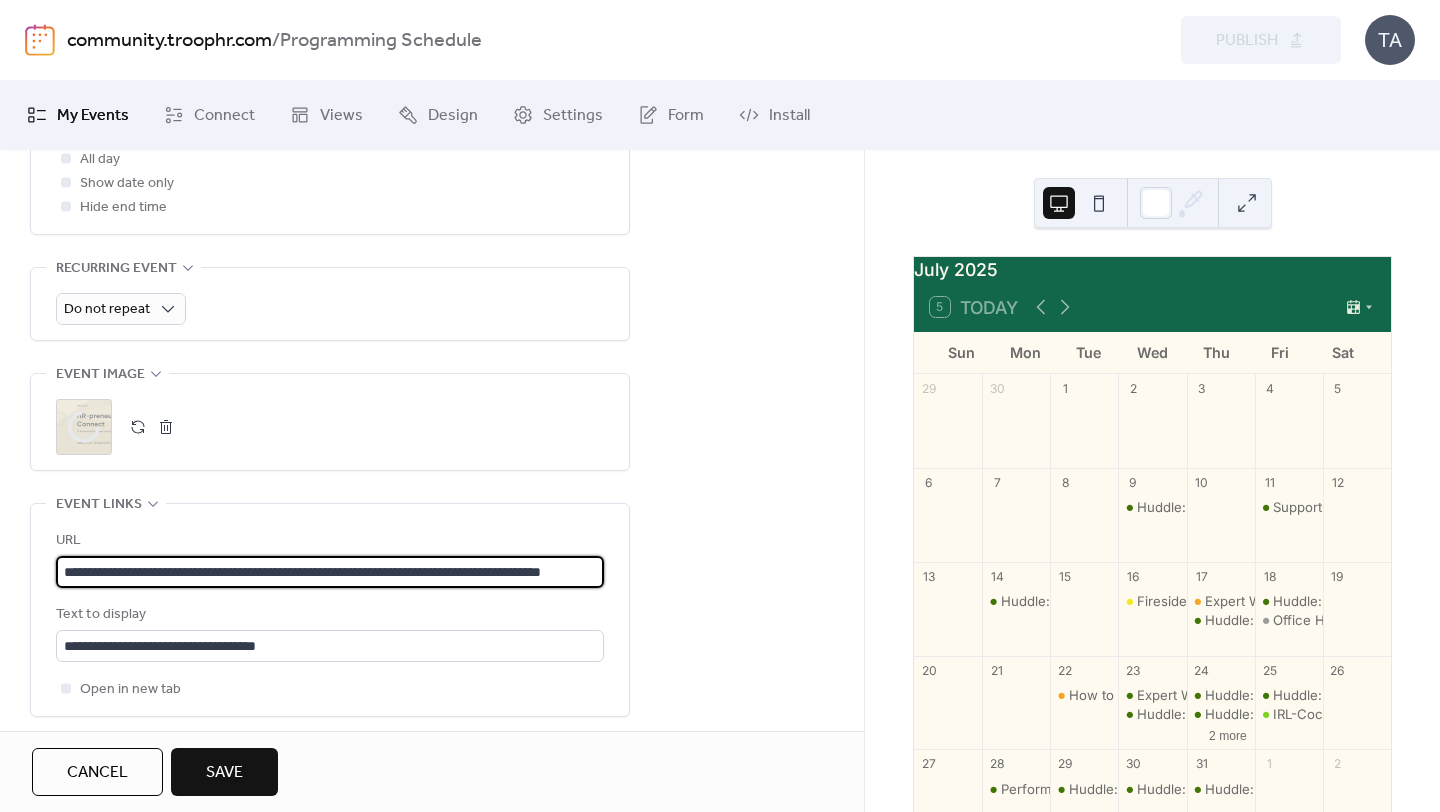 scroll, scrollTop: 0, scrollLeft: 6, axis: horizontal 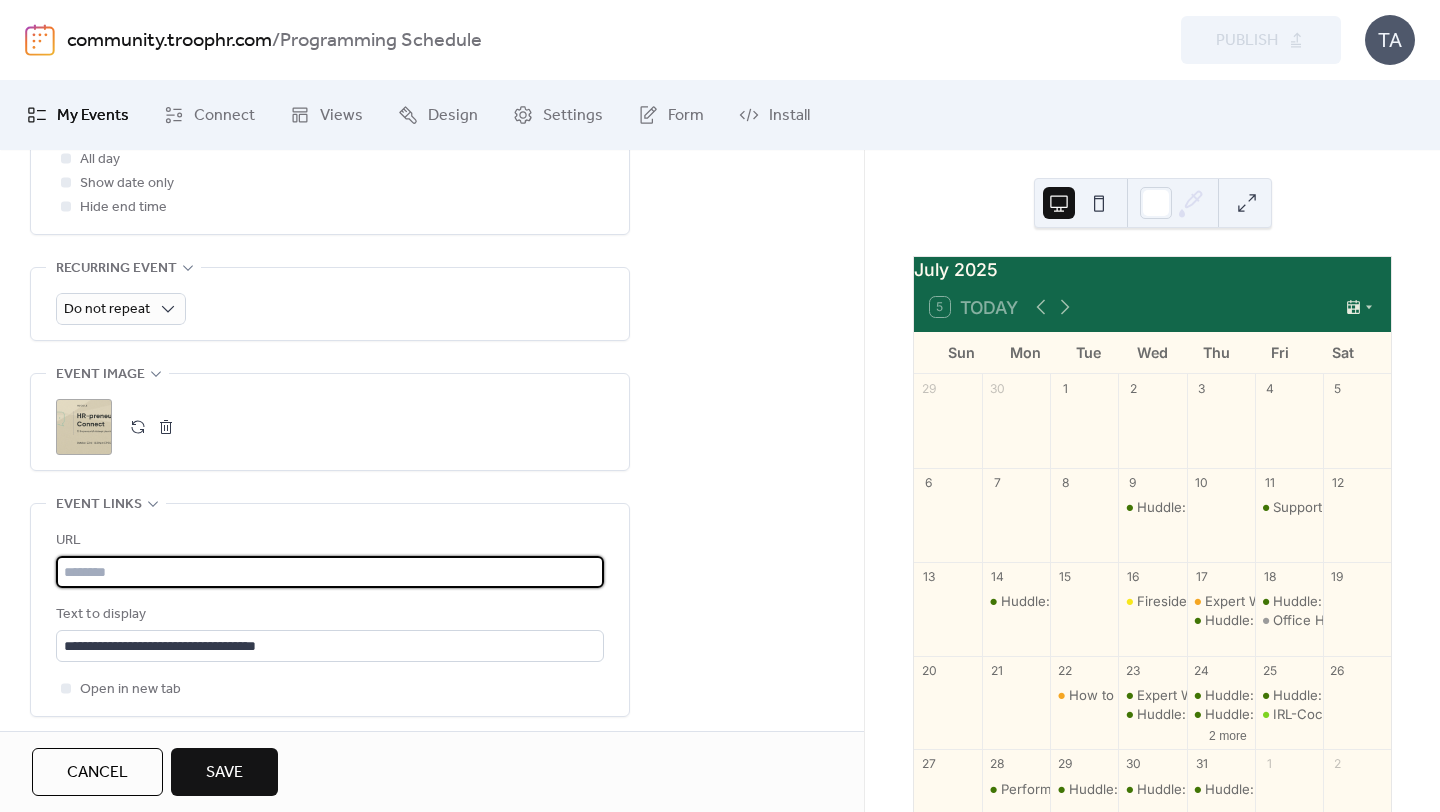 paste on "**********" 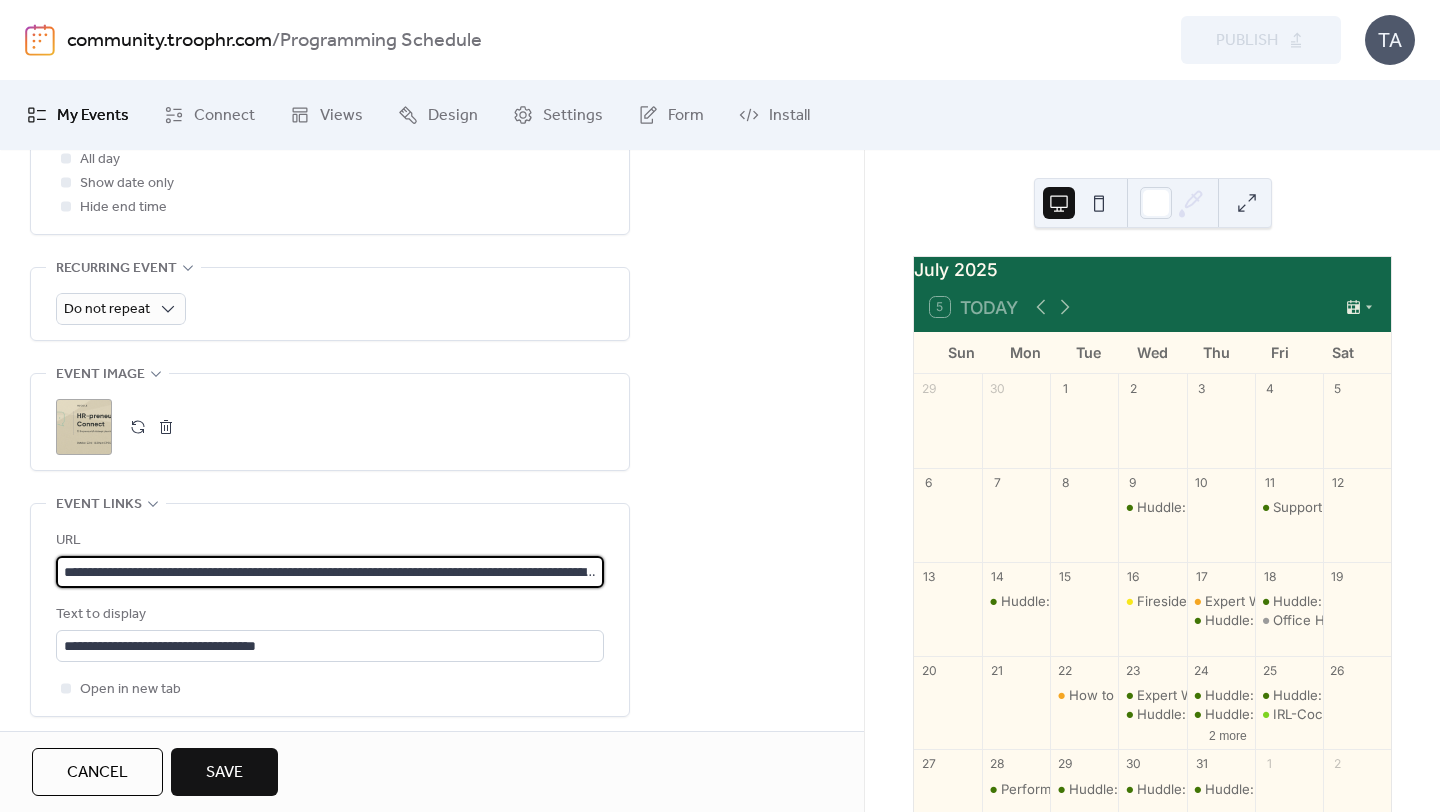 scroll, scrollTop: 0, scrollLeft: 219, axis: horizontal 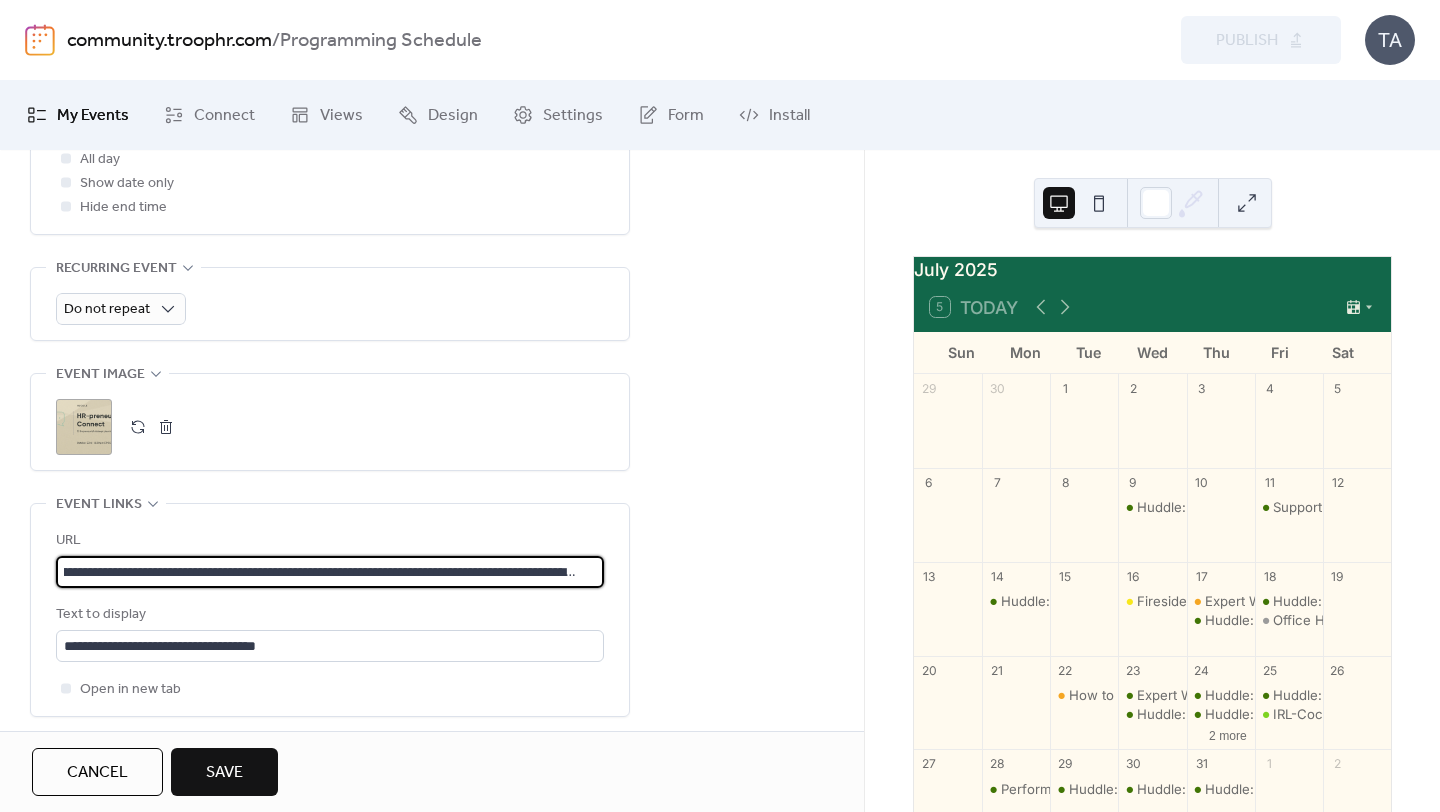 type on "**********" 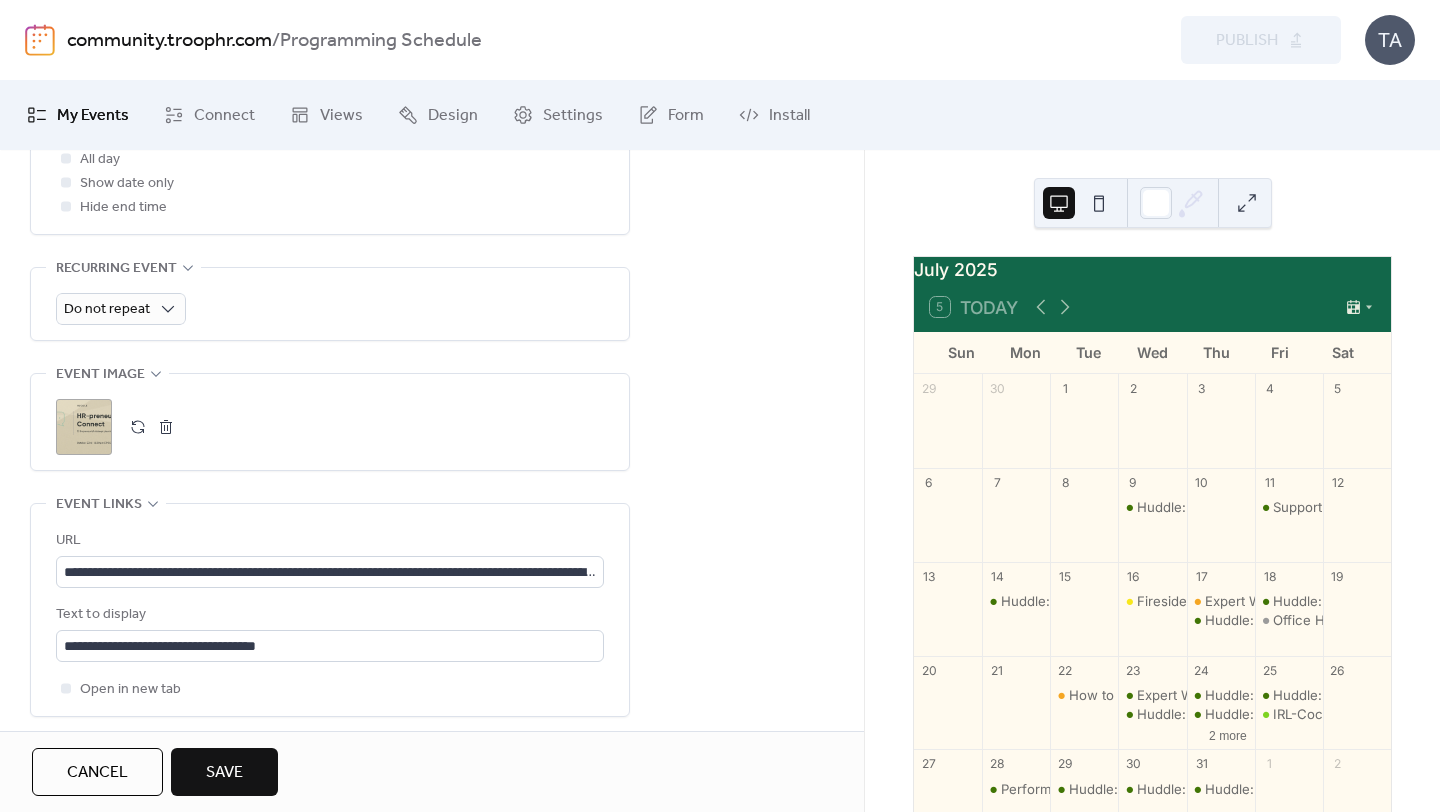 click on "Save" at bounding box center (224, 773) 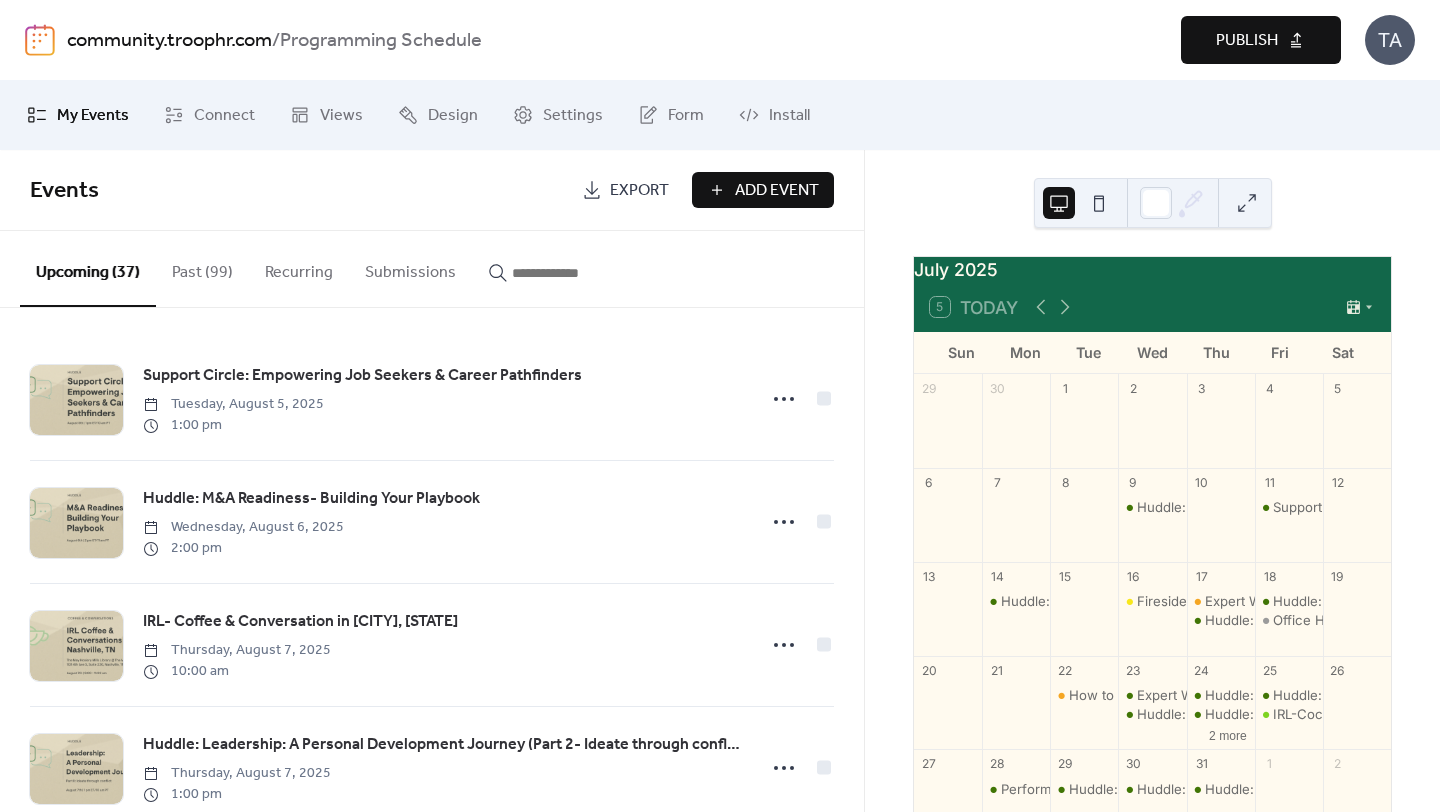 click on "Publish" at bounding box center [1247, 41] 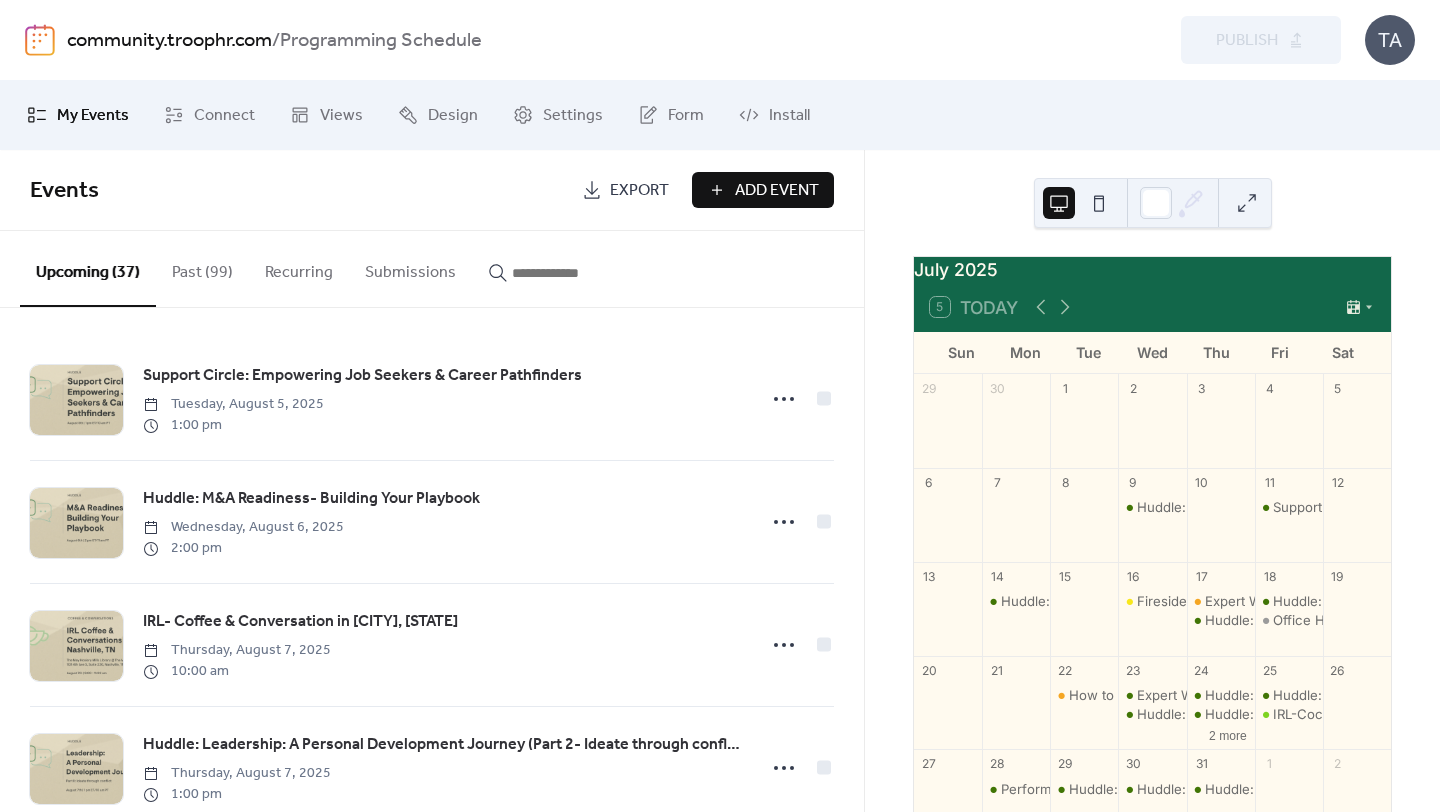 click on "Past (99)" at bounding box center (202, 268) 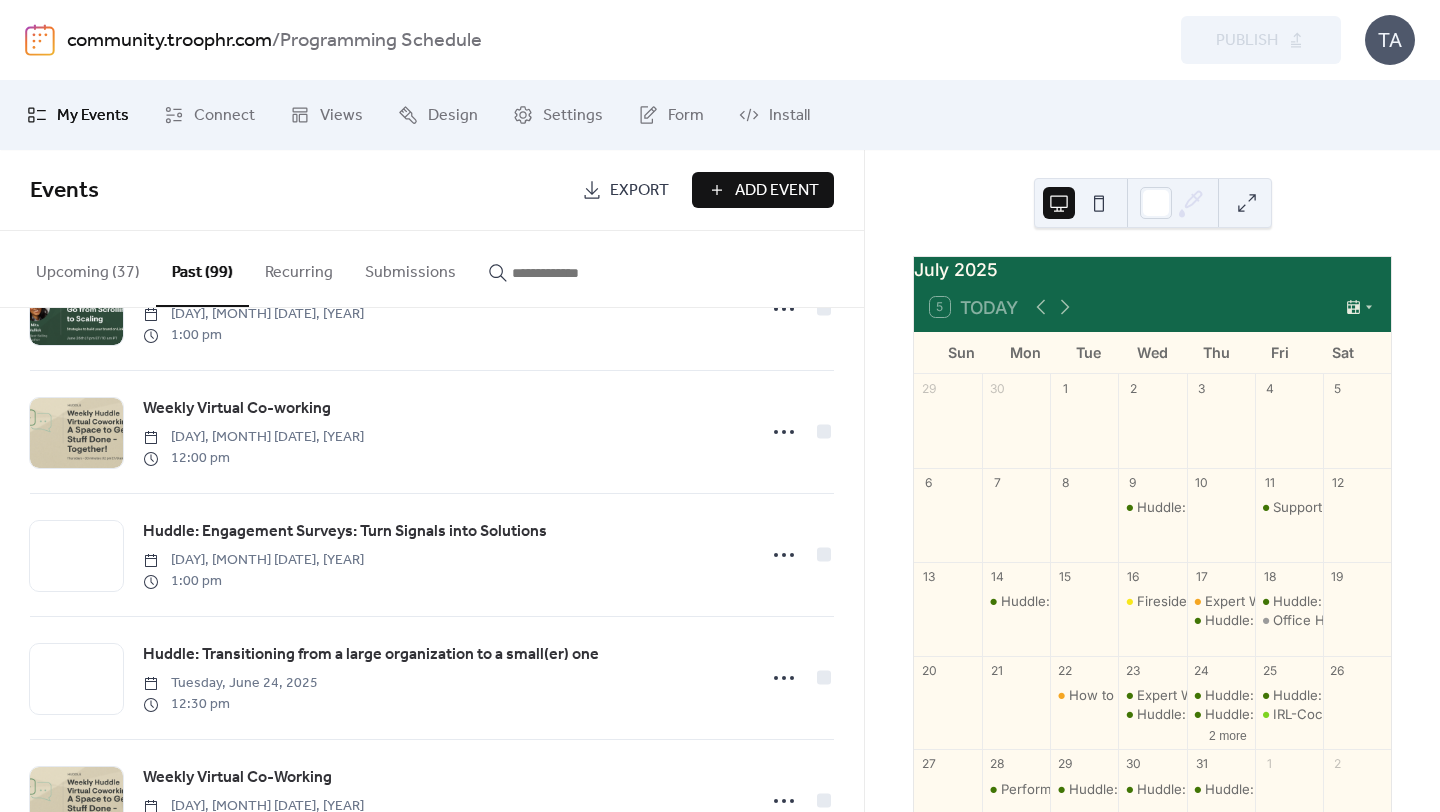 scroll, scrollTop: 3068, scrollLeft: 0, axis: vertical 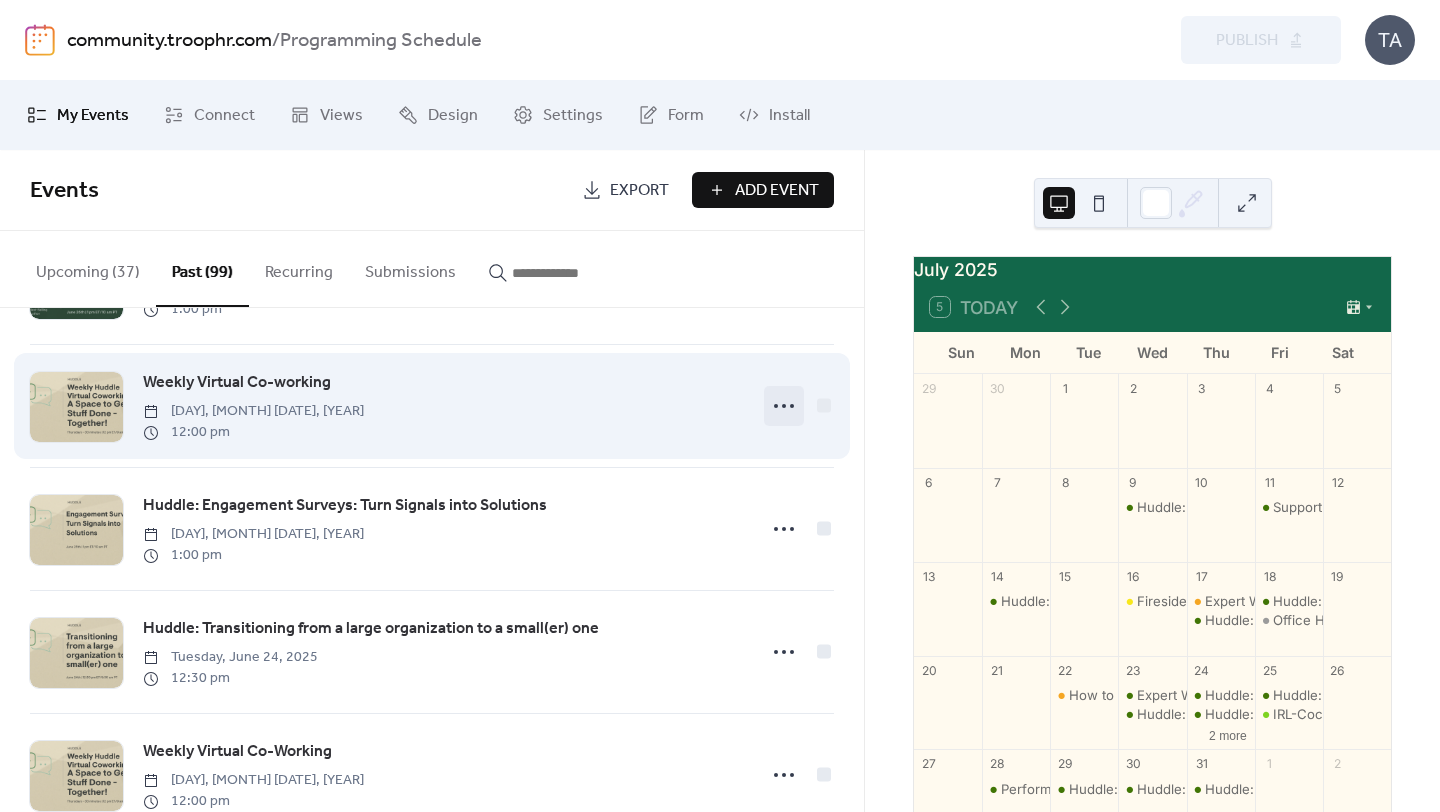 click 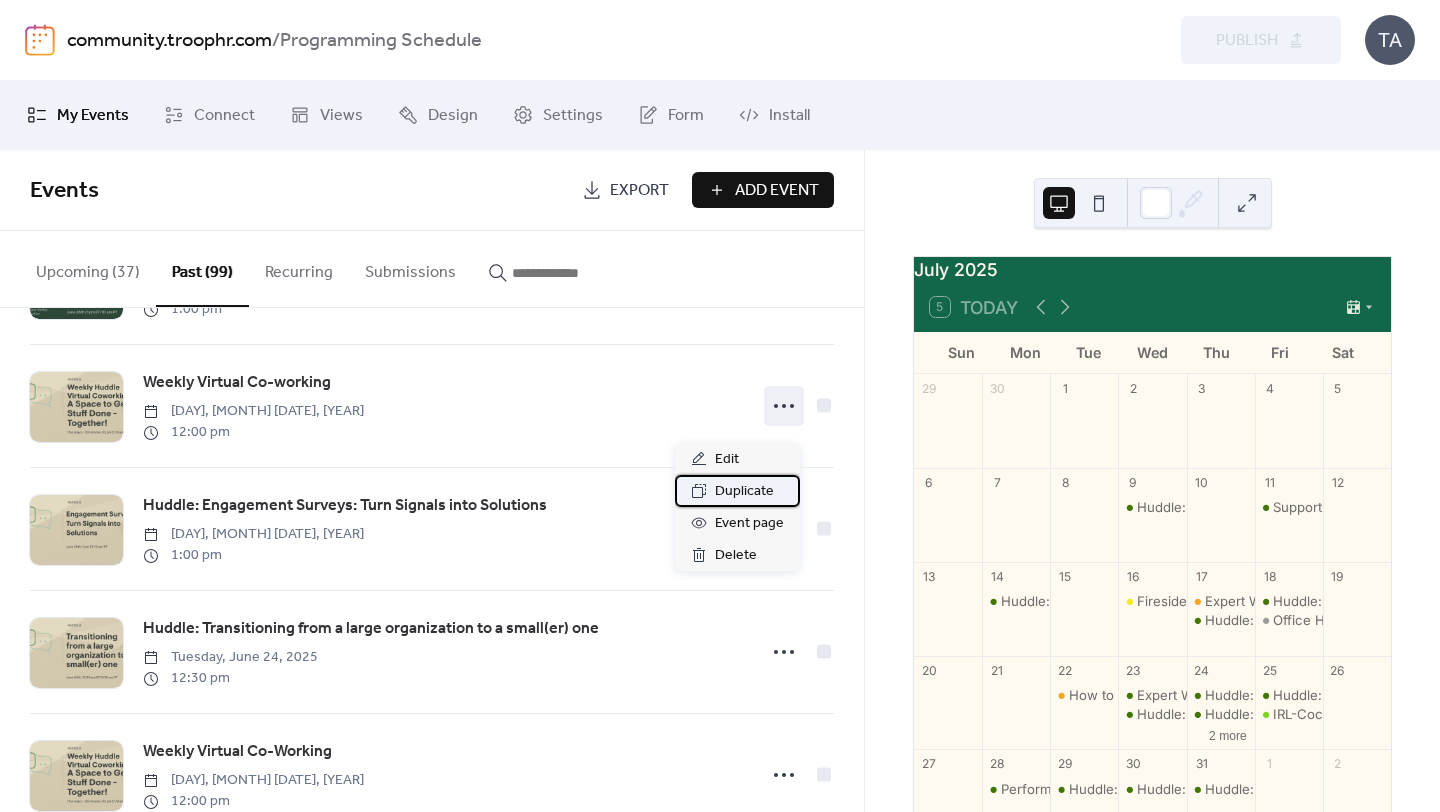 click on "Duplicate" at bounding box center (744, 492) 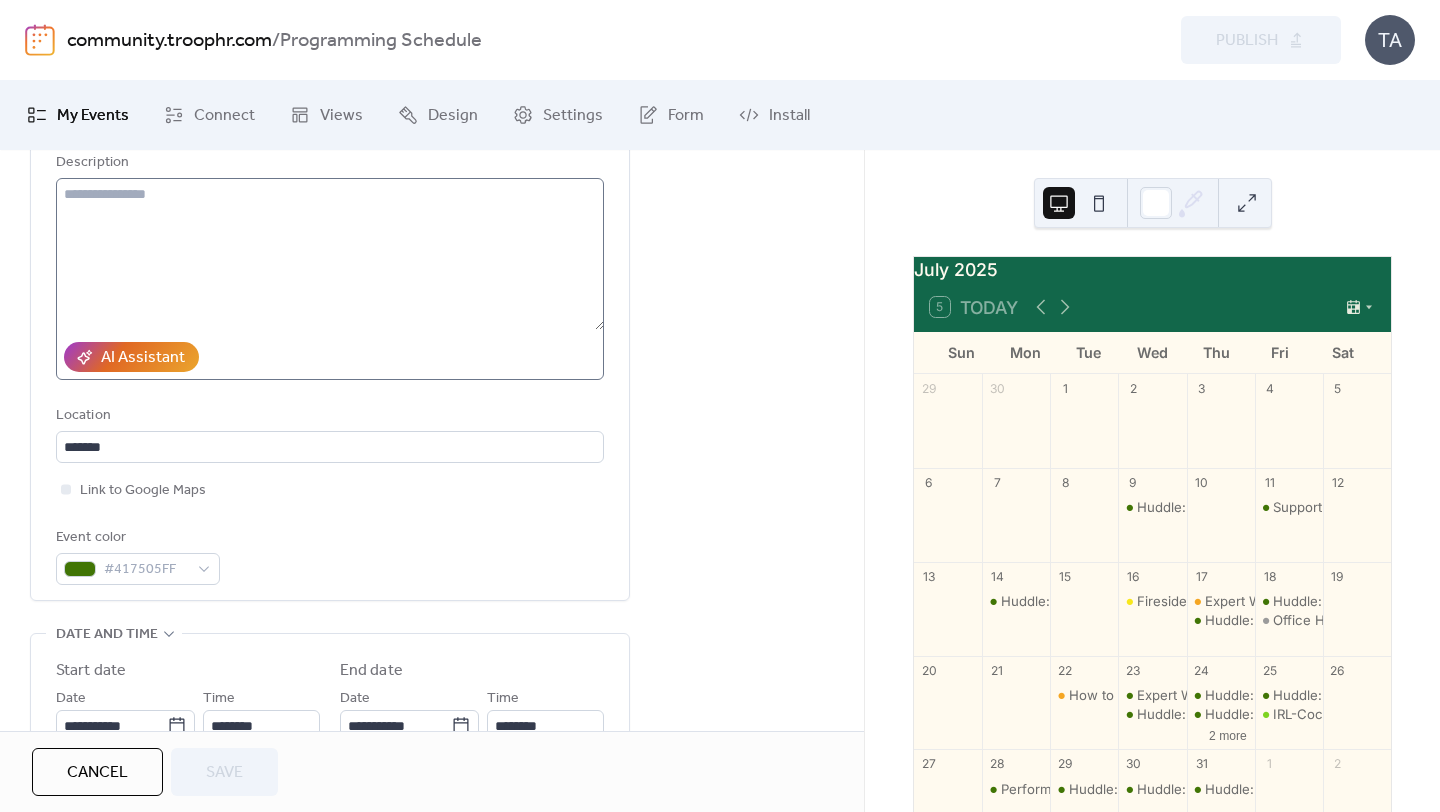 scroll, scrollTop: 227, scrollLeft: 0, axis: vertical 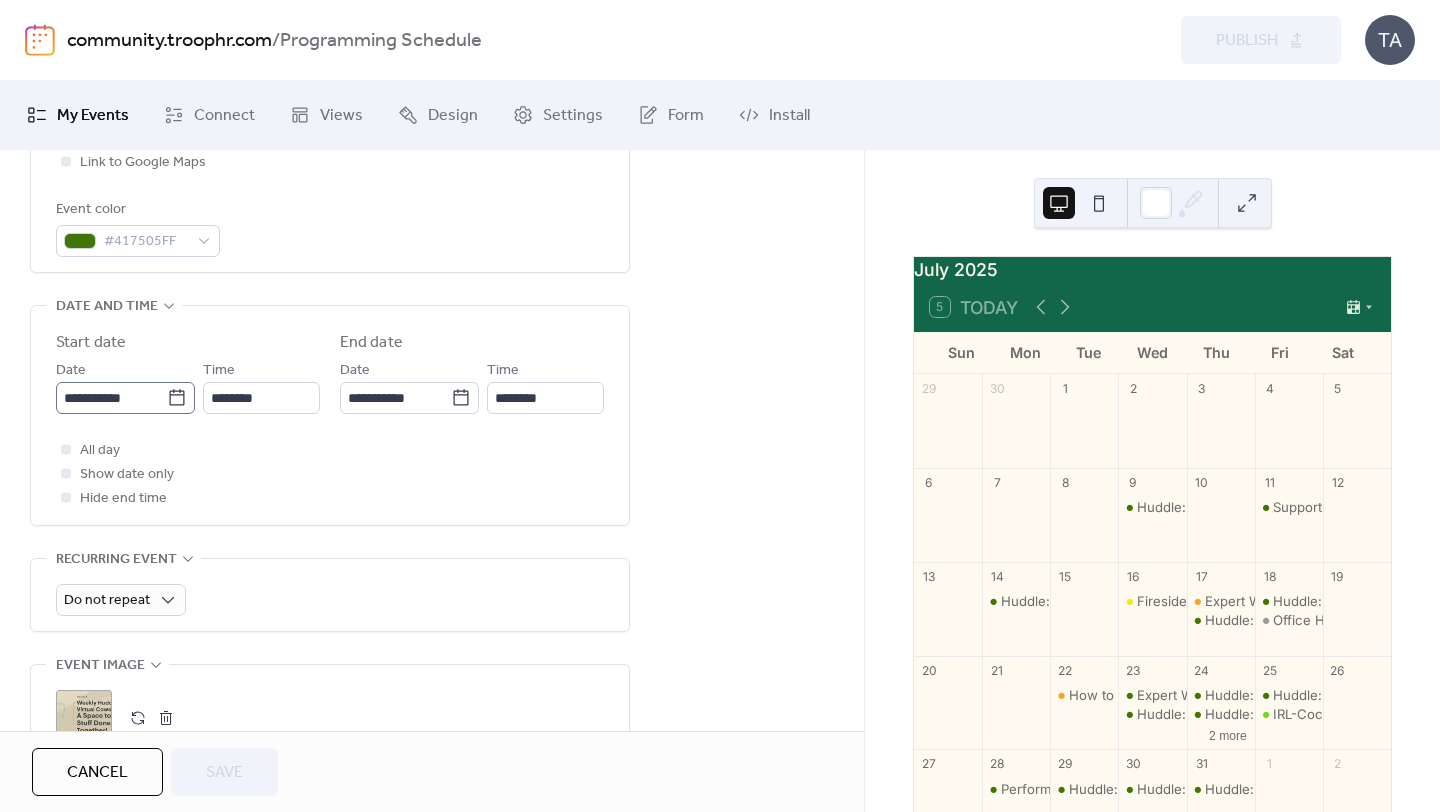 click 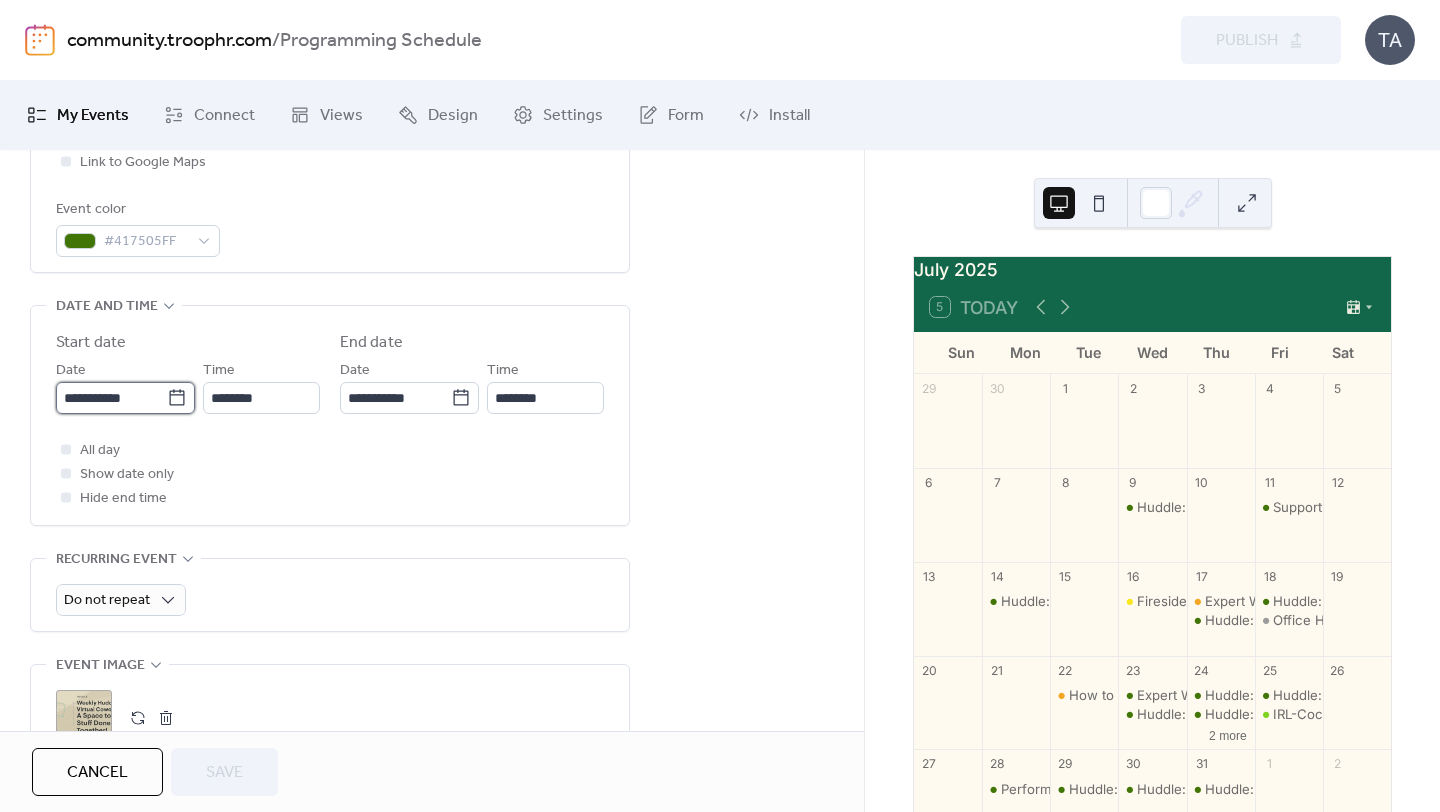 click on "**********" at bounding box center (111, 398) 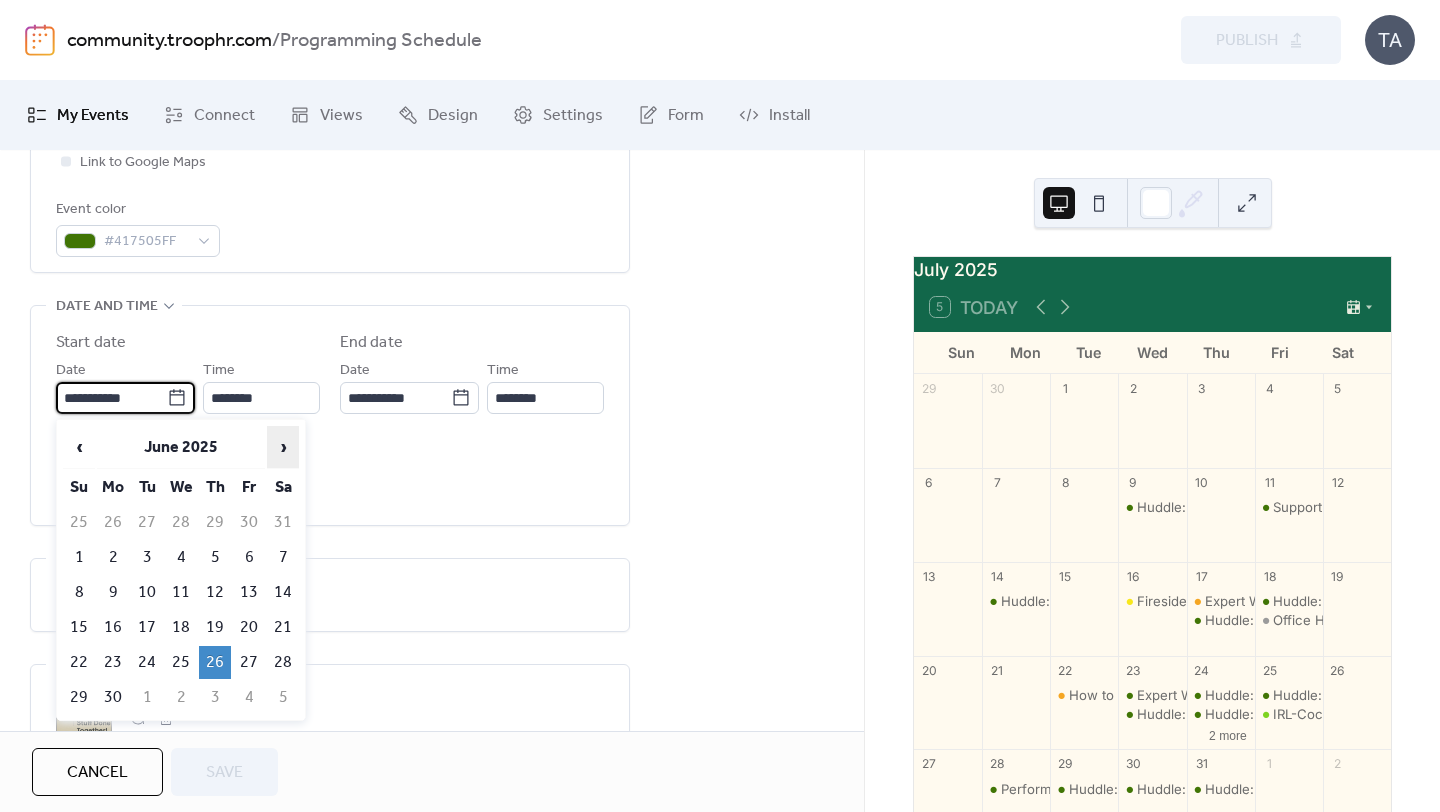 click on "›" at bounding box center [283, 447] 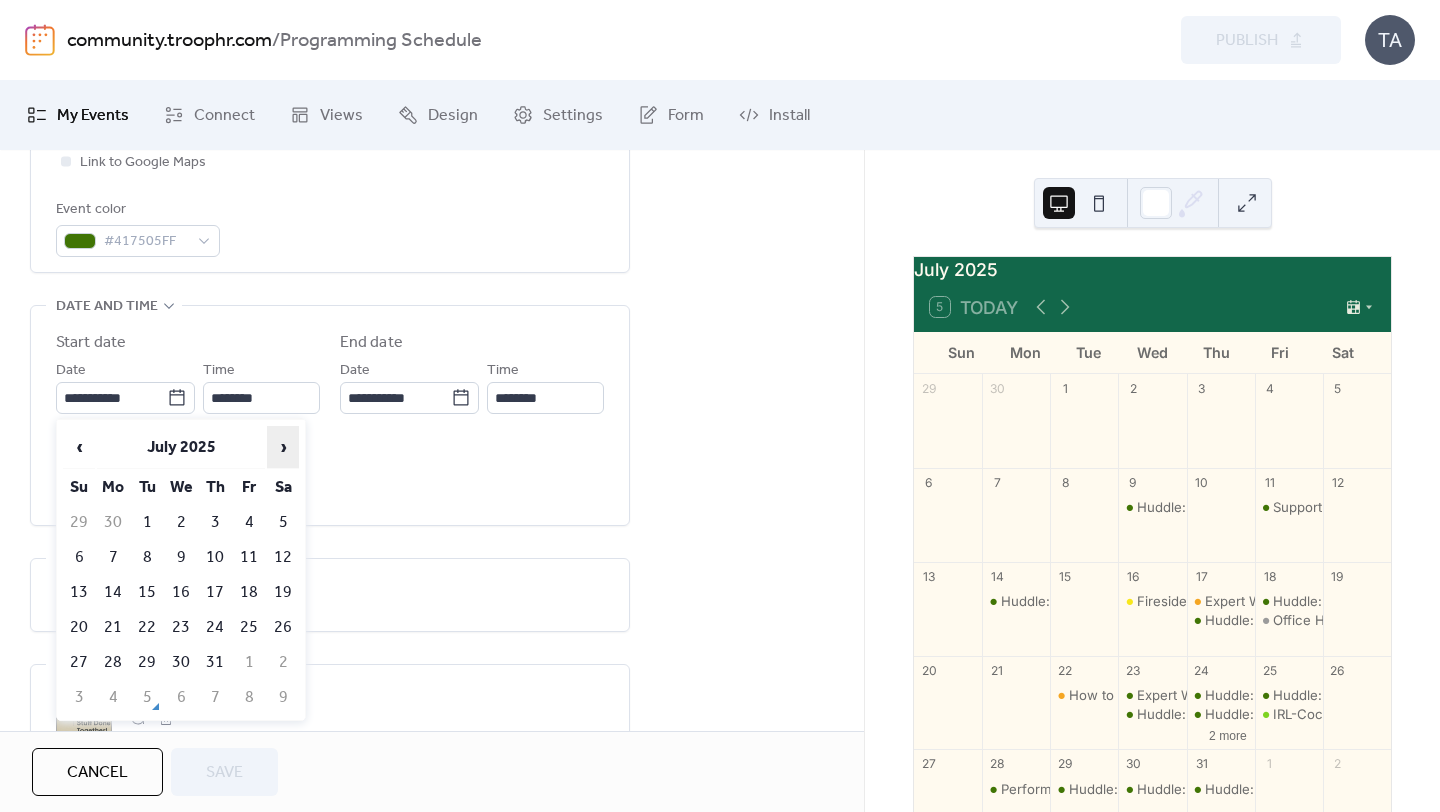click on "›" at bounding box center [283, 447] 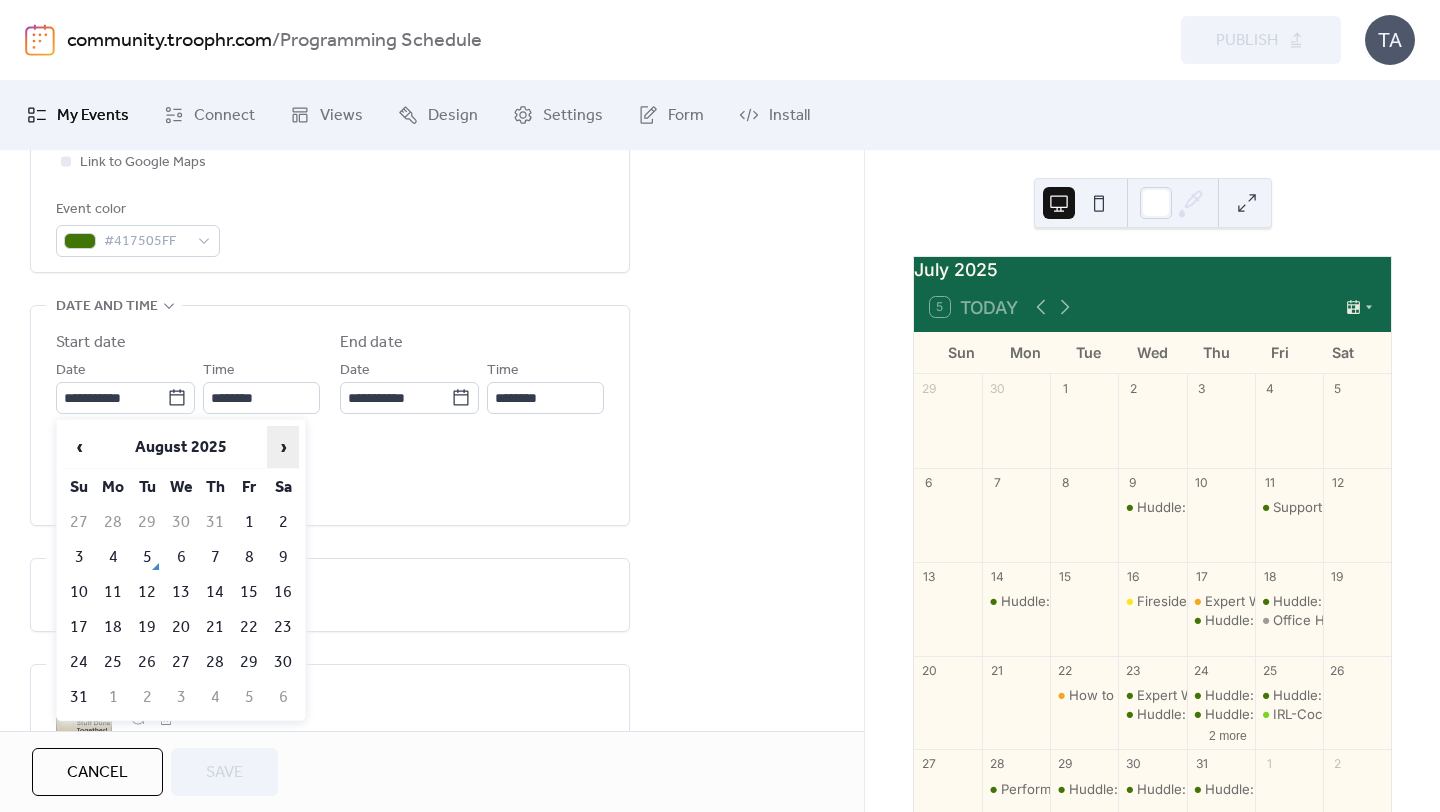 click on "›" at bounding box center (283, 447) 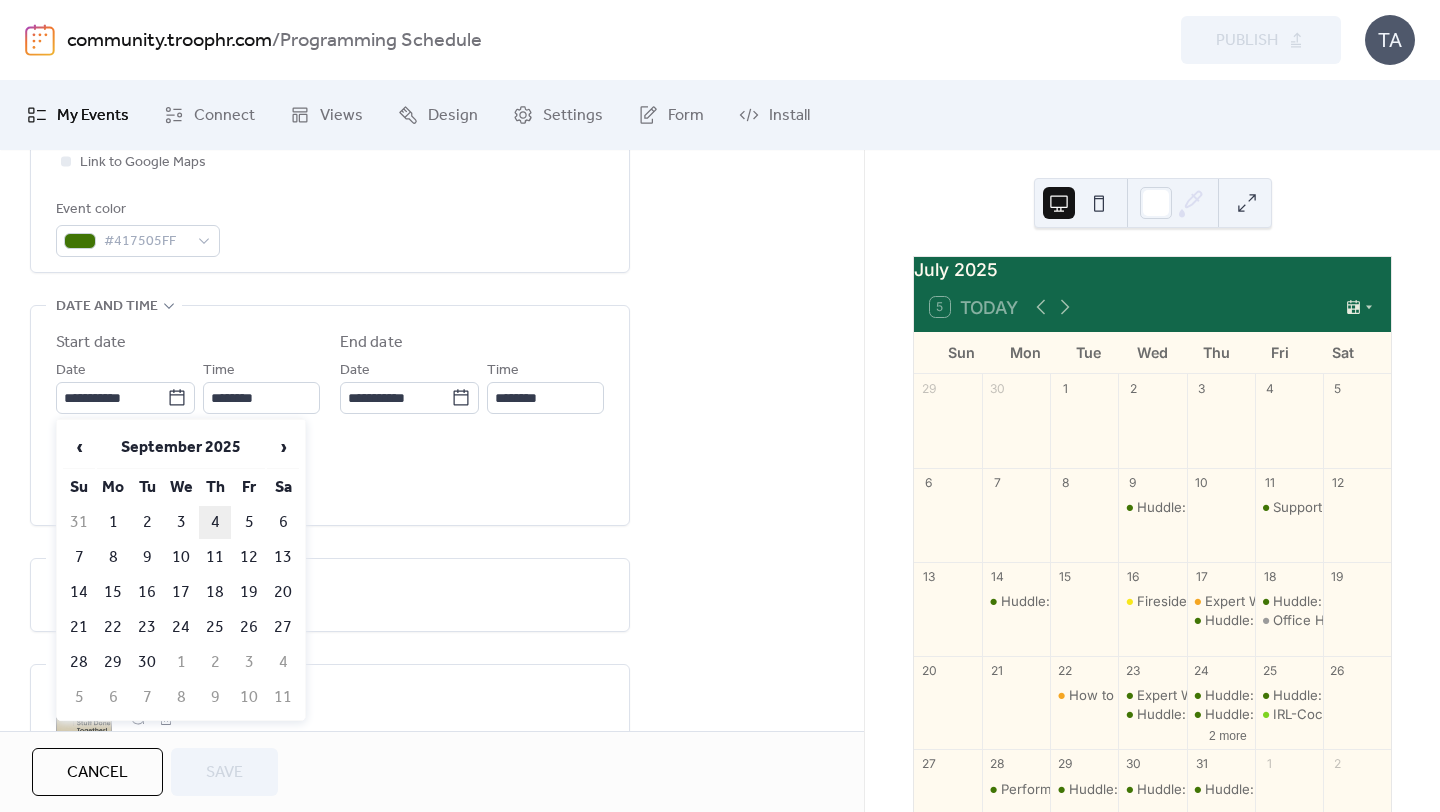 click on "4" at bounding box center (215, 522) 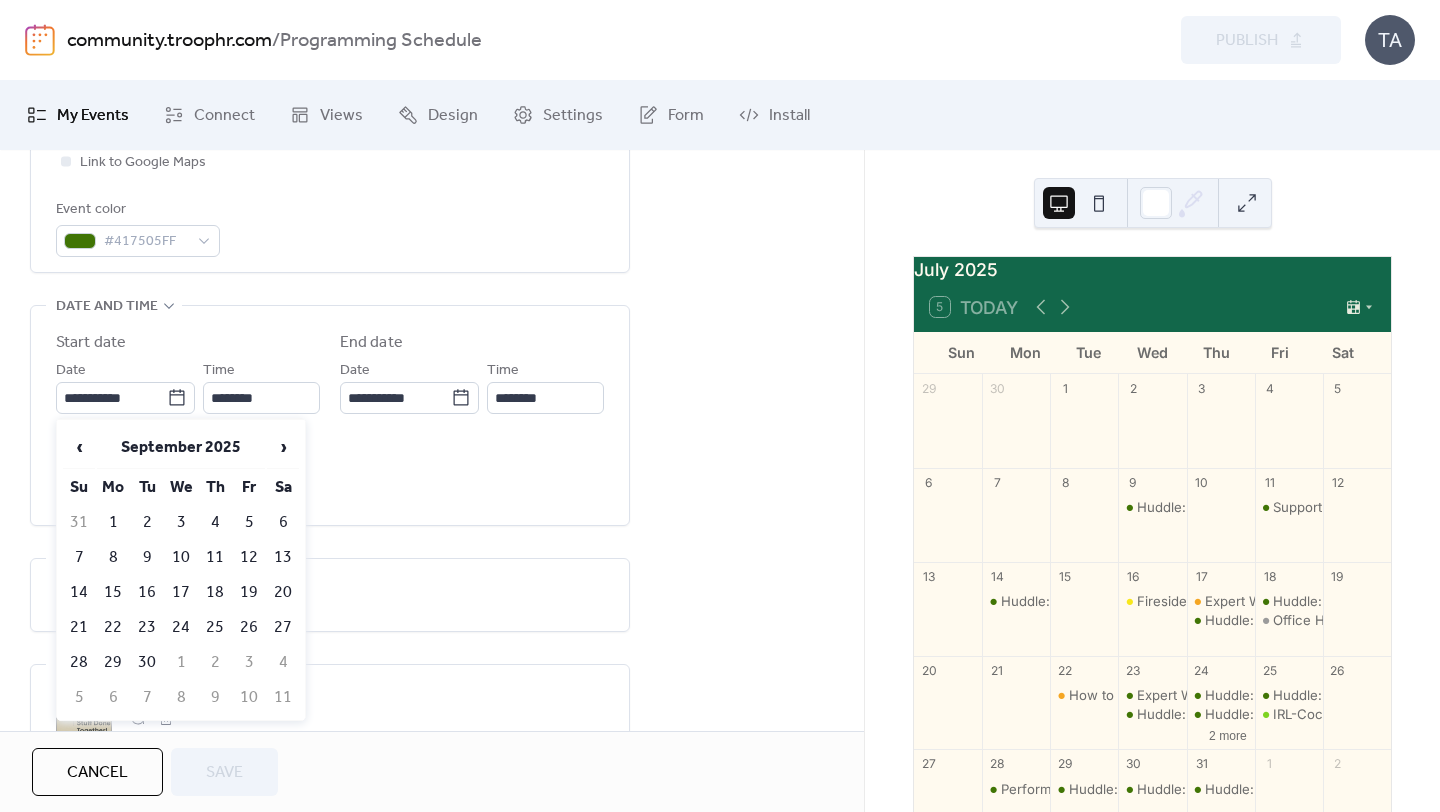type on "**********" 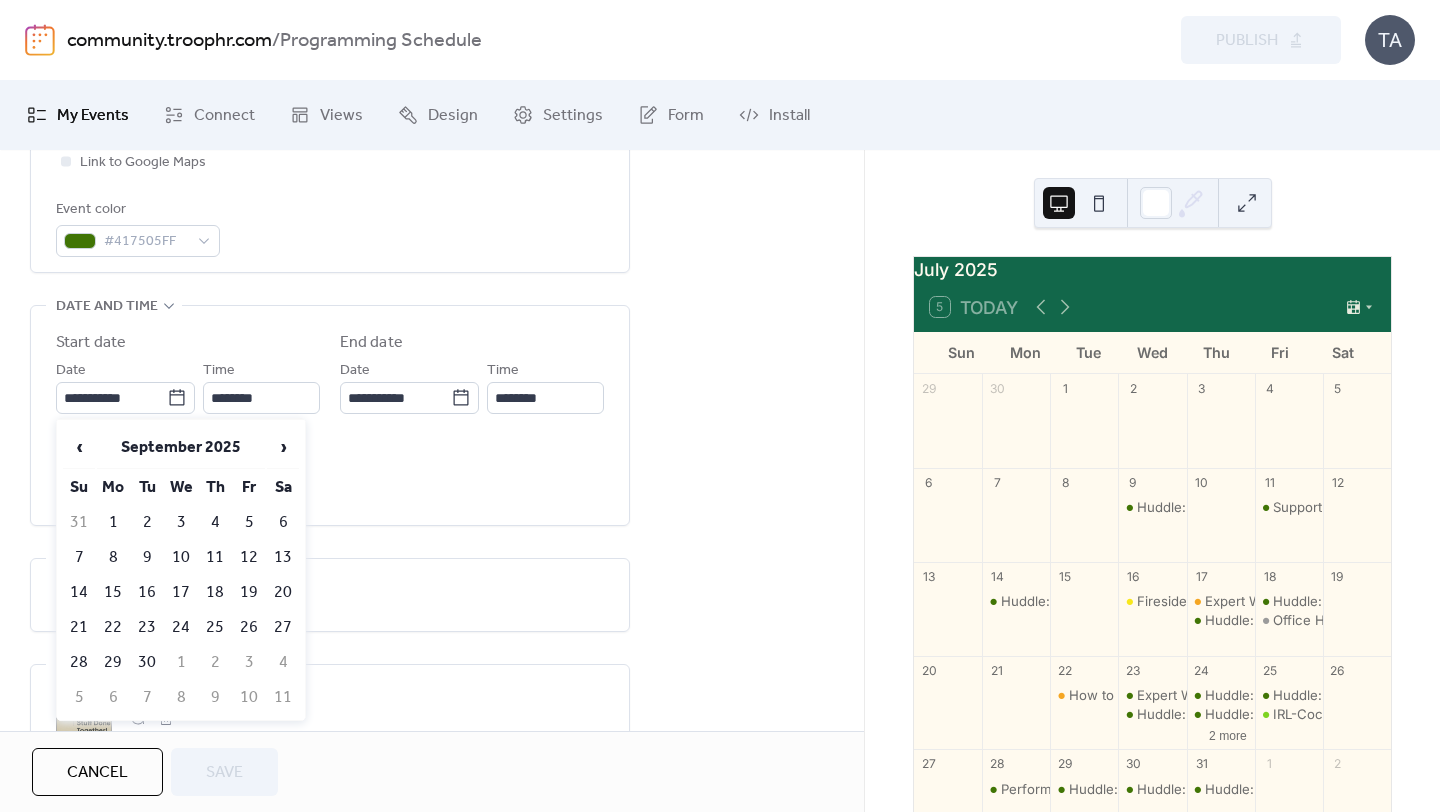 type on "**********" 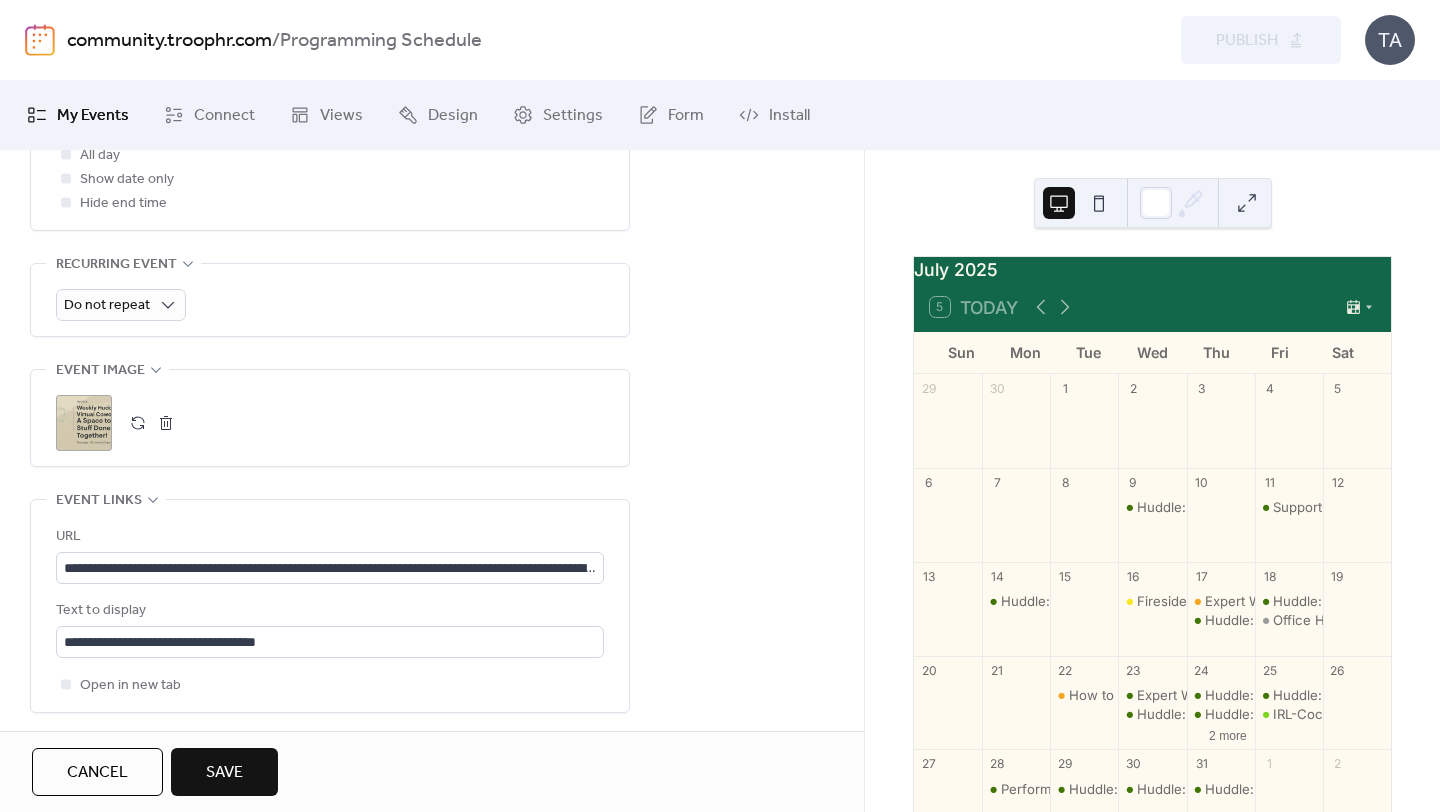 scroll, scrollTop: 863, scrollLeft: 0, axis: vertical 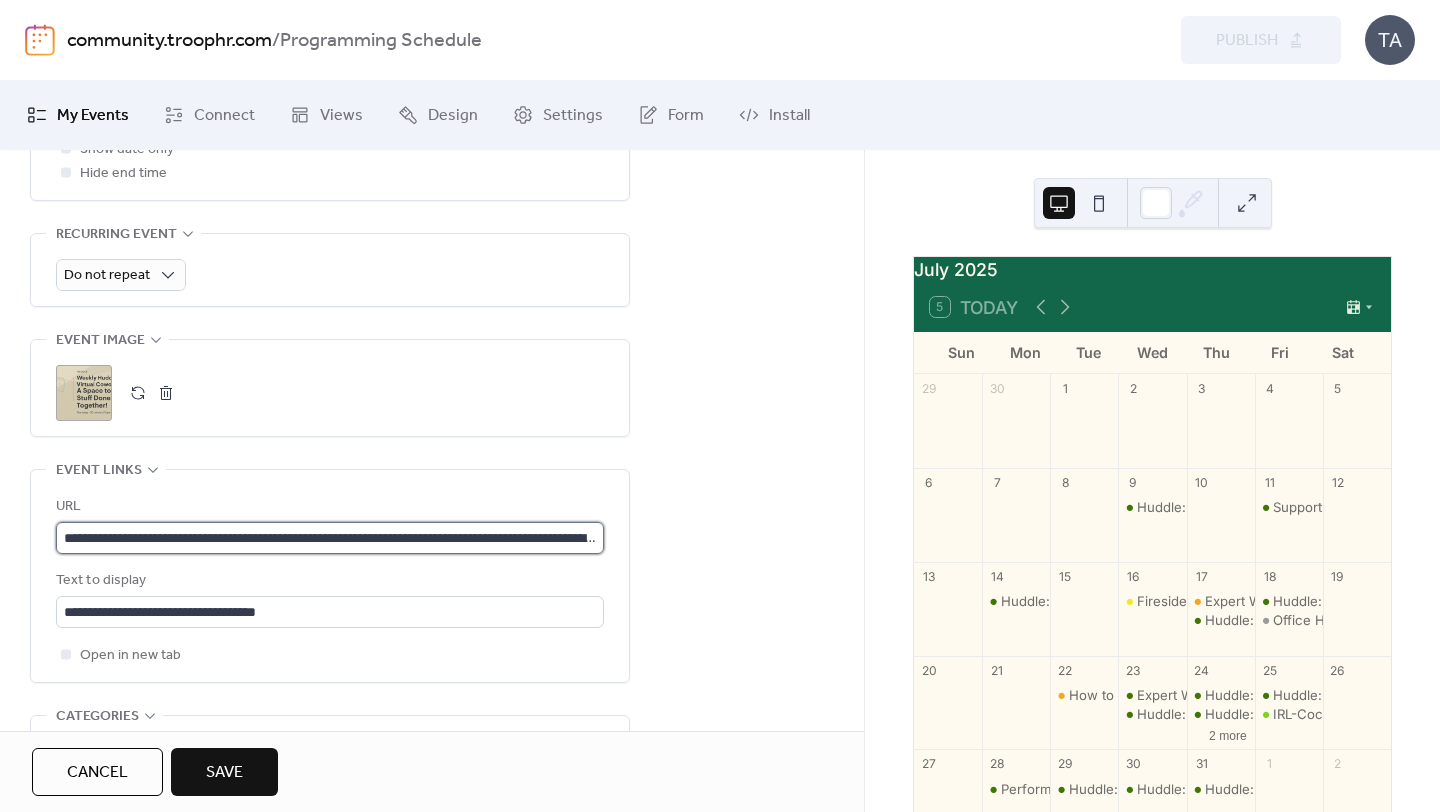 click on "**********" at bounding box center [330, 538] 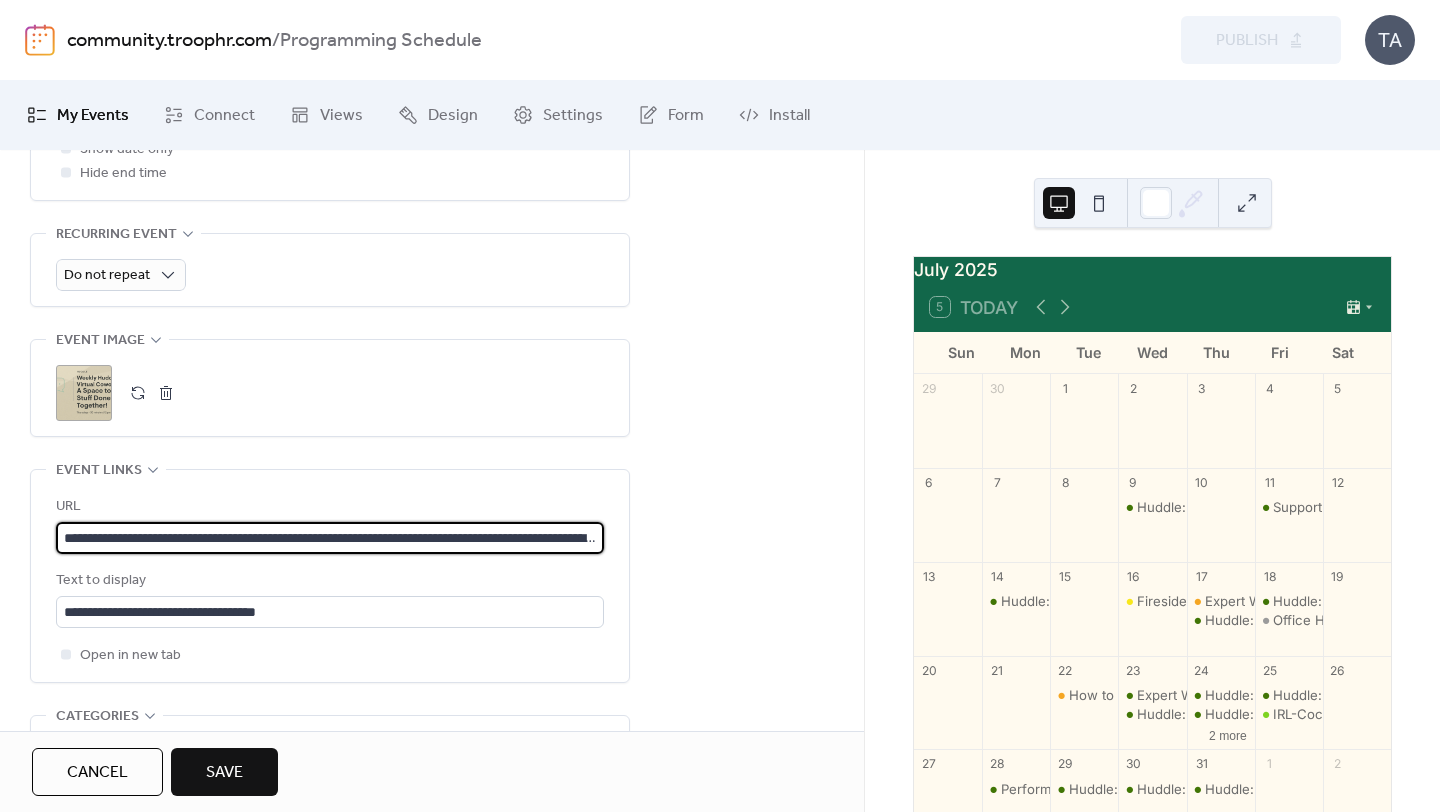 click on "**********" at bounding box center [330, 538] 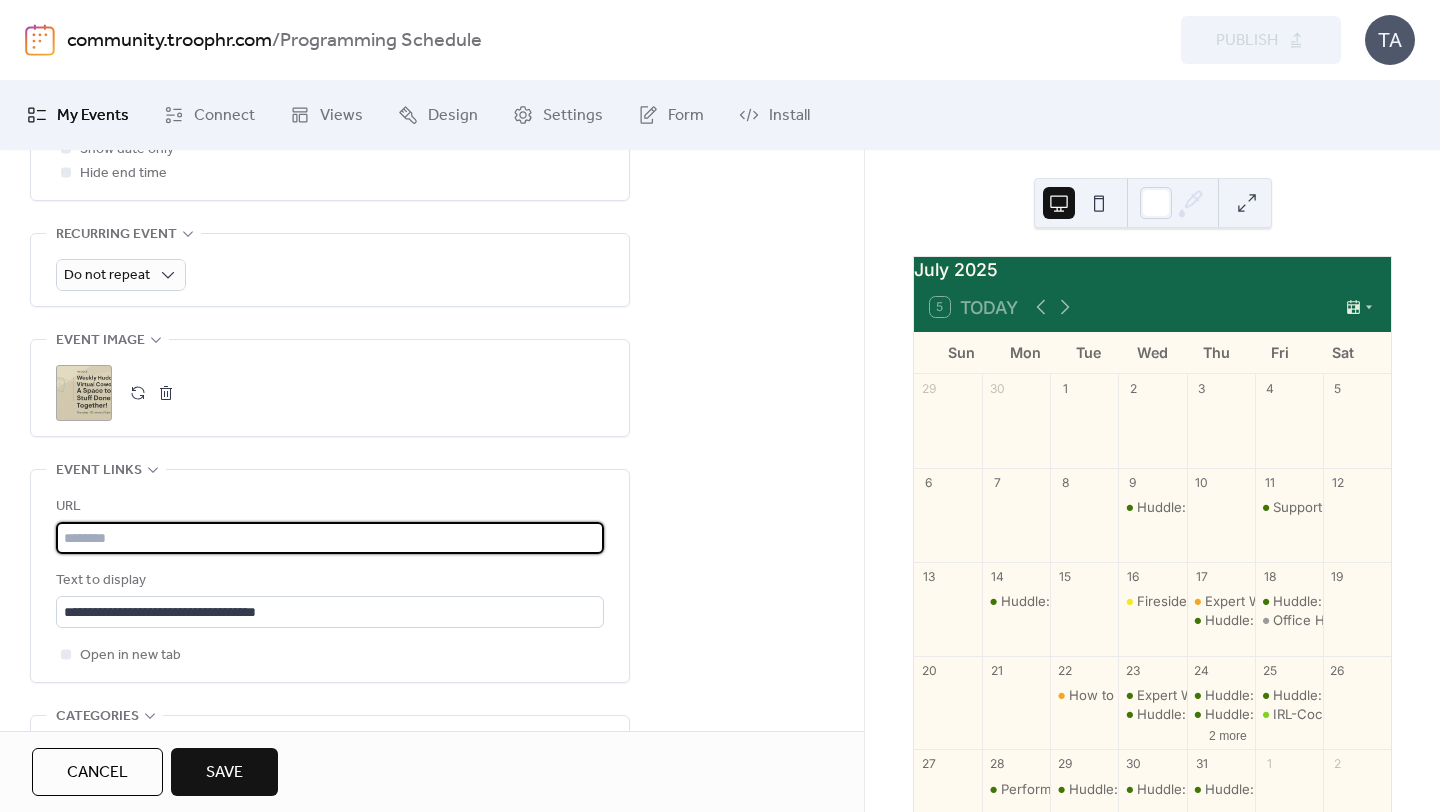 scroll, scrollTop: 0, scrollLeft: 0, axis: both 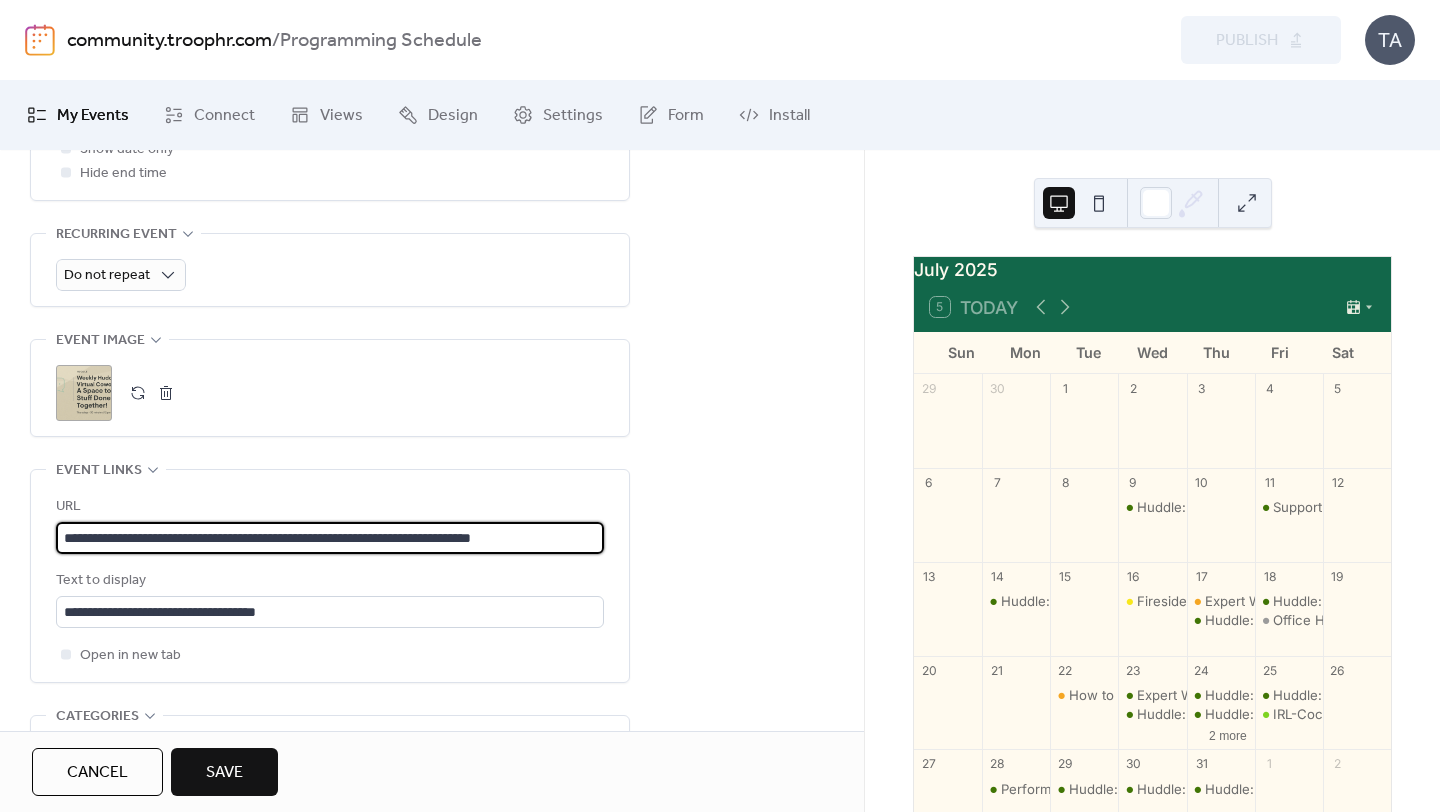 type on "**********" 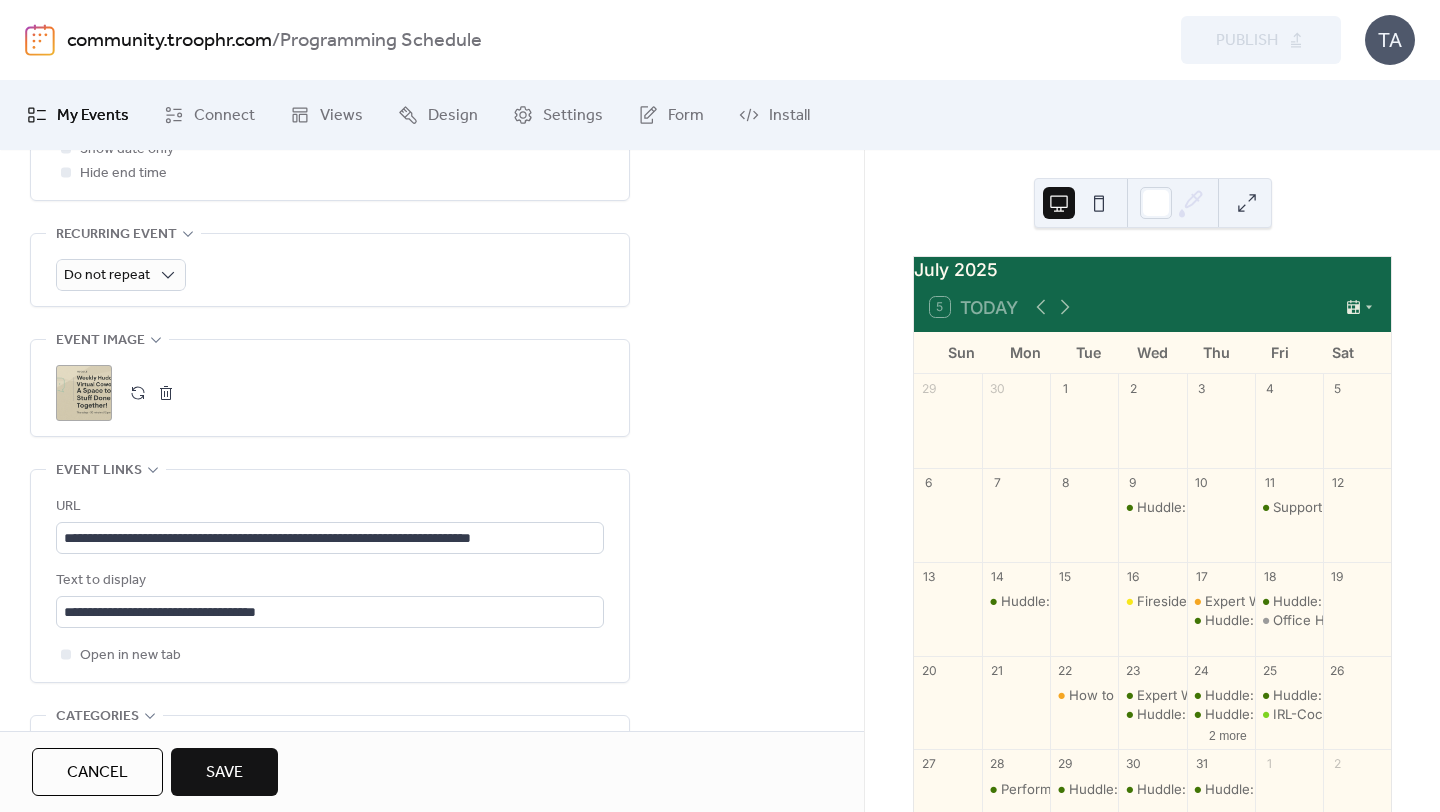 click on "Save" at bounding box center (224, 772) 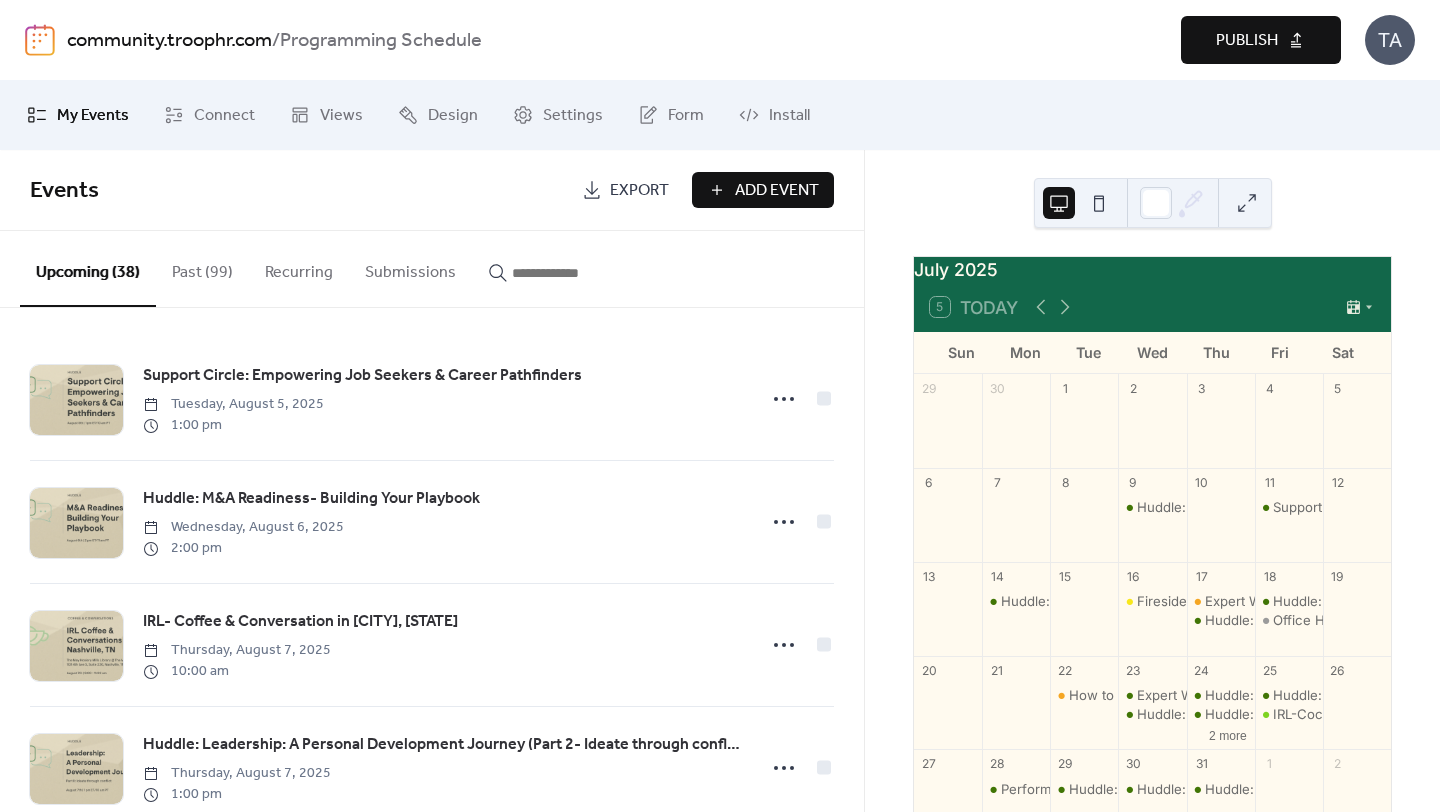 click on "Publish" at bounding box center (1247, 41) 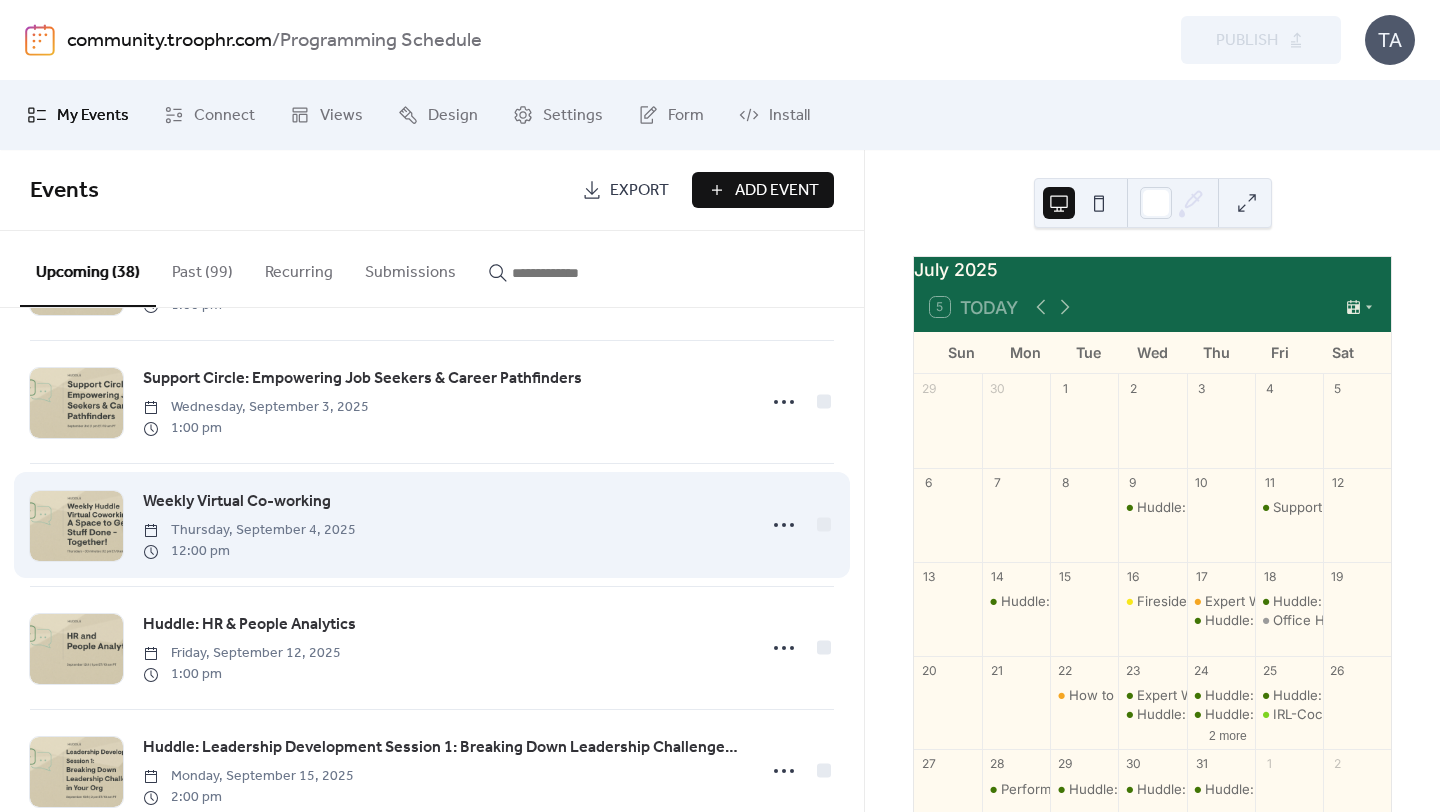 scroll, scrollTop: 985, scrollLeft: 0, axis: vertical 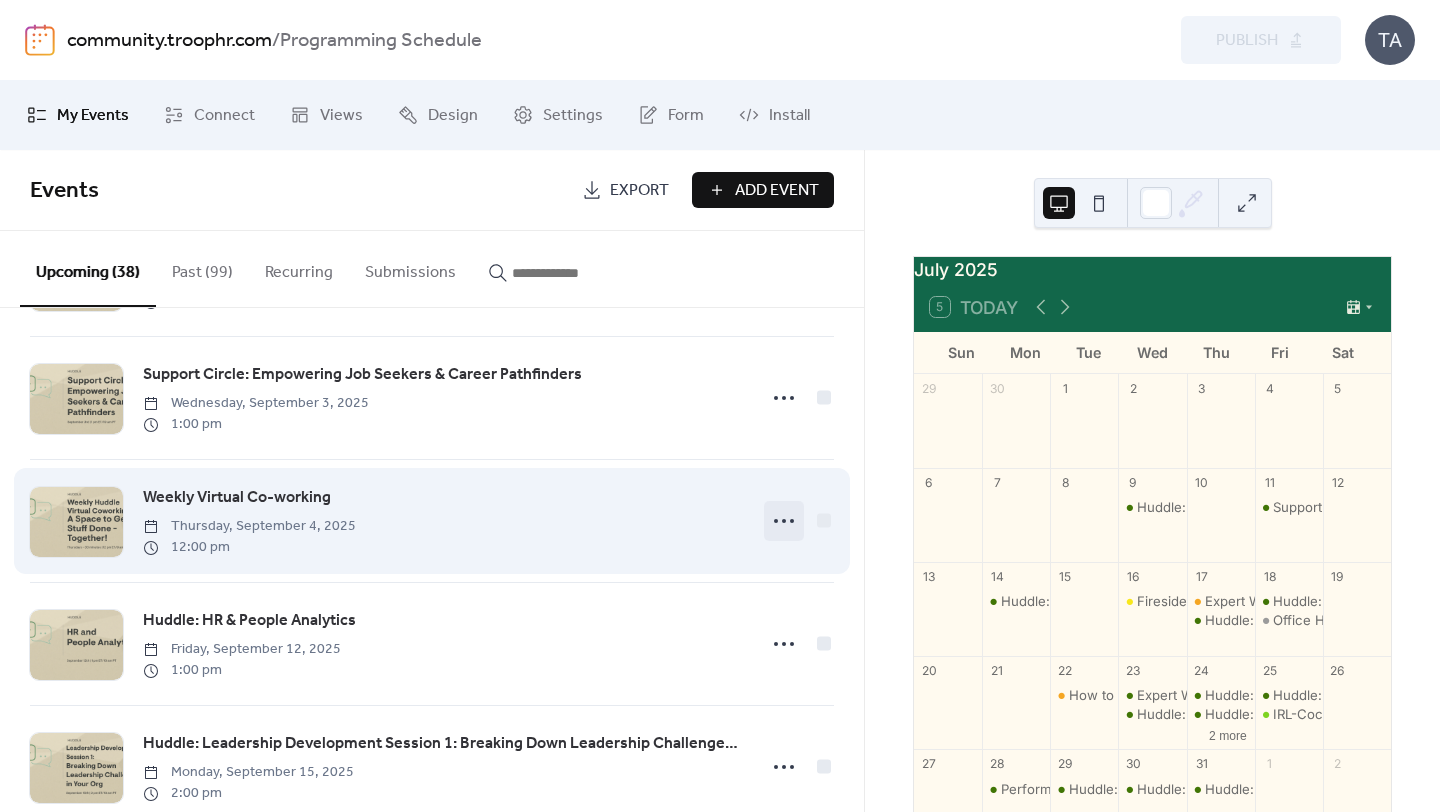 click 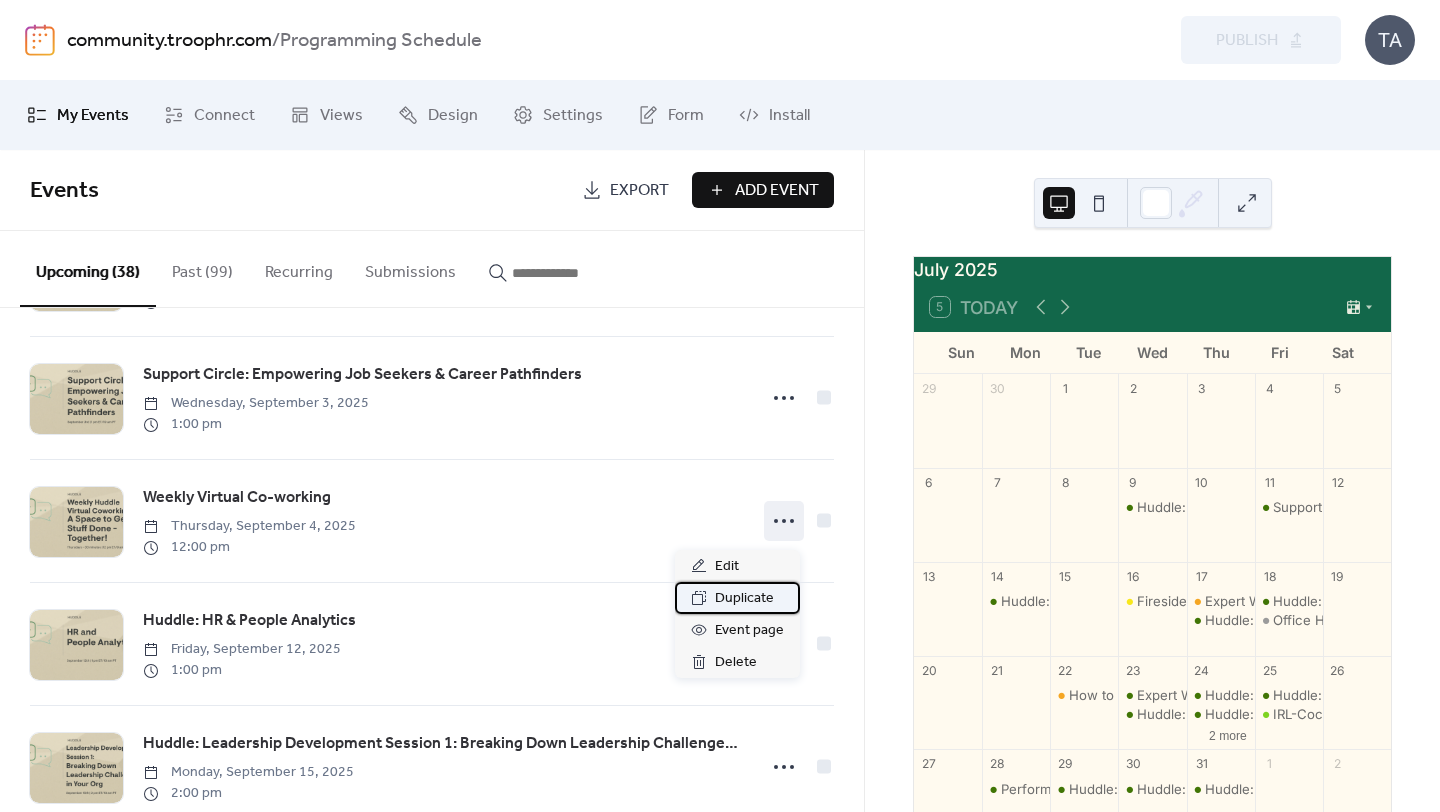 click on "Duplicate" at bounding box center [744, 599] 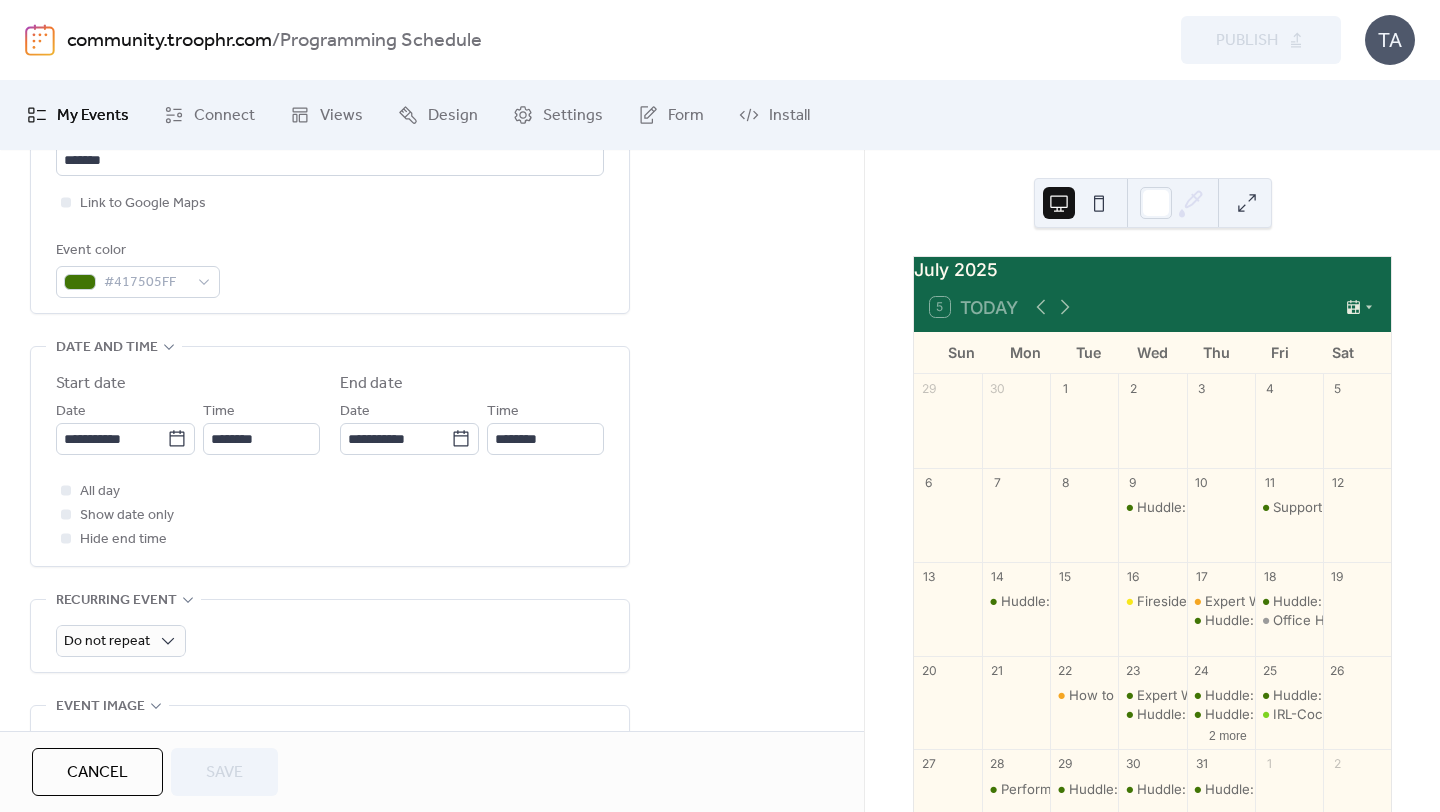 scroll, scrollTop: 511, scrollLeft: 0, axis: vertical 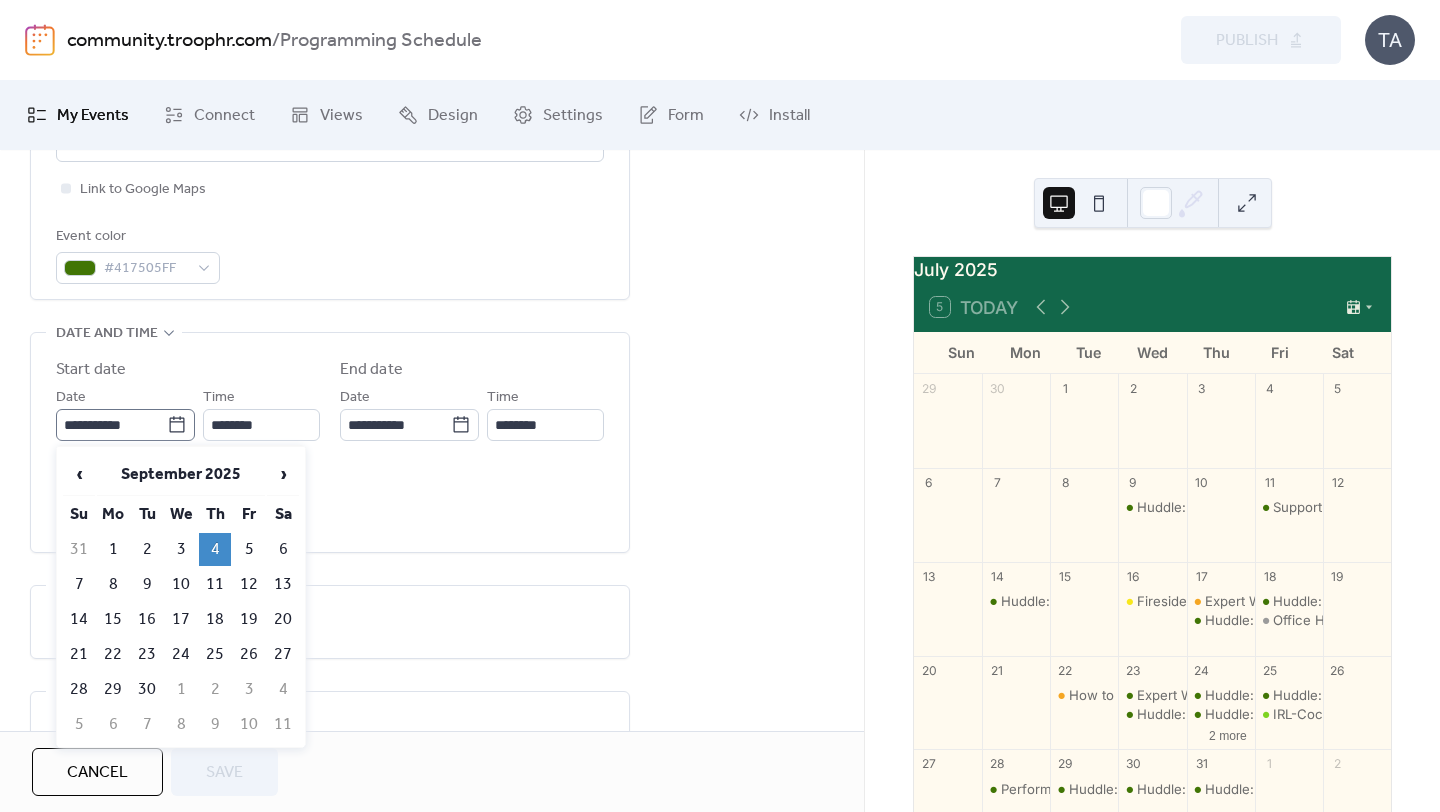 click 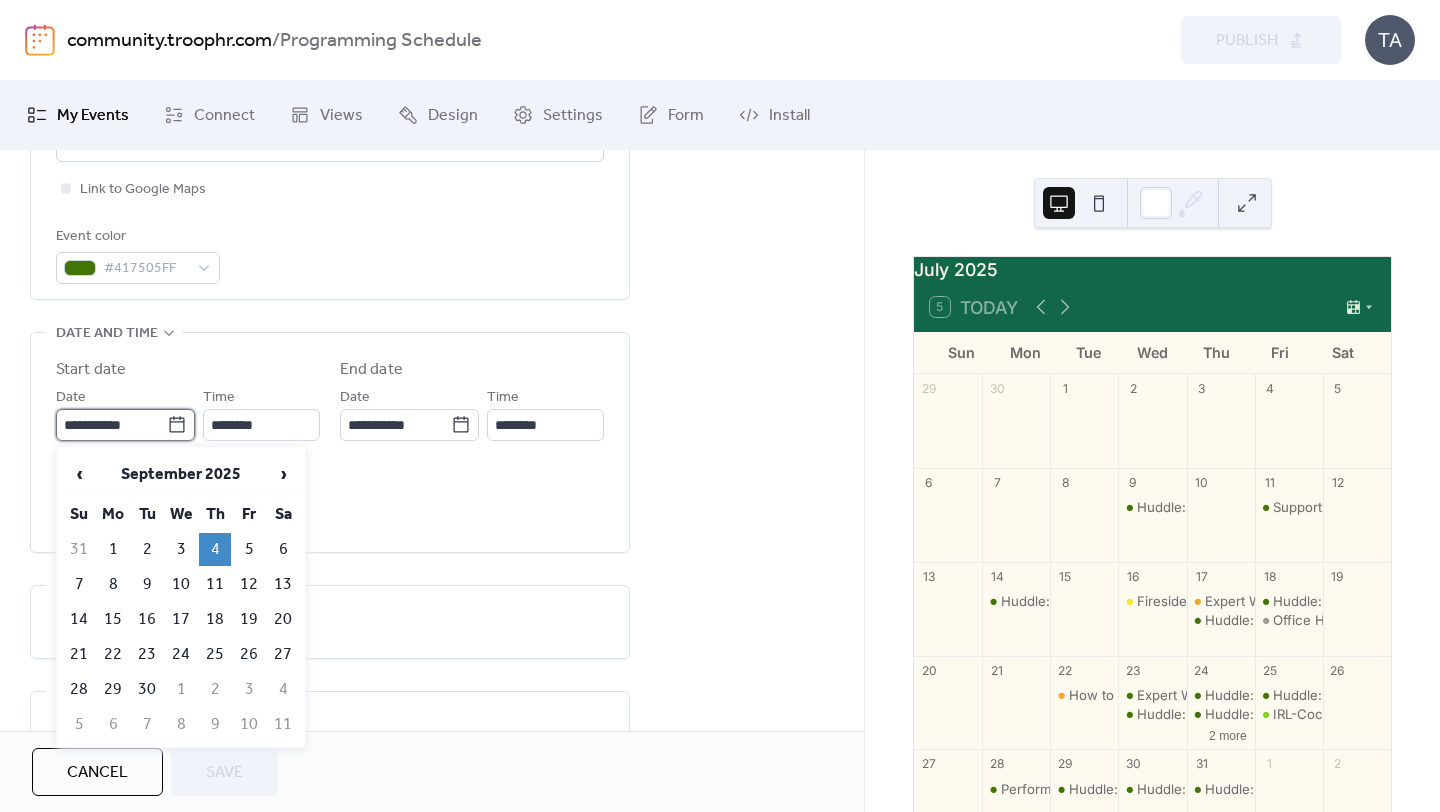 click on "**********" at bounding box center (111, 425) 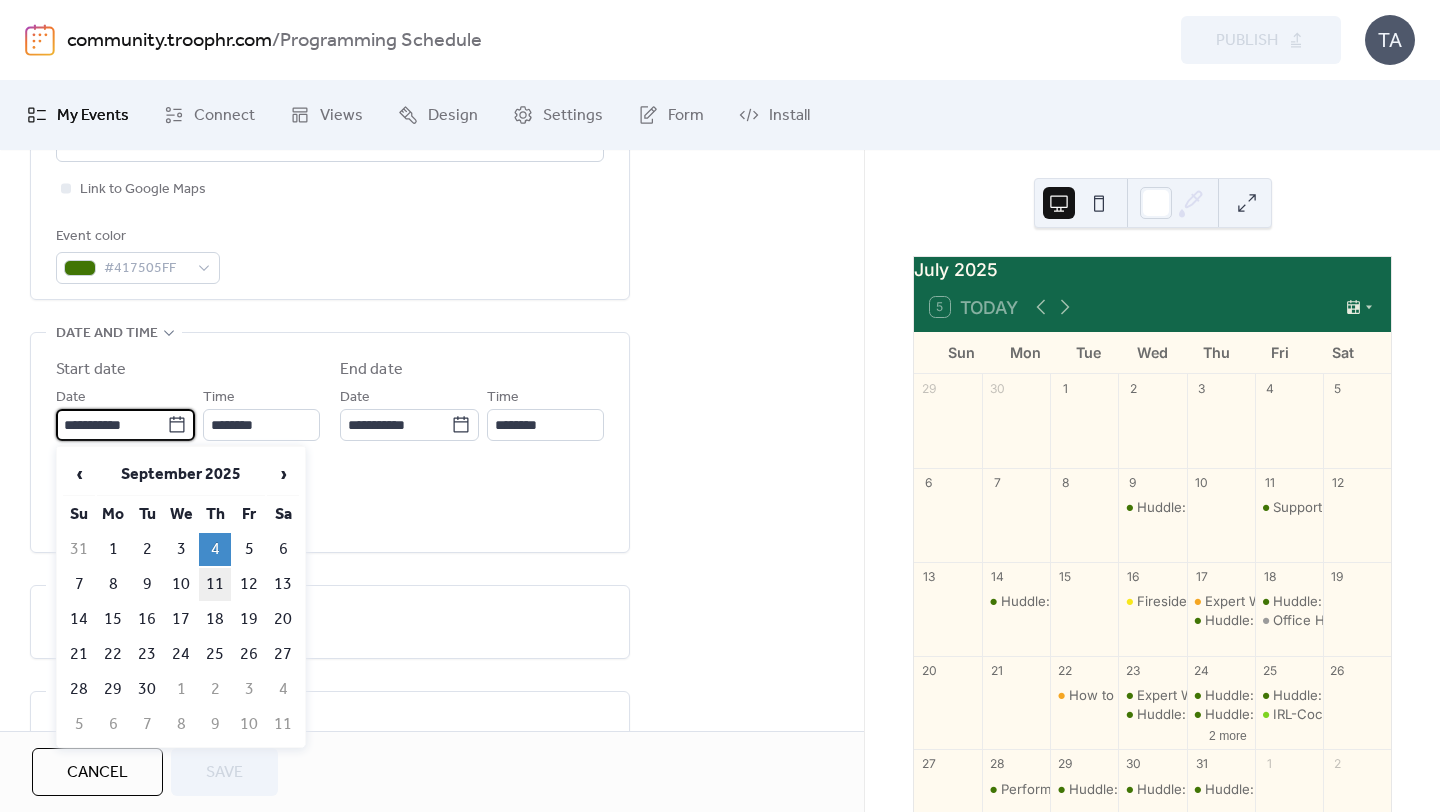 click on "11" at bounding box center [215, 584] 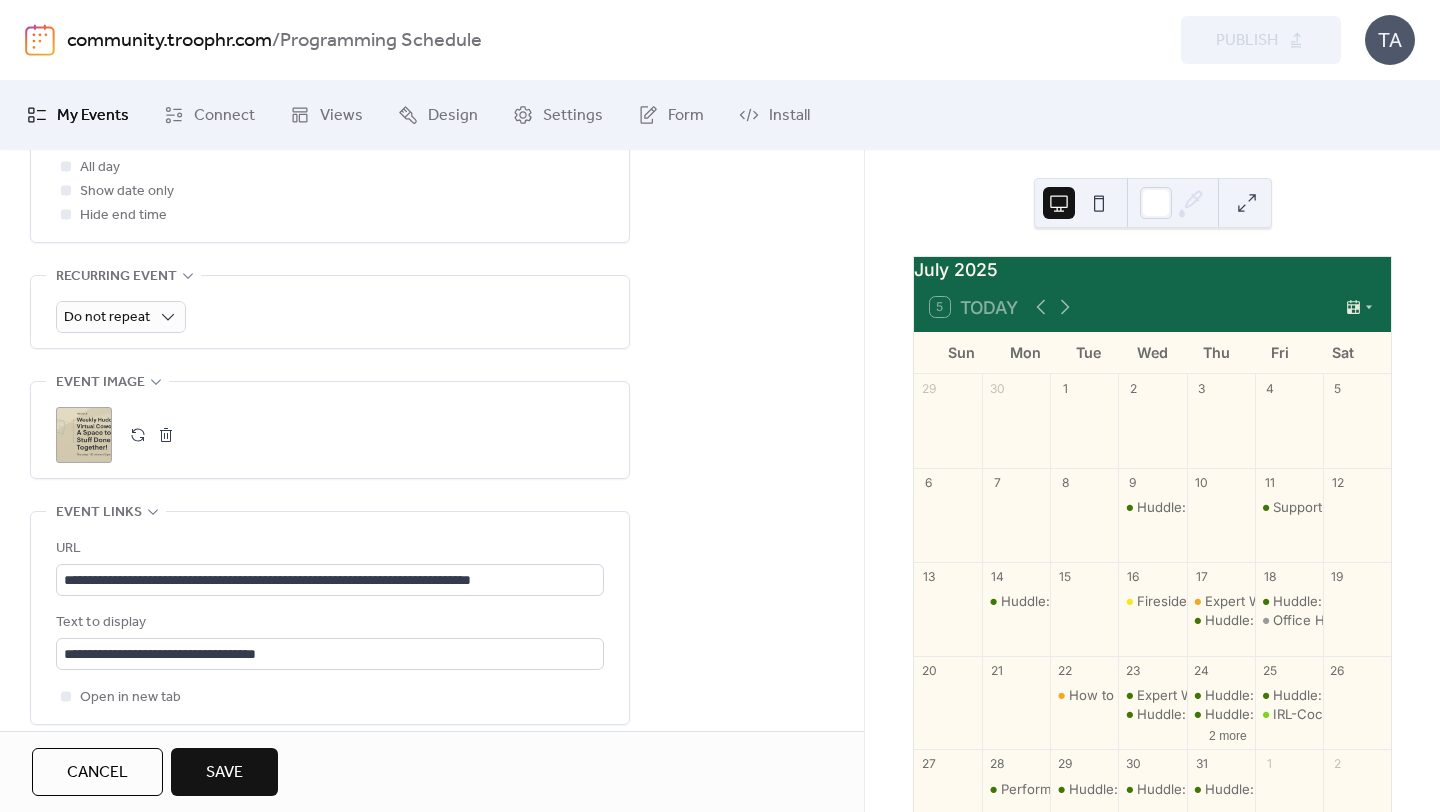 scroll, scrollTop: 911, scrollLeft: 0, axis: vertical 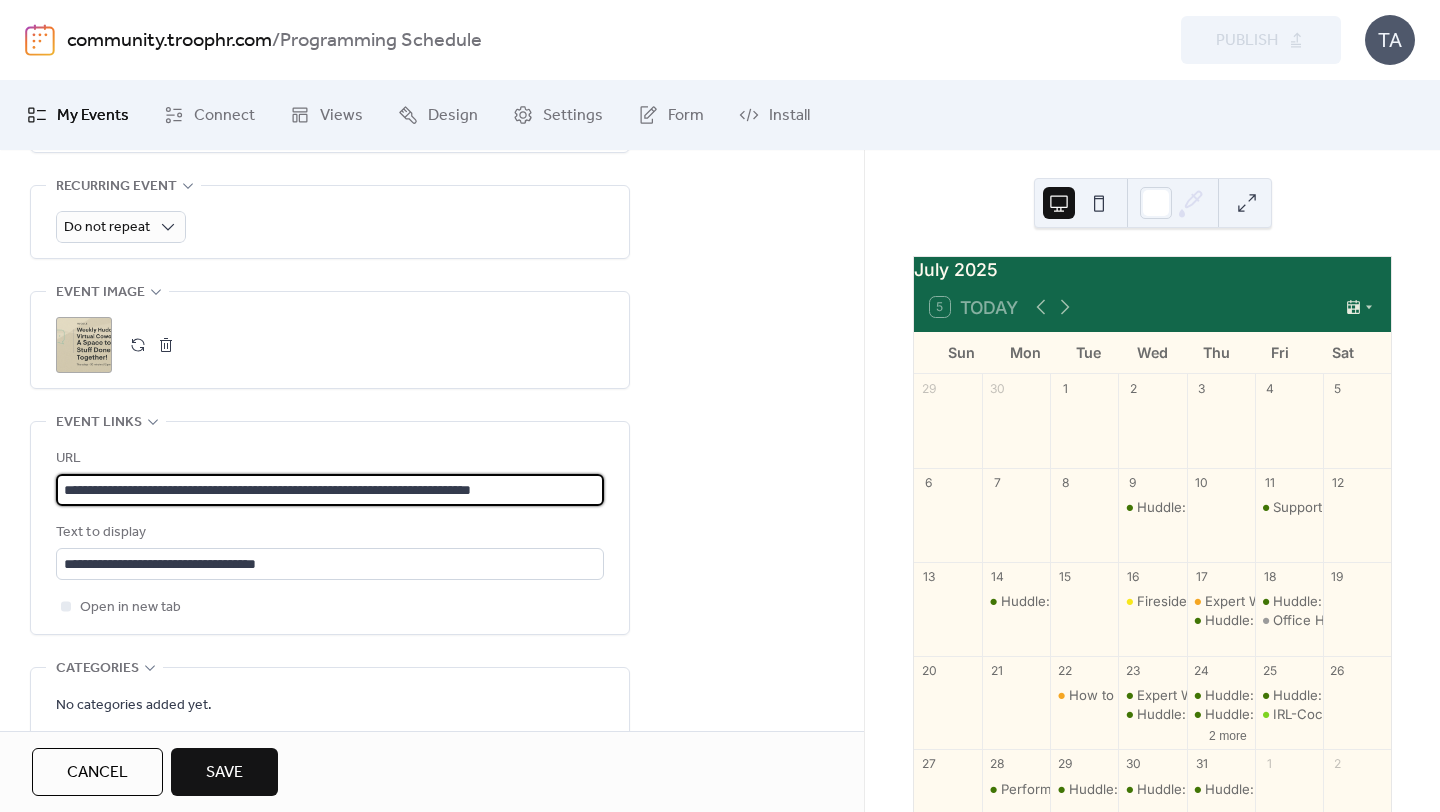 click on "**********" at bounding box center (330, 490) 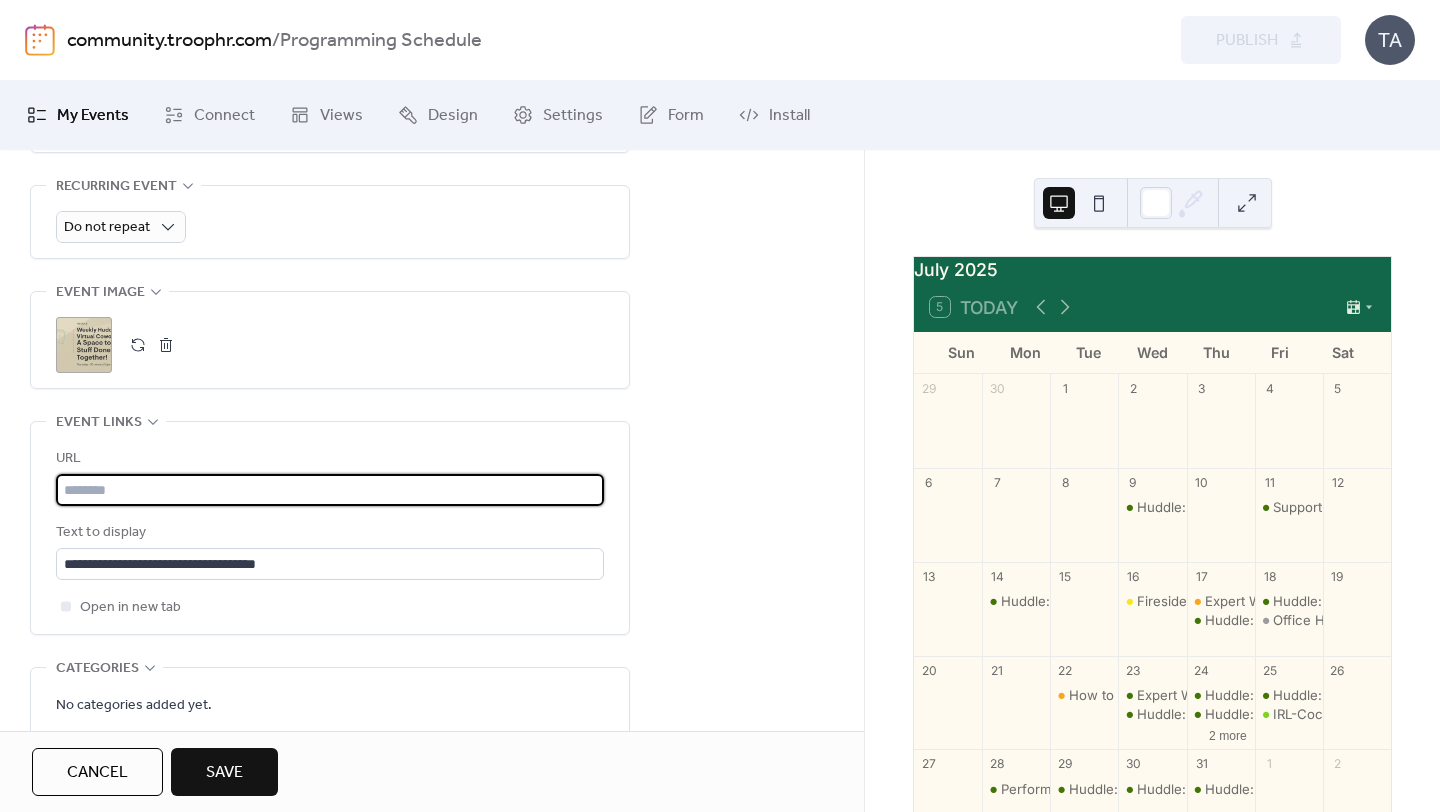 paste on "**********" 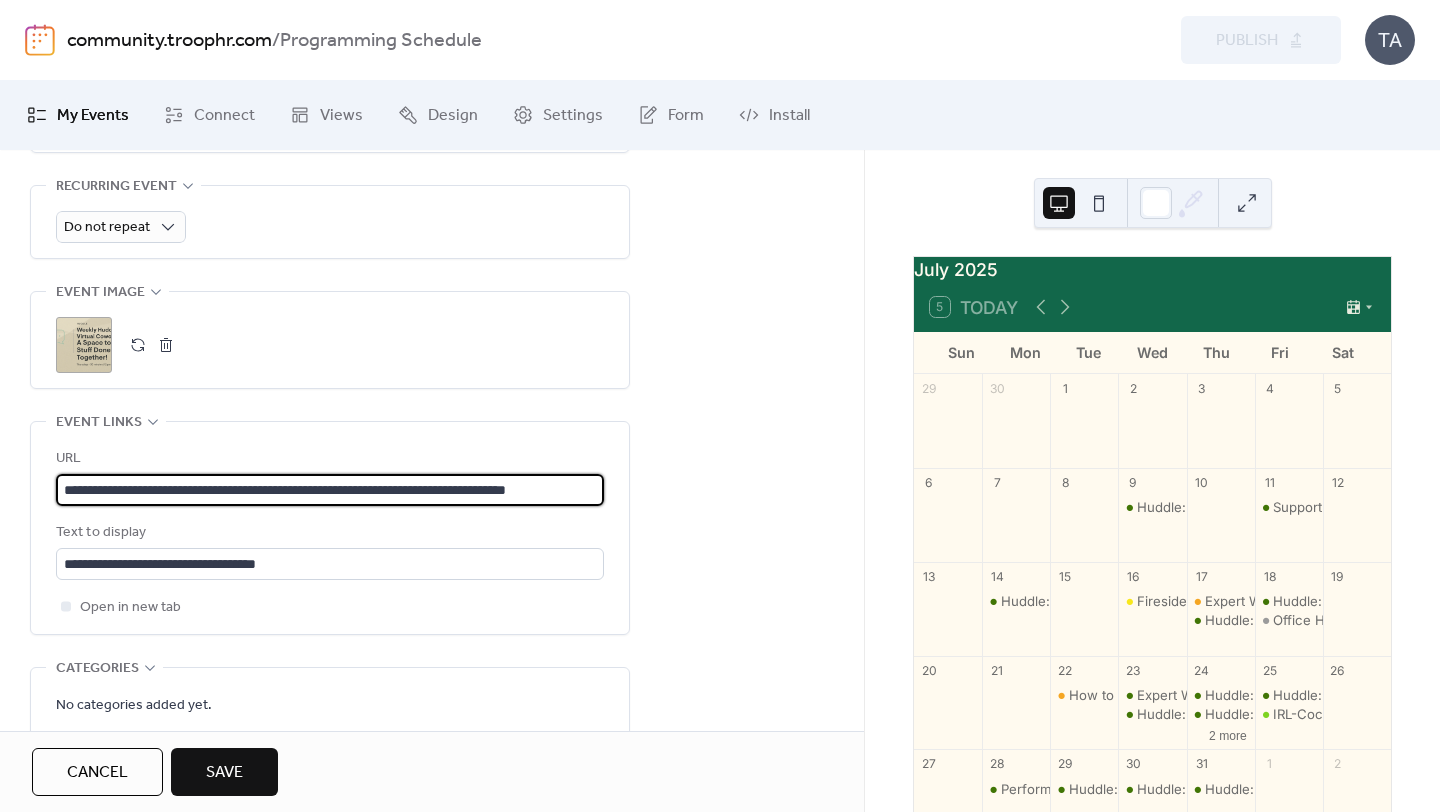 scroll, scrollTop: 0, scrollLeft: 53, axis: horizontal 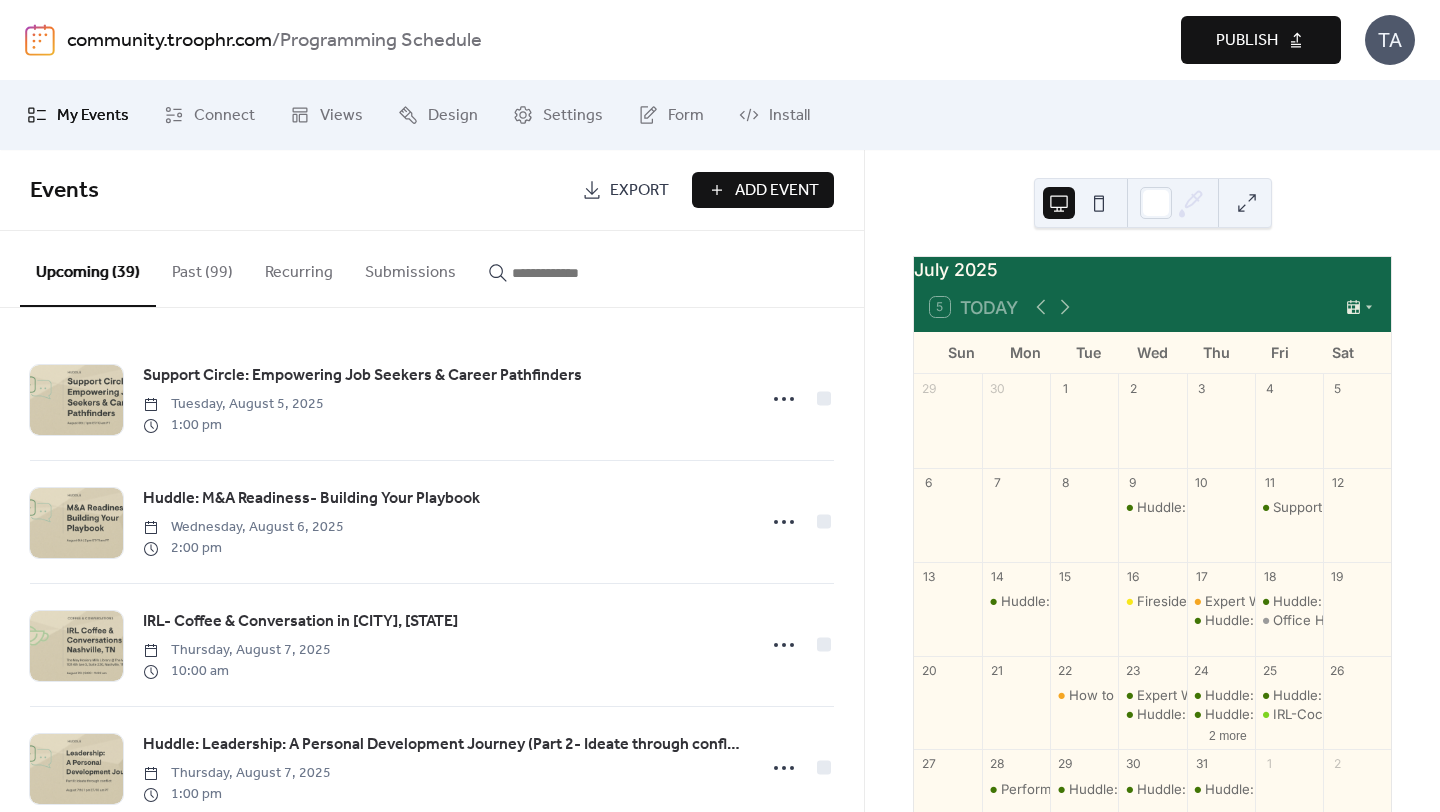 click on "Publish" at bounding box center [1247, 41] 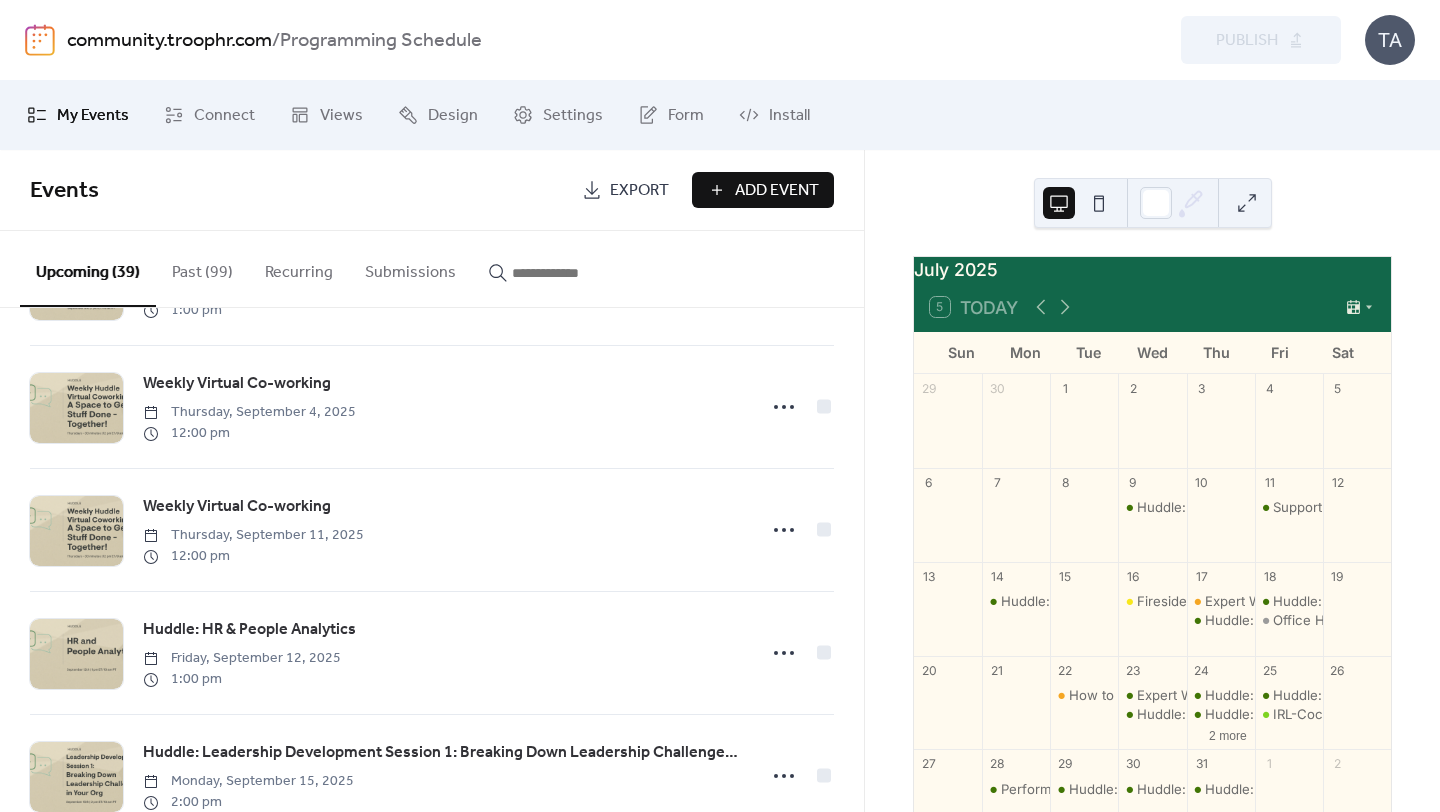 scroll, scrollTop: 1263, scrollLeft: 0, axis: vertical 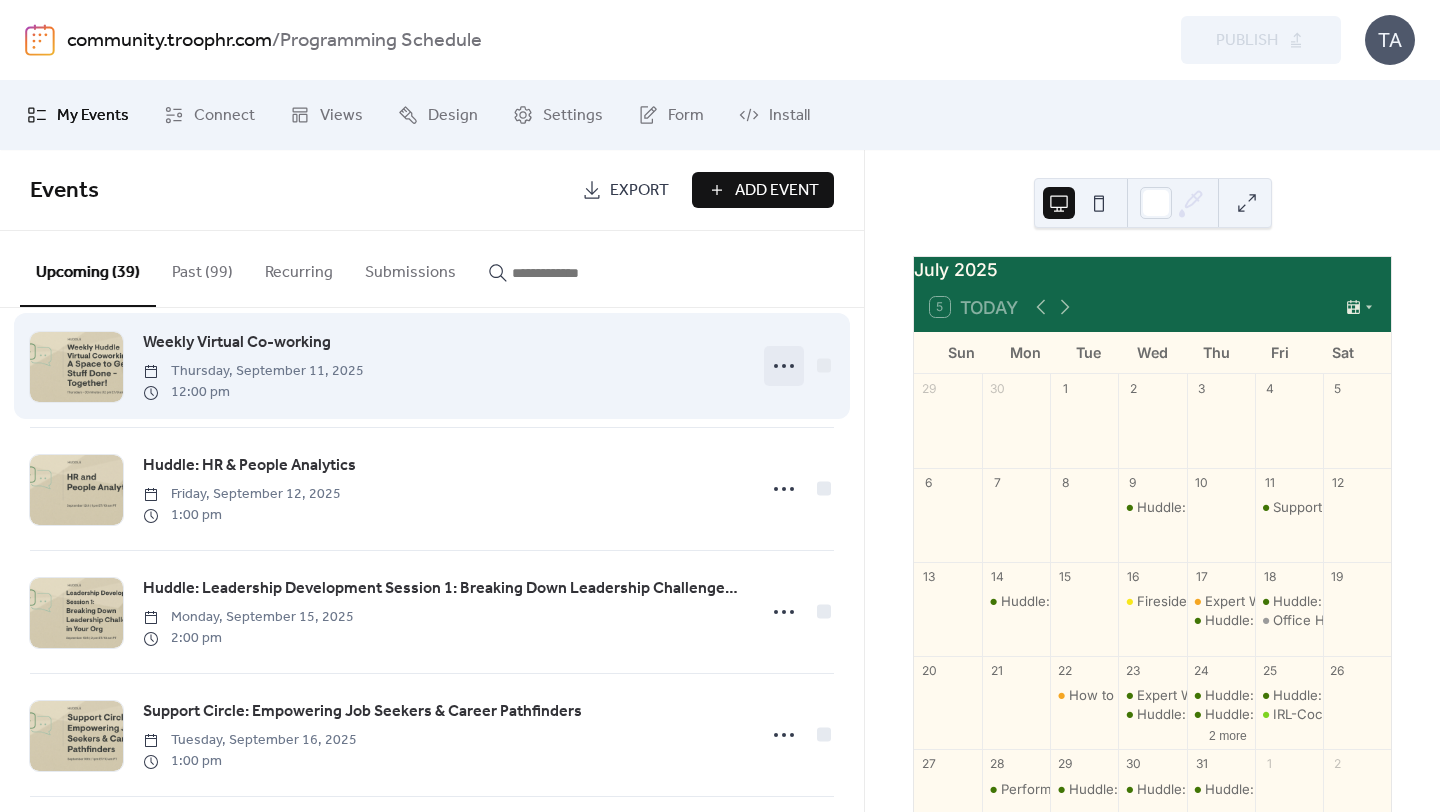 click 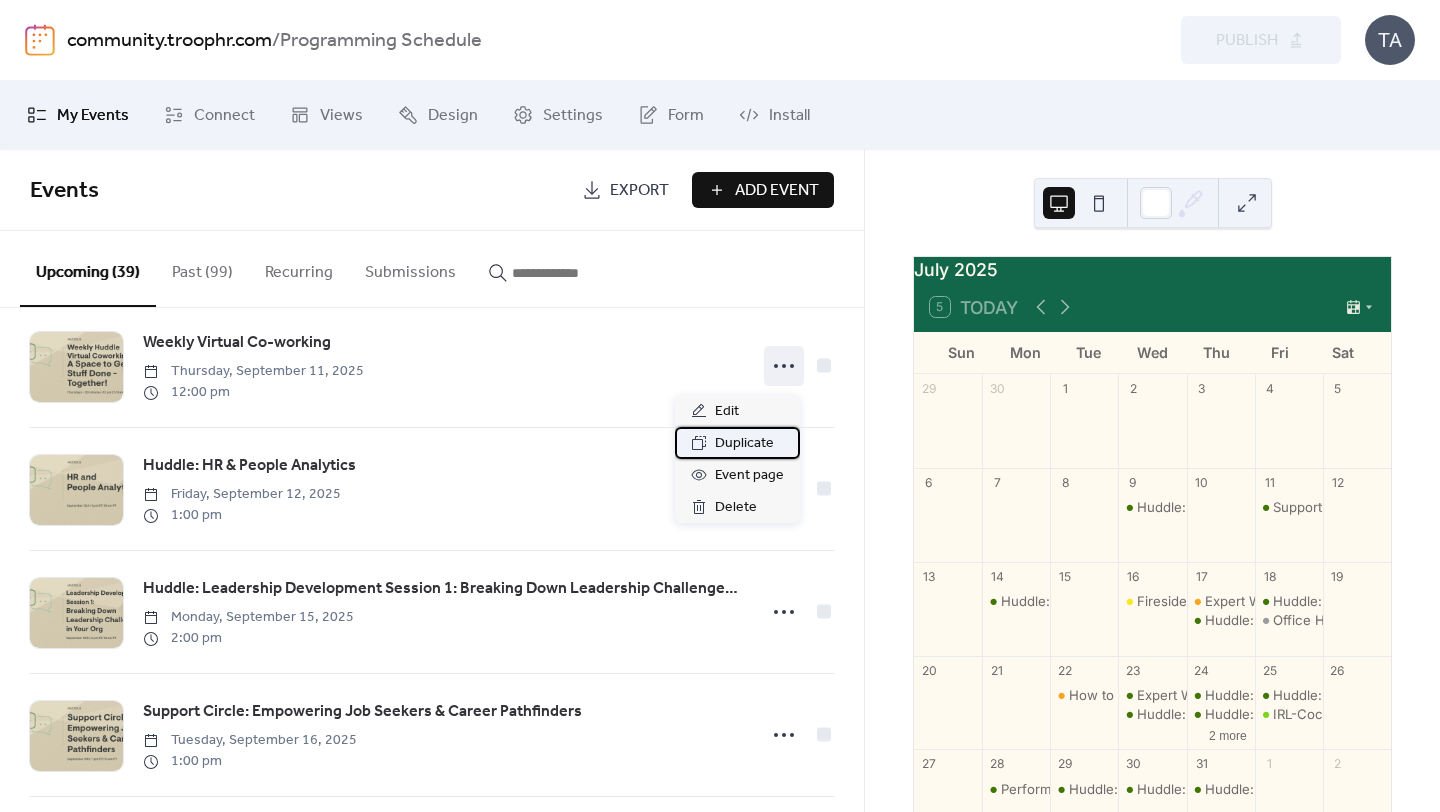 click on "Duplicate" at bounding box center (744, 444) 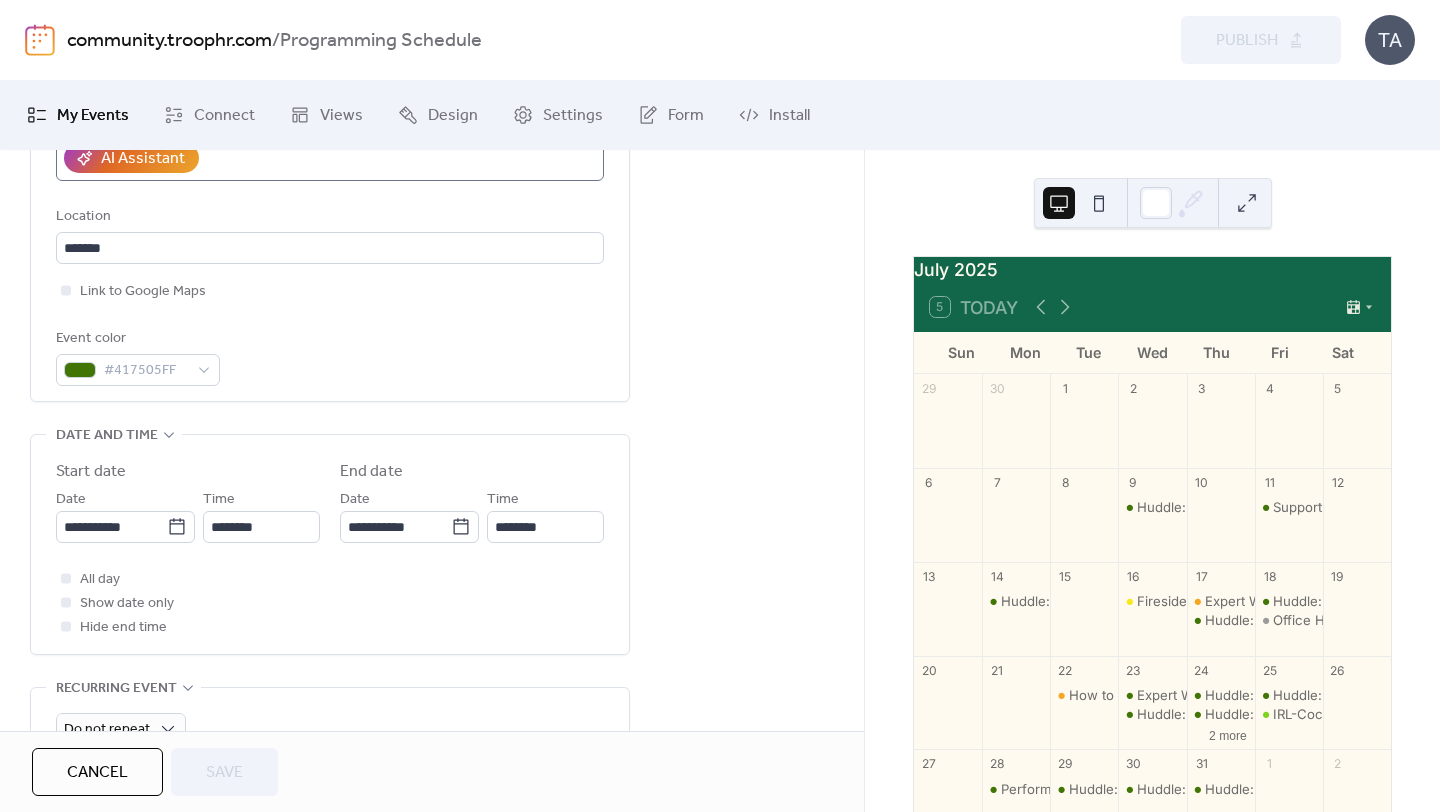 scroll, scrollTop: 489, scrollLeft: 0, axis: vertical 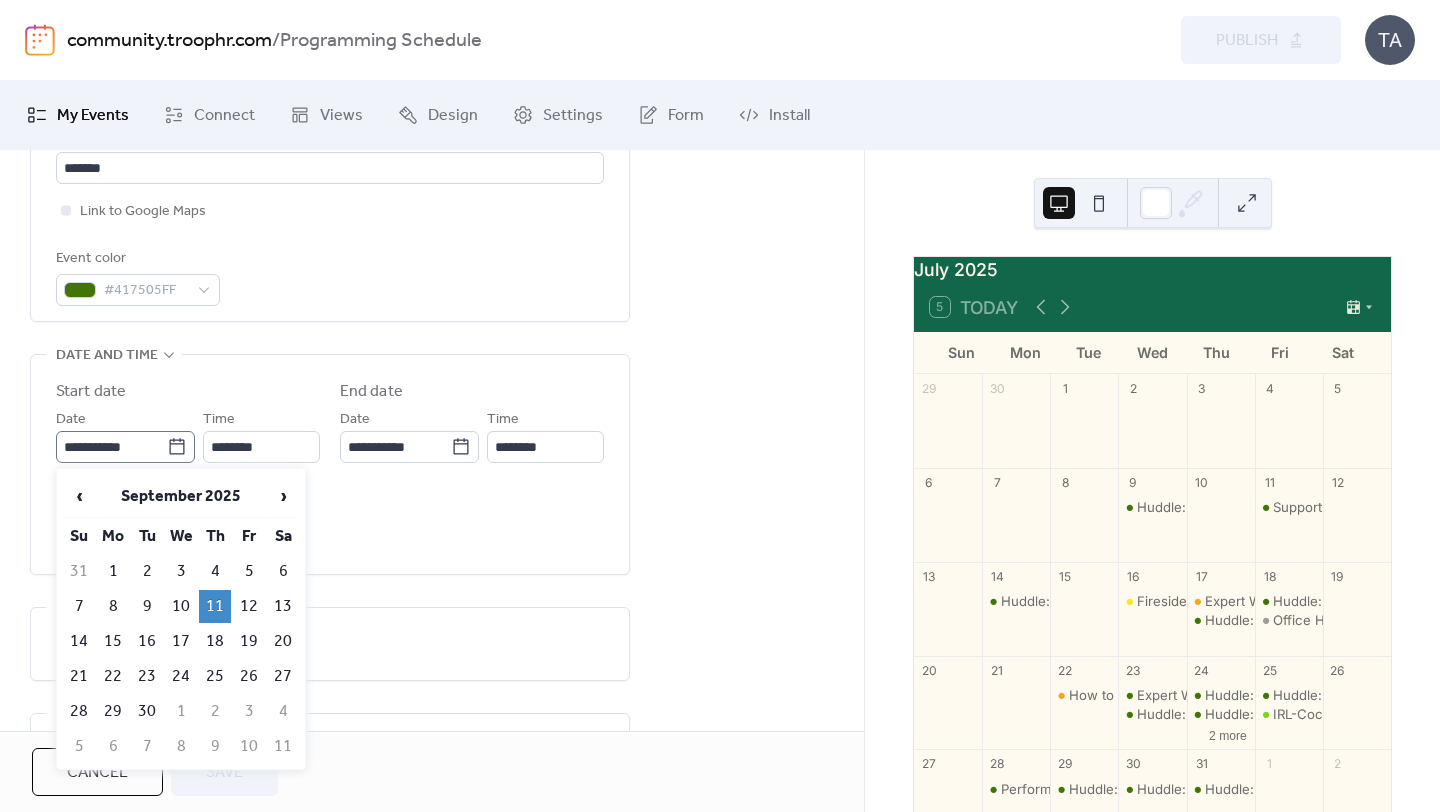 click 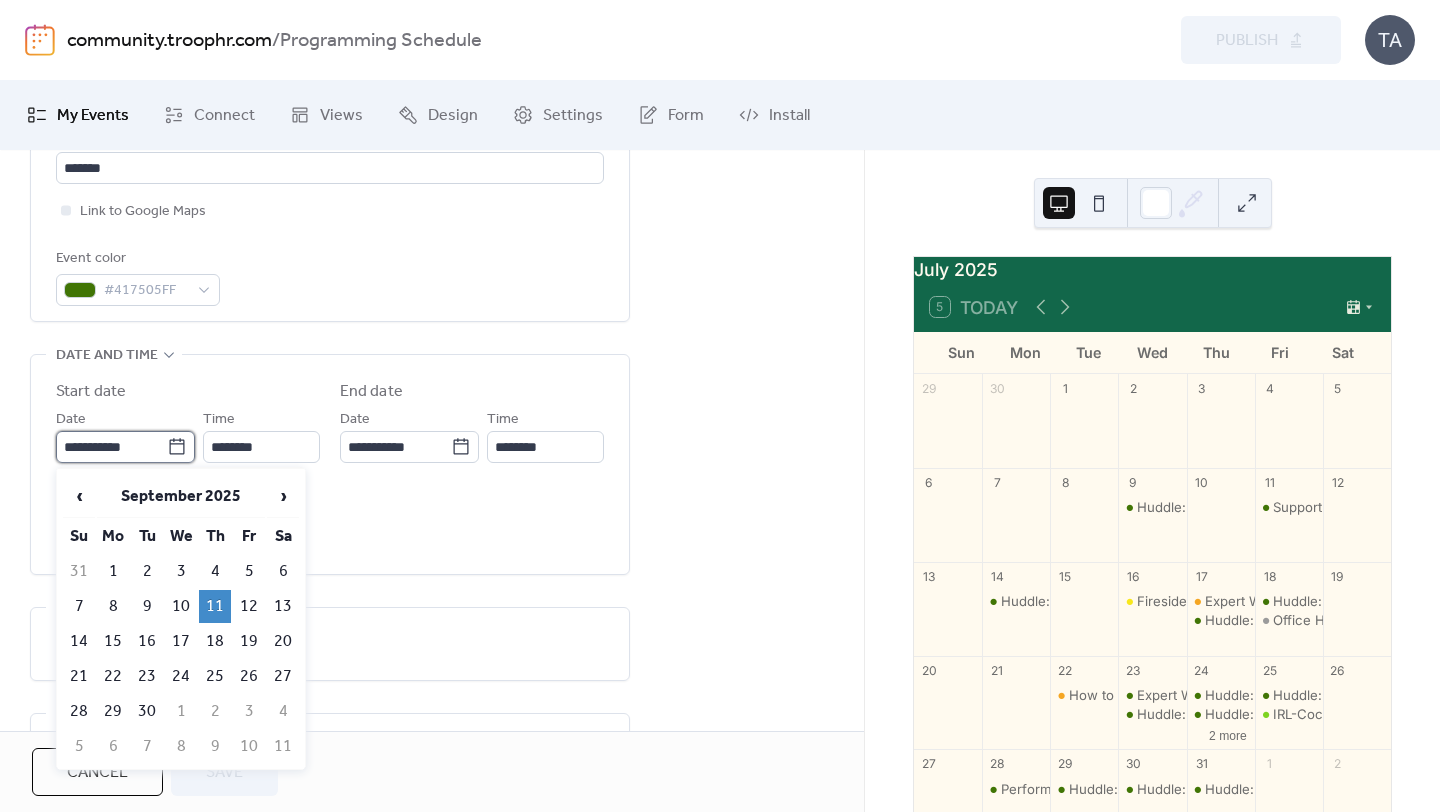 click on "**********" at bounding box center (111, 447) 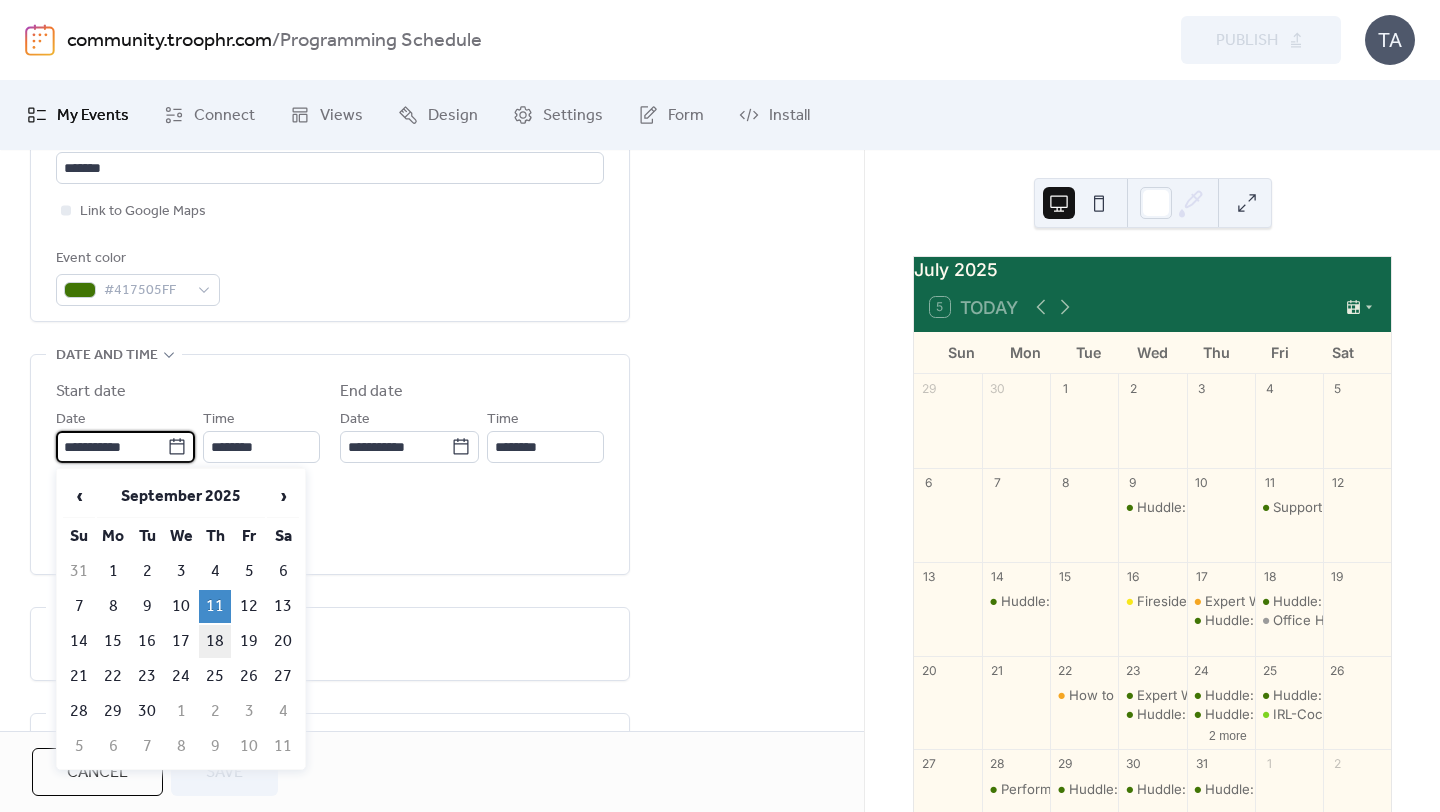 click on "18" at bounding box center (215, 641) 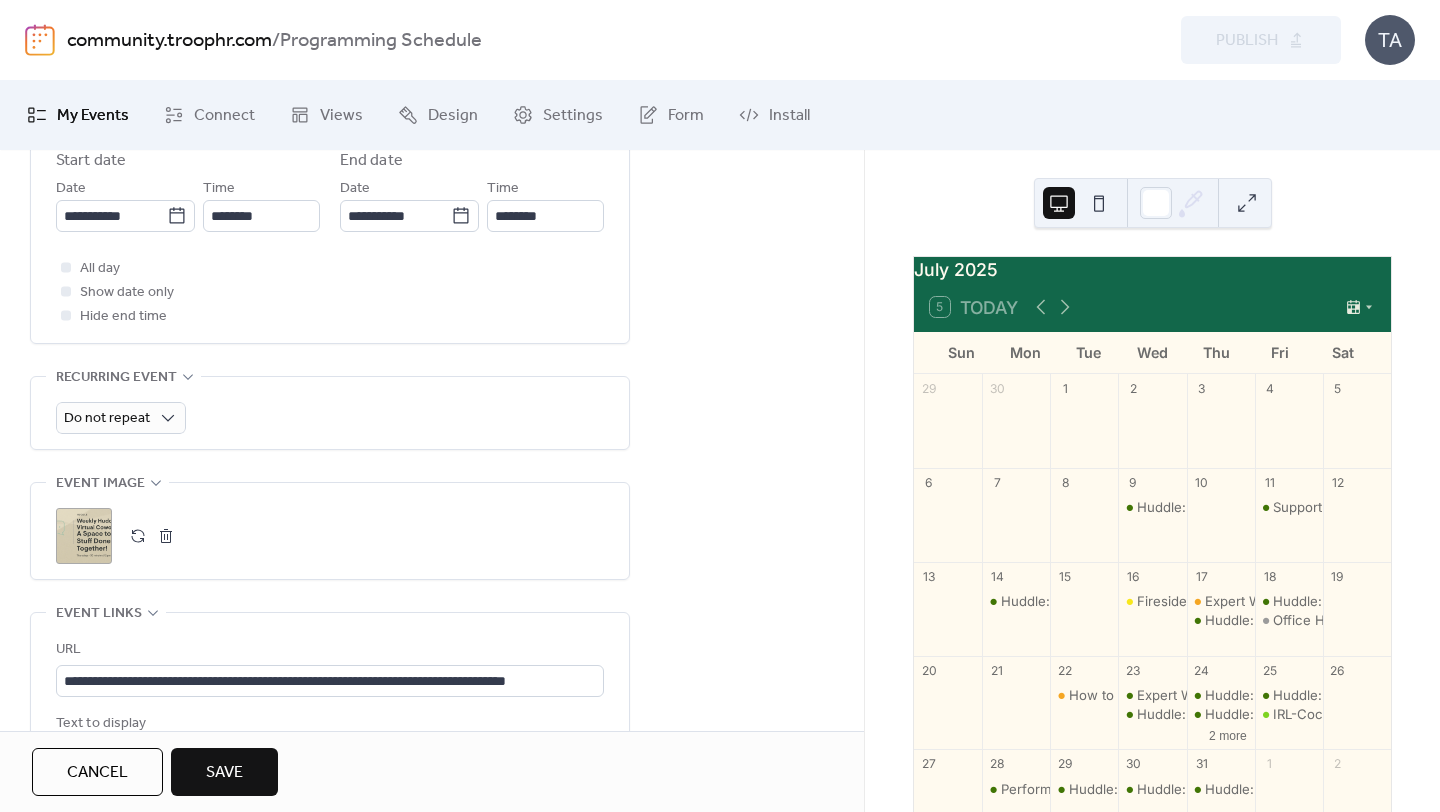 scroll, scrollTop: 740, scrollLeft: 0, axis: vertical 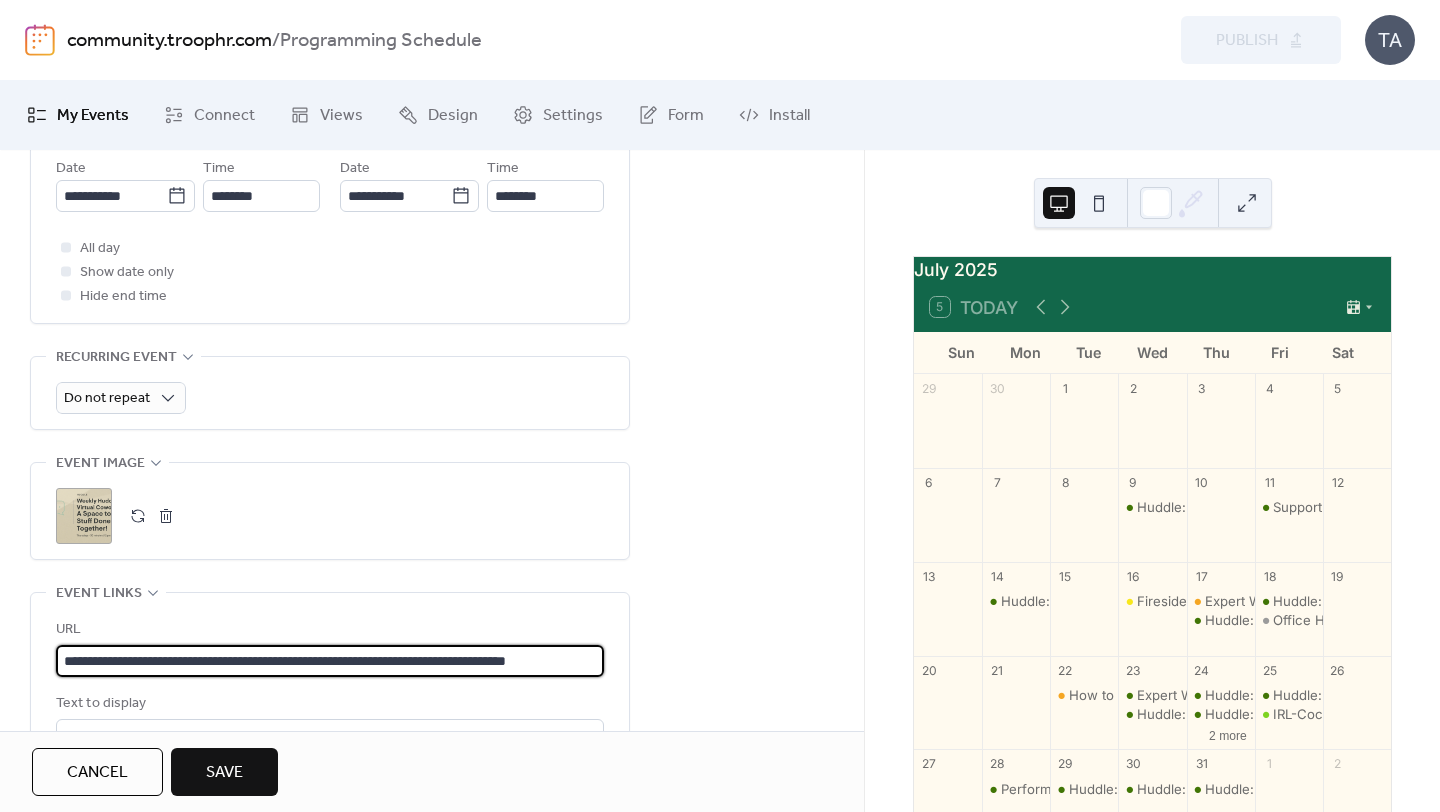click on "**********" at bounding box center (330, 661) 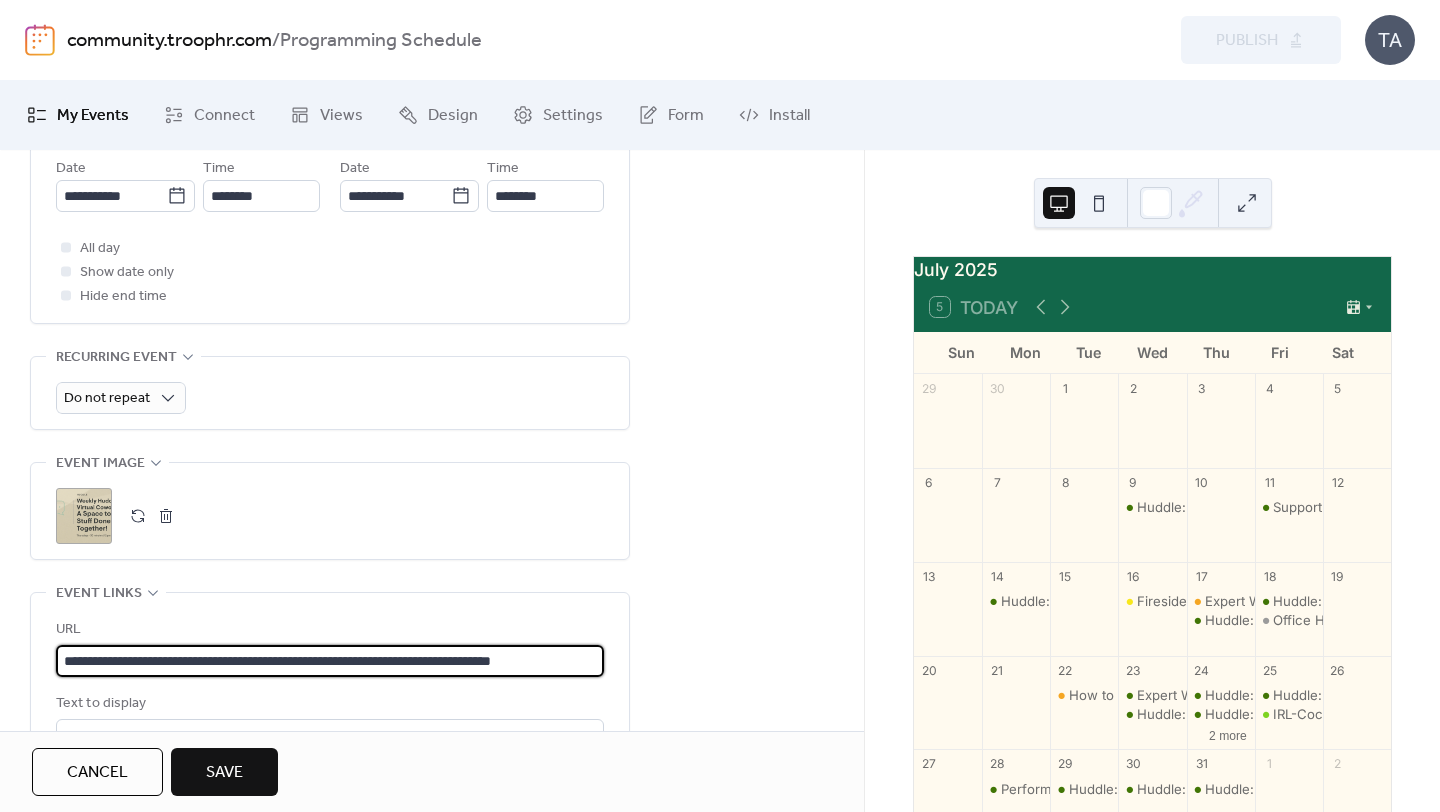 paste on "**********" 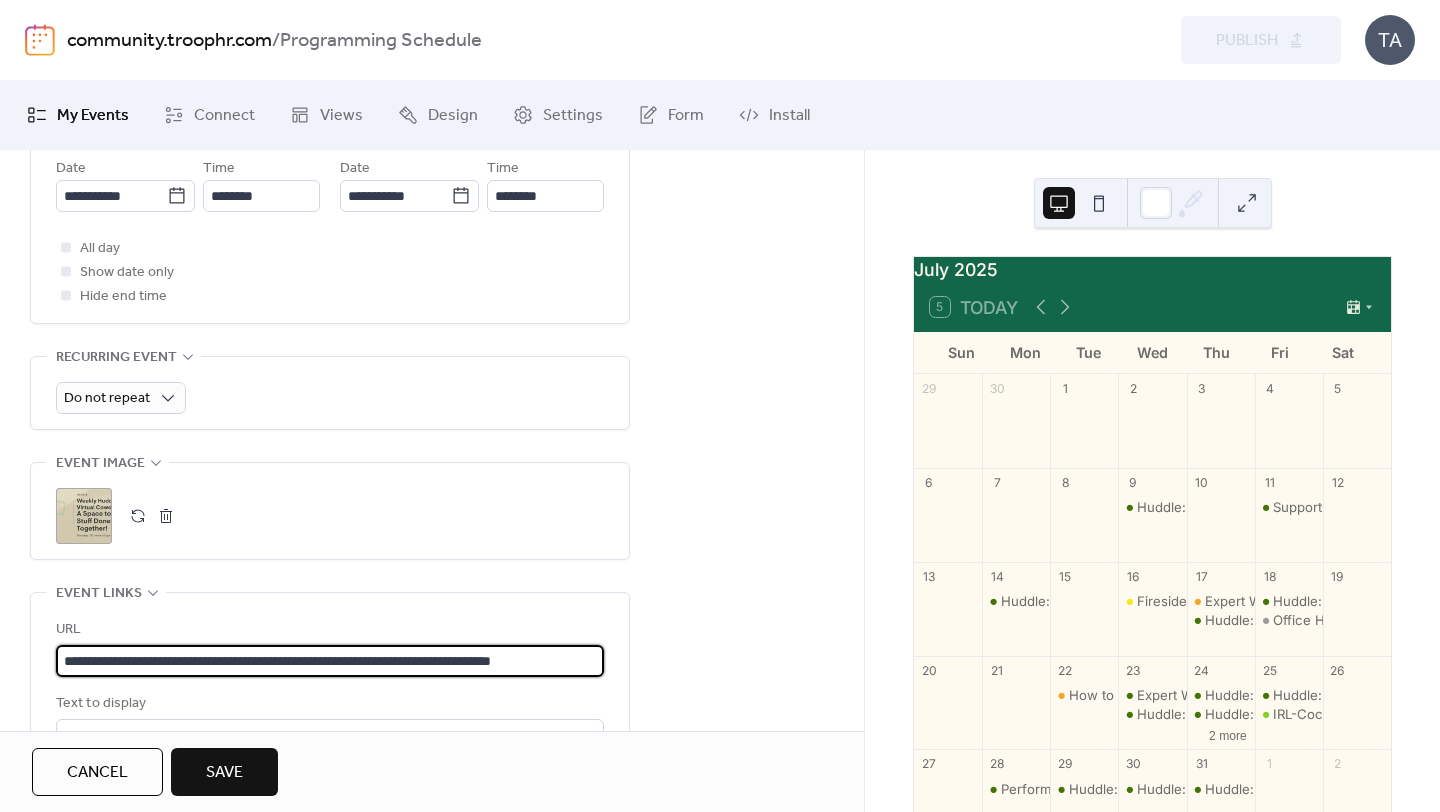 type on "**********" 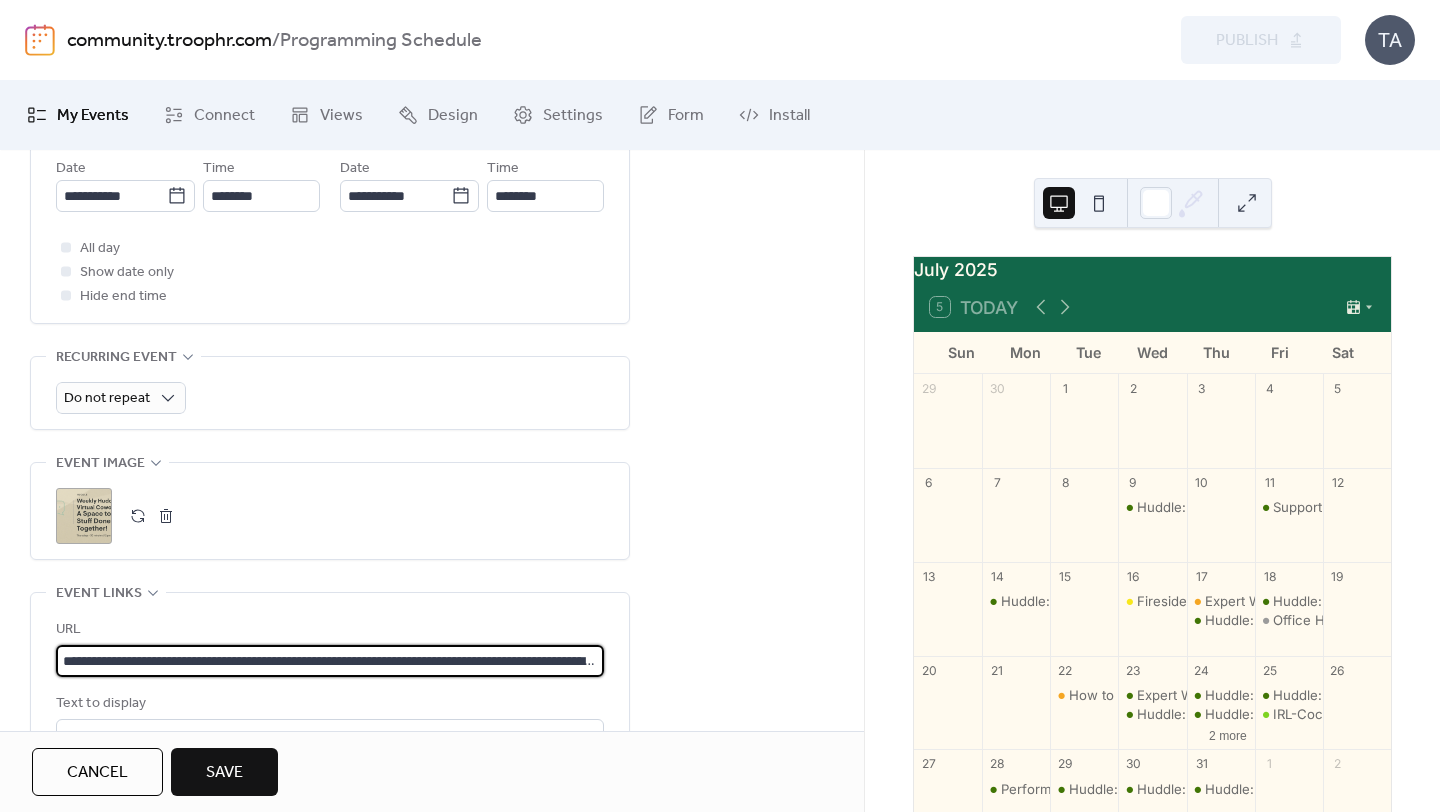 scroll, scrollTop: 0, scrollLeft: 263, axis: horizontal 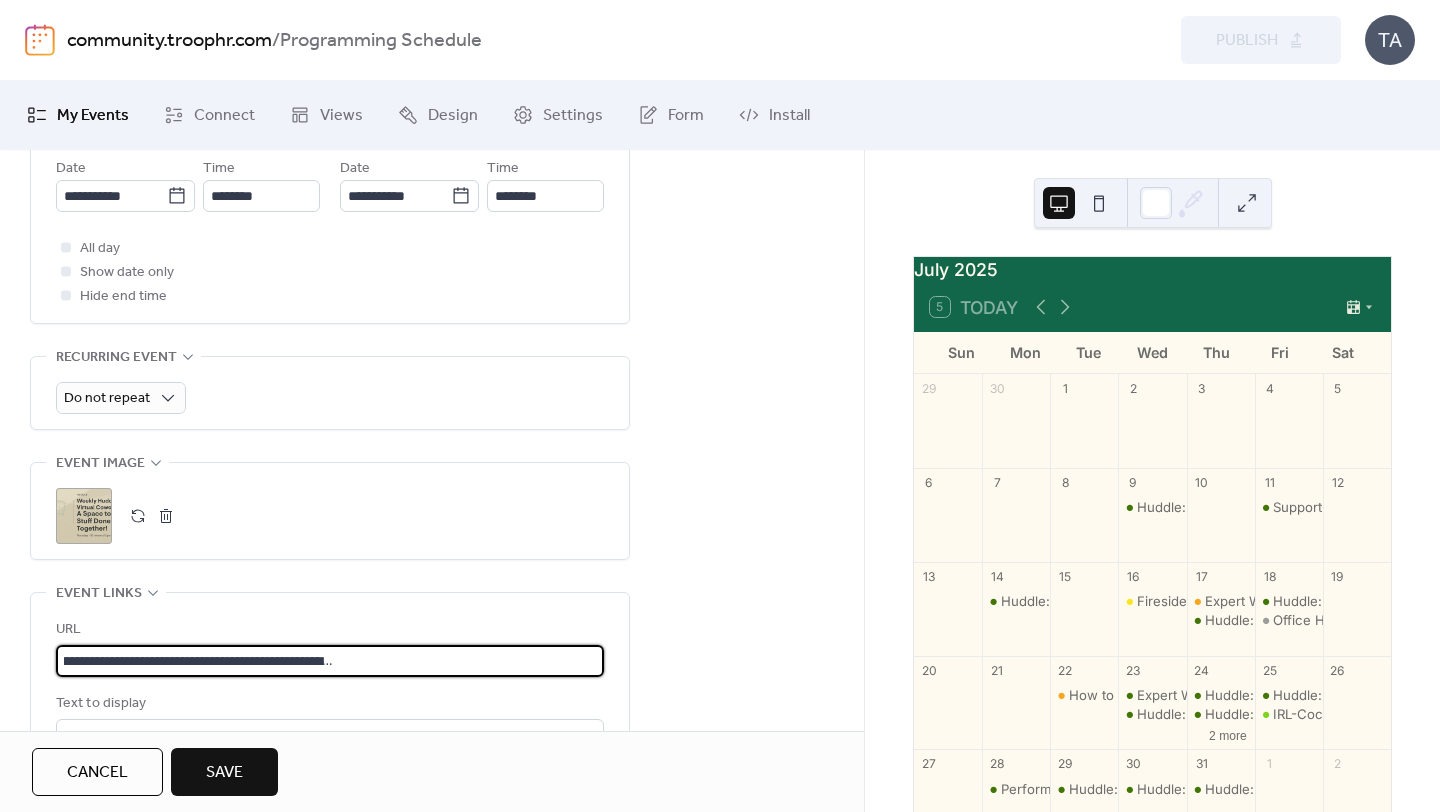 click on "**********" at bounding box center (330, 661) 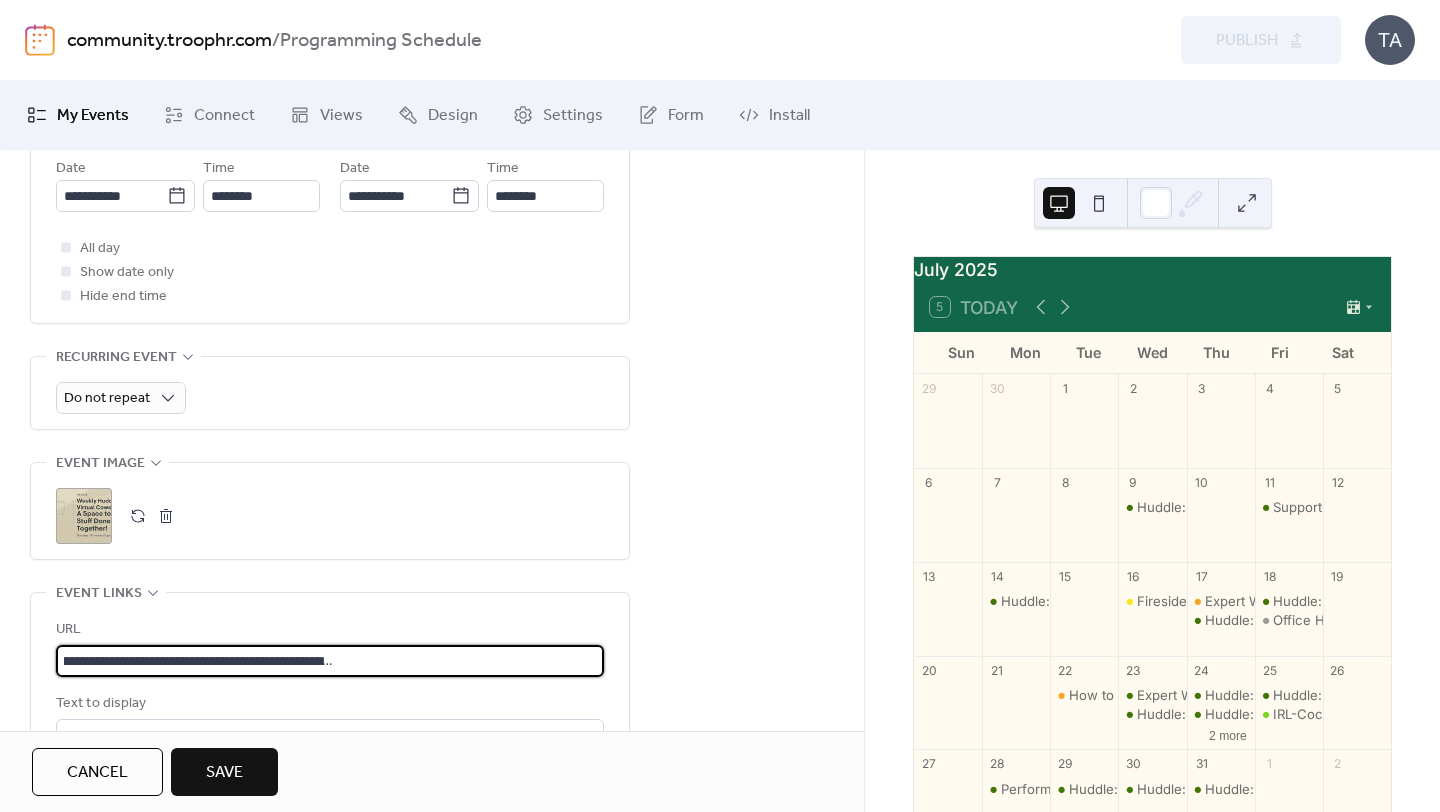 click on "**********" at bounding box center (330, 661) 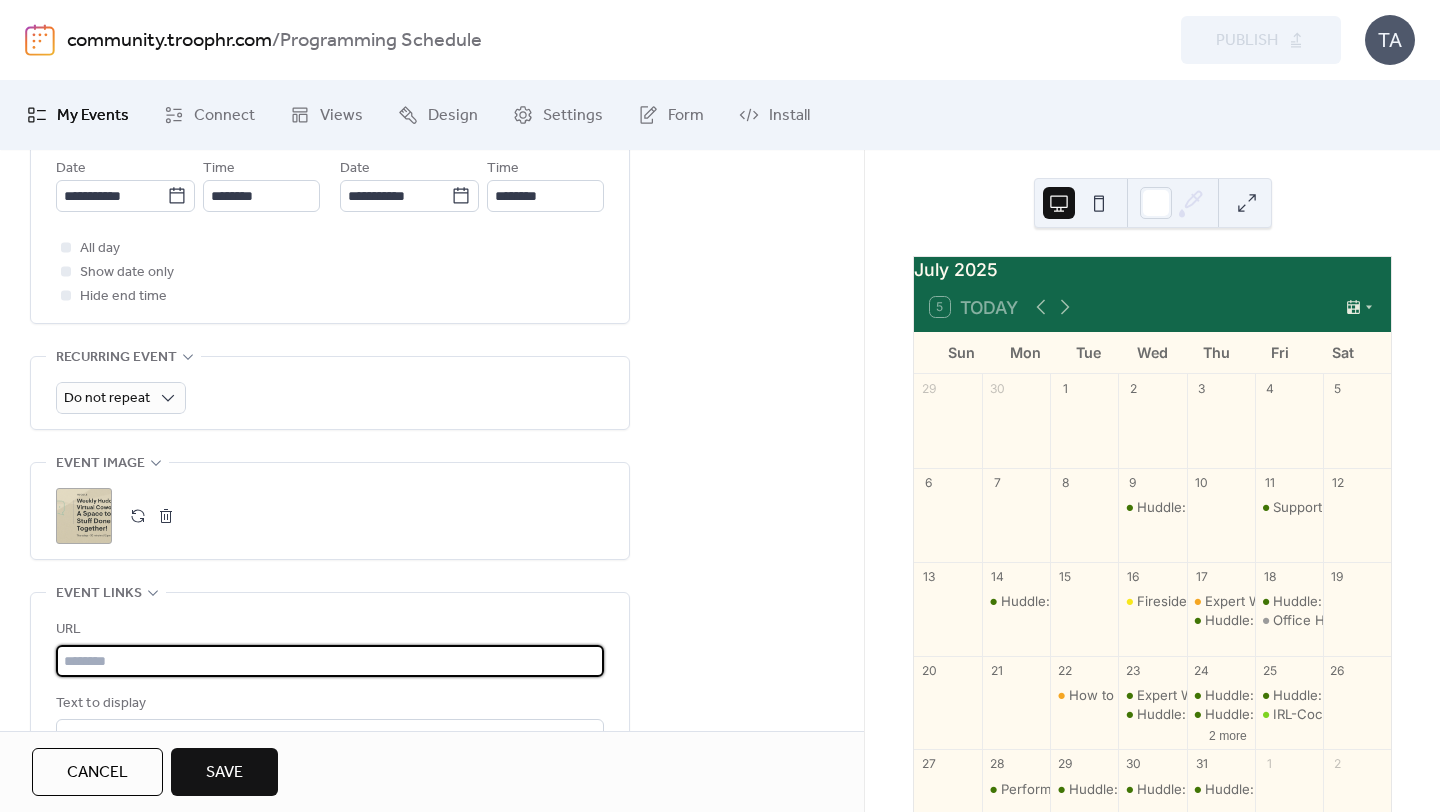 scroll, scrollTop: 0, scrollLeft: 0, axis: both 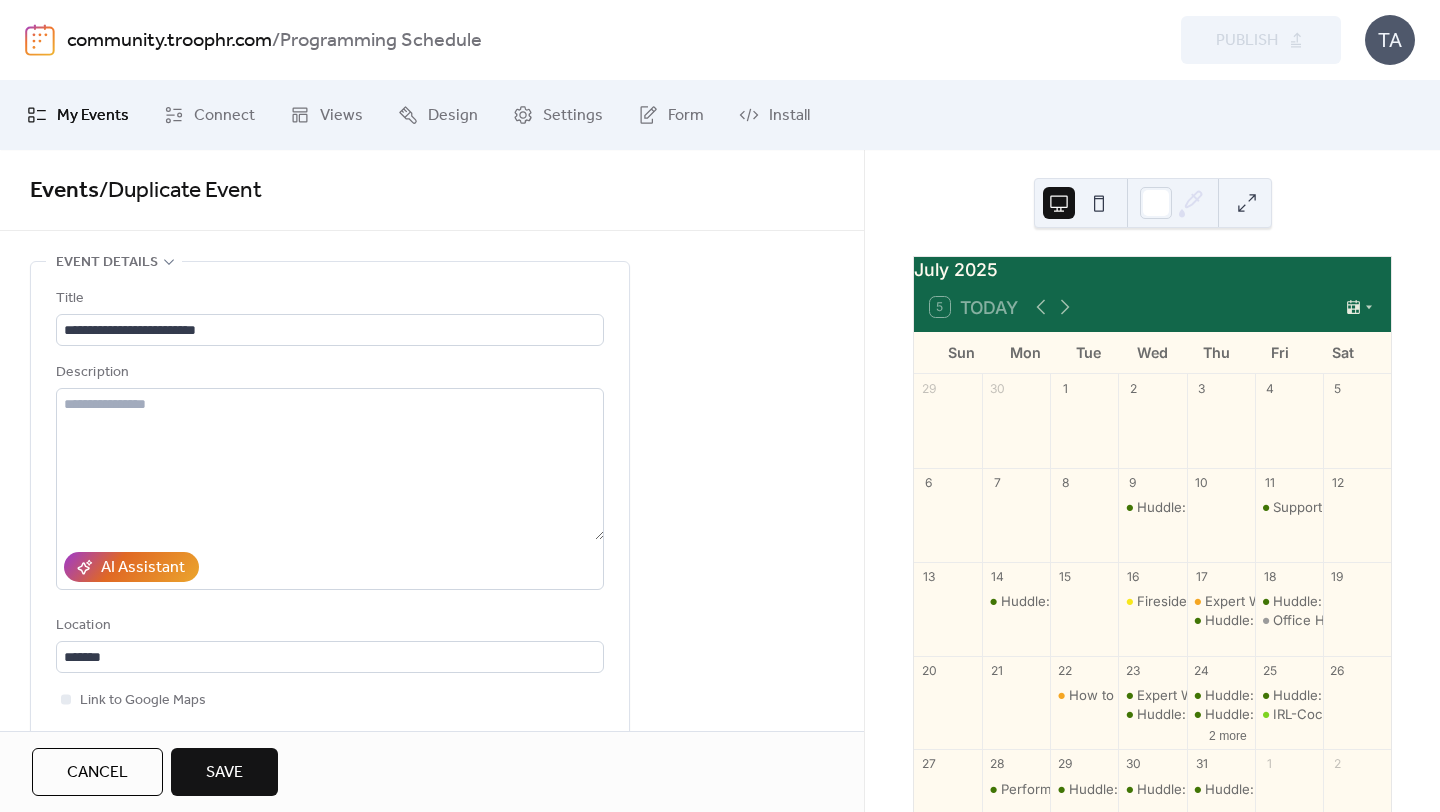 type on "**********" 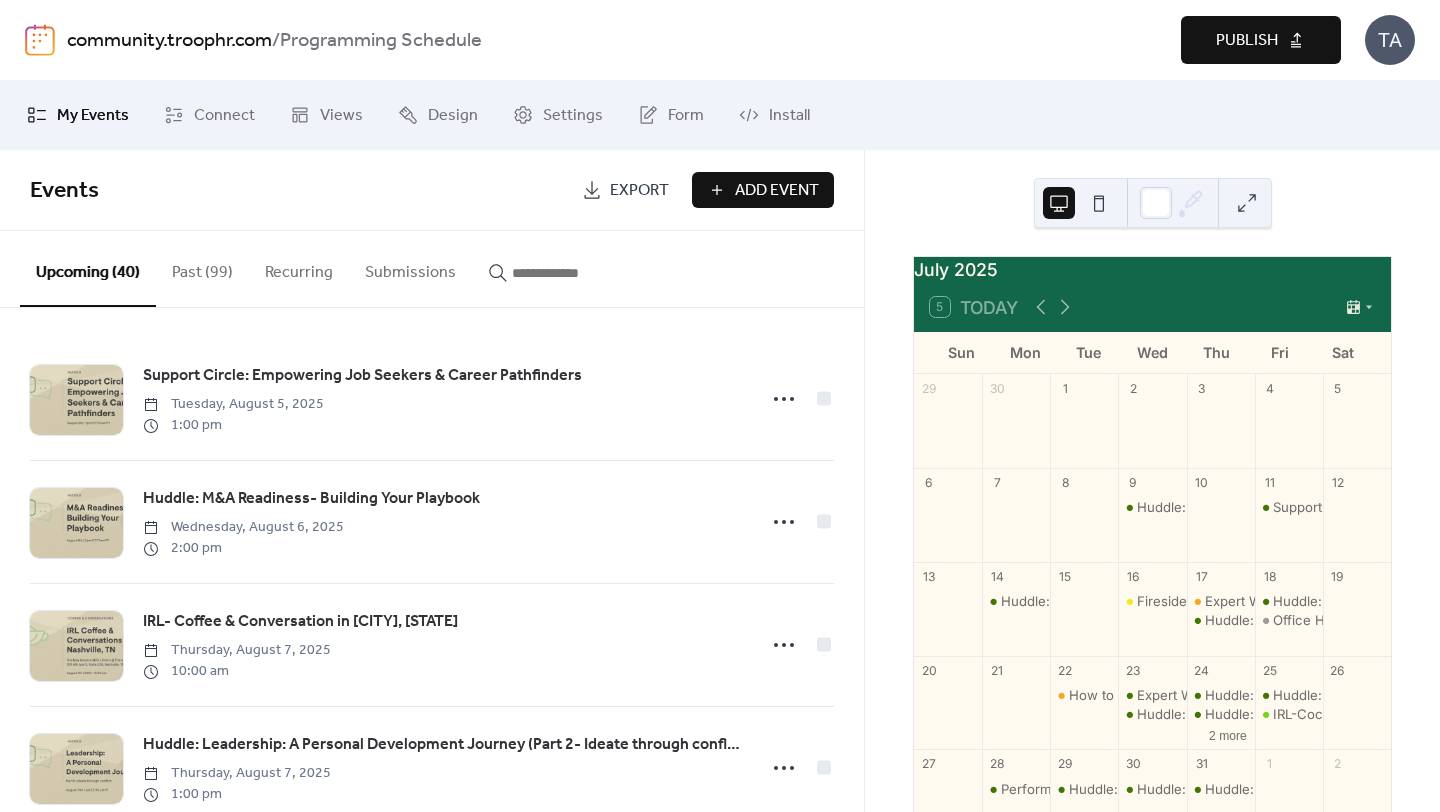 click on "Publish" at bounding box center [1247, 41] 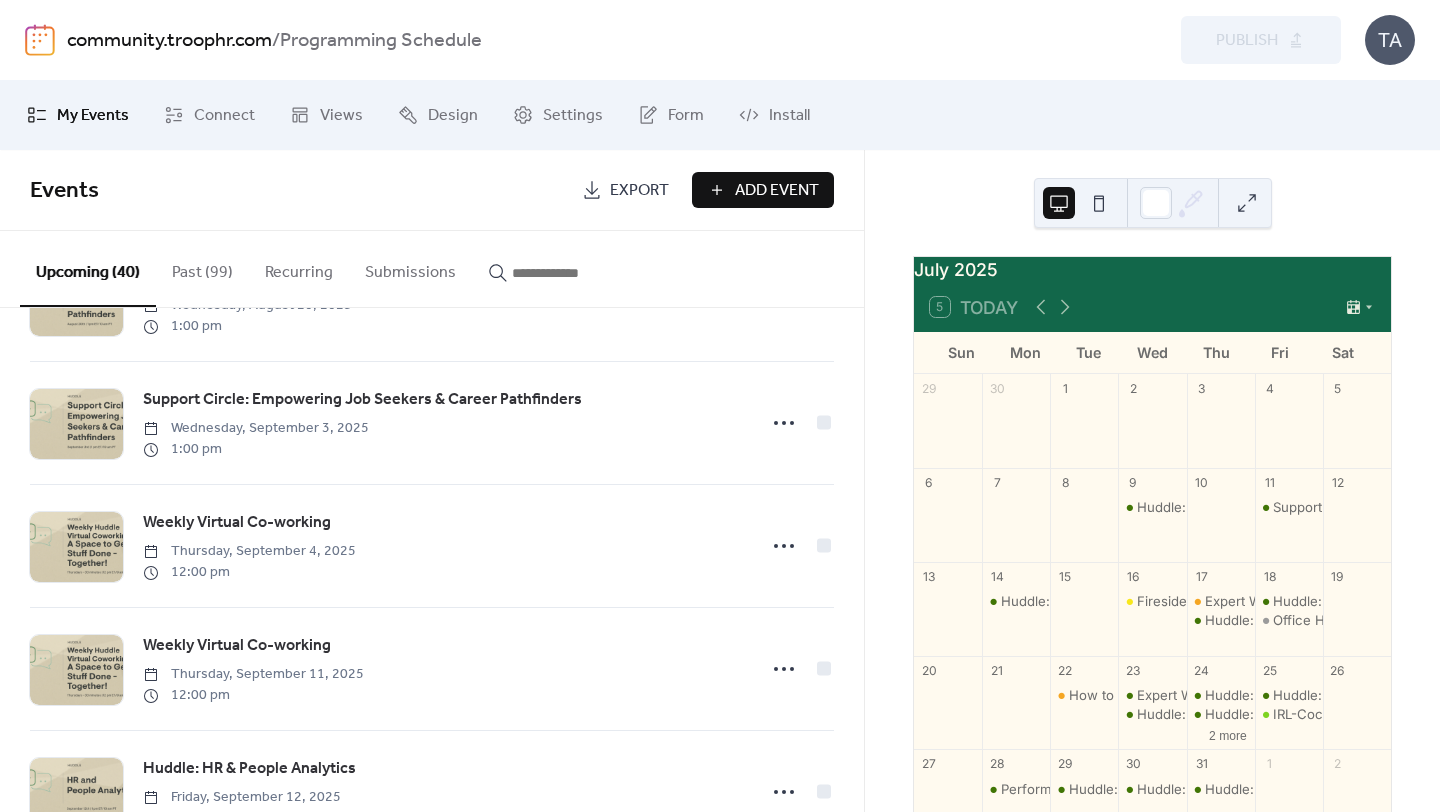 scroll, scrollTop: 979, scrollLeft: 0, axis: vertical 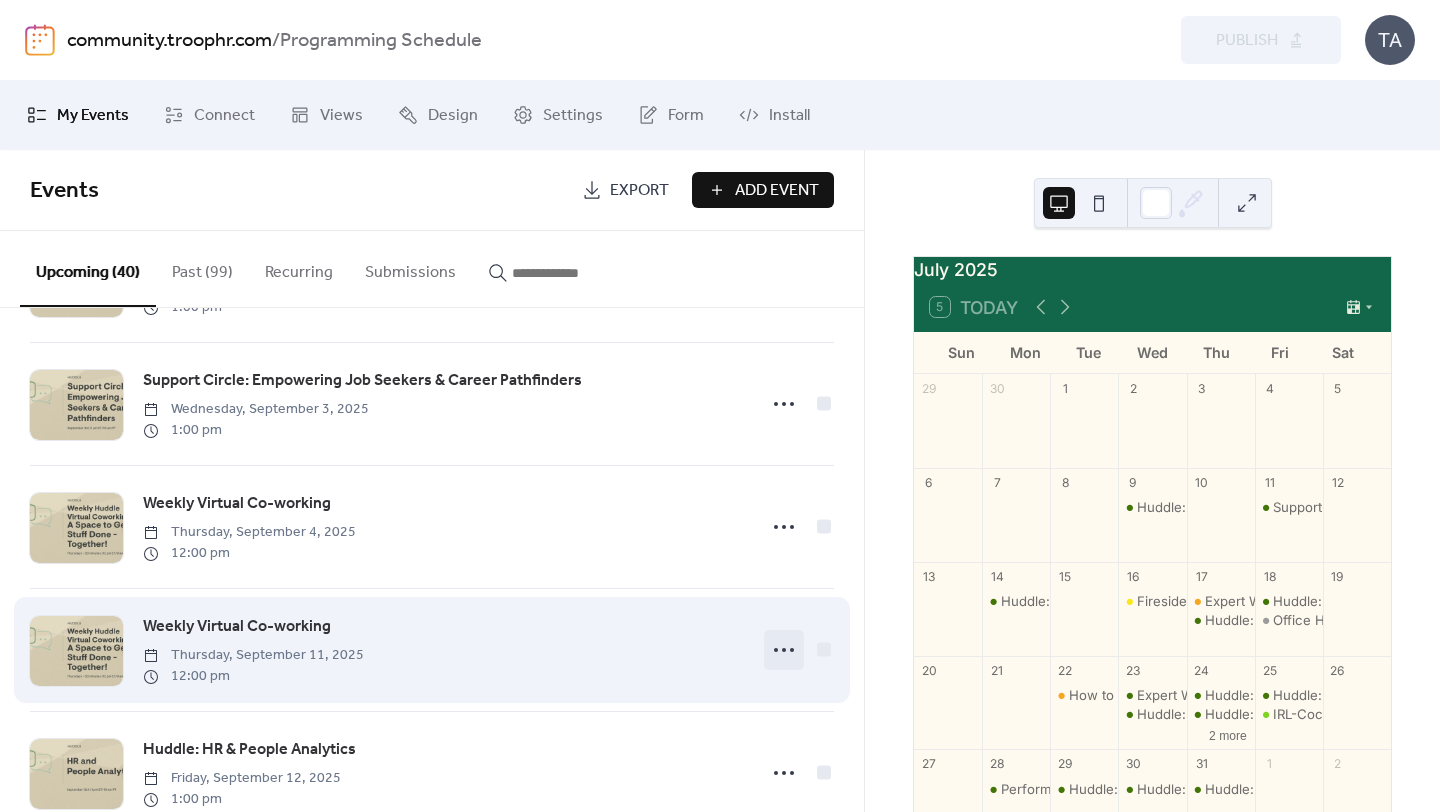 click 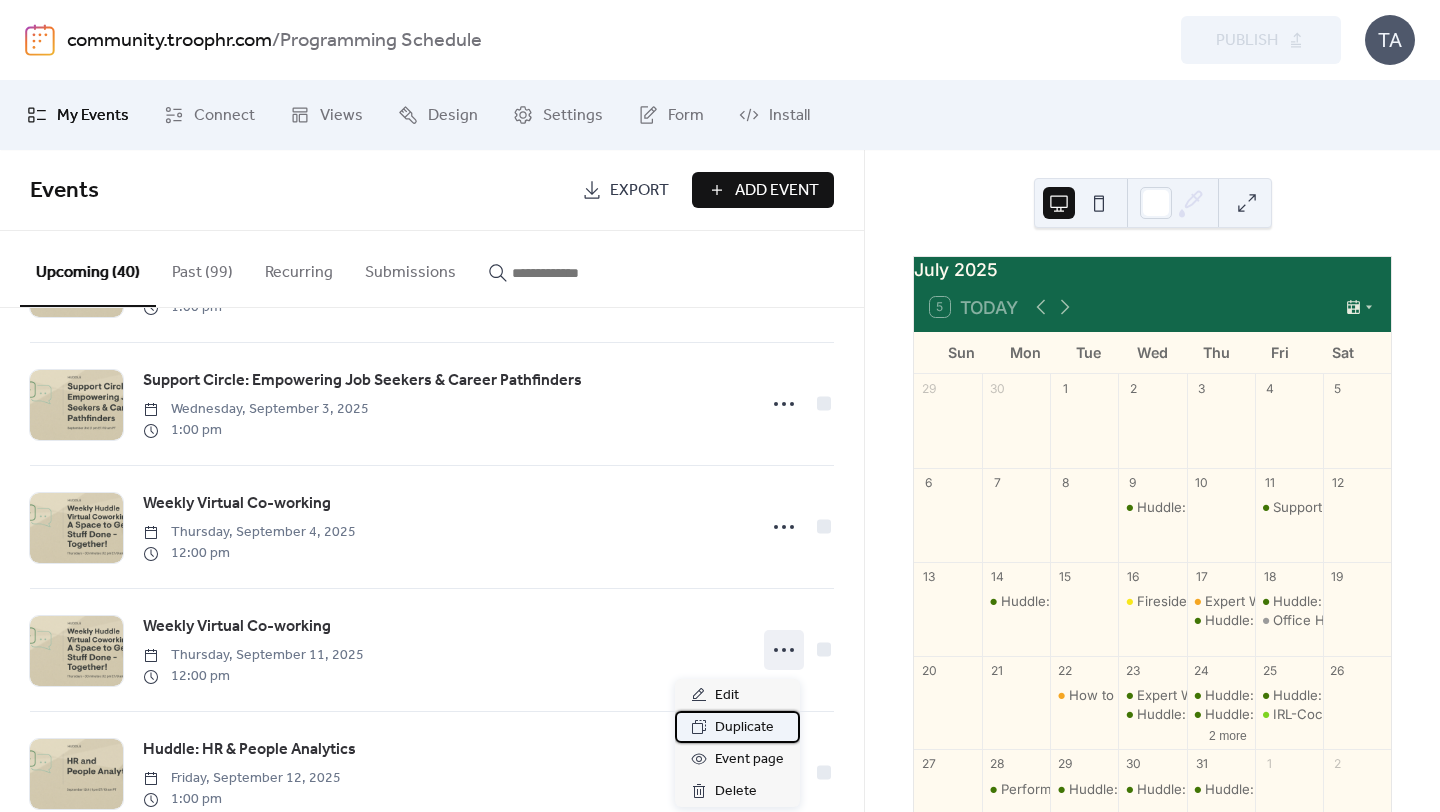 click on "Duplicate" at bounding box center (744, 728) 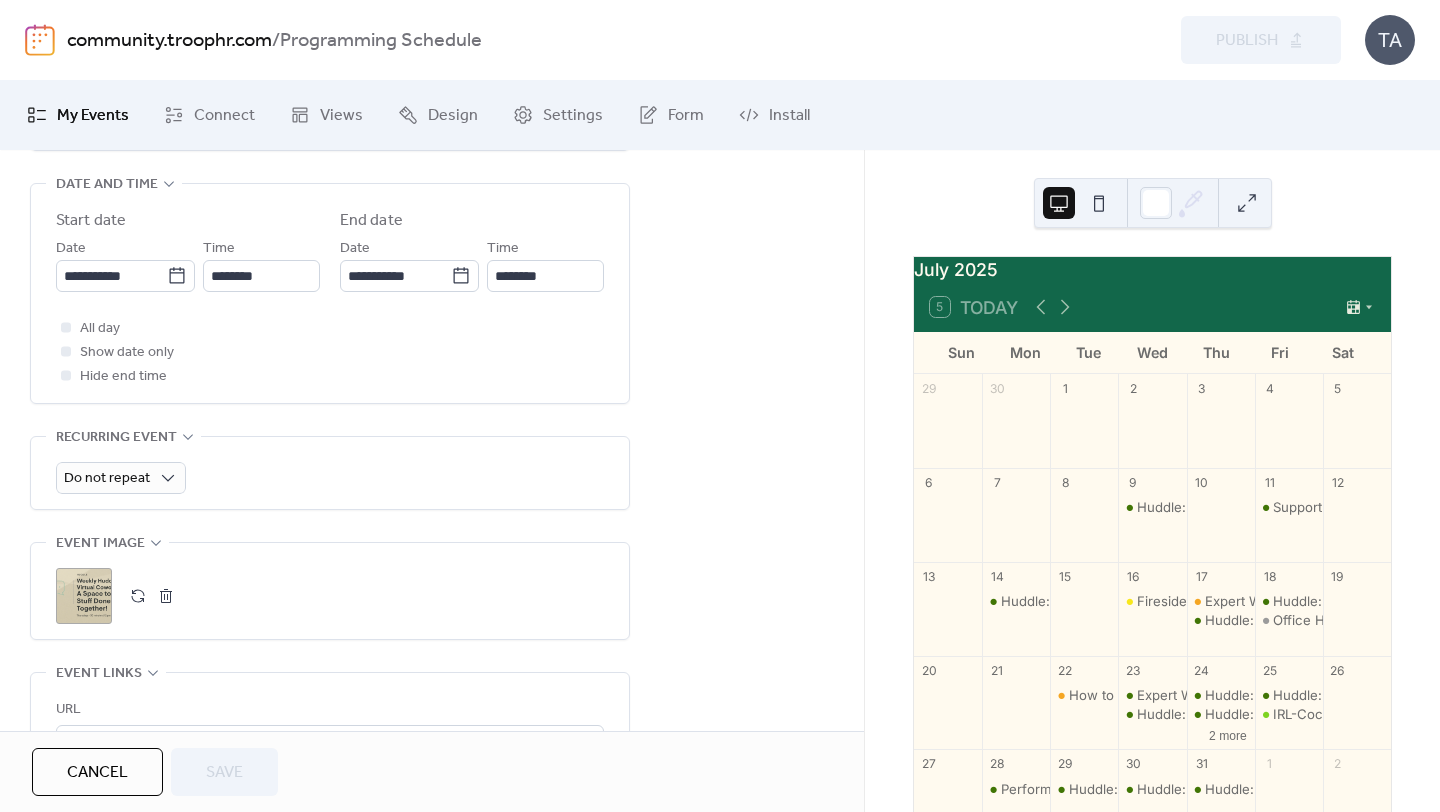 scroll, scrollTop: 654, scrollLeft: 0, axis: vertical 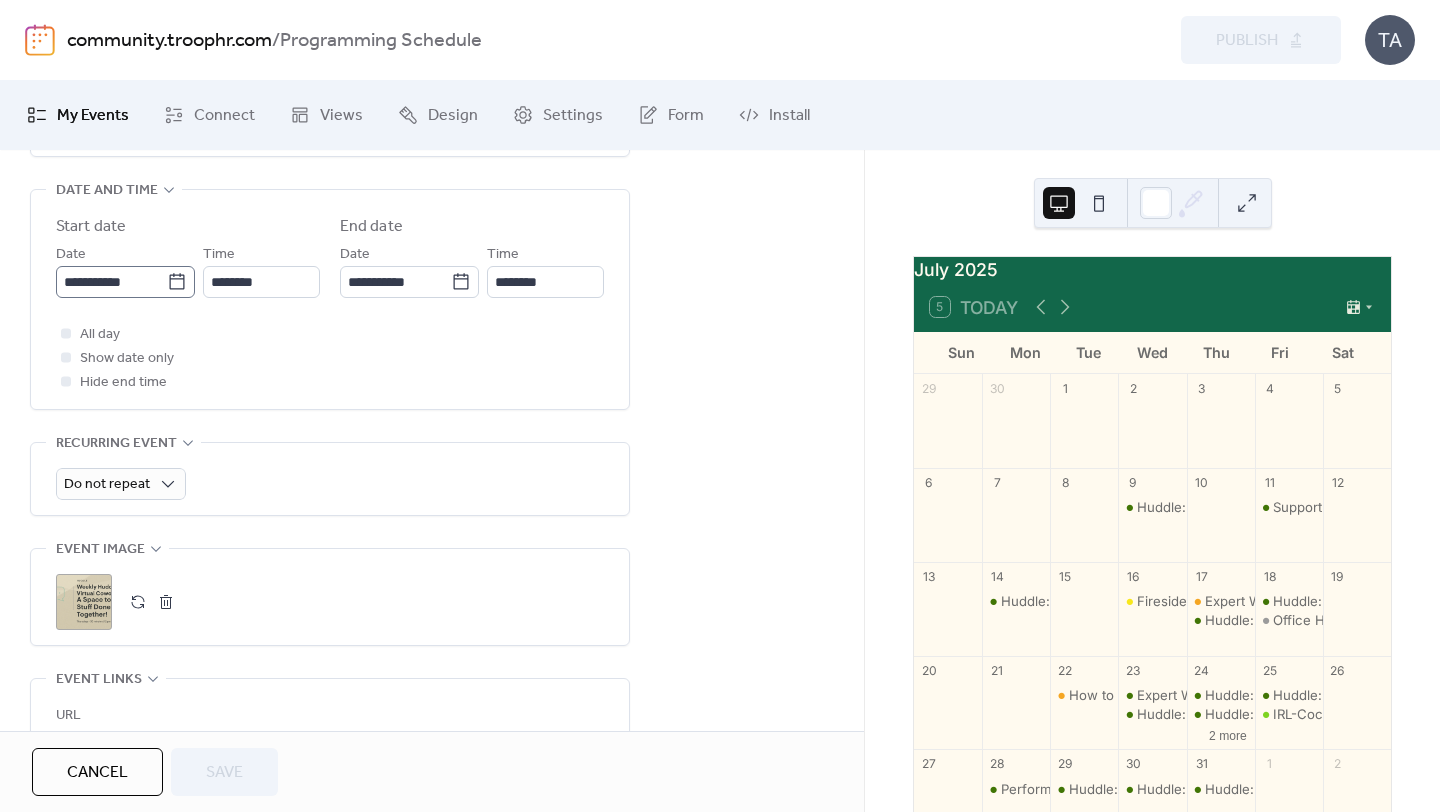 click 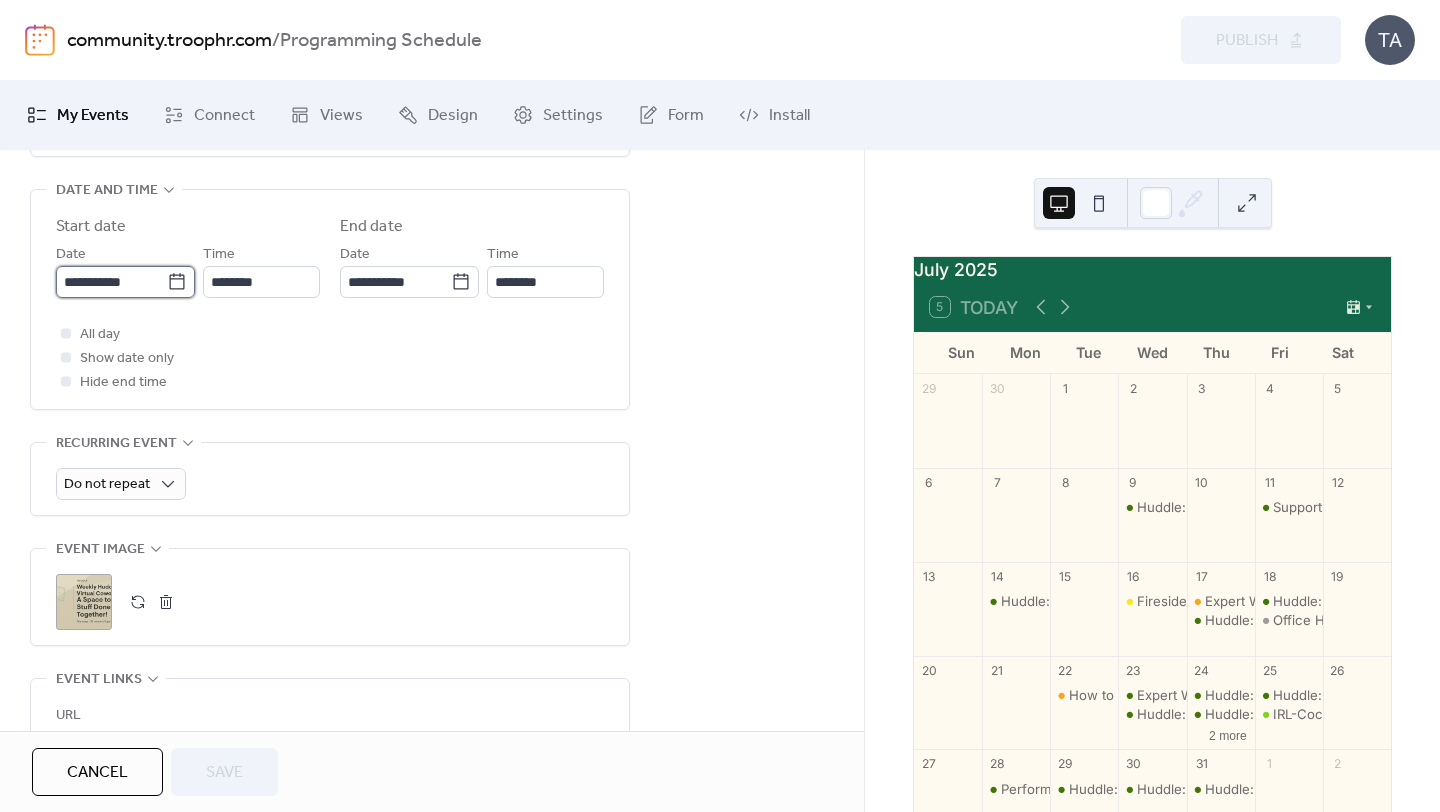 click on "**********" at bounding box center [111, 282] 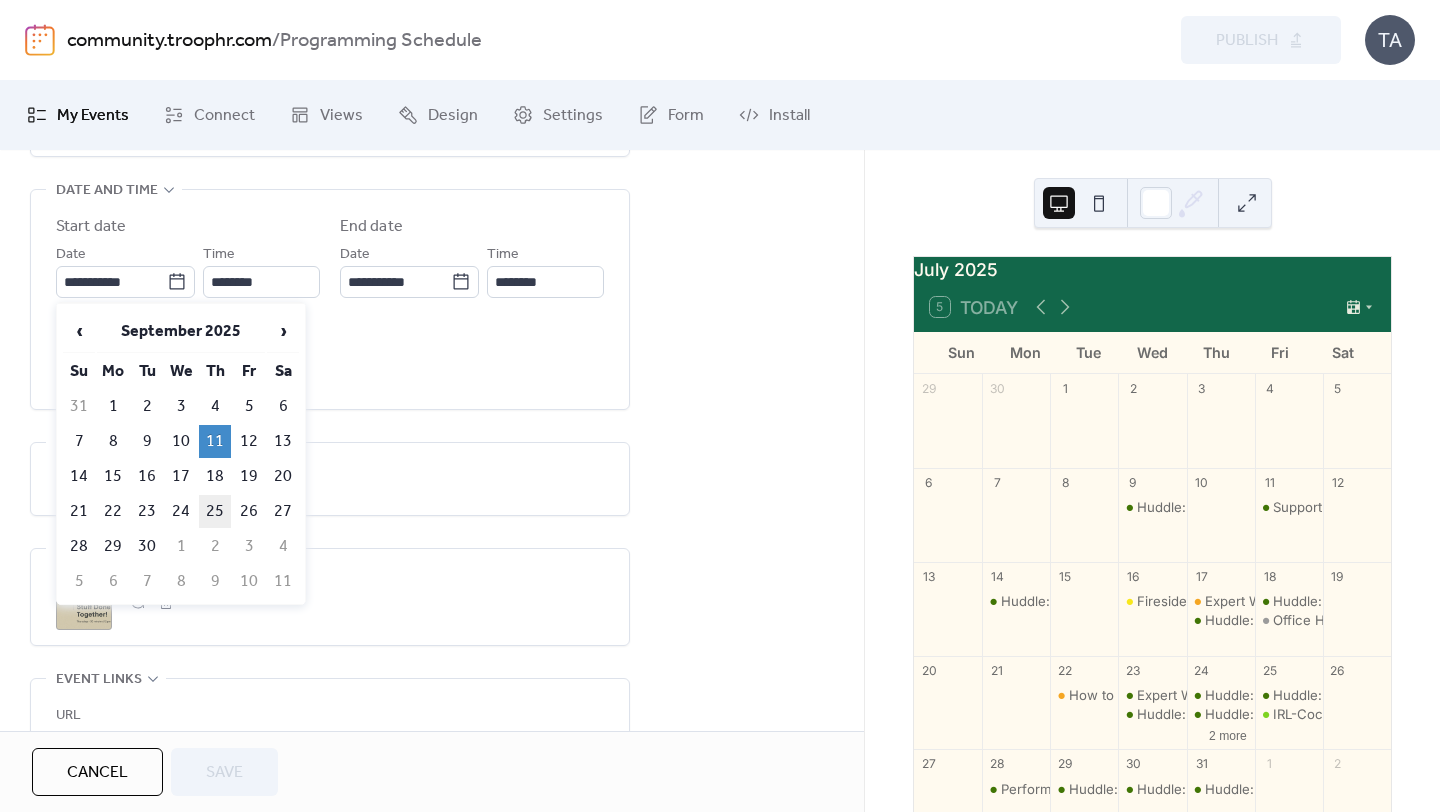 click on "25" at bounding box center [215, 511] 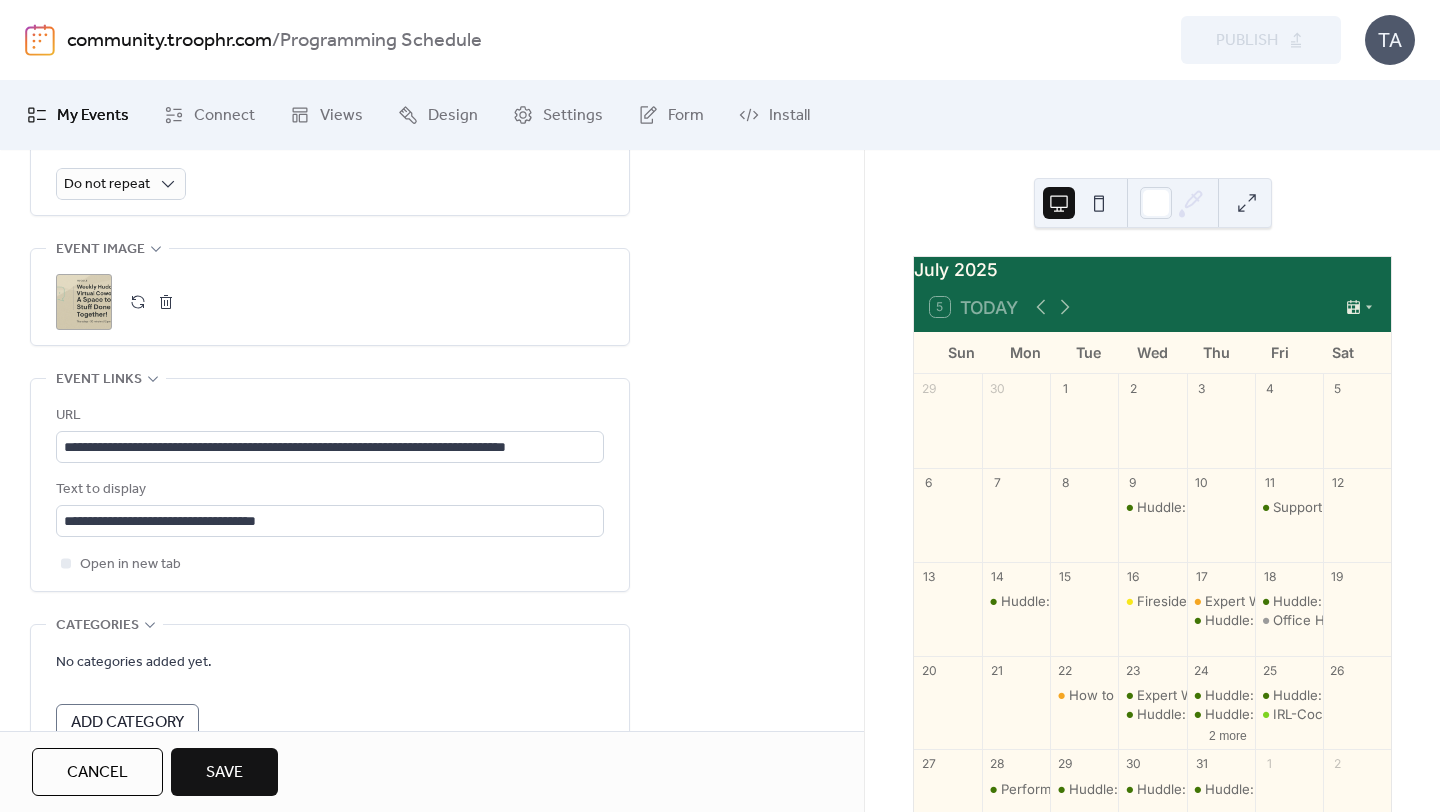 scroll, scrollTop: 962, scrollLeft: 0, axis: vertical 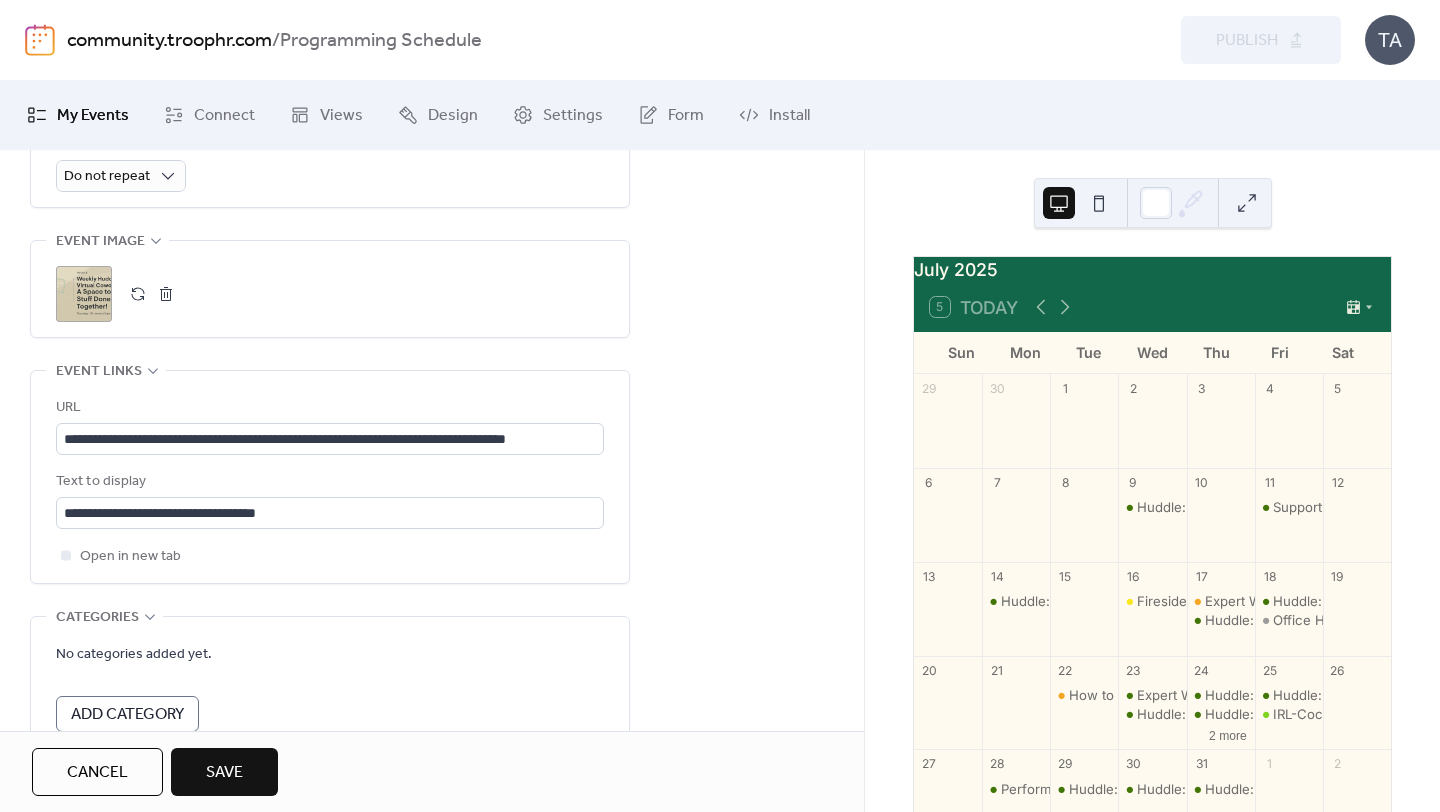 click on "URL" at bounding box center [328, 408] 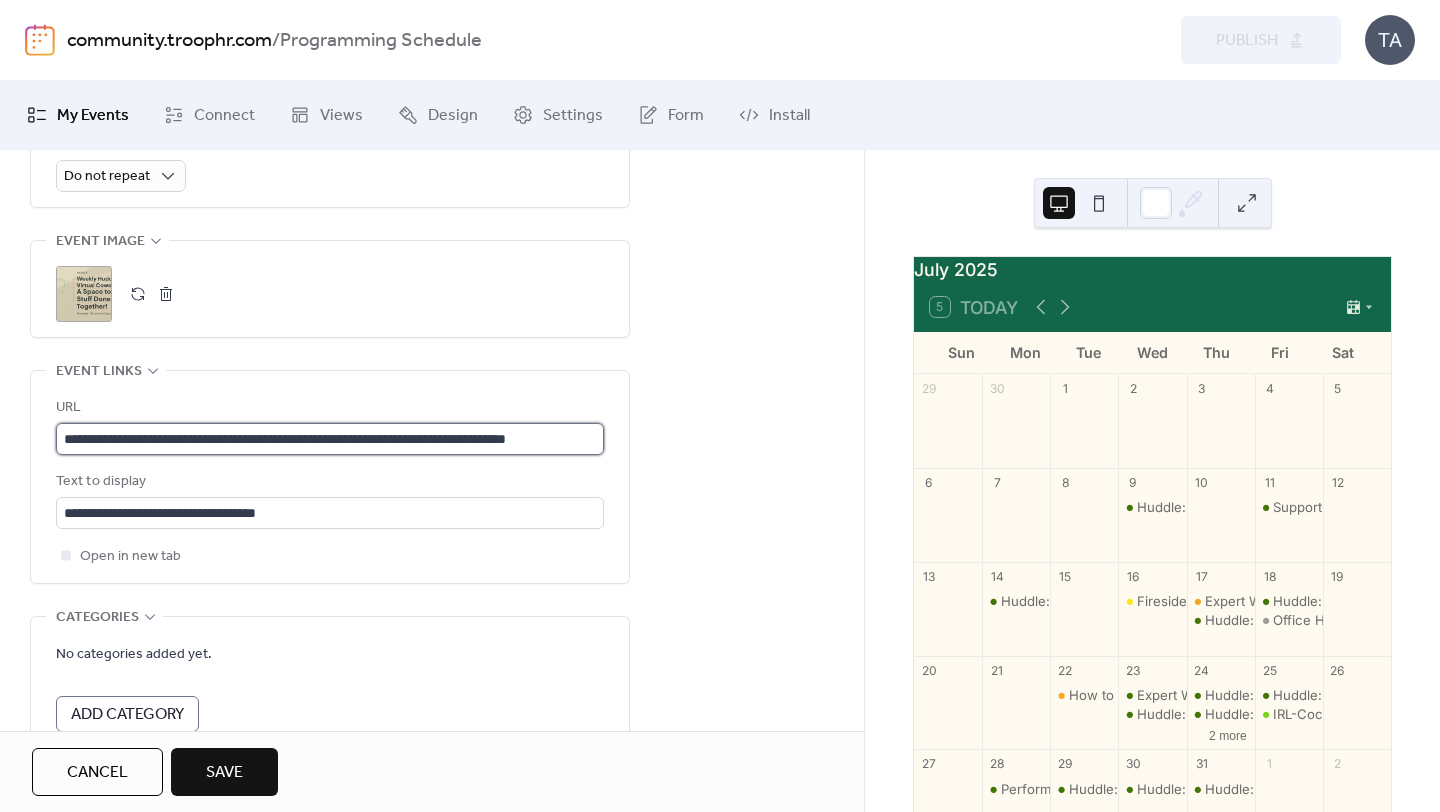 click on "**********" at bounding box center [330, 439] 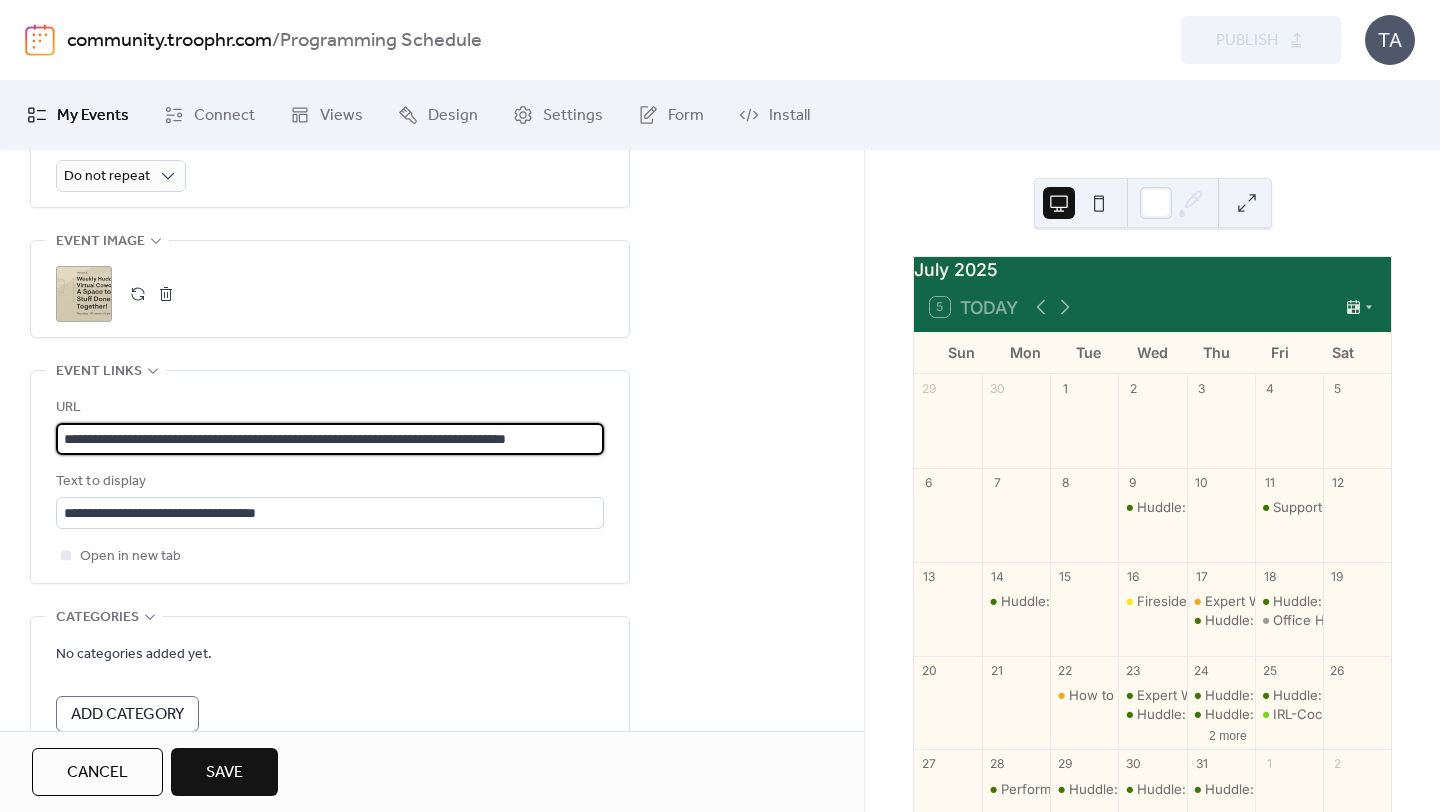click on "**********" at bounding box center [330, 439] 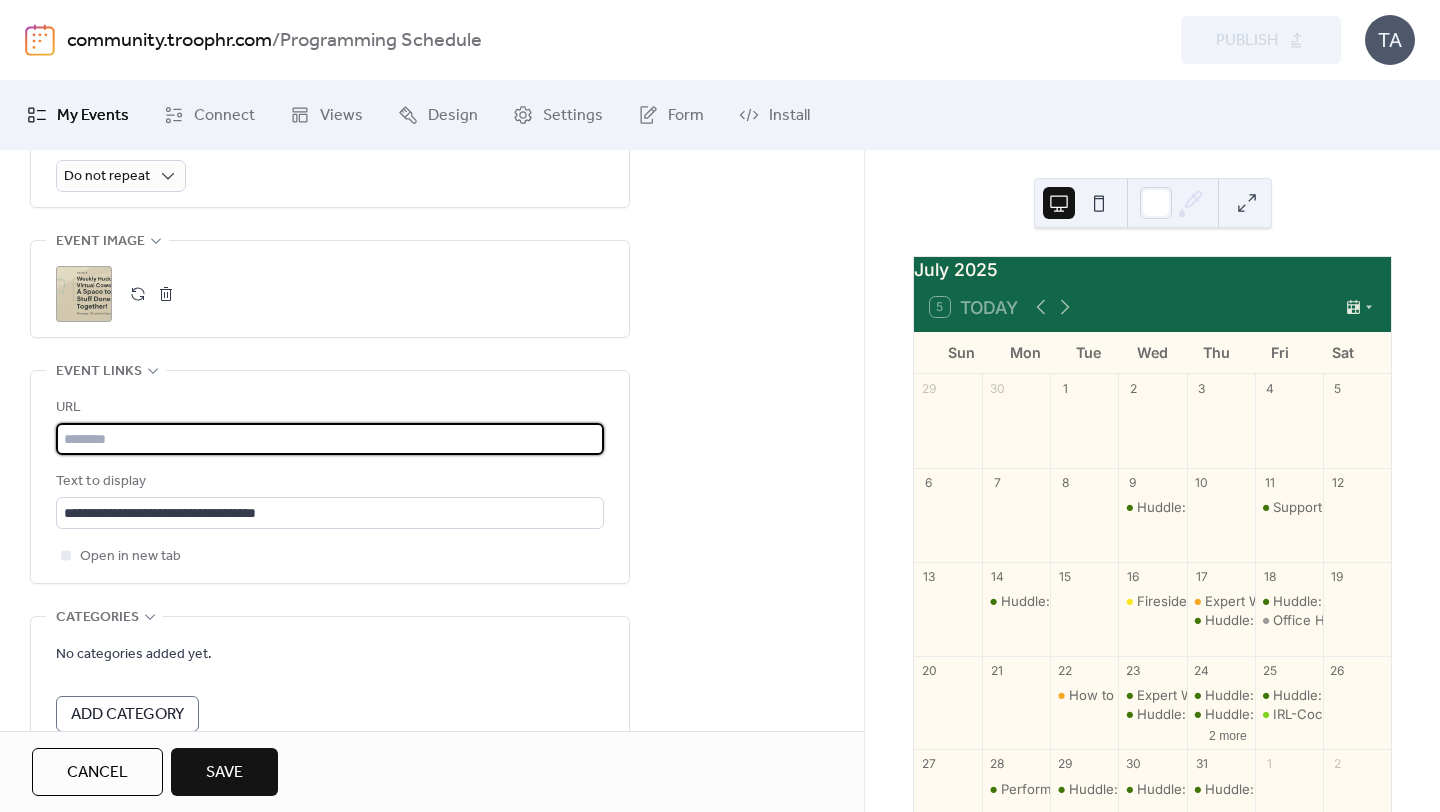 paste on "**********" 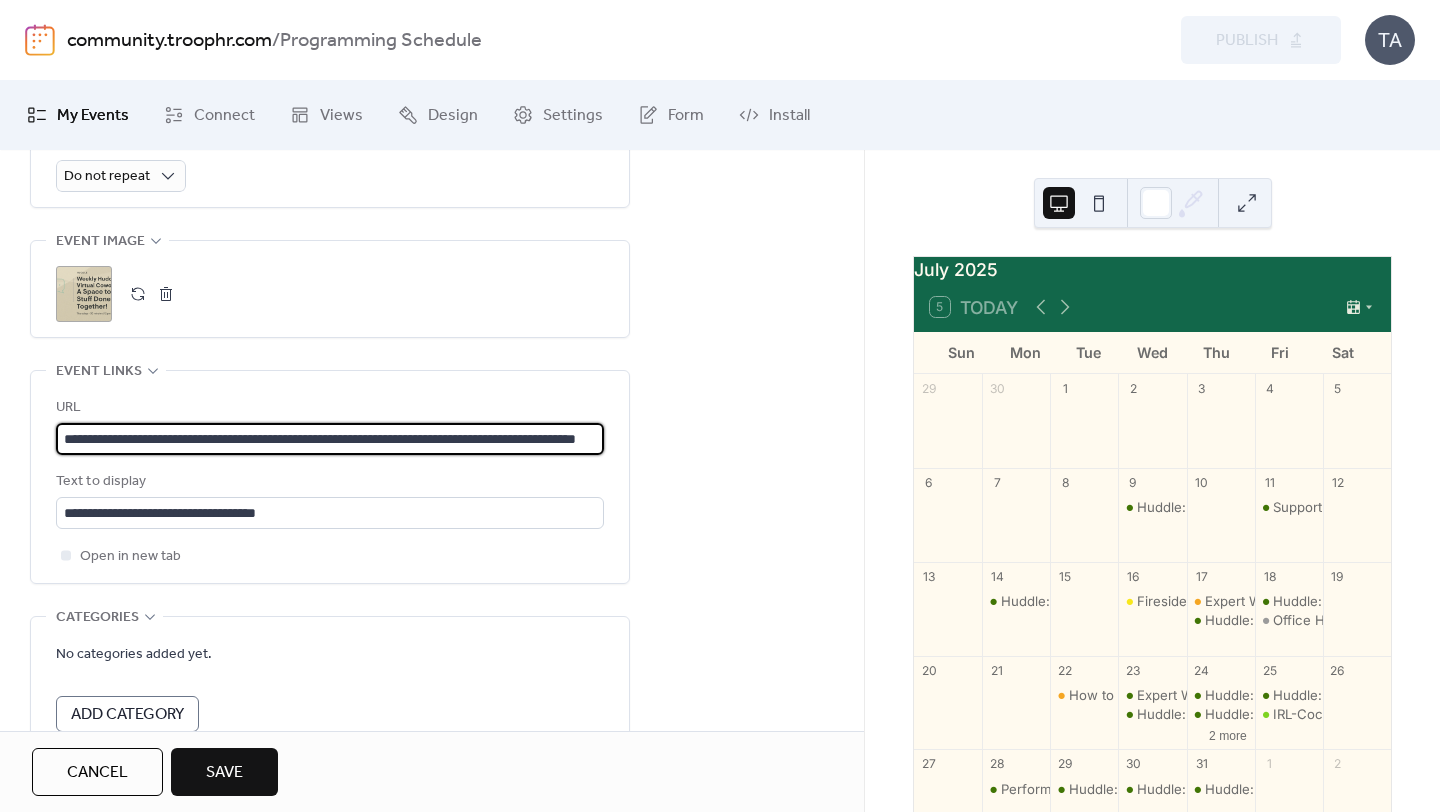 scroll, scrollTop: 0, scrollLeft: 151, axis: horizontal 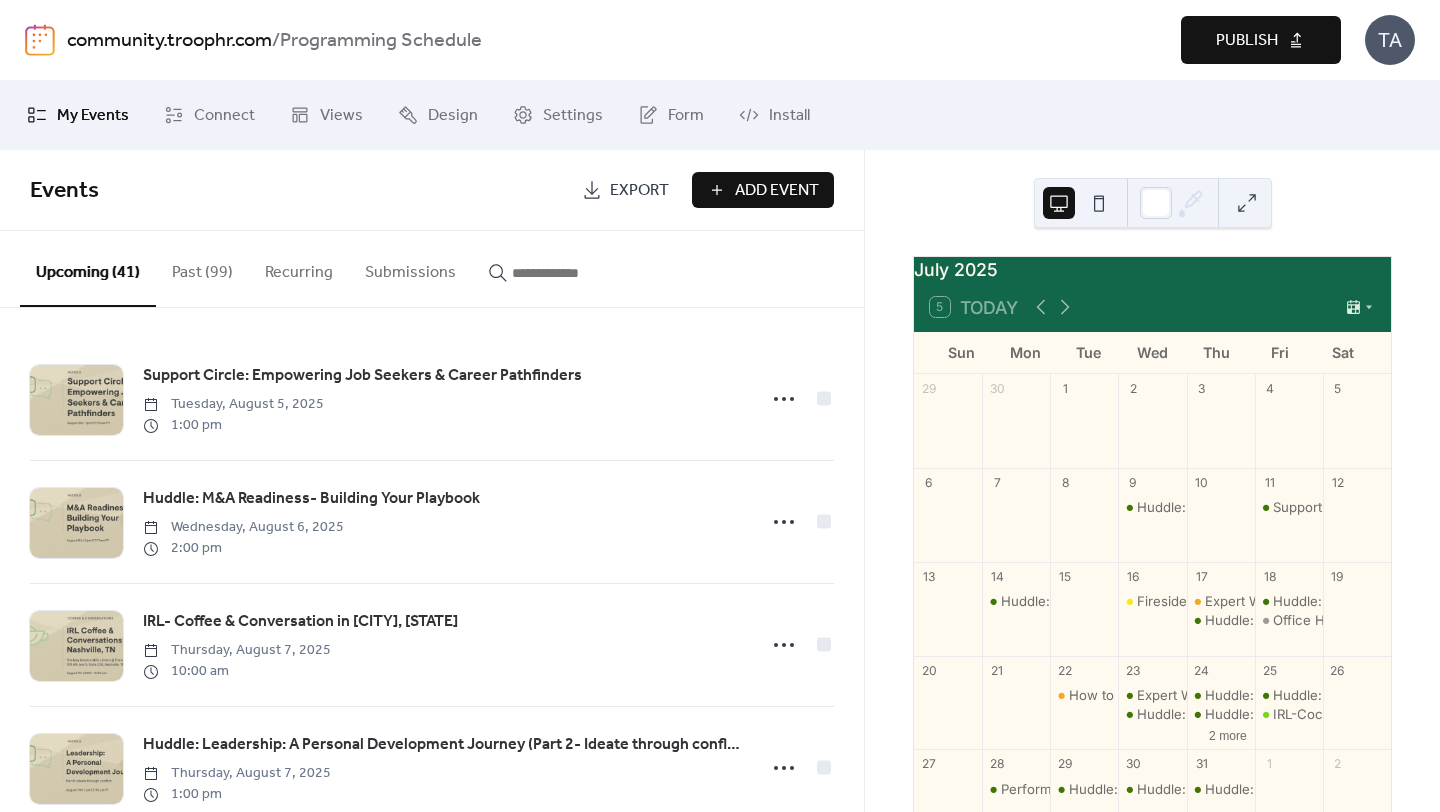 click on "Publish" at bounding box center (1247, 41) 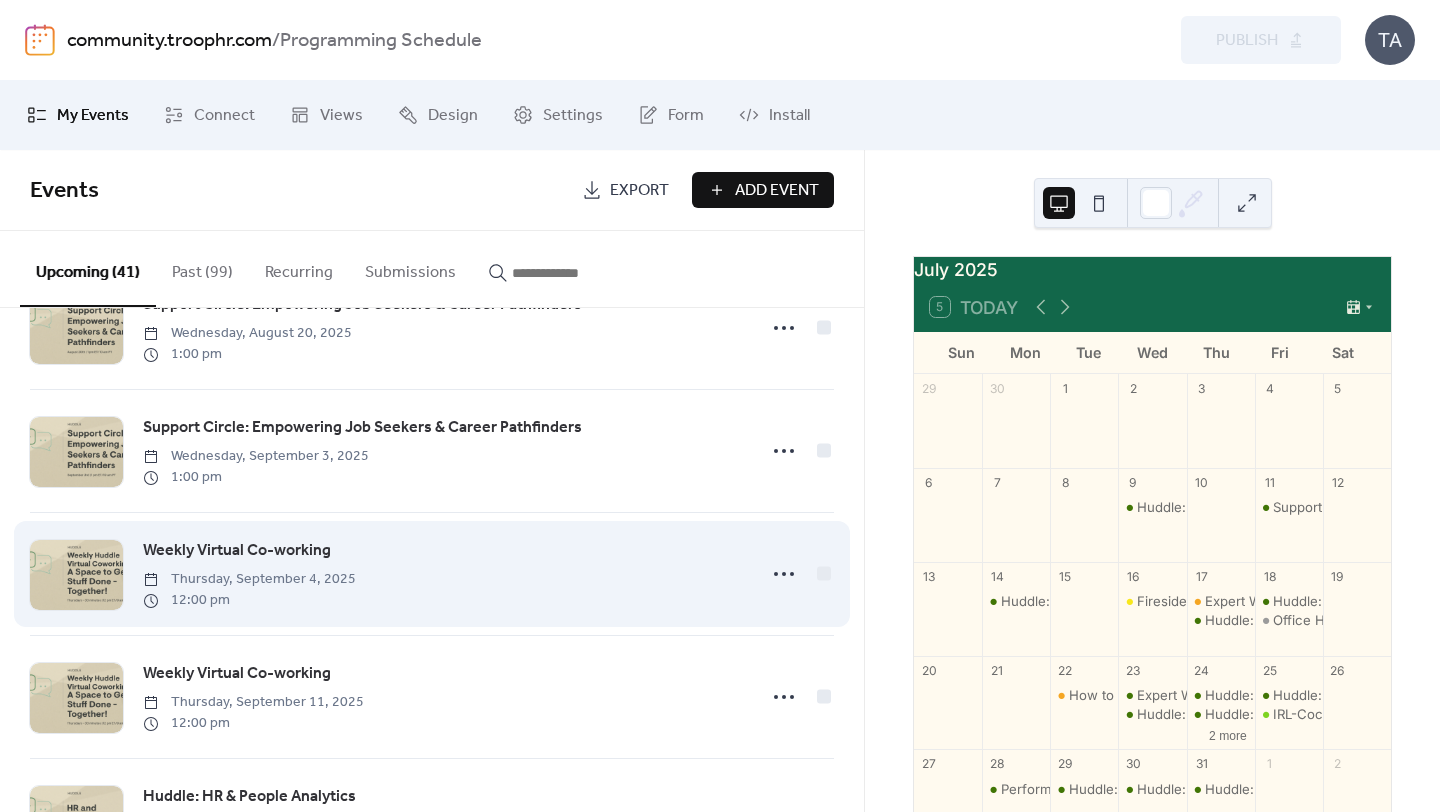 scroll, scrollTop: 938, scrollLeft: 0, axis: vertical 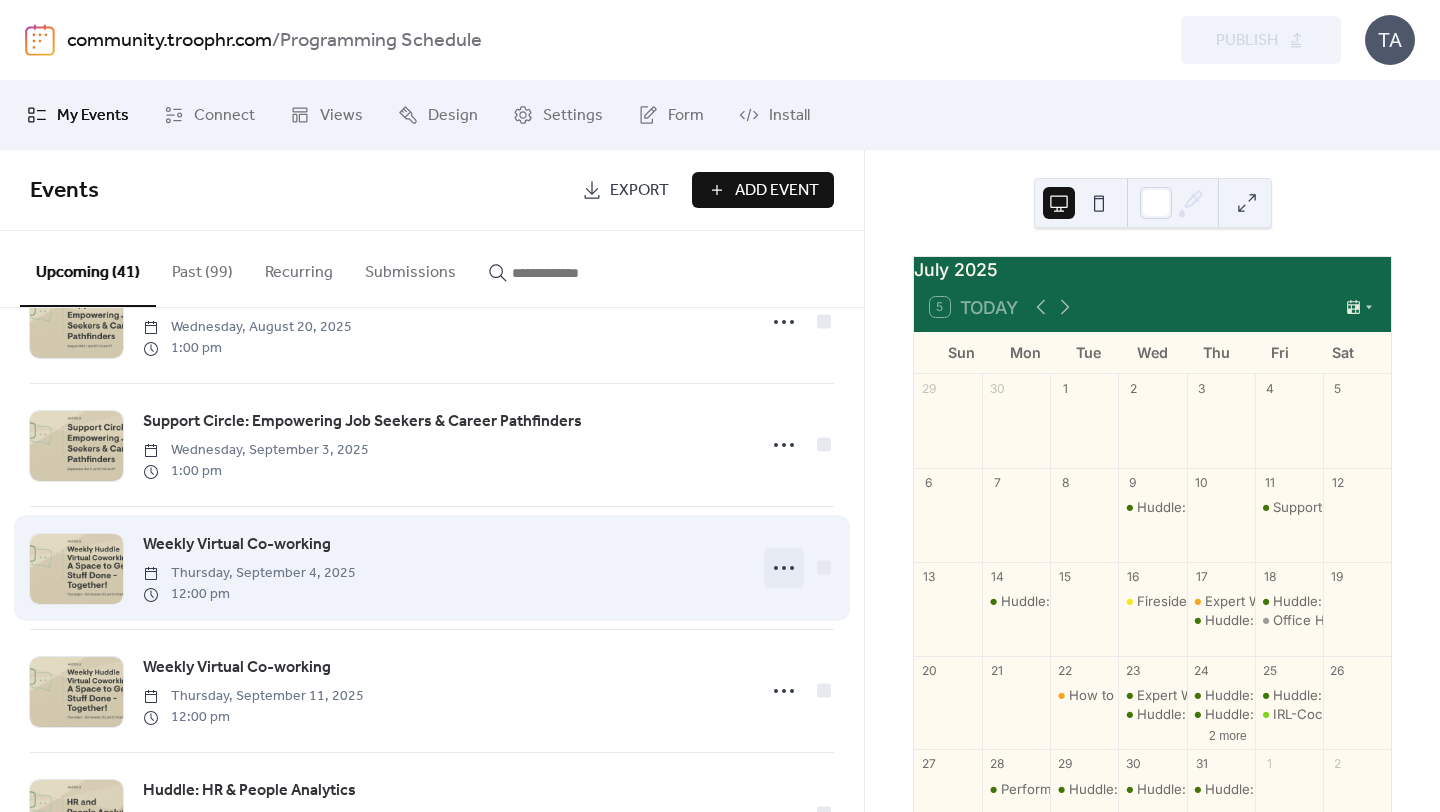 click 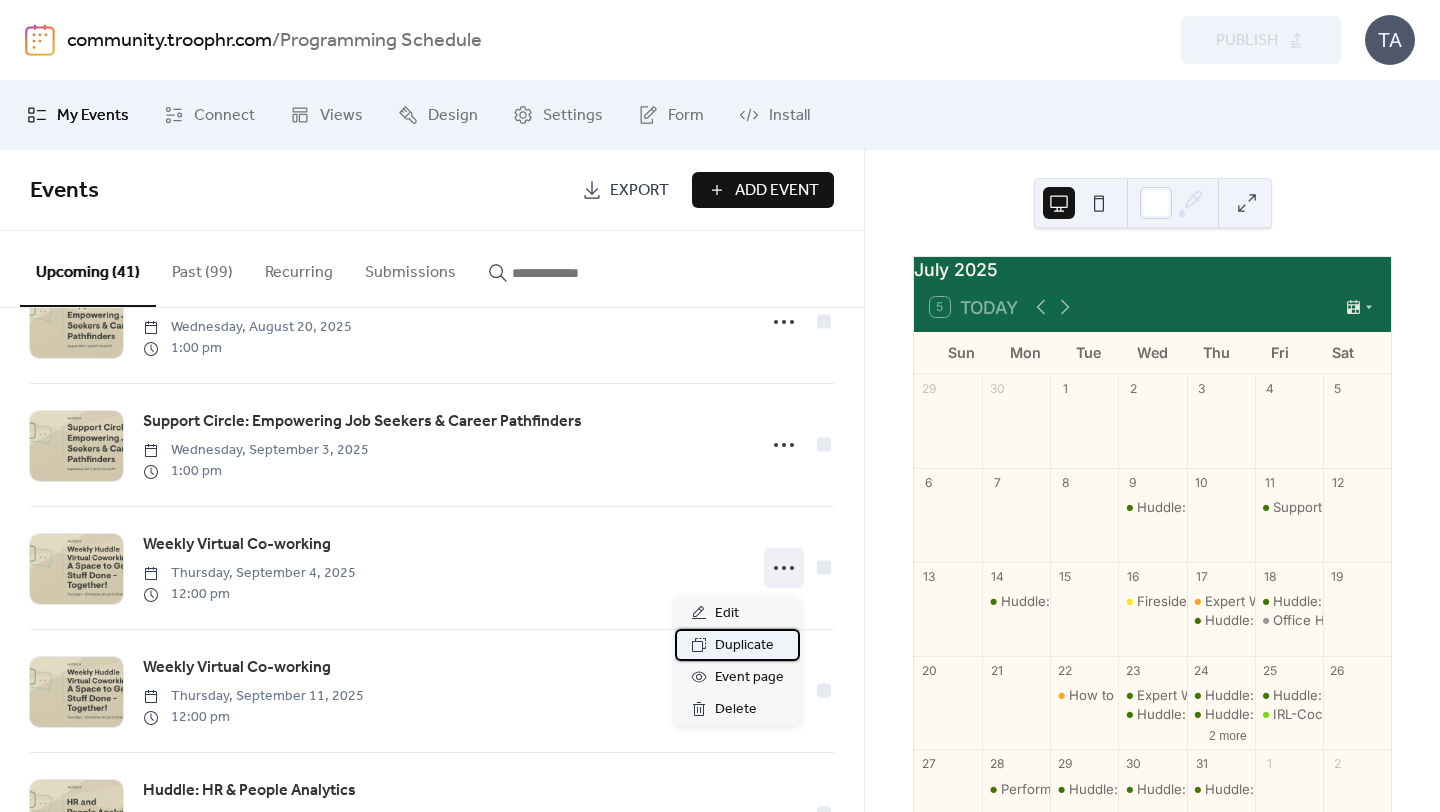 click on "Duplicate" at bounding box center (744, 646) 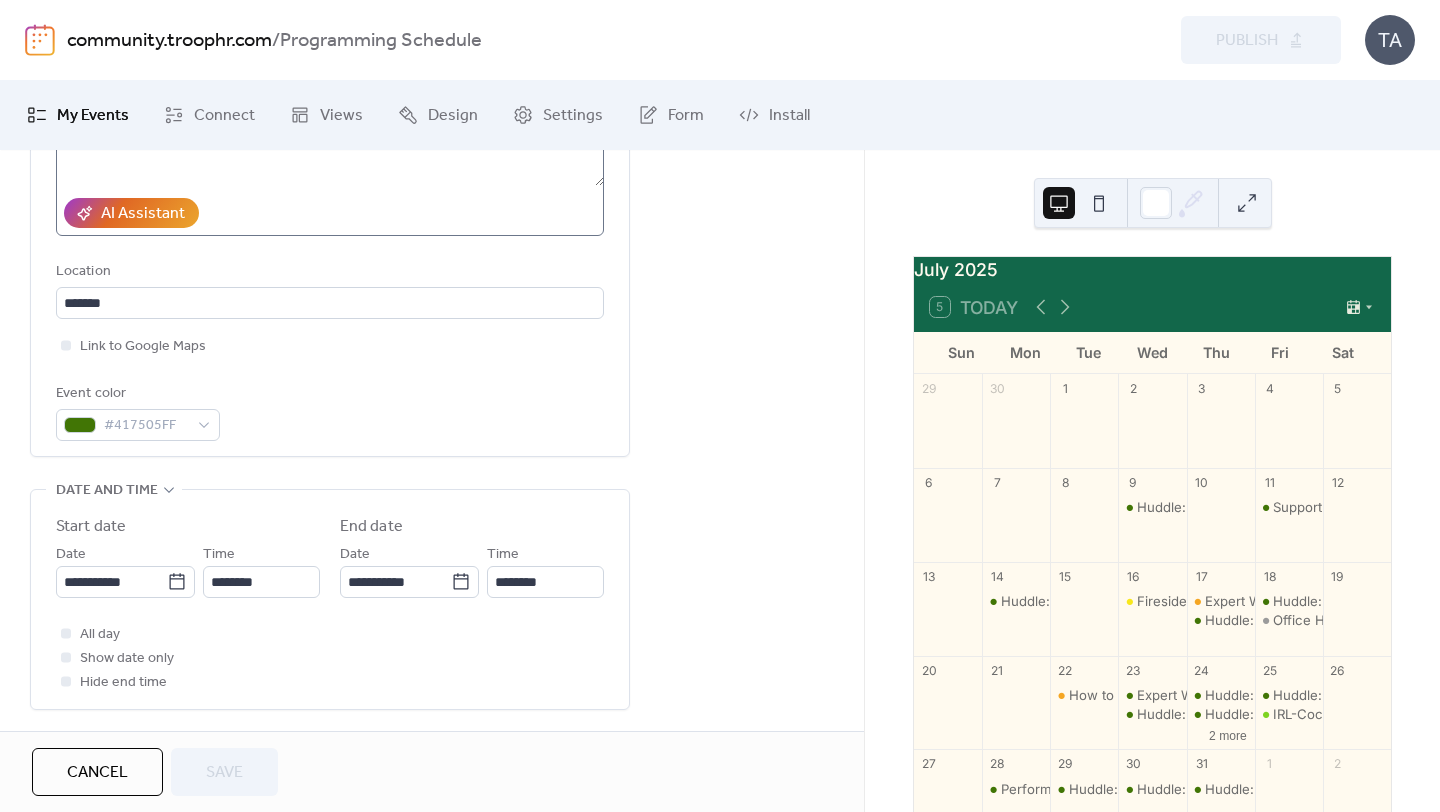 scroll, scrollTop: 445, scrollLeft: 0, axis: vertical 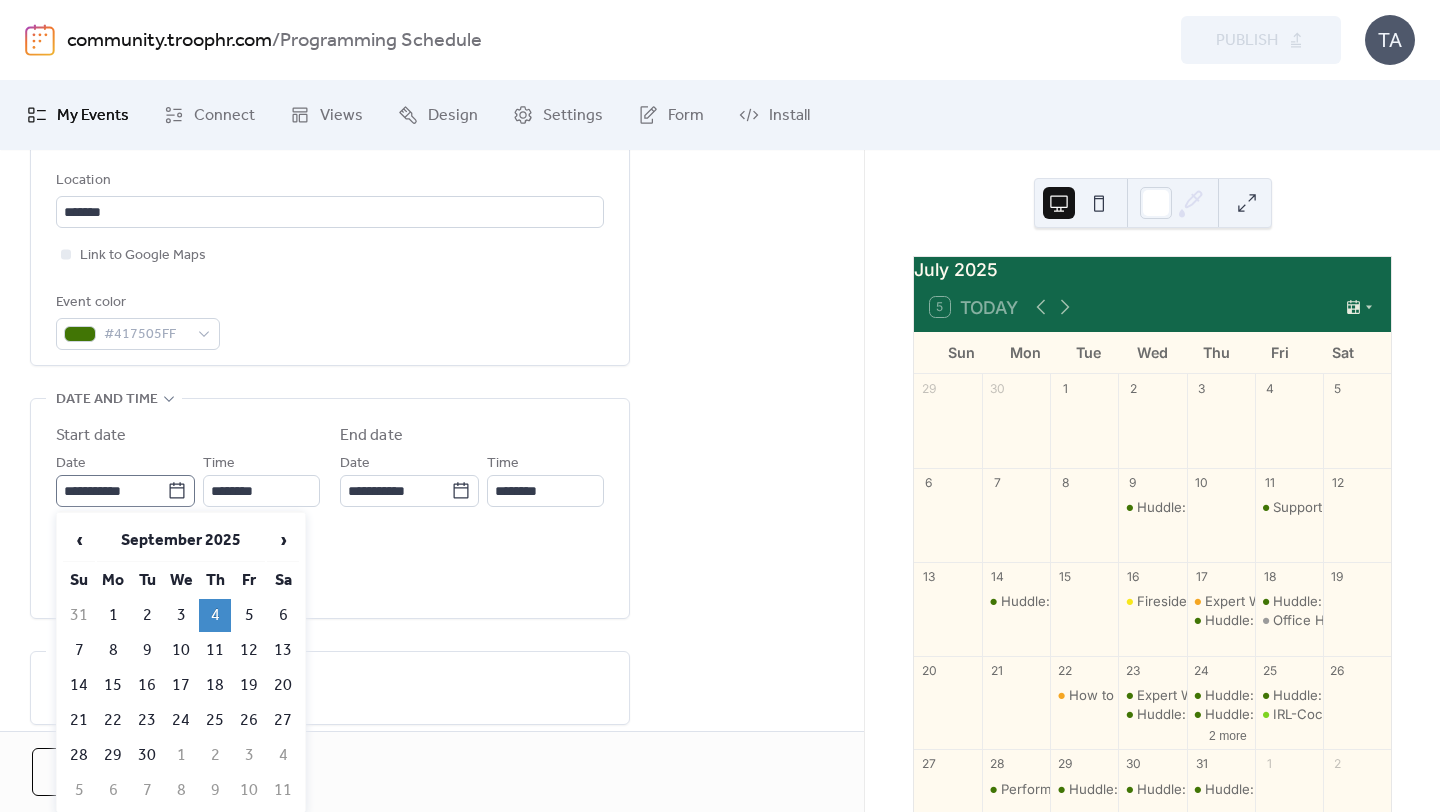 click 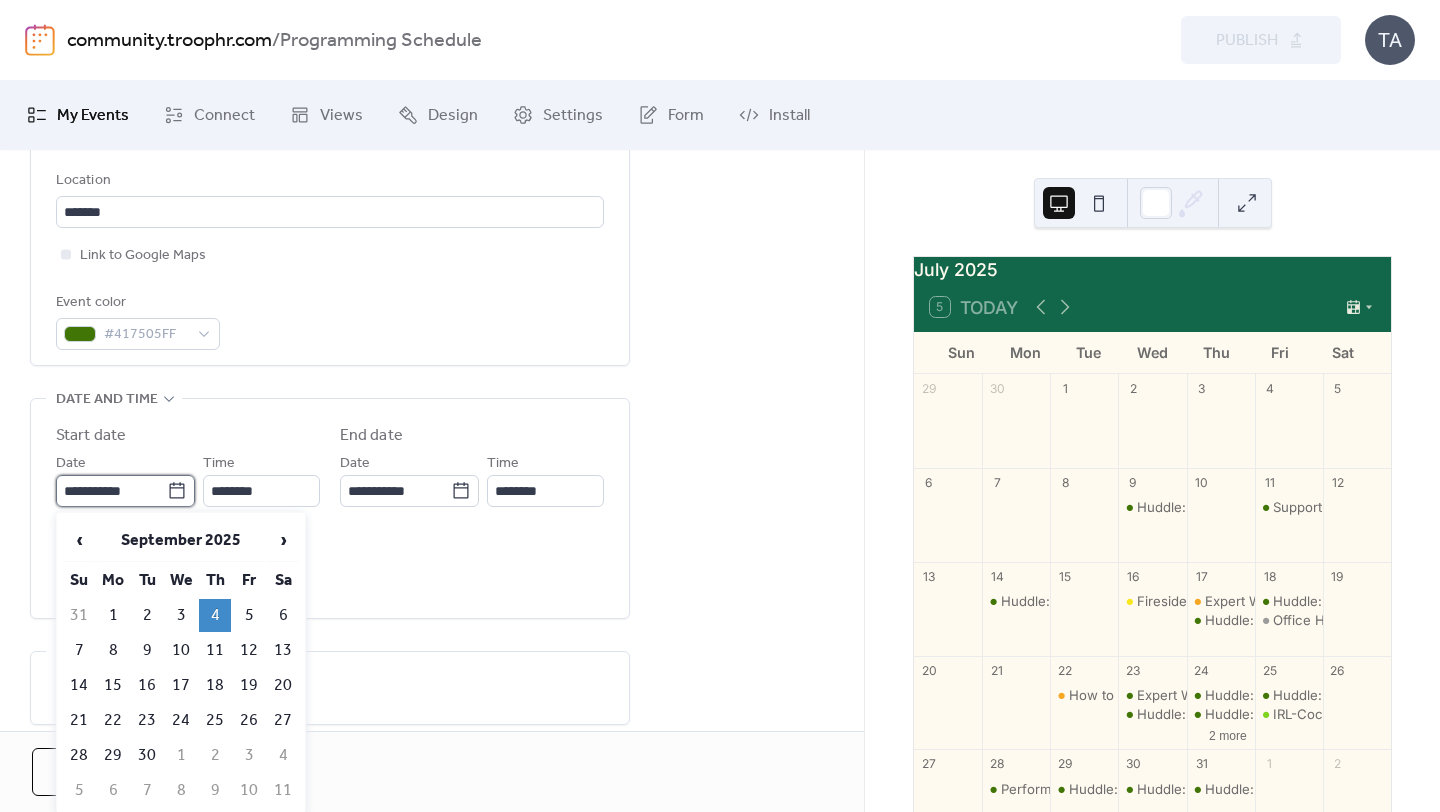 click on "**********" at bounding box center (111, 491) 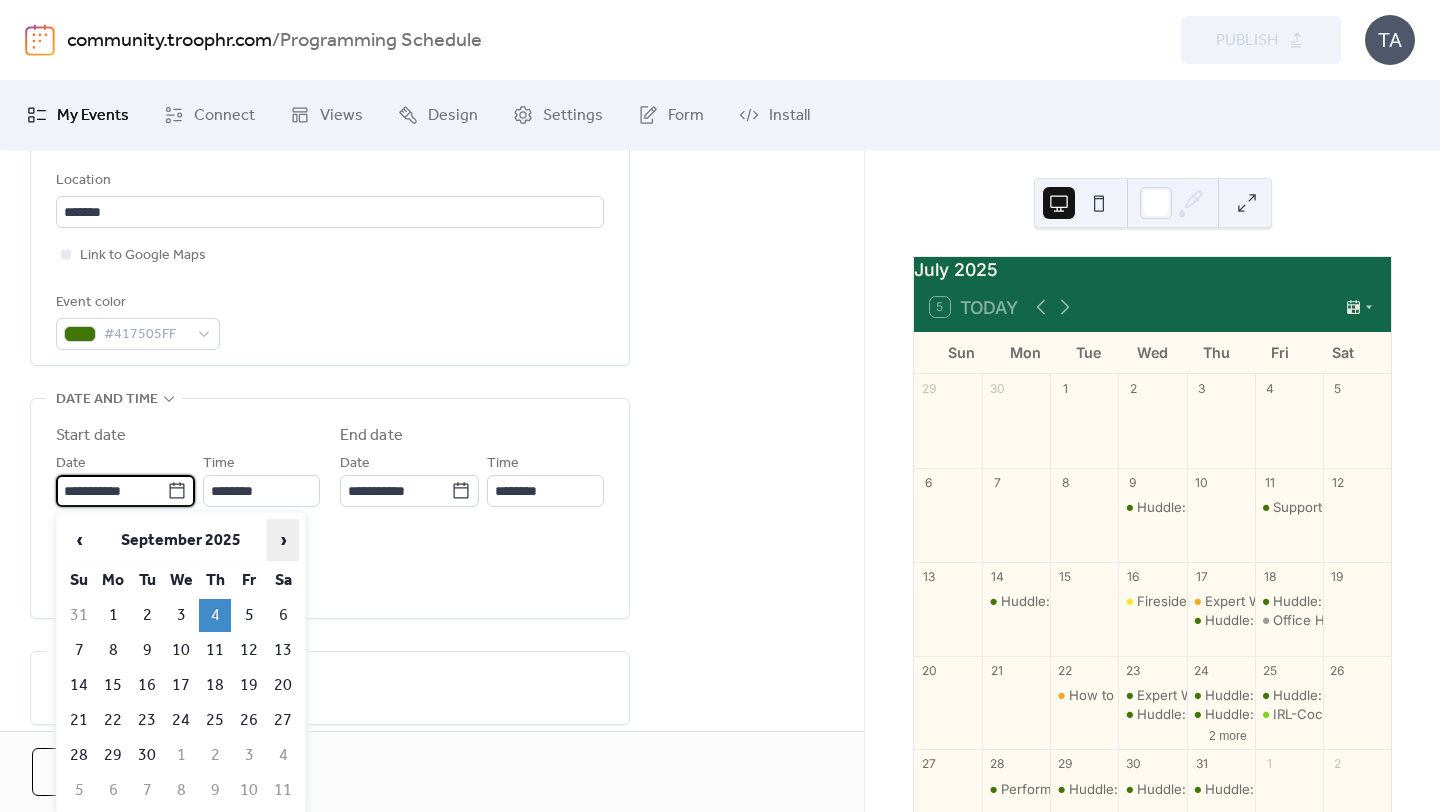 click on "›" at bounding box center [283, 540] 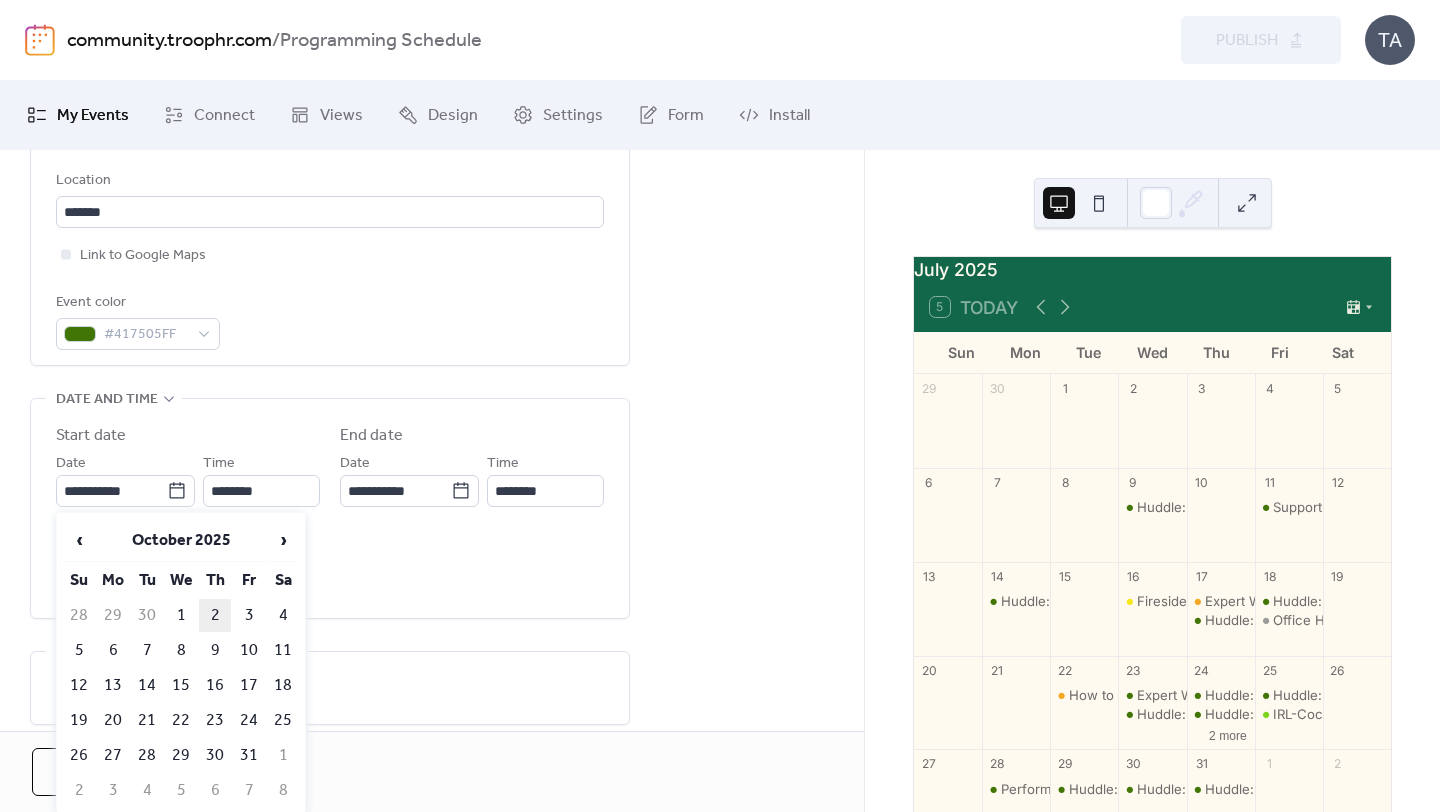 click on "2" at bounding box center (215, 615) 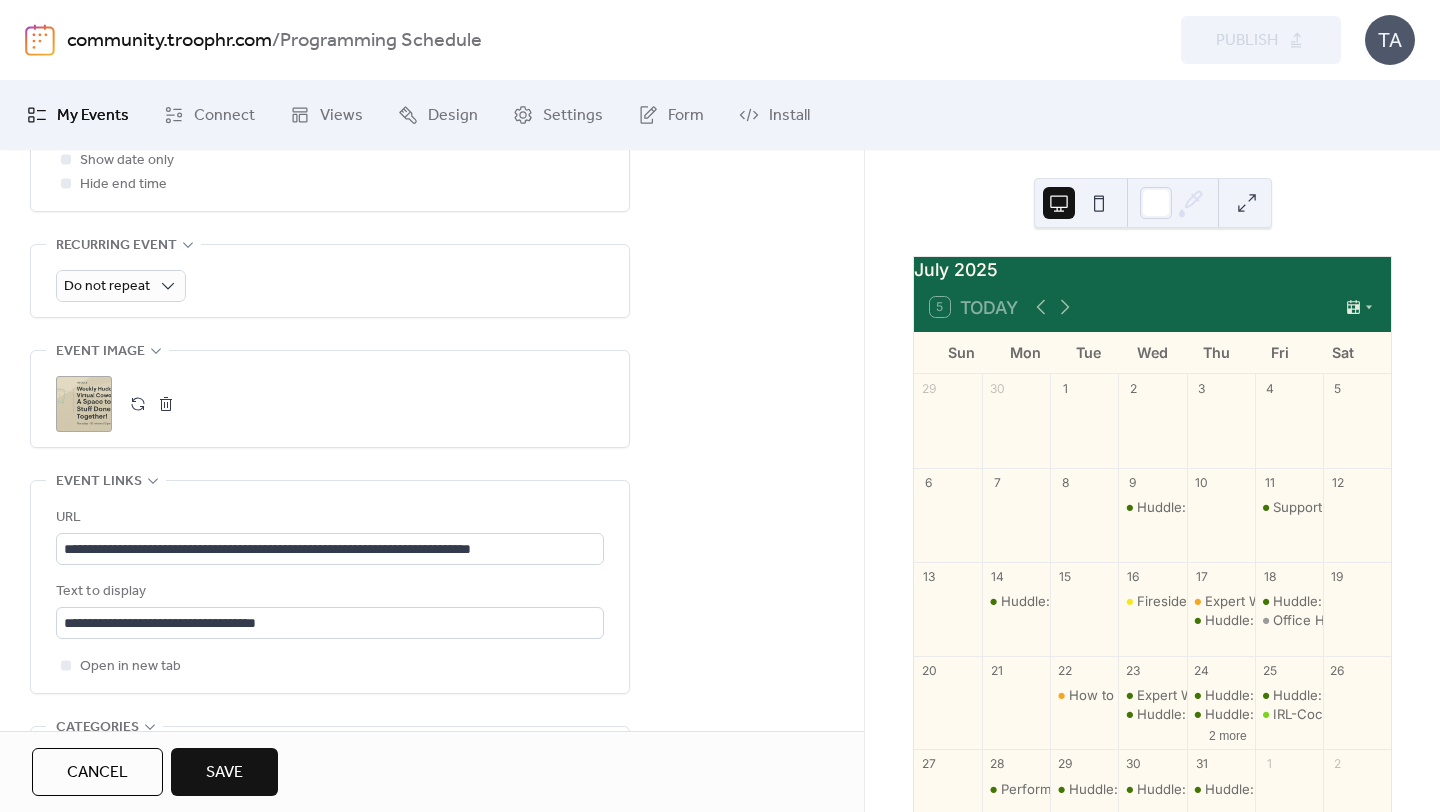scroll, scrollTop: 864, scrollLeft: 0, axis: vertical 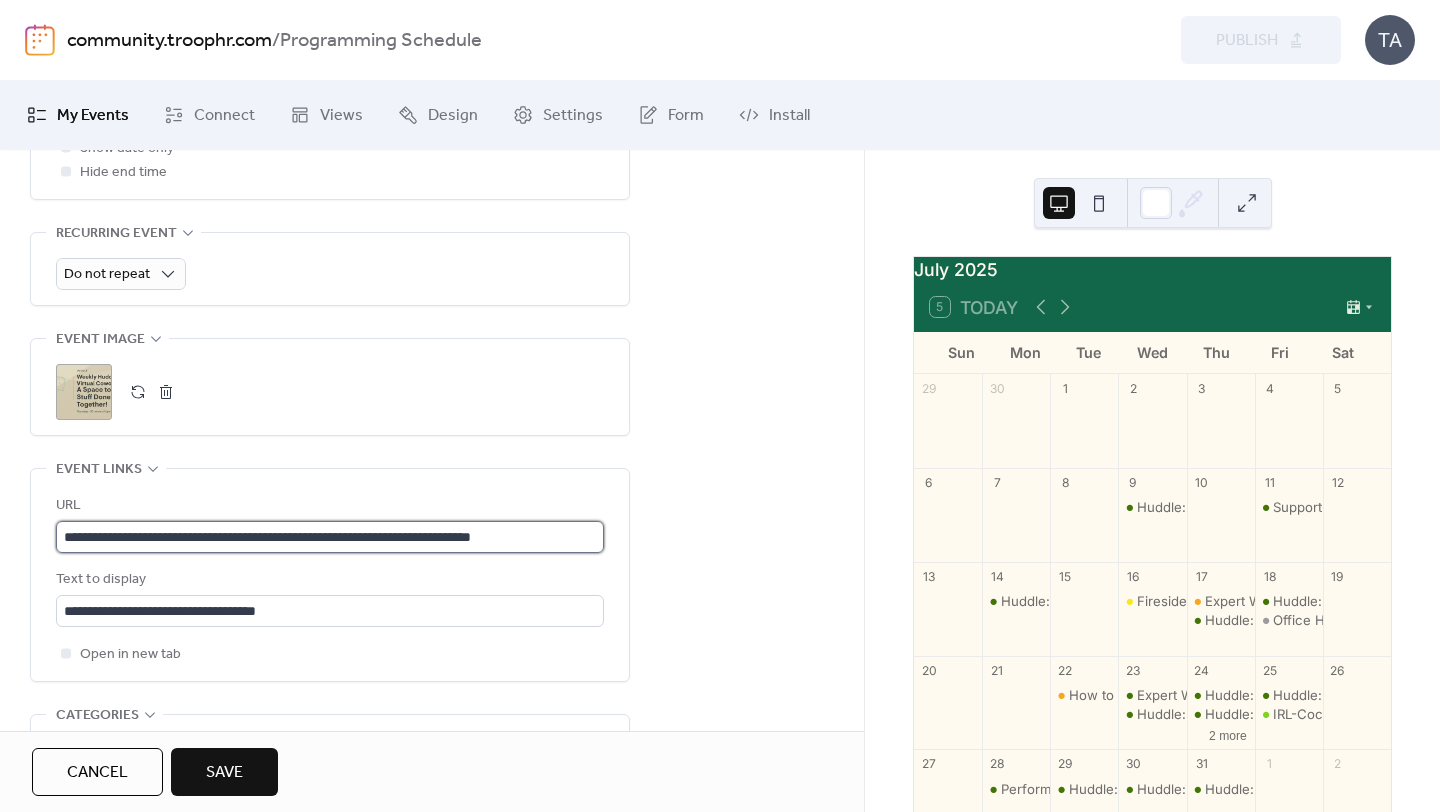 click on "**********" at bounding box center [330, 537] 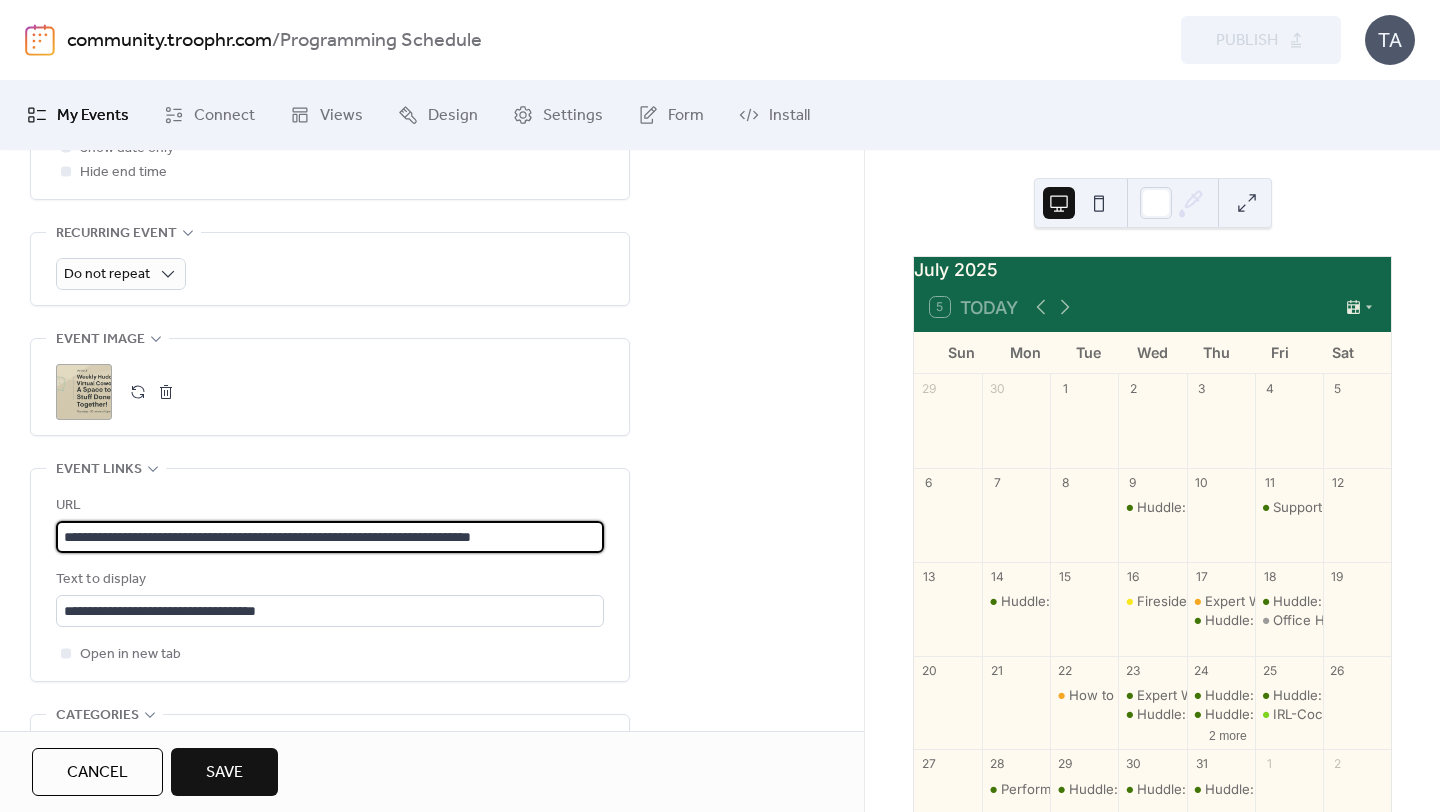 click on "**********" at bounding box center [330, 537] 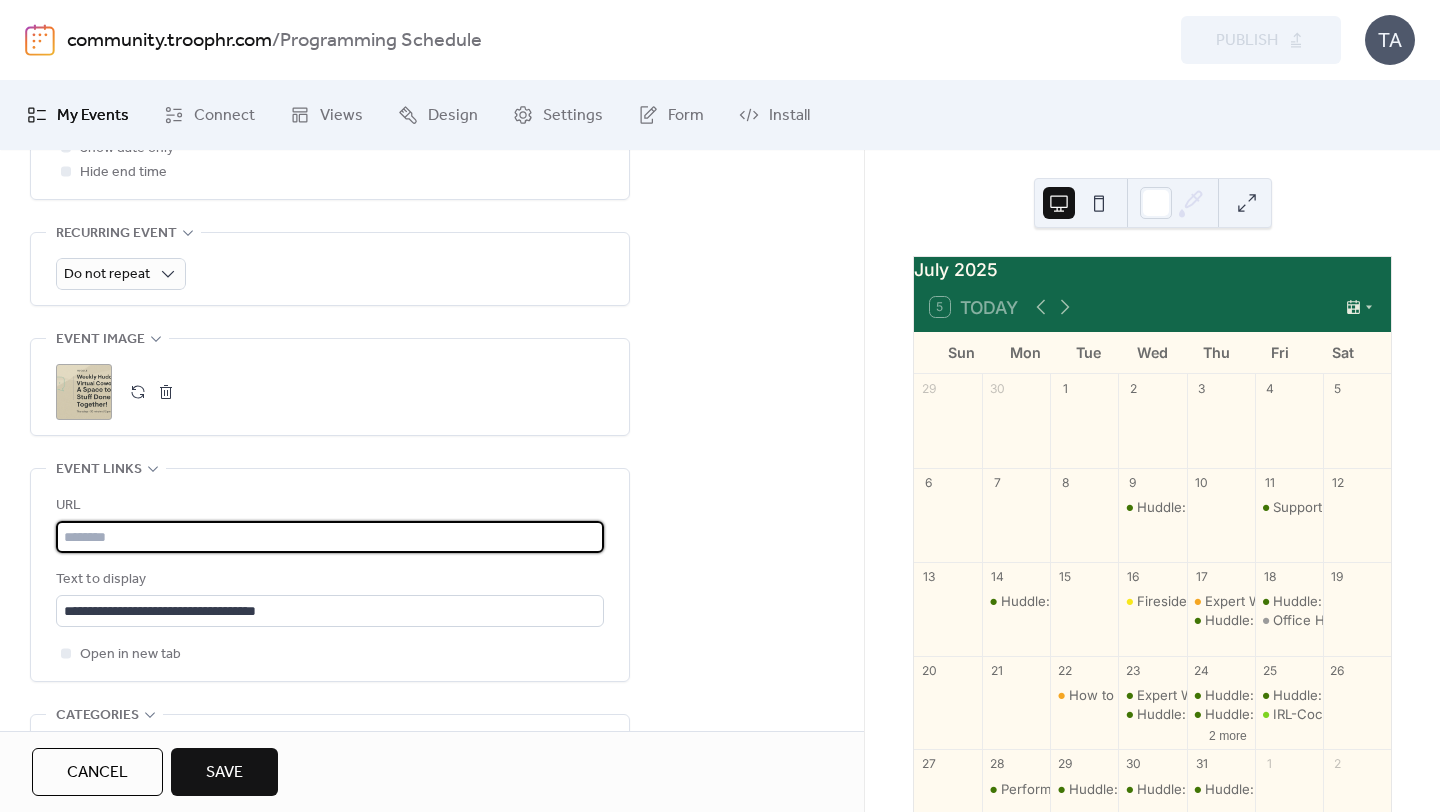 paste on "**********" 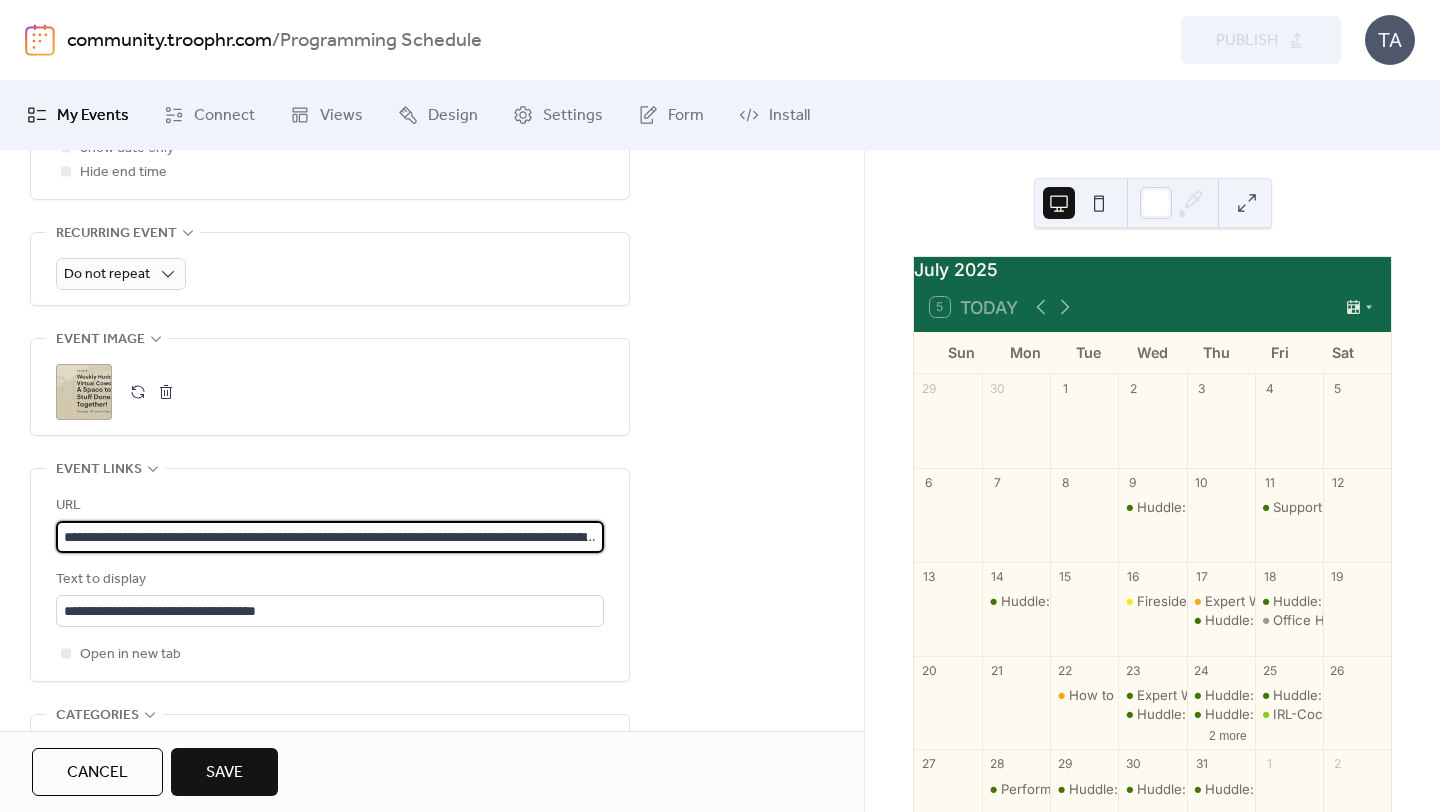 scroll, scrollTop: 0, scrollLeft: 202, axis: horizontal 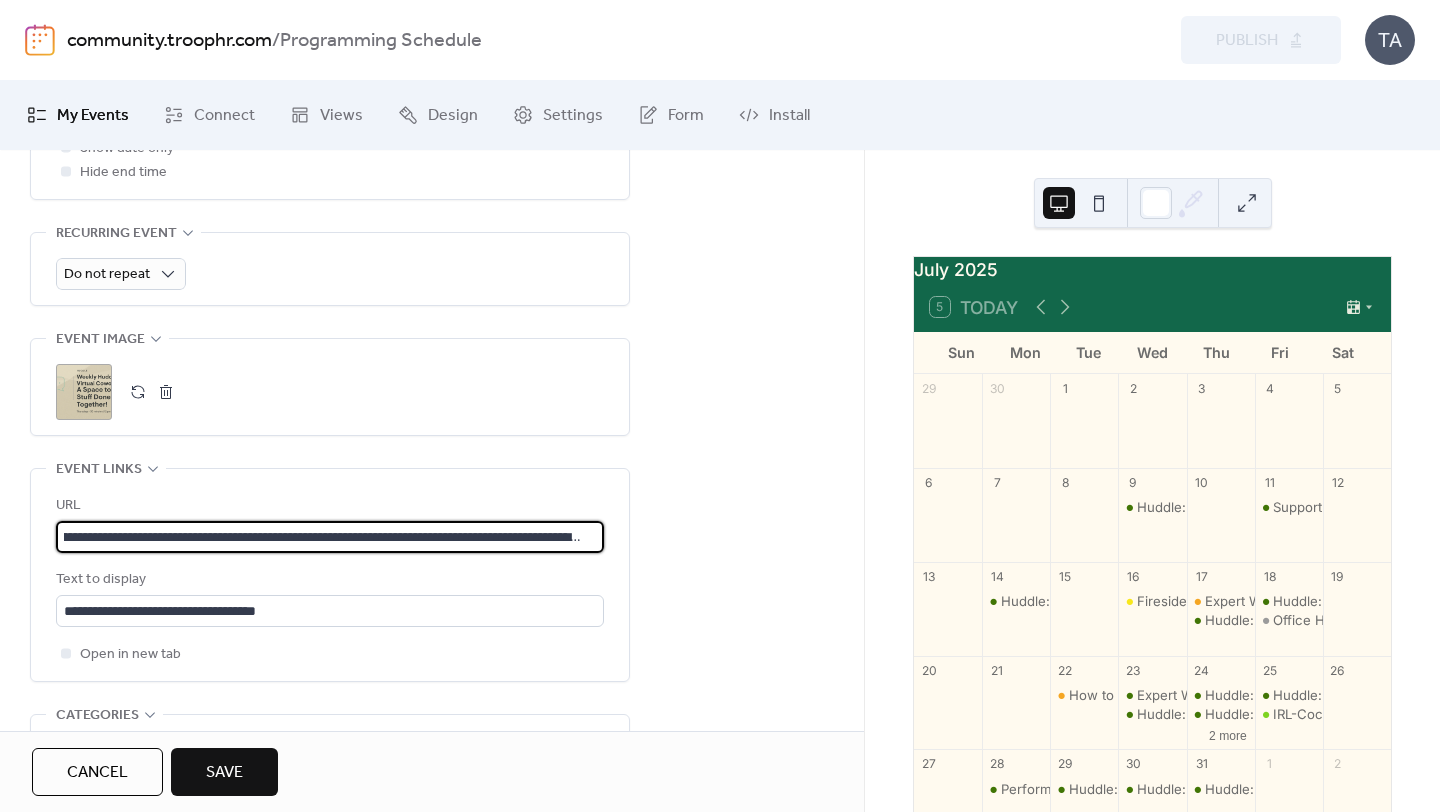 type on "**********" 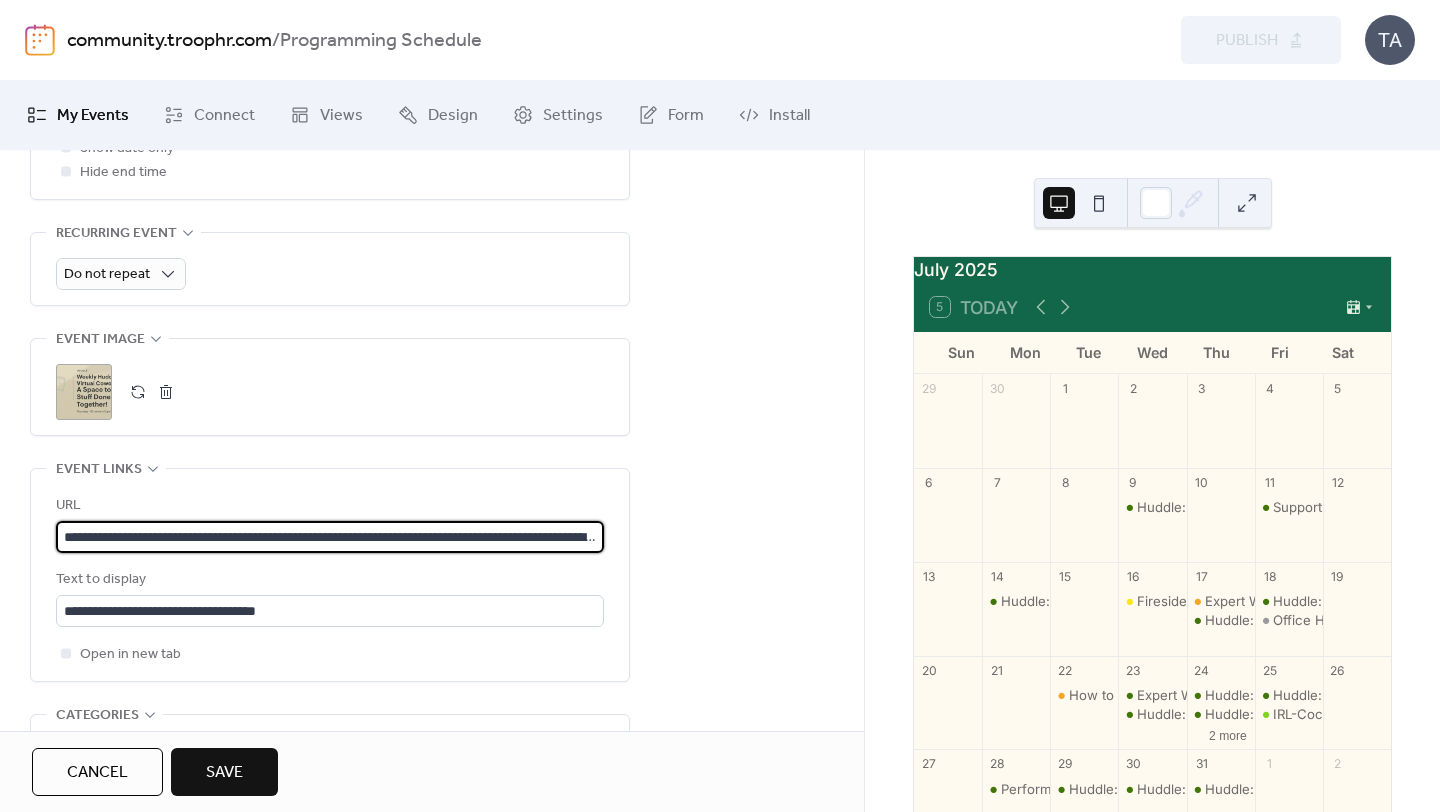 click on "Save" at bounding box center [224, 772] 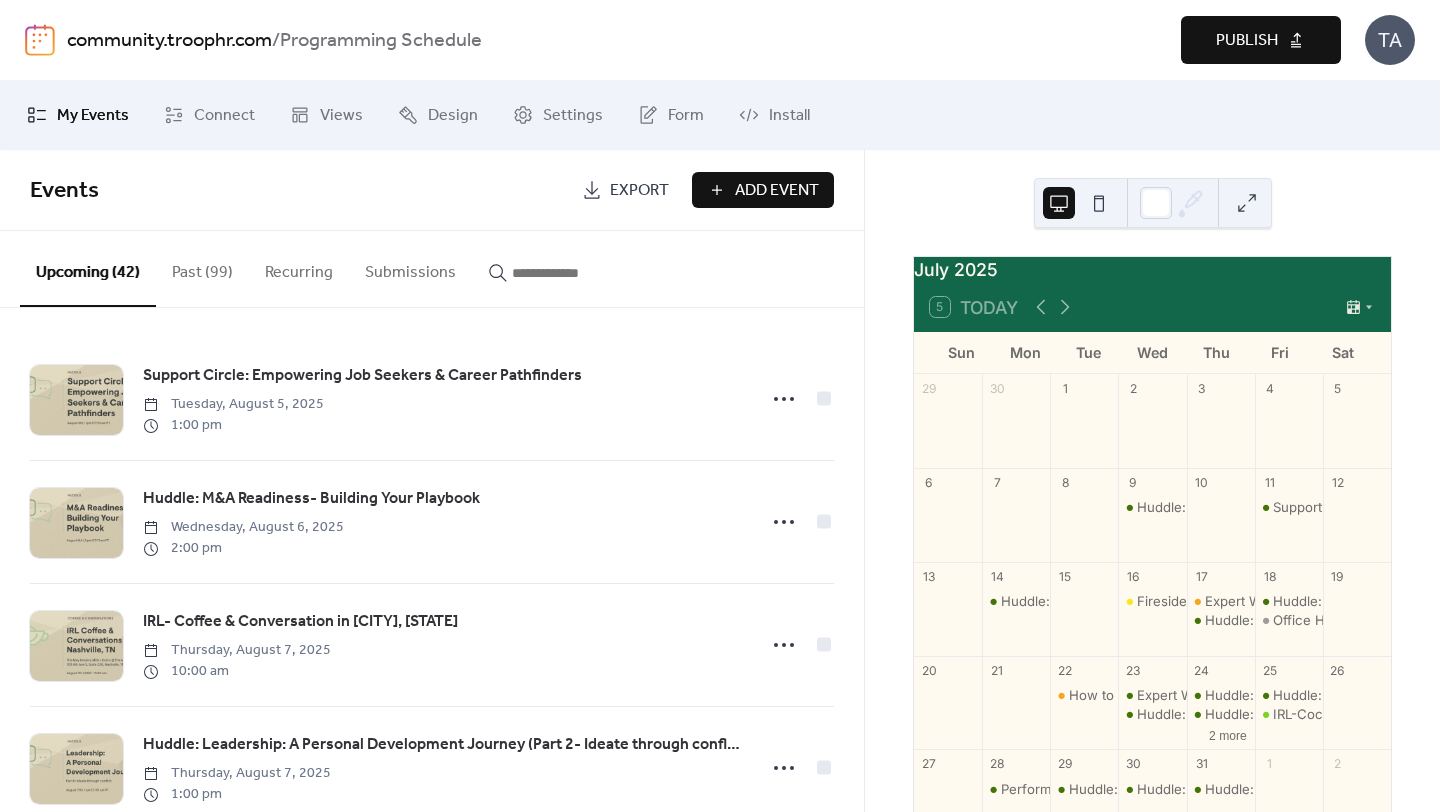 click on "Publish" at bounding box center (1247, 41) 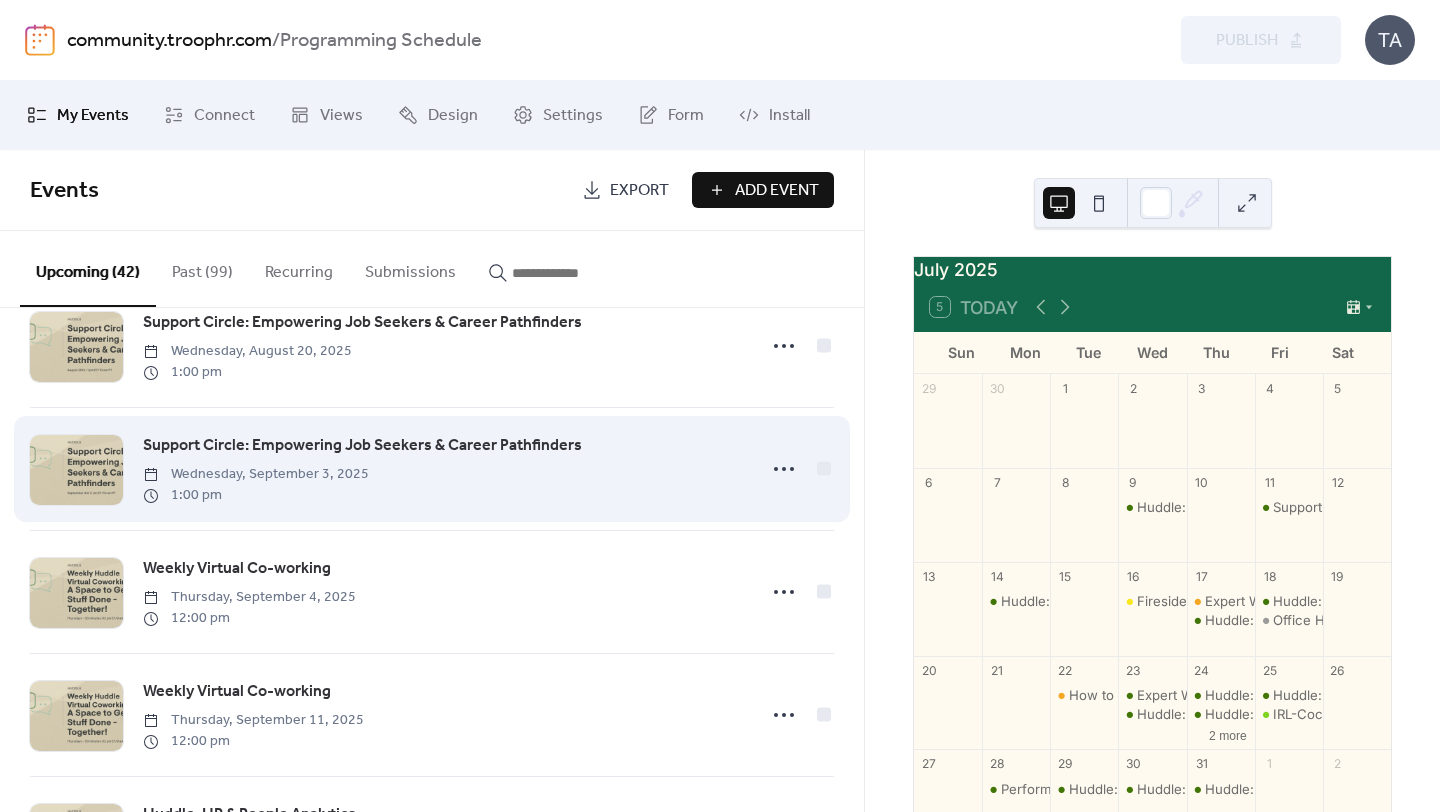 scroll, scrollTop: 931, scrollLeft: 0, axis: vertical 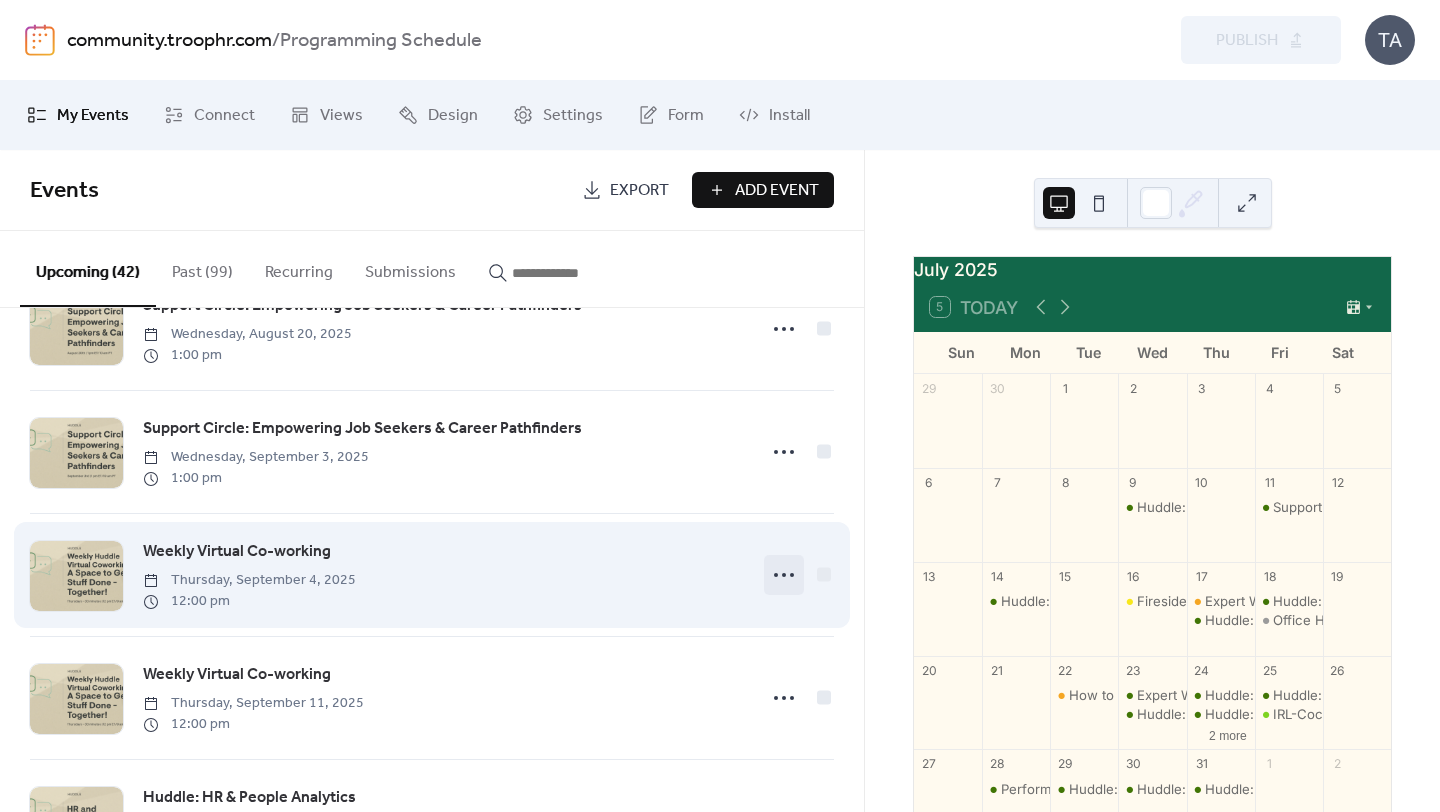 click 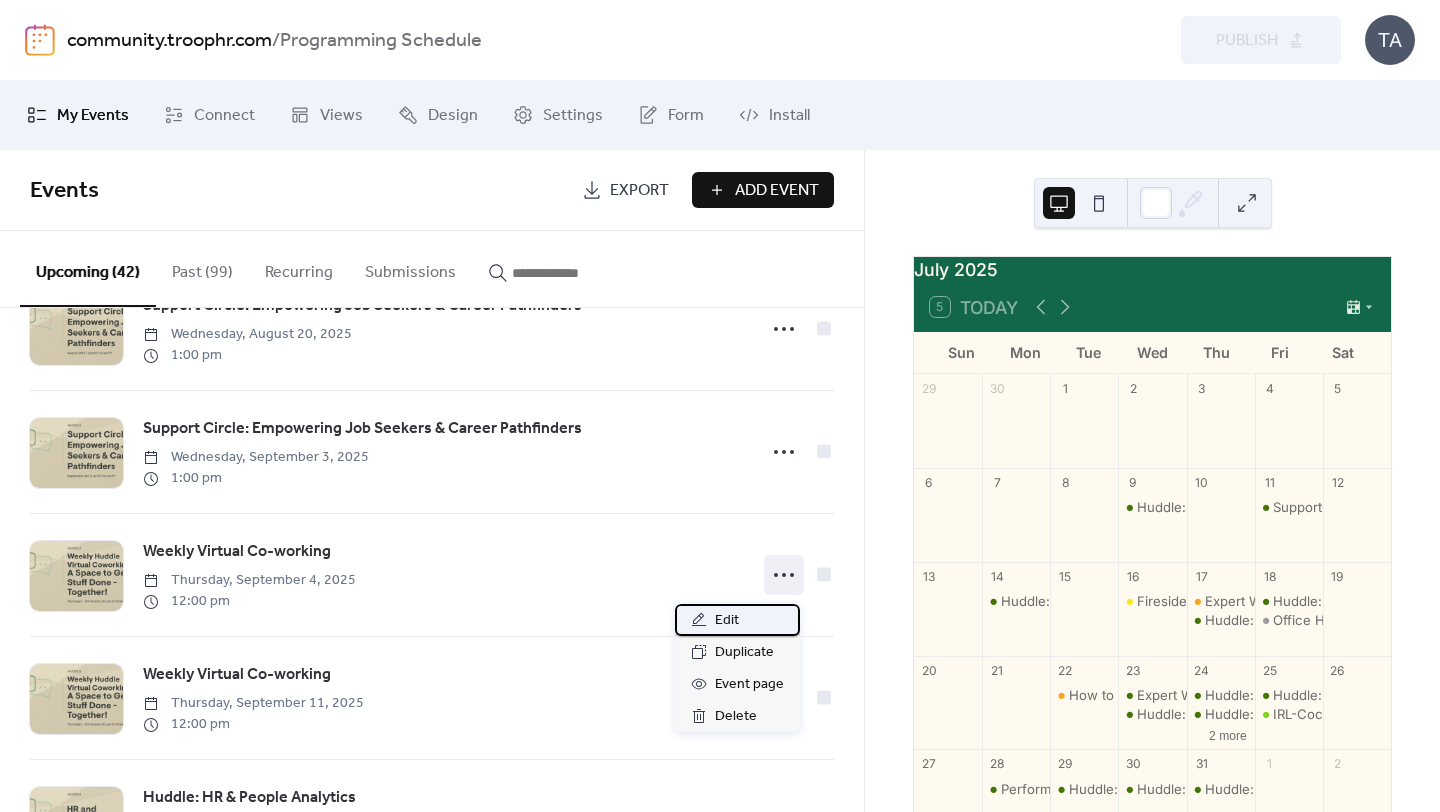 click on "Edit" at bounding box center [727, 621] 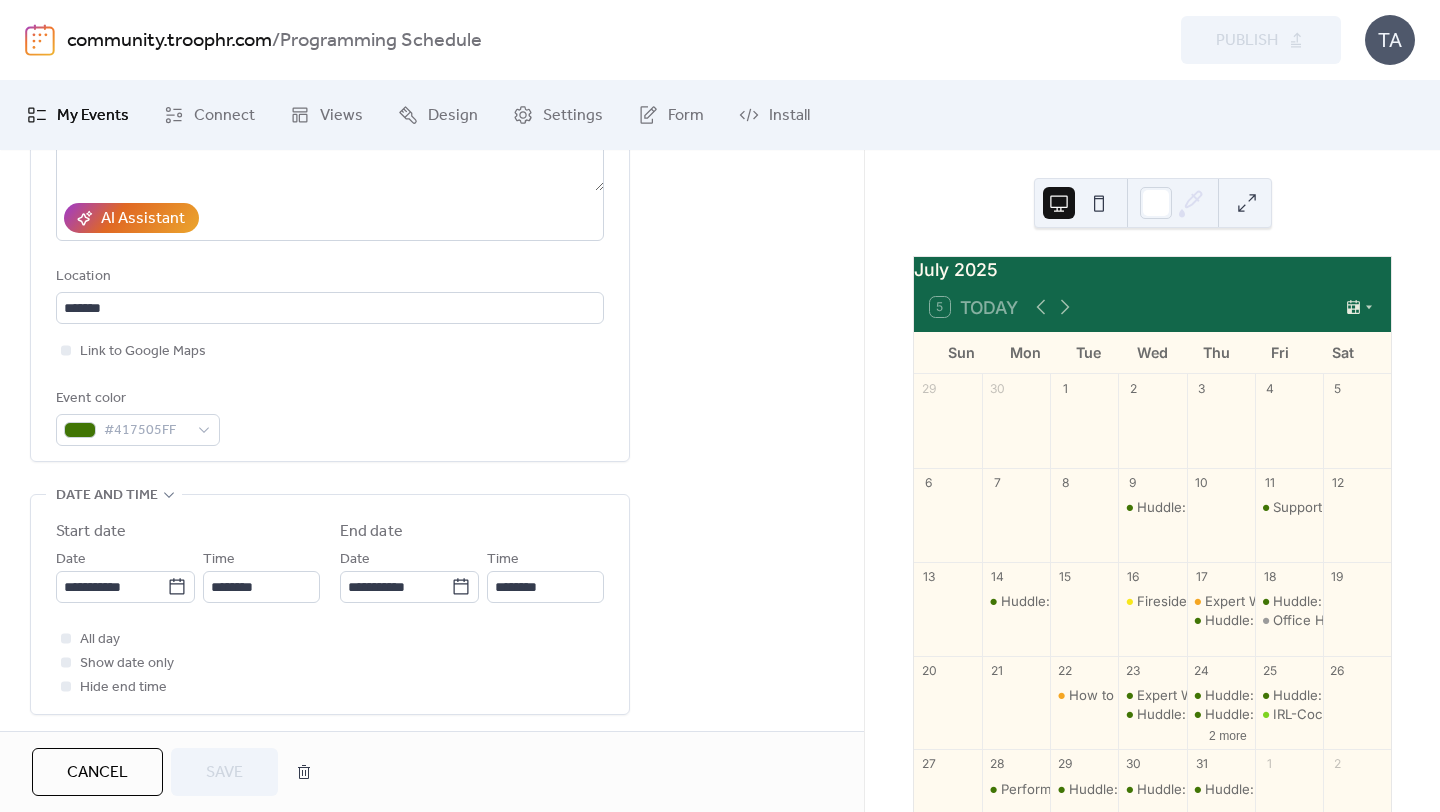 scroll, scrollTop: 347, scrollLeft: 0, axis: vertical 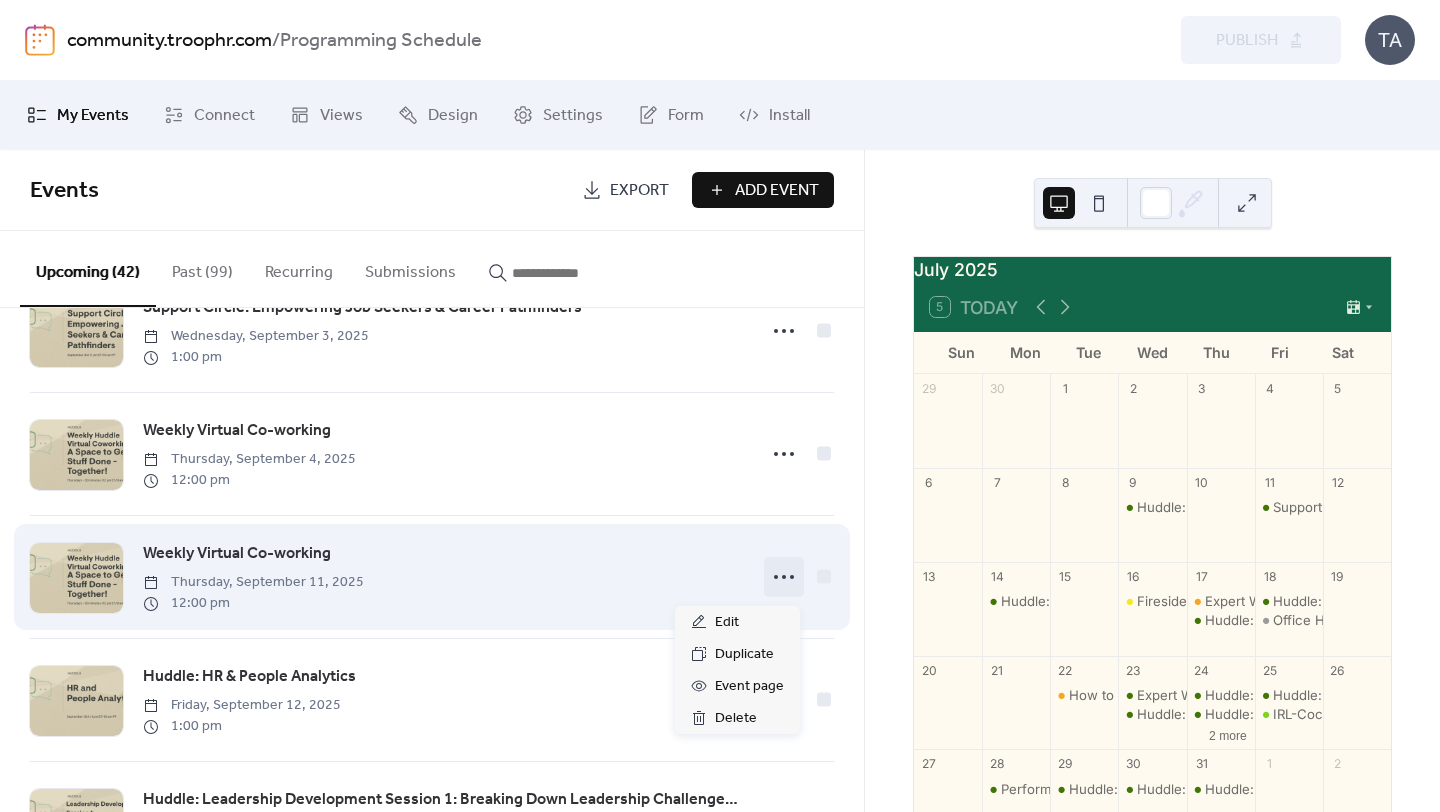 click 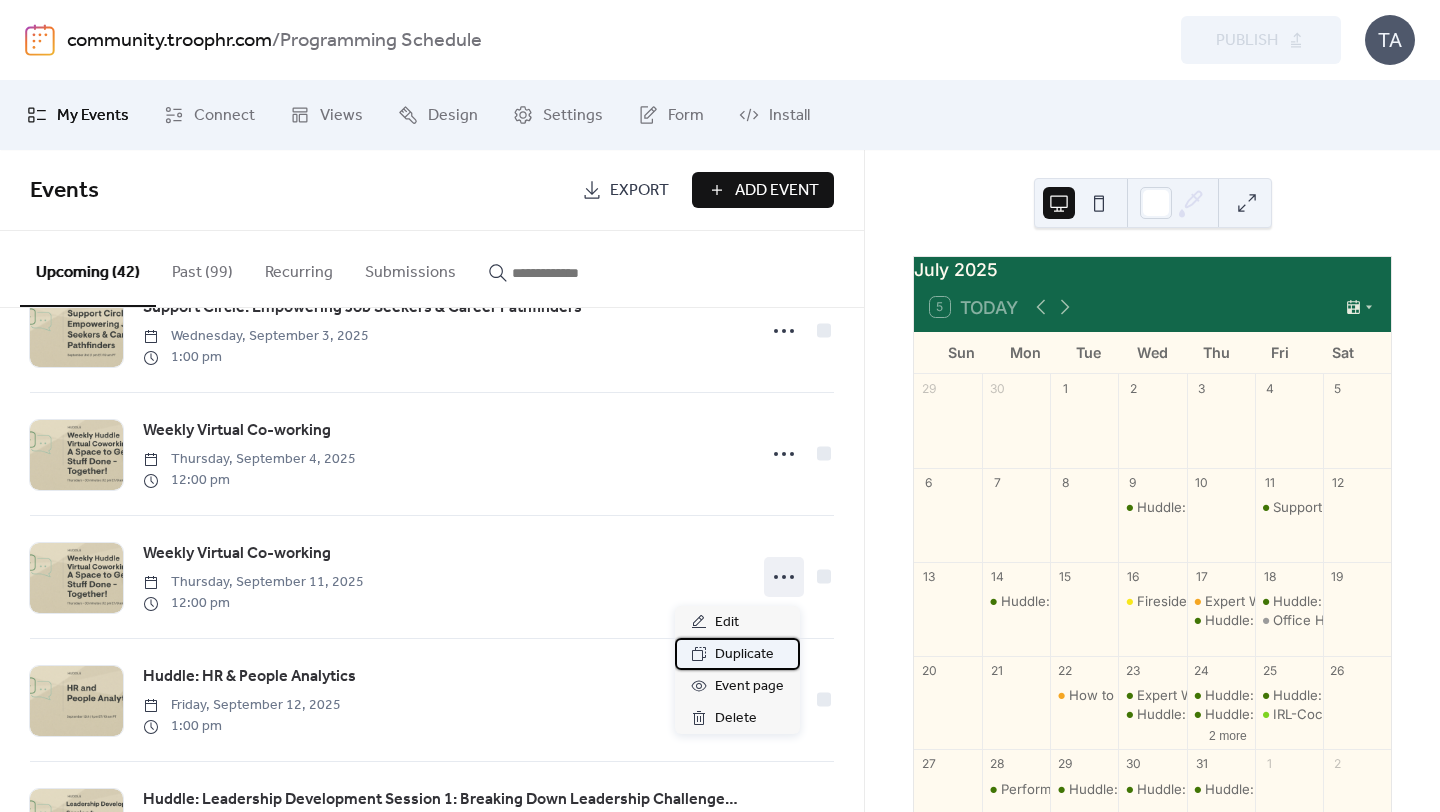 click on "Duplicate" at bounding box center [744, 655] 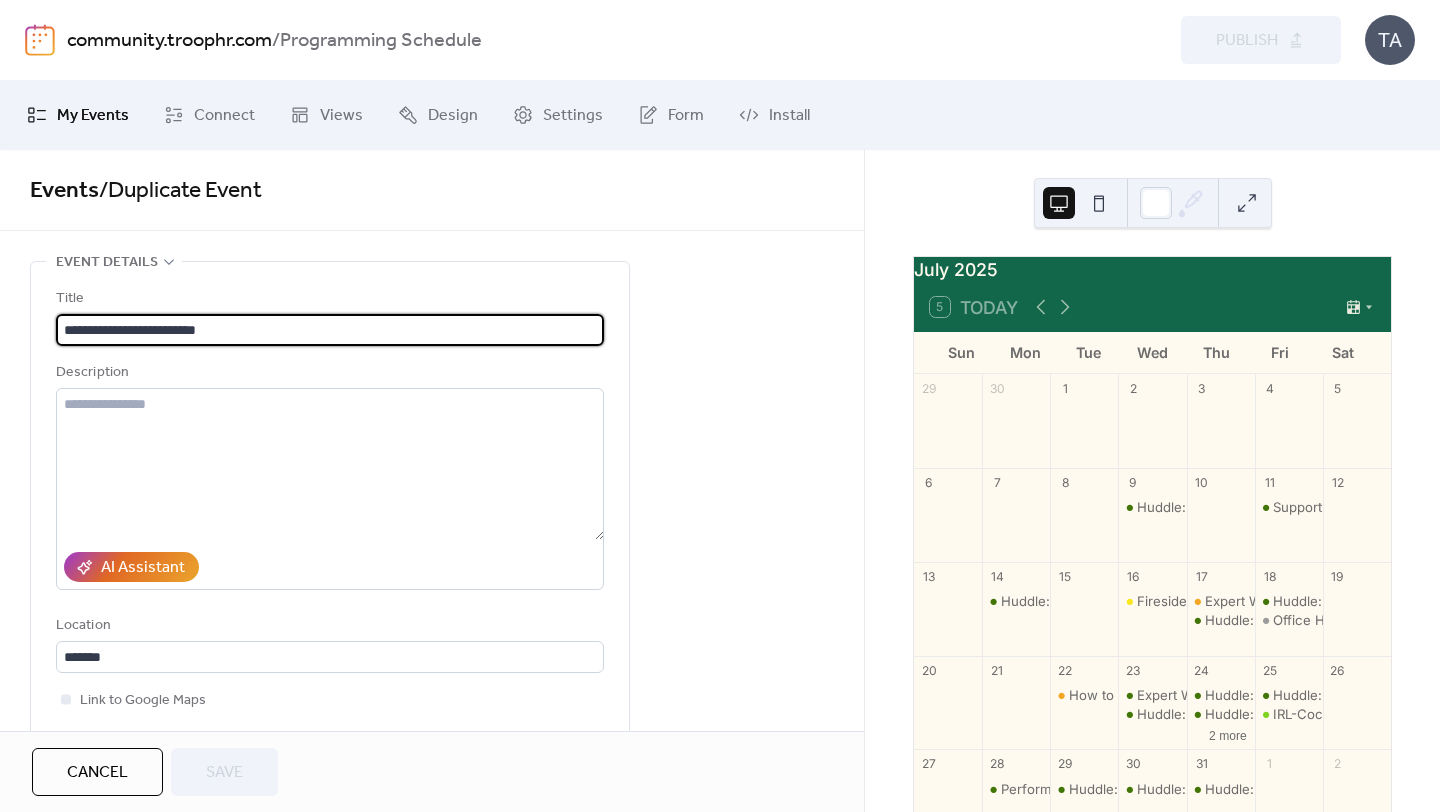 scroll, scrollTop: 1, scrollLeft: 0, axis: vertical 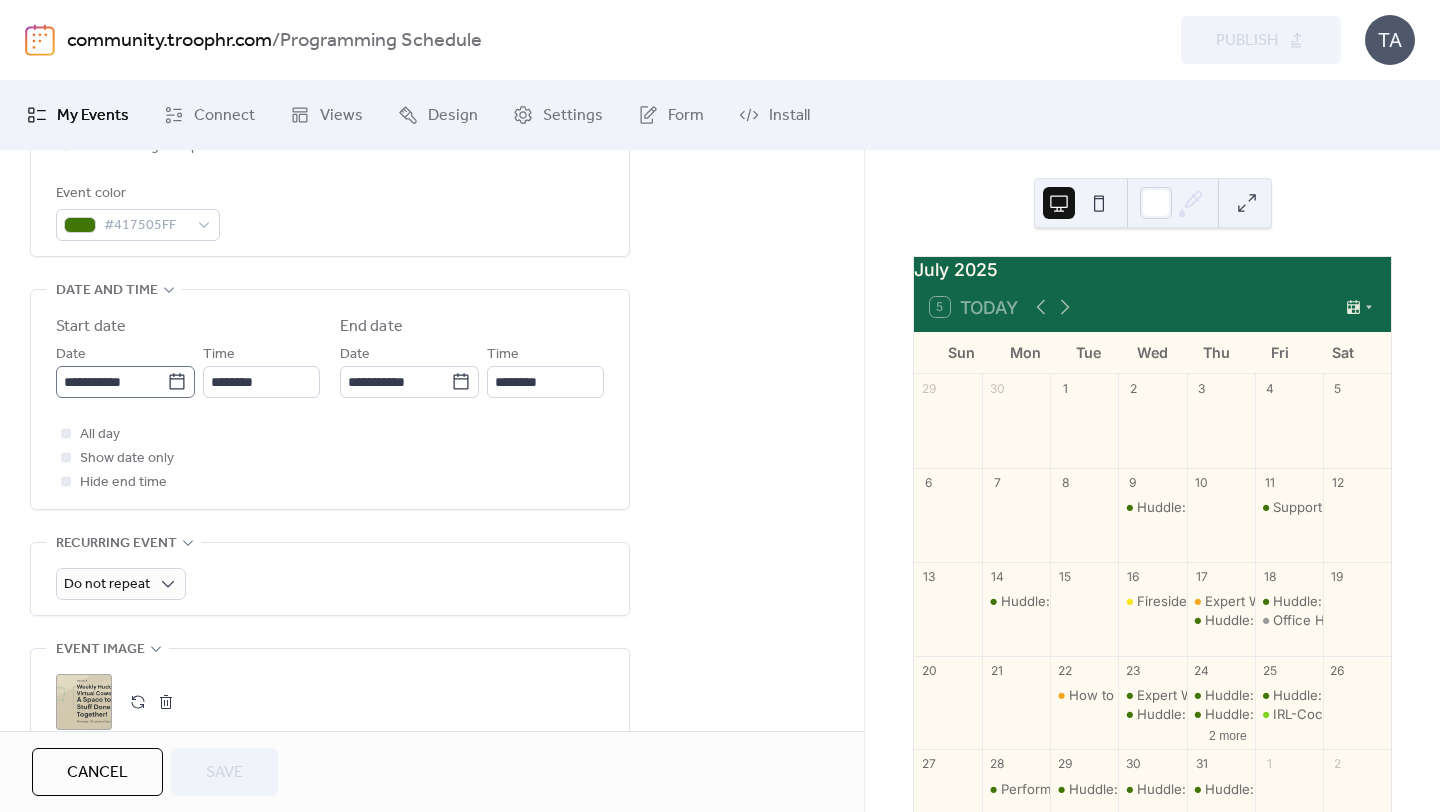 click on "**********" at bounding box center [125, 382] 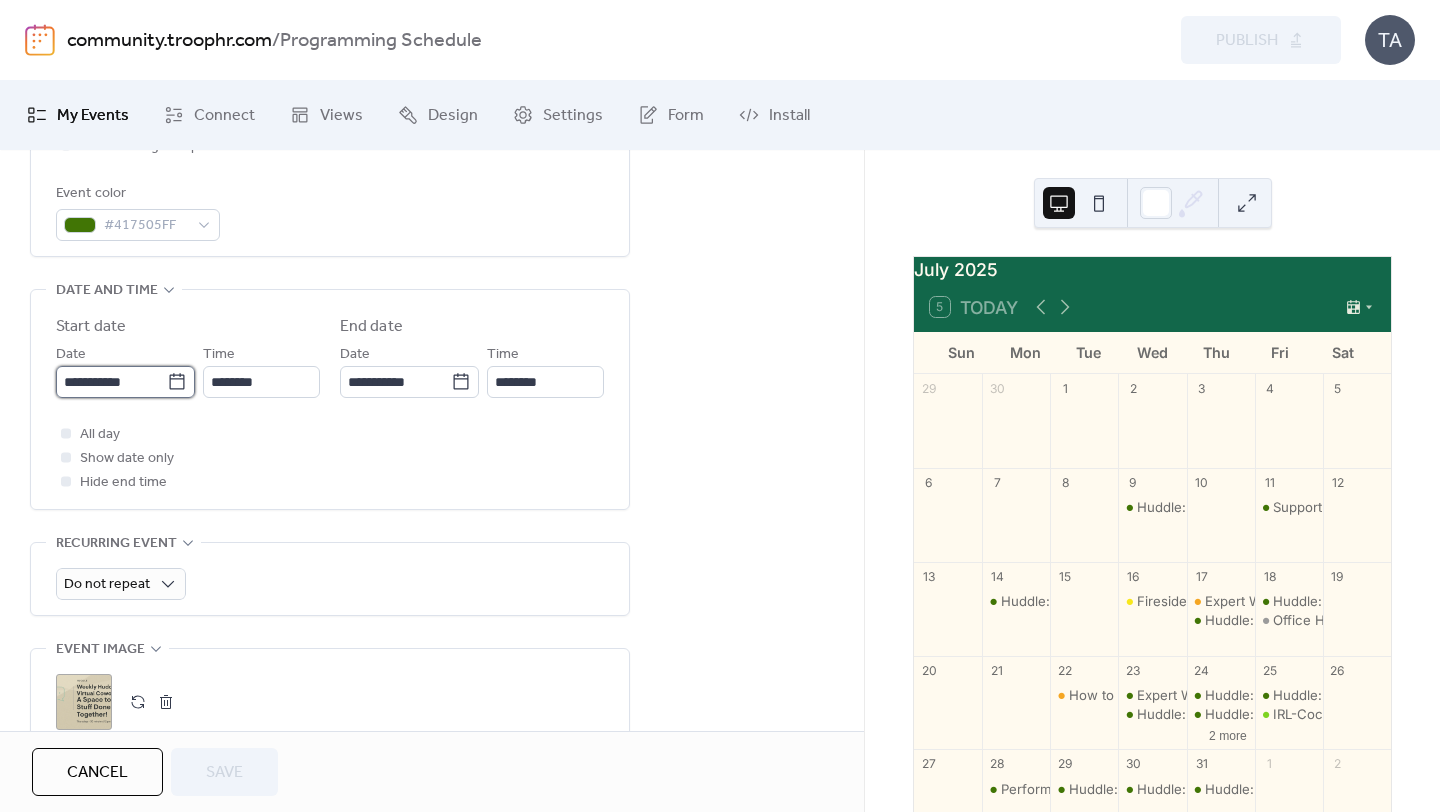 click on "**********" at bounding box center (111, 382) 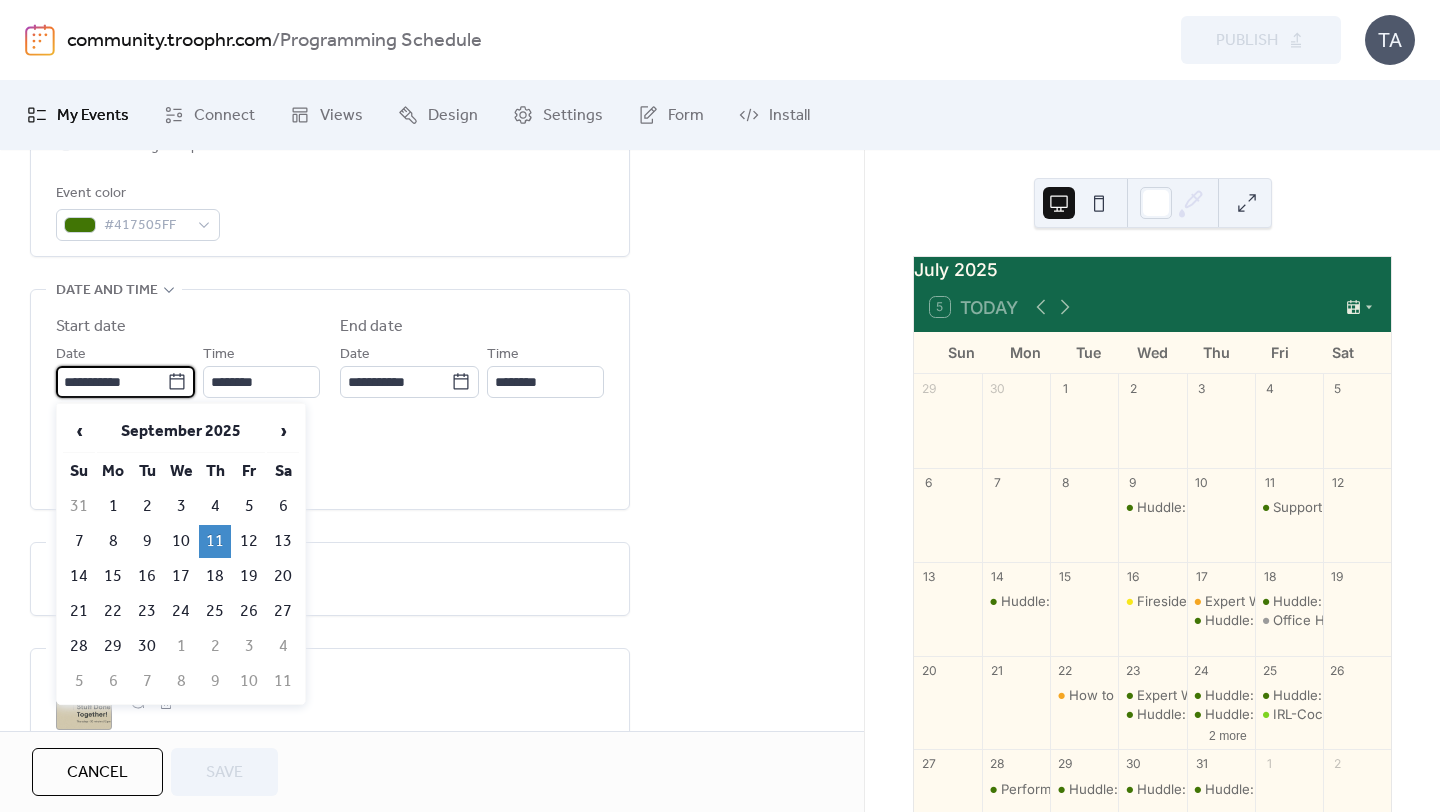 scroll, scrollTop: 0, scrollLeft: 0, axis: both 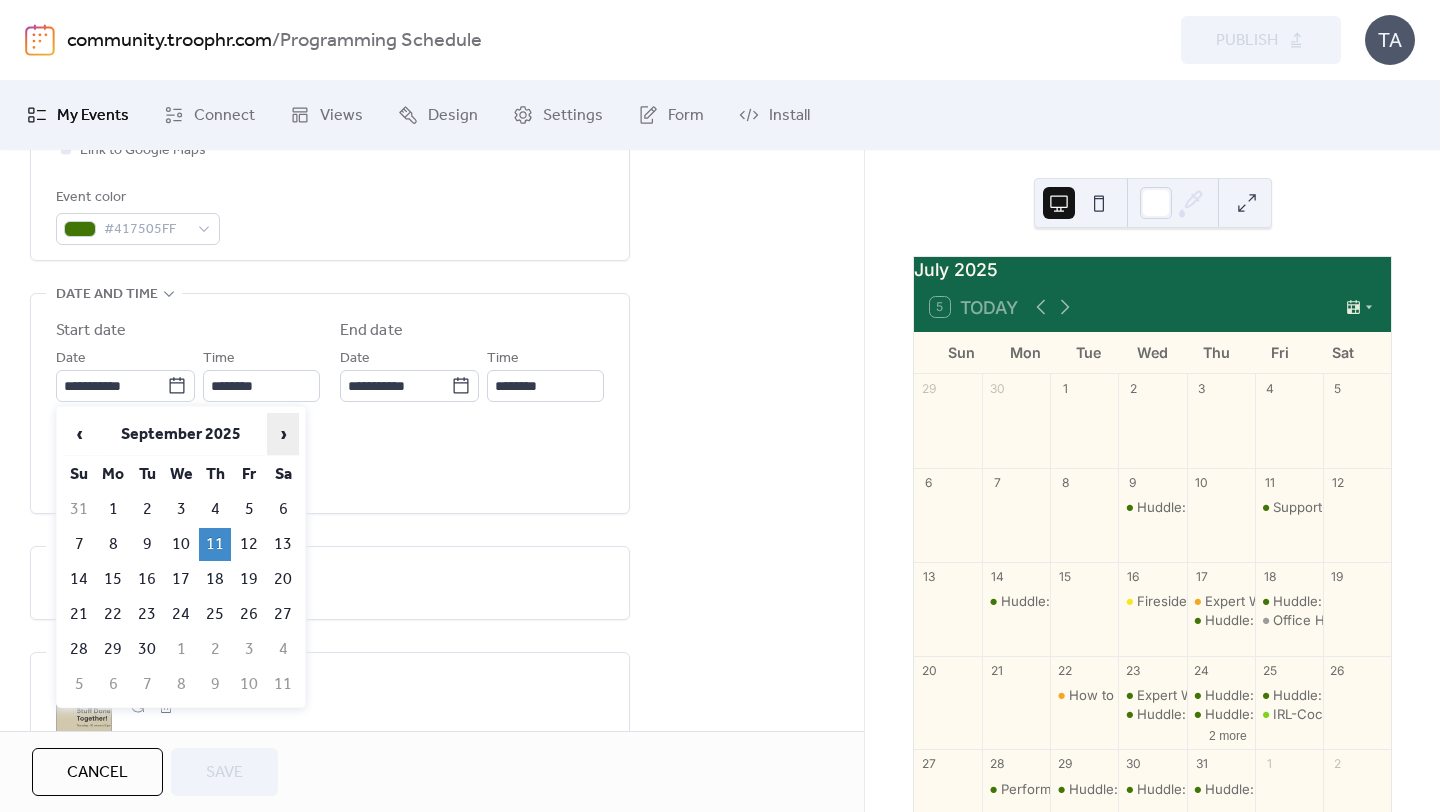 click on "›" at bounding box center [283, 434] 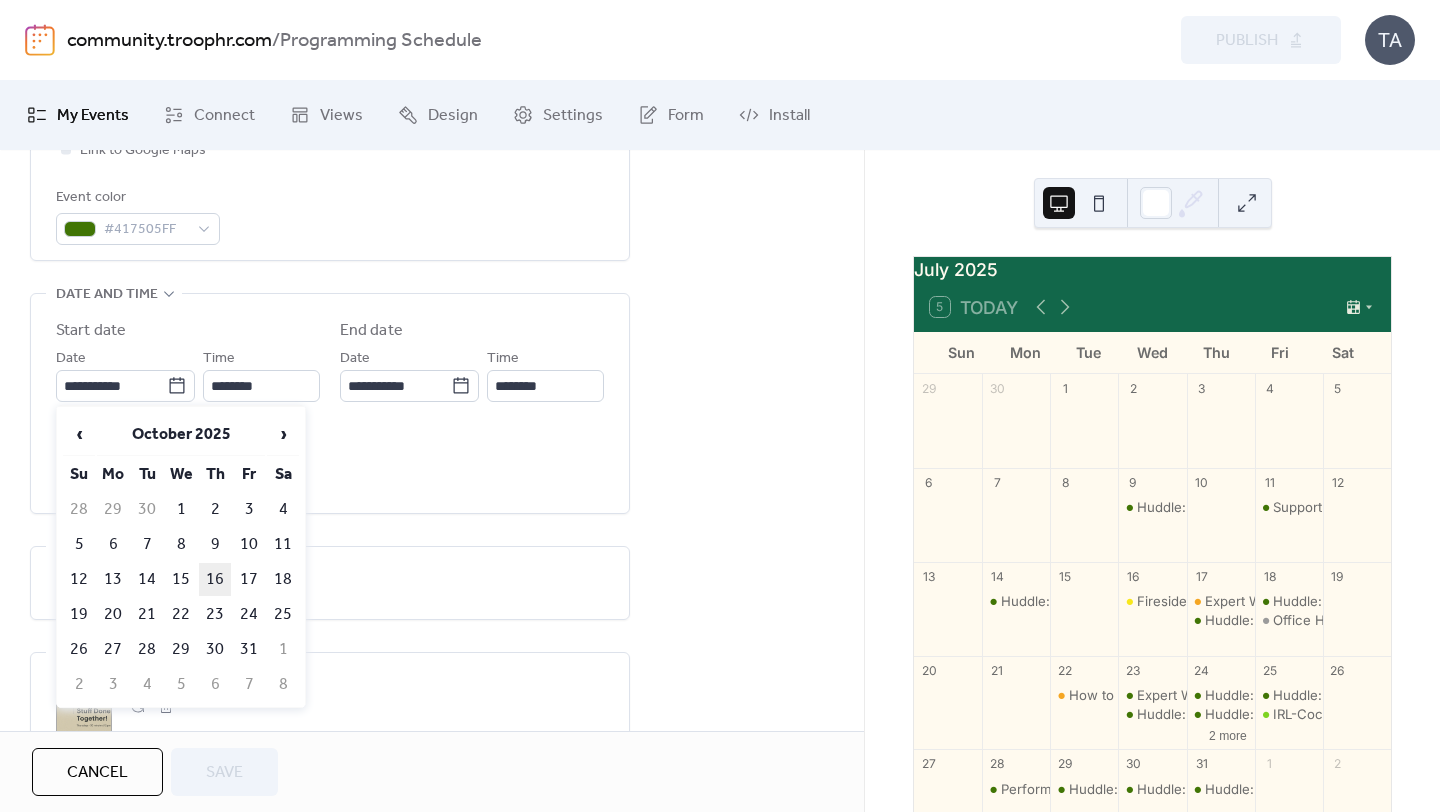 click on "16" at bounding box center (215, 579) 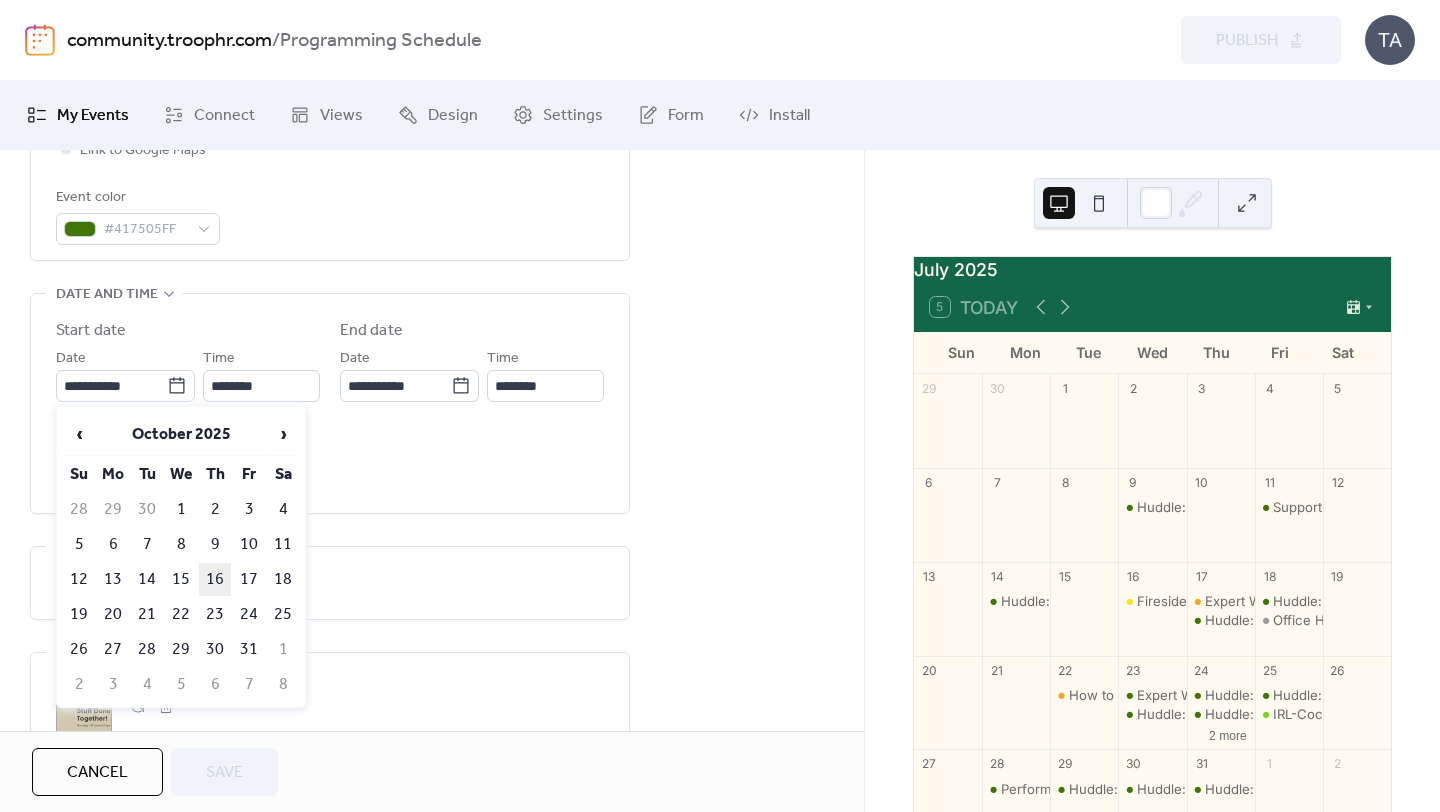 type on "**********" 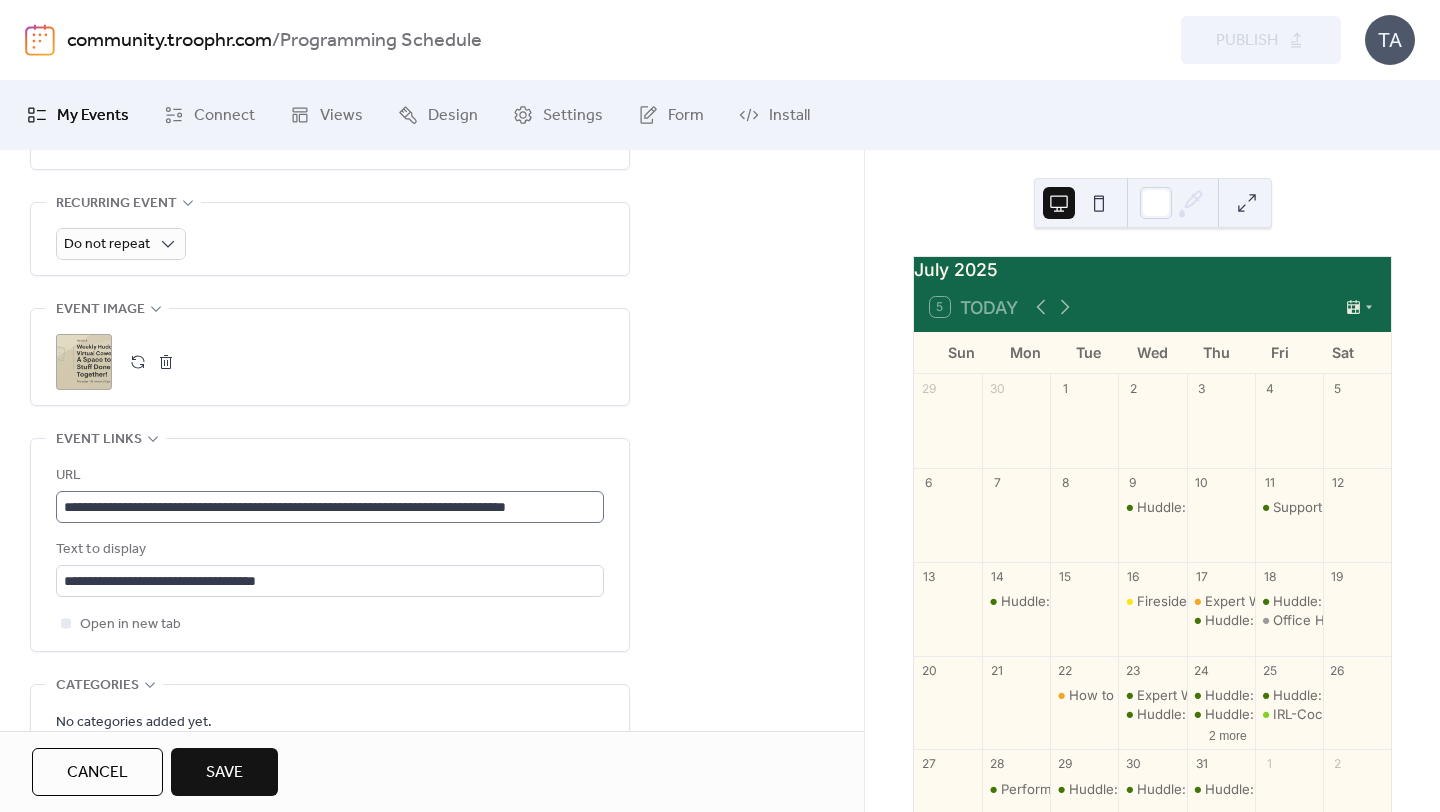 scroll, scrollTop: 891, scrollLeft: 0, axis: vertical 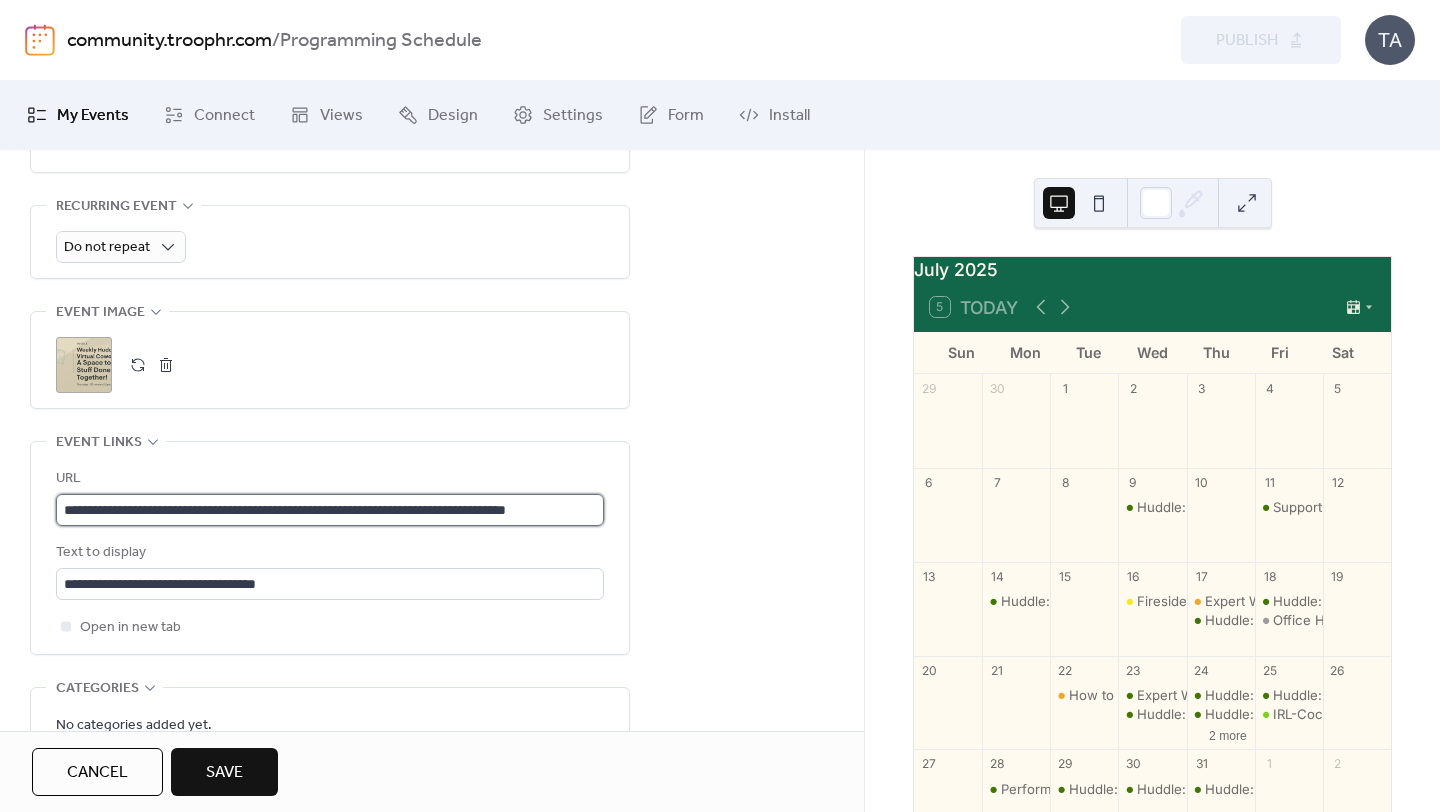 click on "**********" at bounding box center (330, 510) 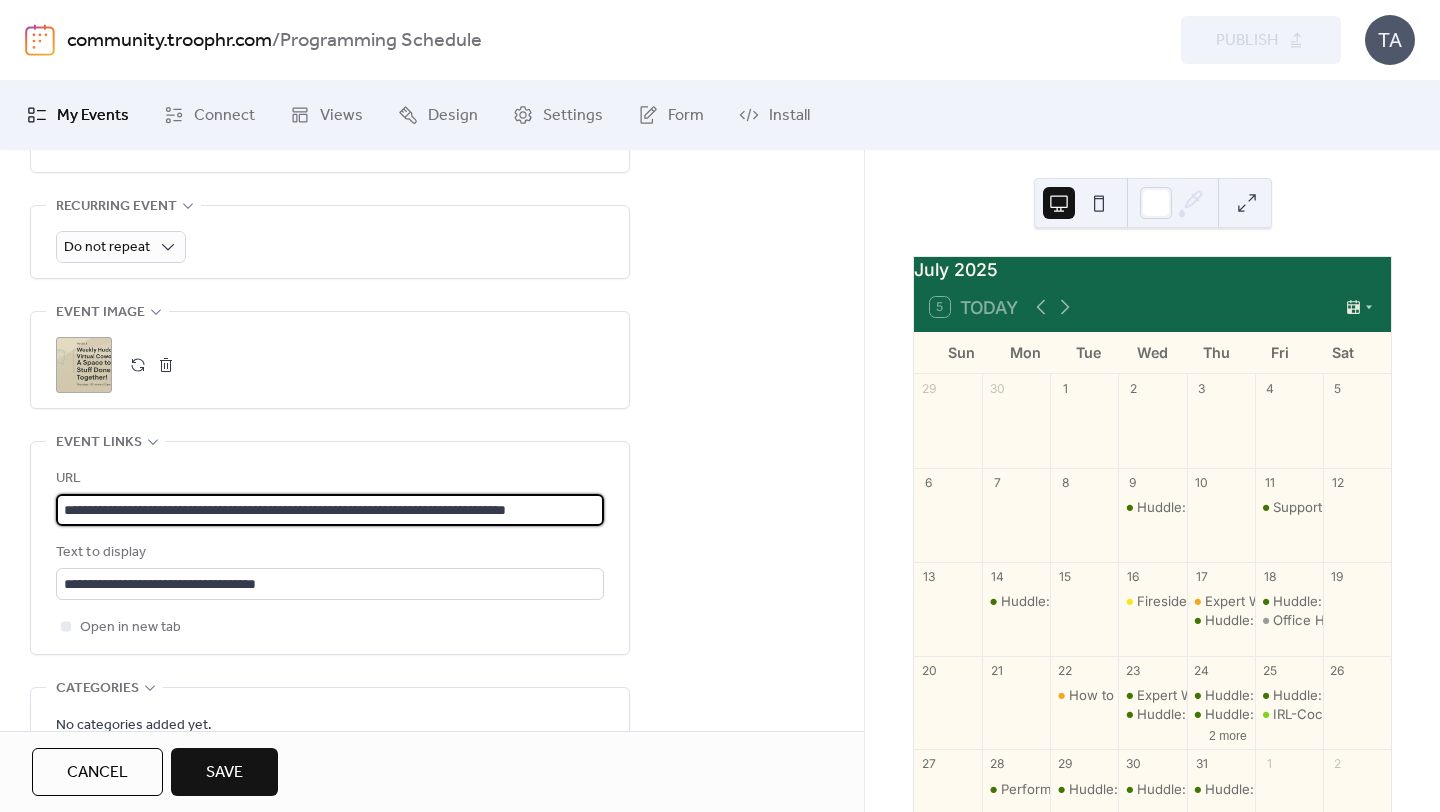 scroll, scrollTop: 1, scrollLeft: 0, axis: vertical 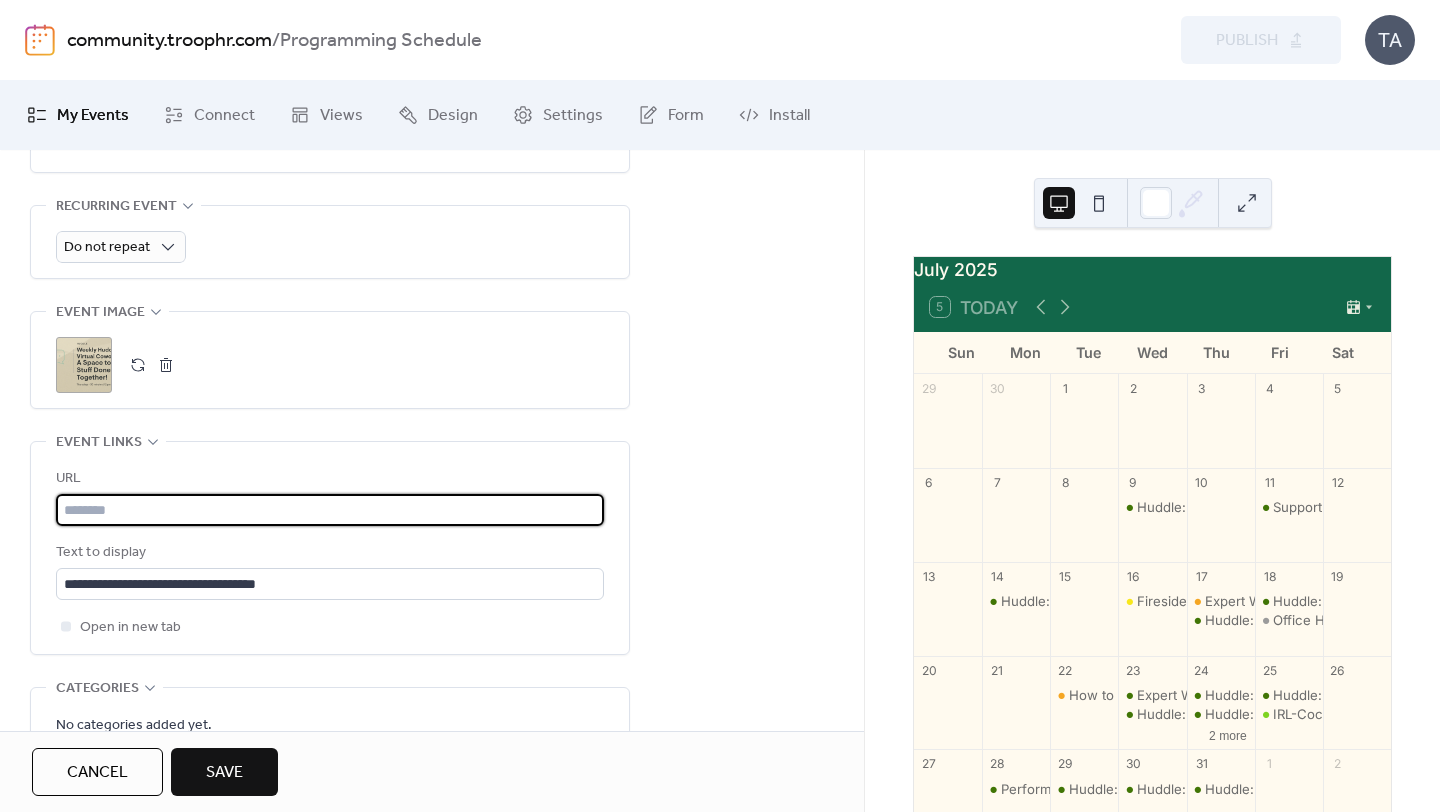 paste on "**********" 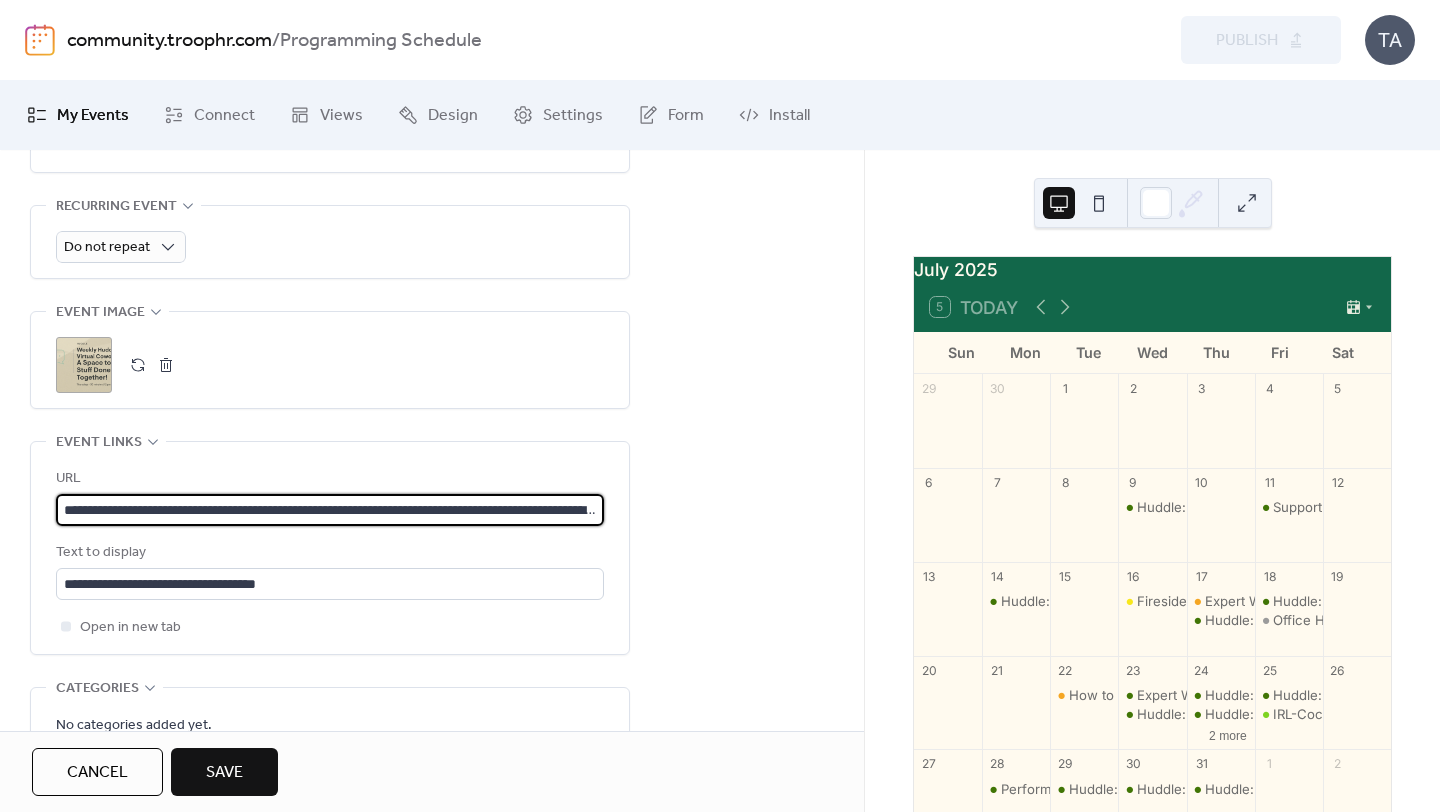 scroll, scrollTop: 0, scrollLeft: 251, axis: horizontal 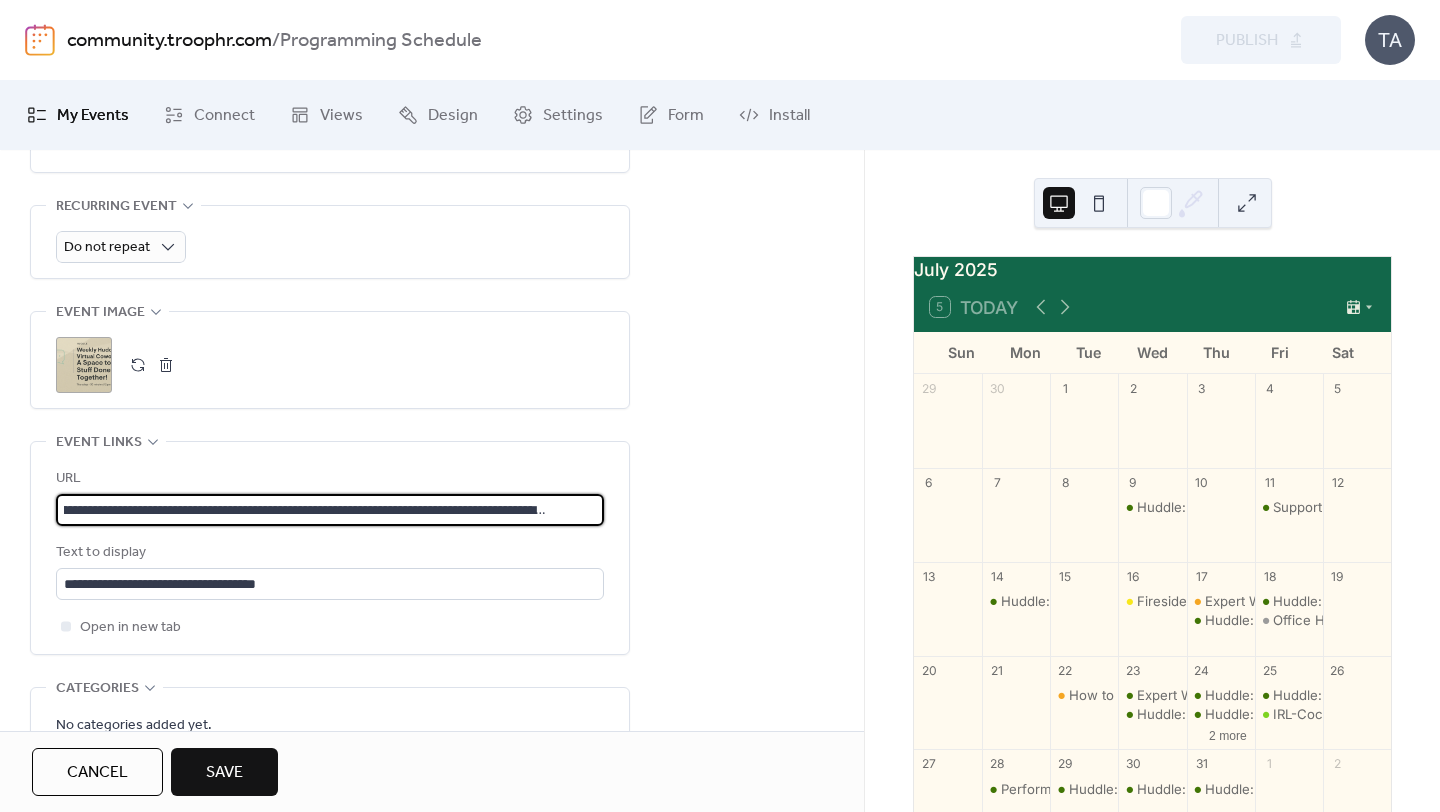 type on "**********" 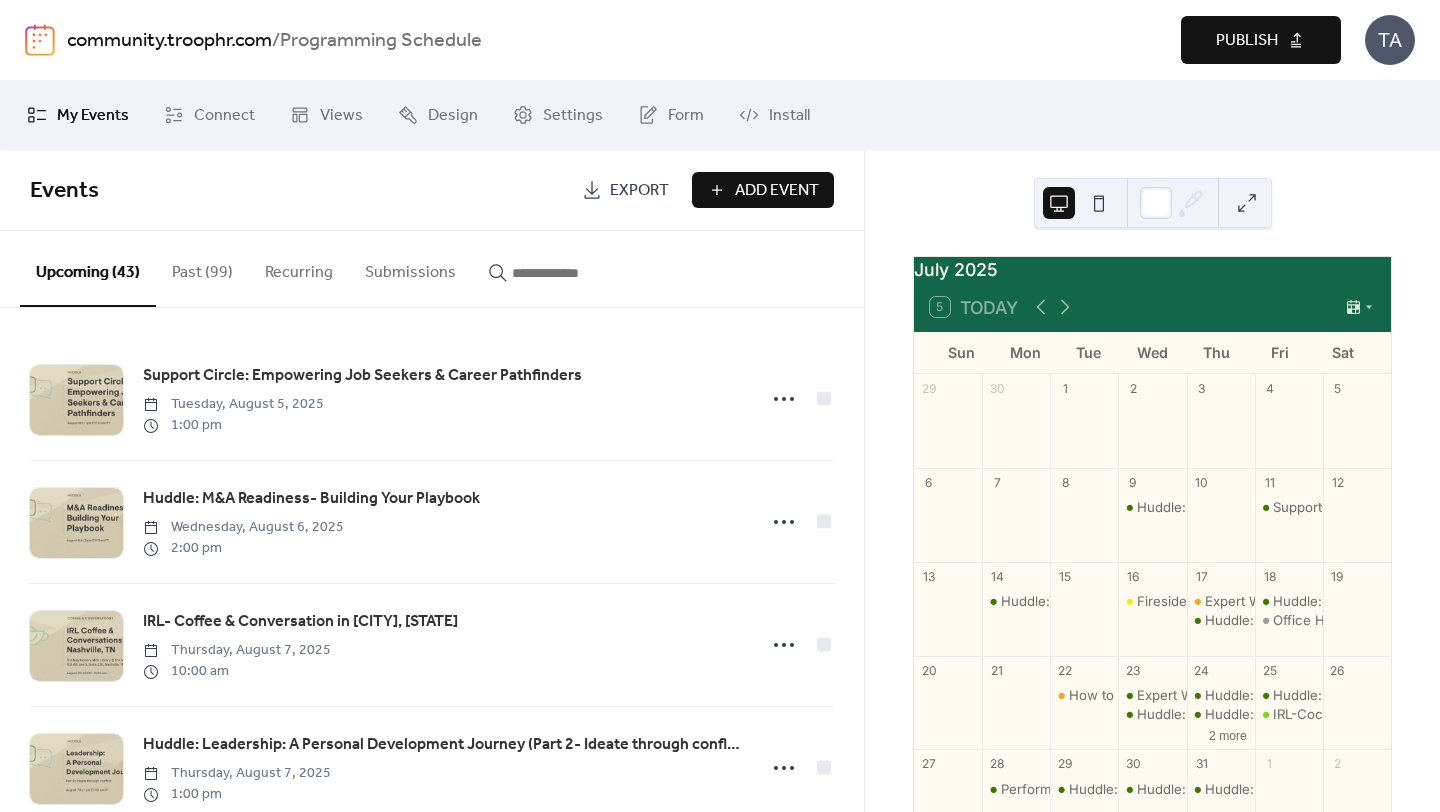 click on "Publish" at bounding box center (1247, 41) 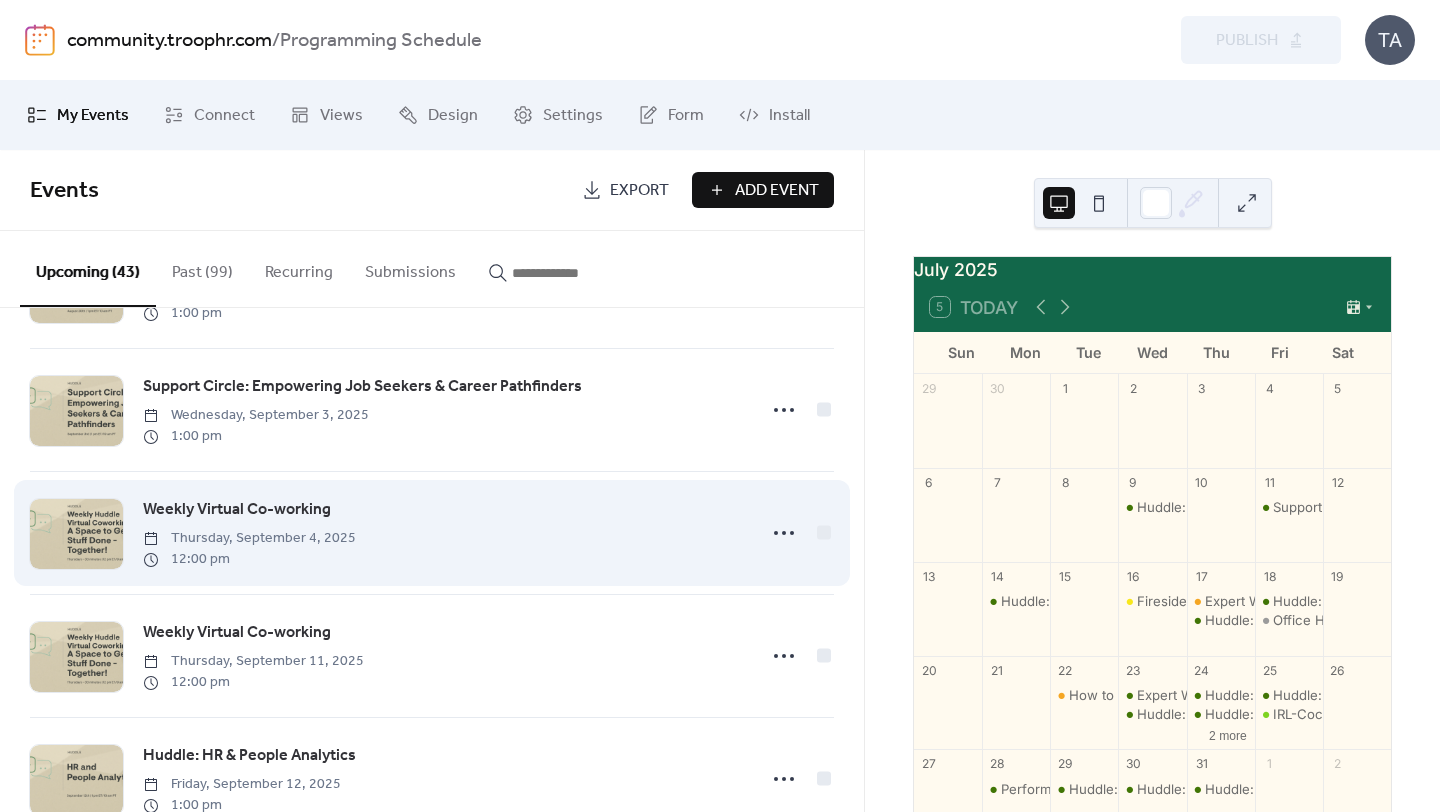 scroll, scrollTop: 975, scrollLeft: 0, axis: vertical 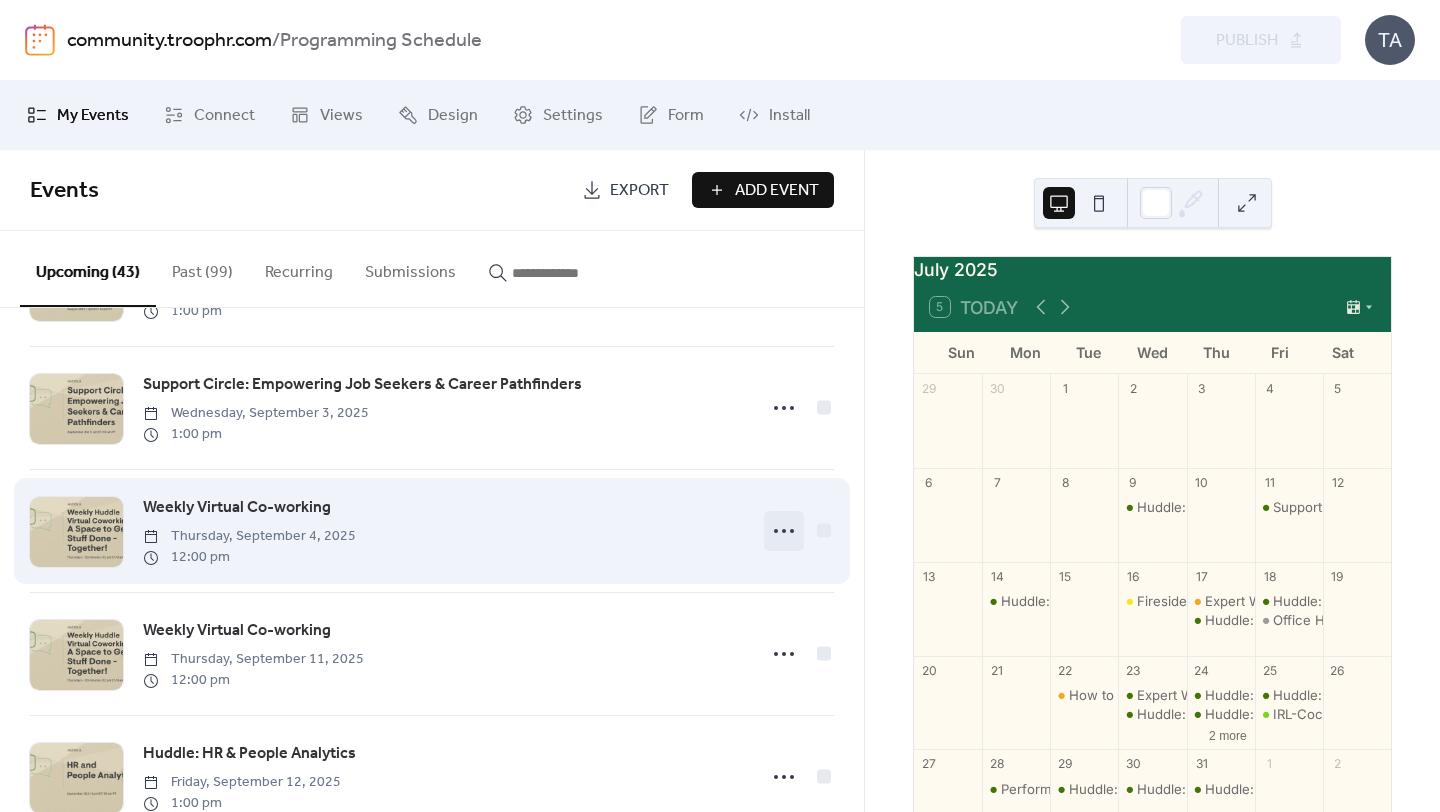click 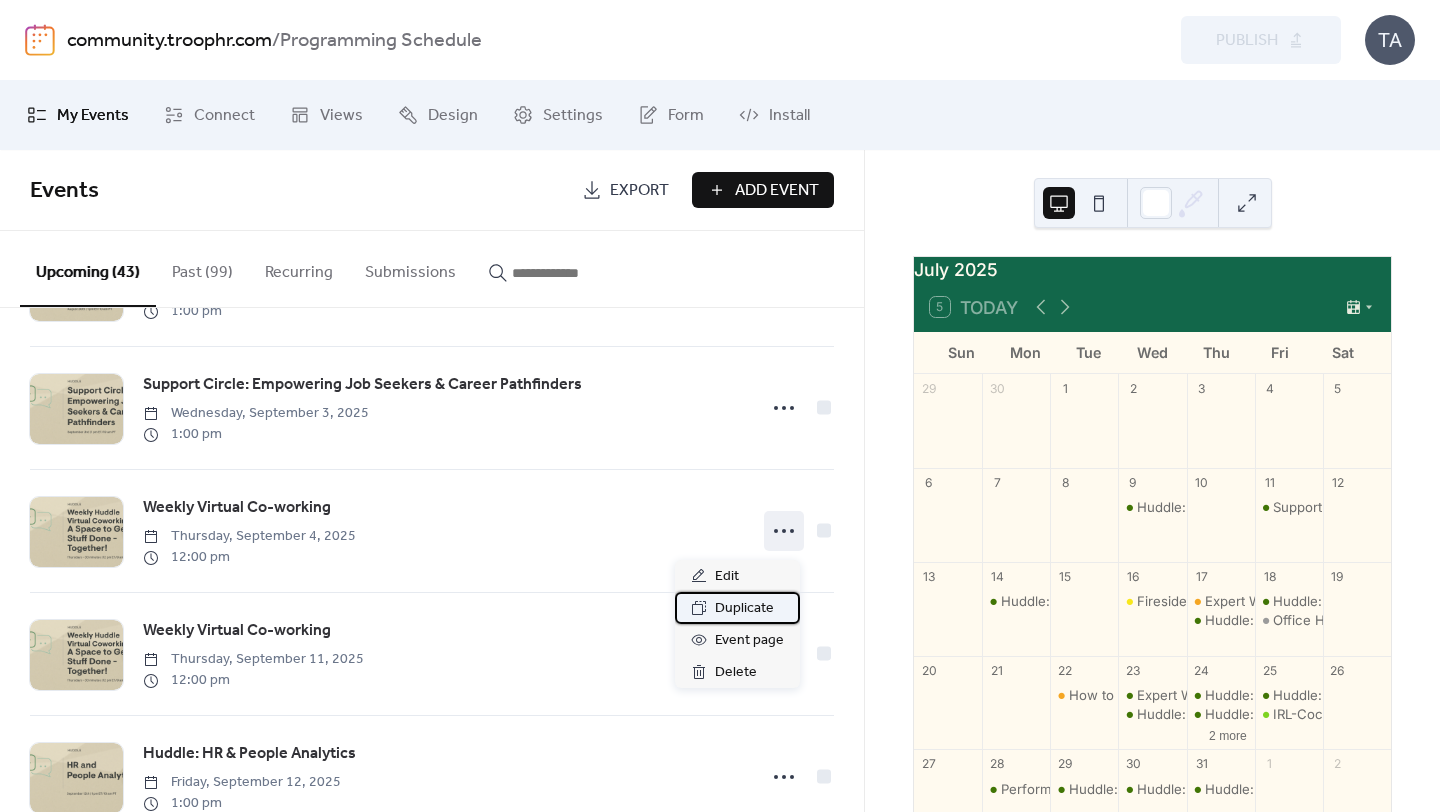 click on "Duplicate" at bounding box center [744, 609] 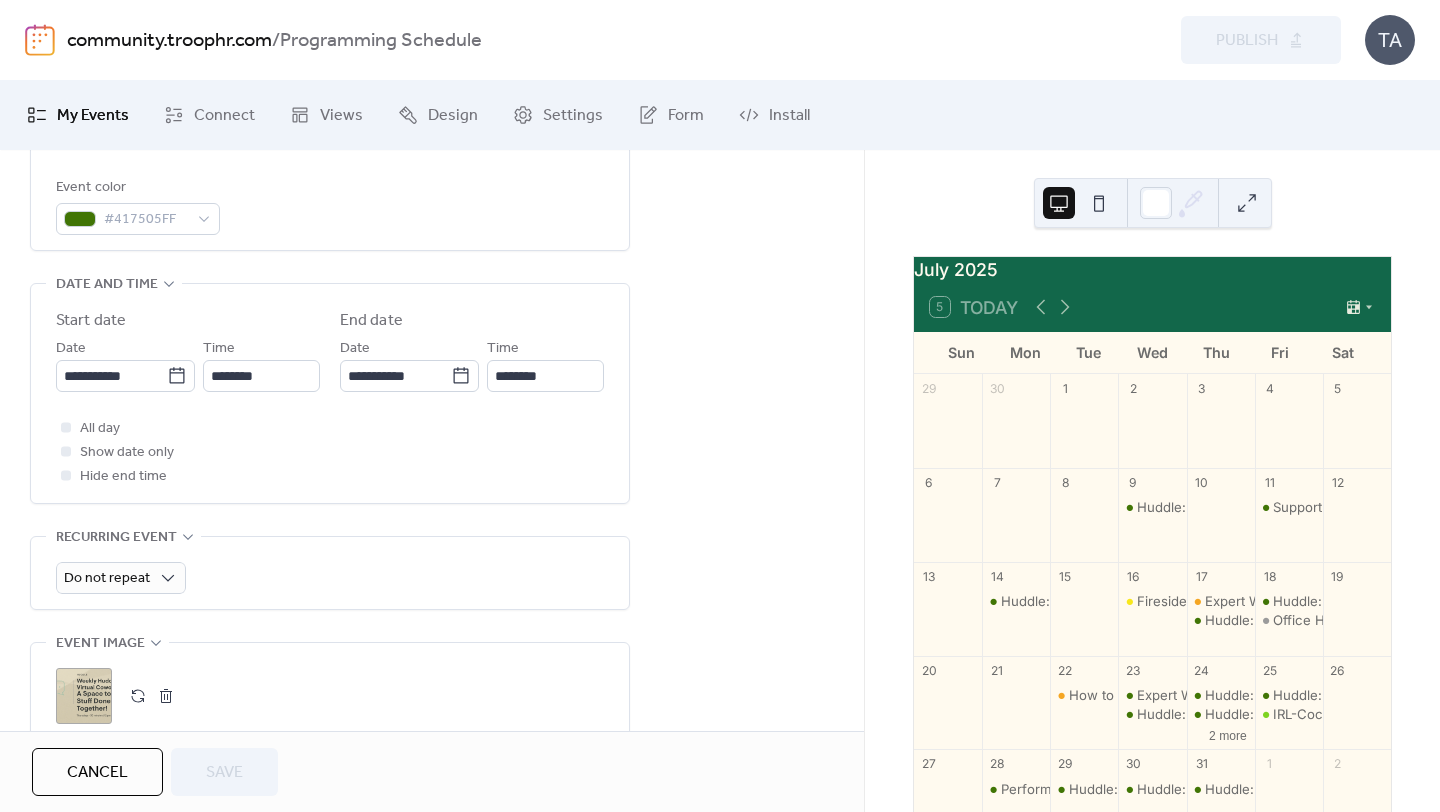 scroll, scrollTop: 630, scrollLeft: 0, axis: vertical 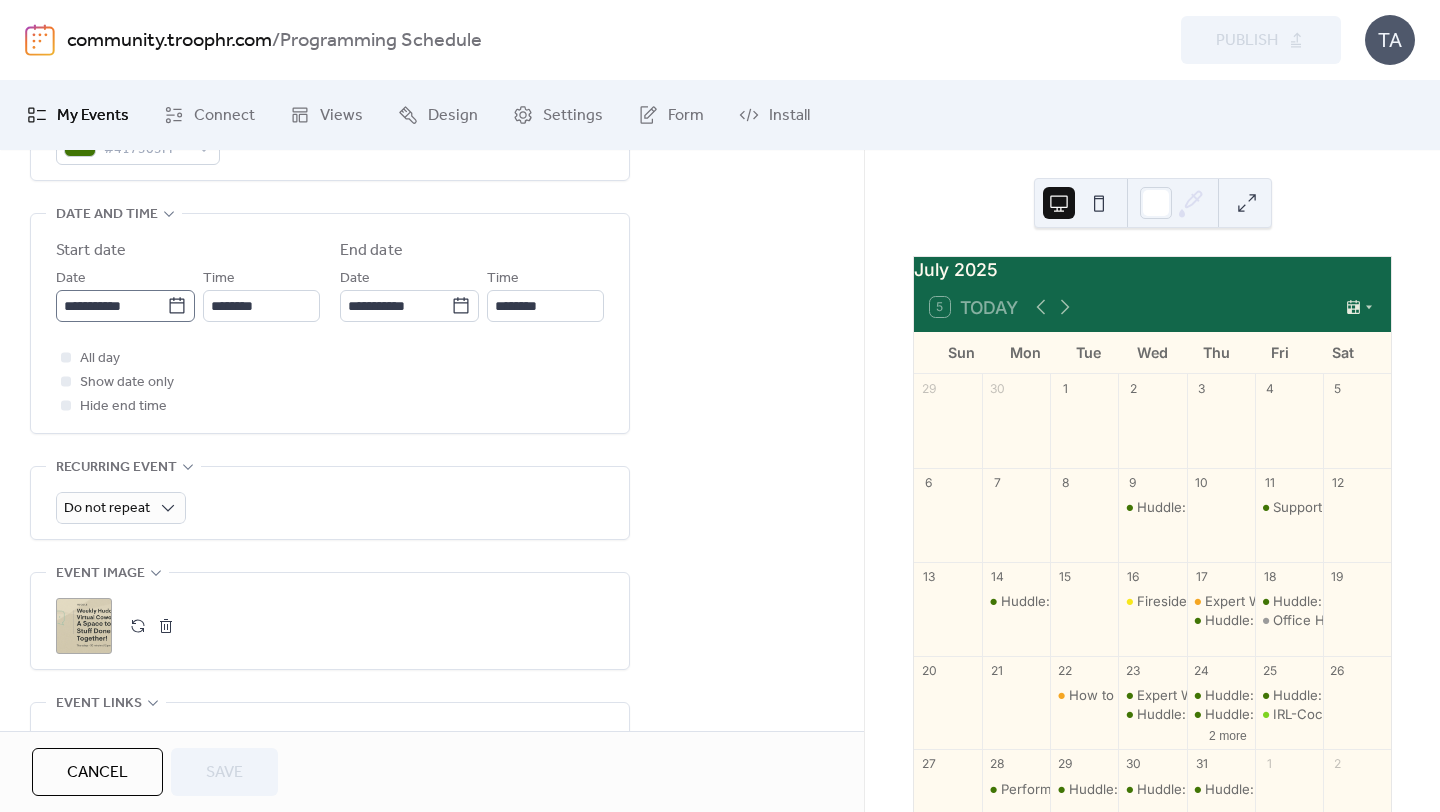 click 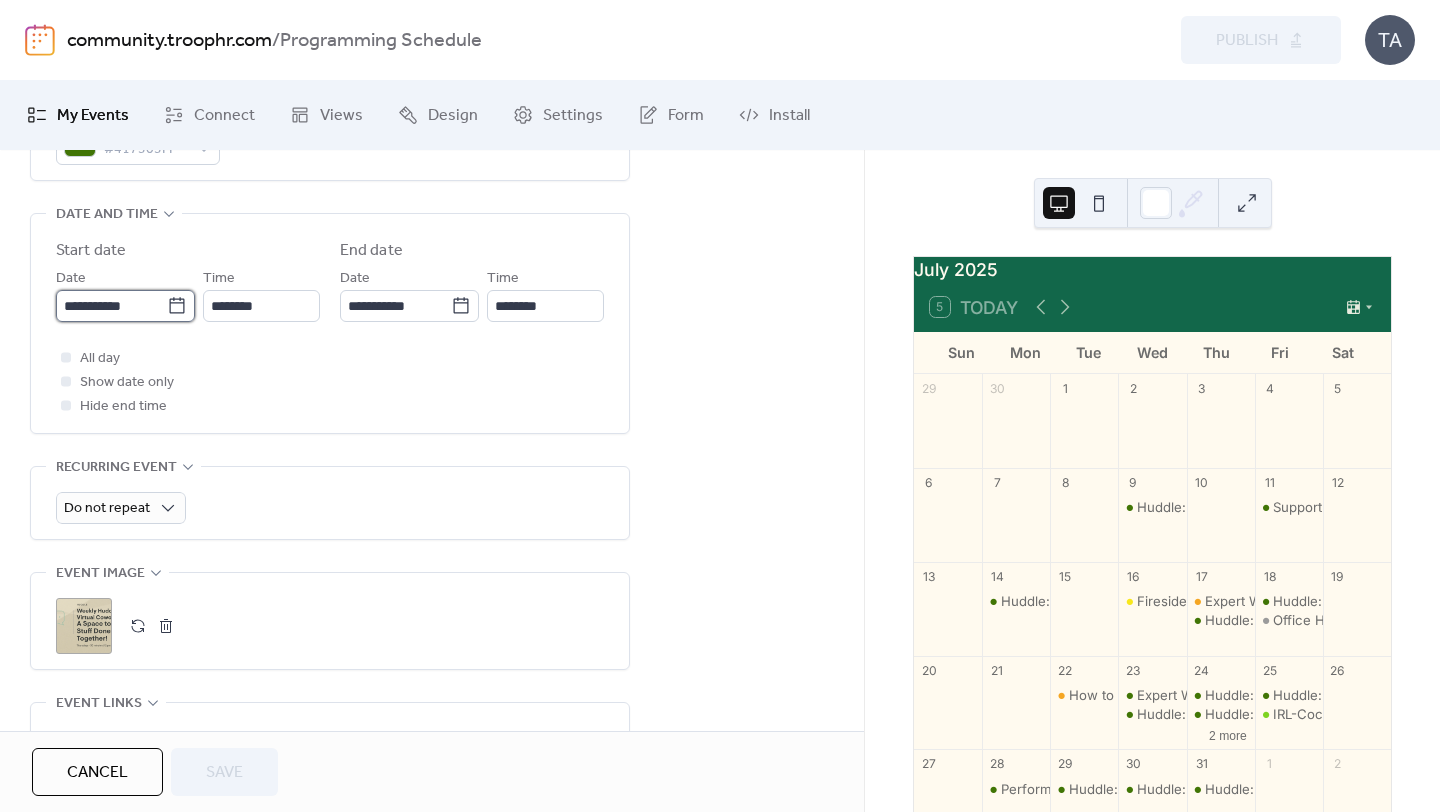 click on "**********" at bounding box center [111, 306] 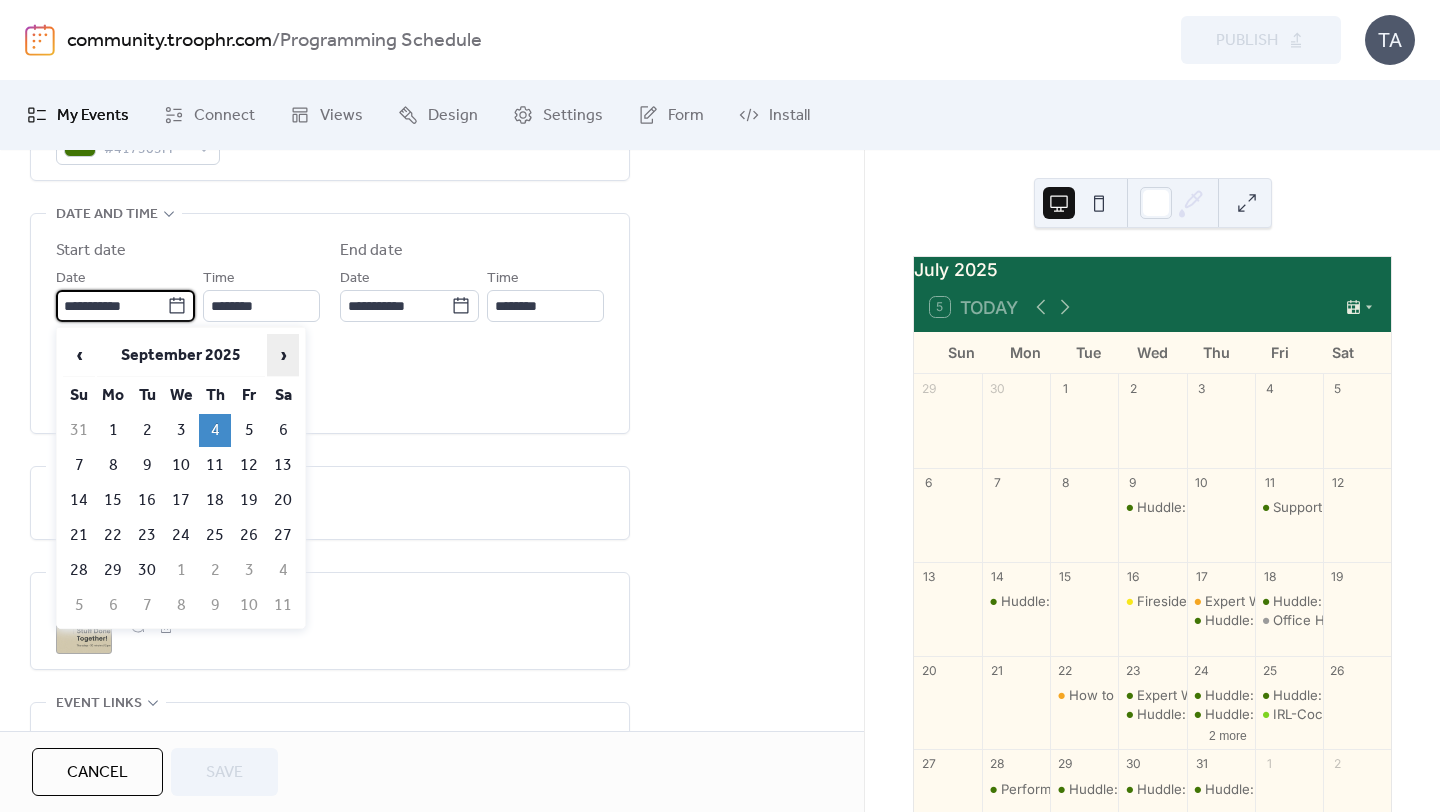 click on "›" at bounding box center (283, 355) 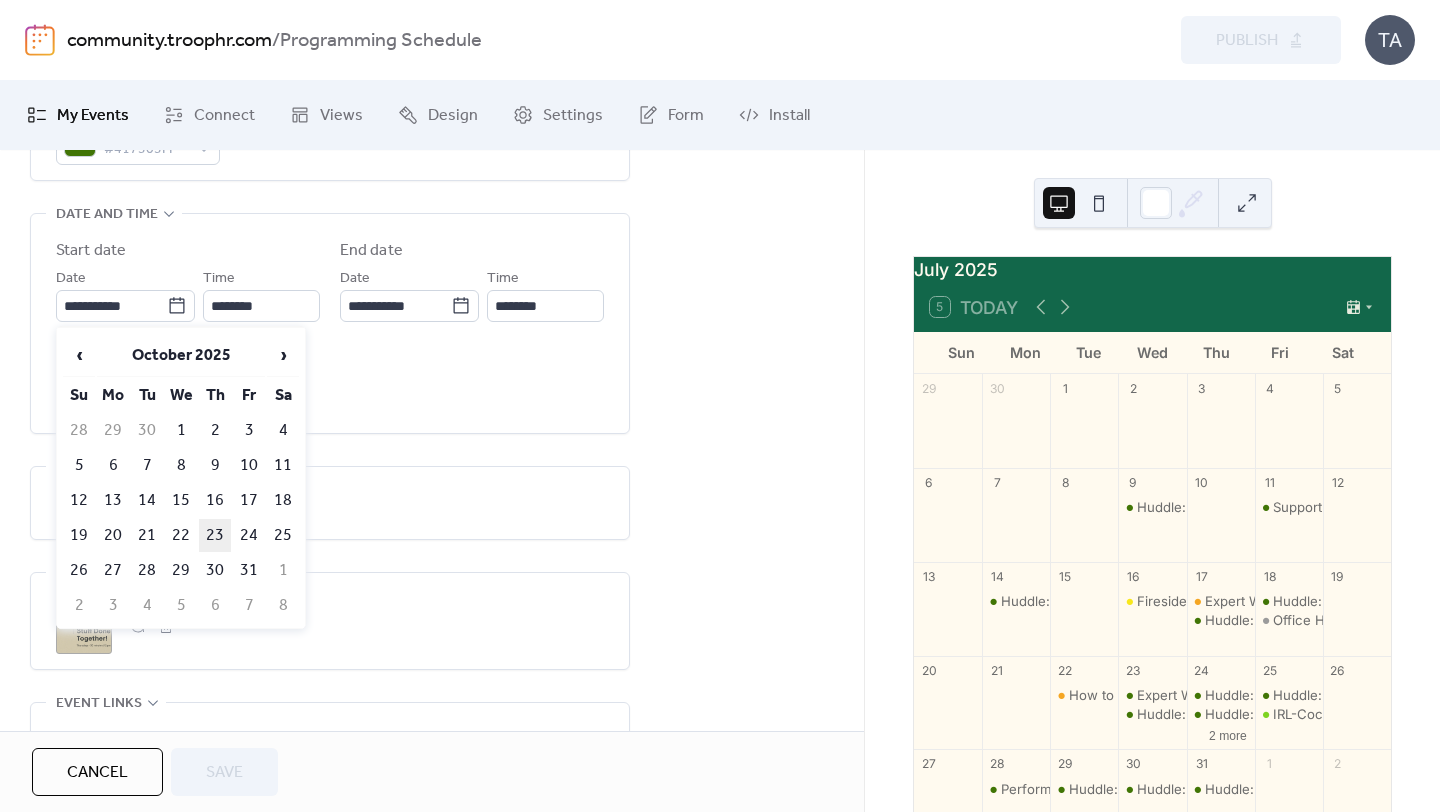 click on "23" at bounding box center [215, 535] 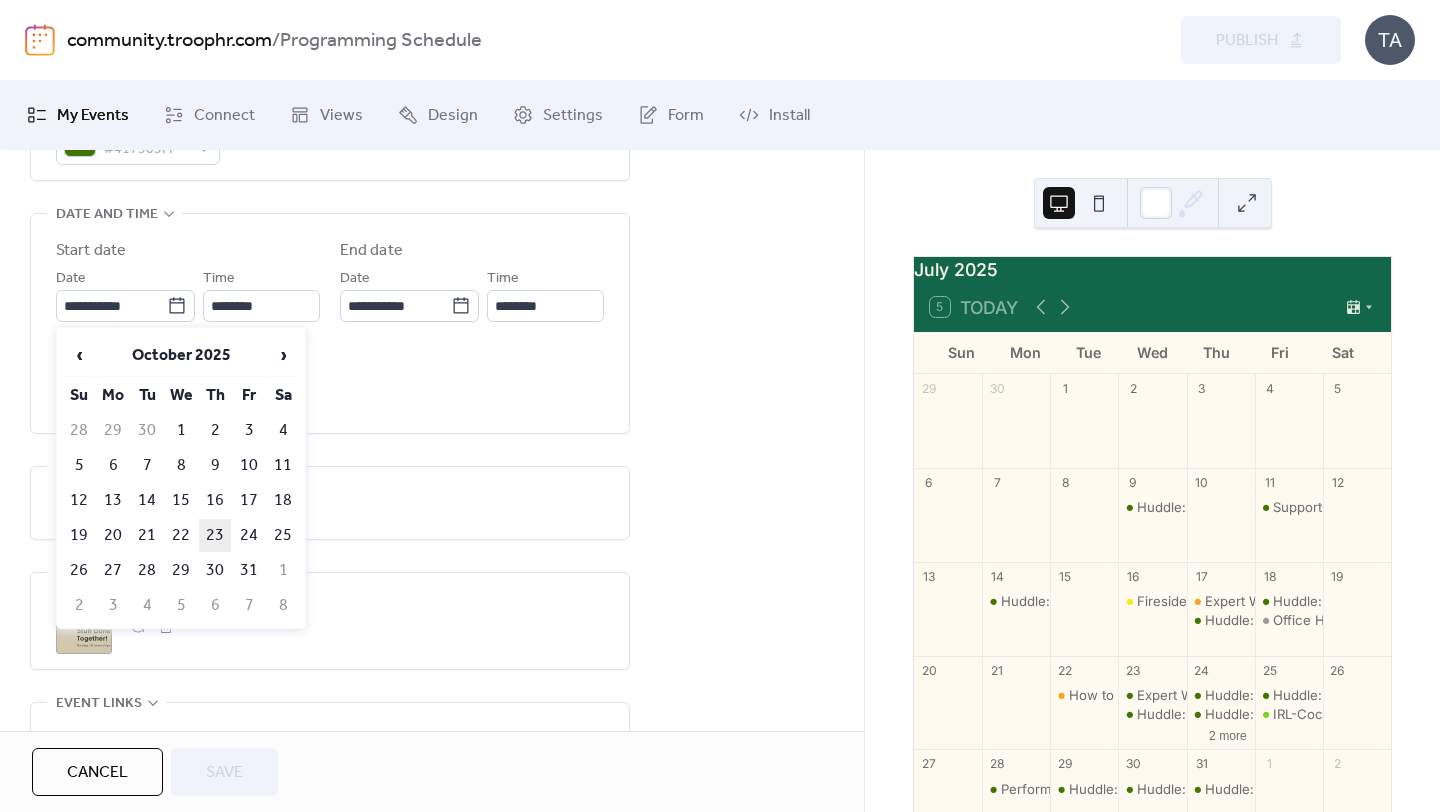 type on "**********" 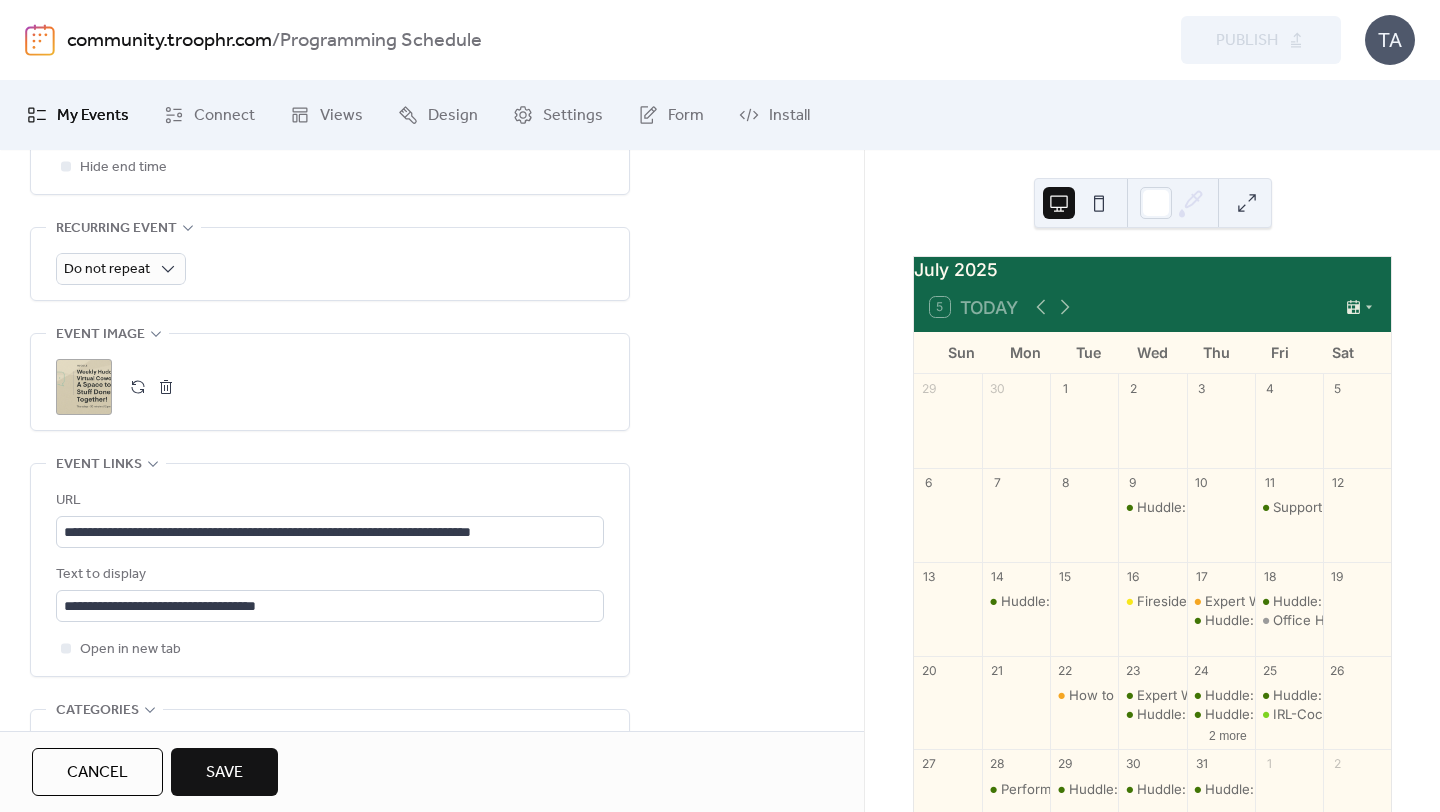 scroll, scrollTop: 947, scrollLeft: 0, axis: vertical 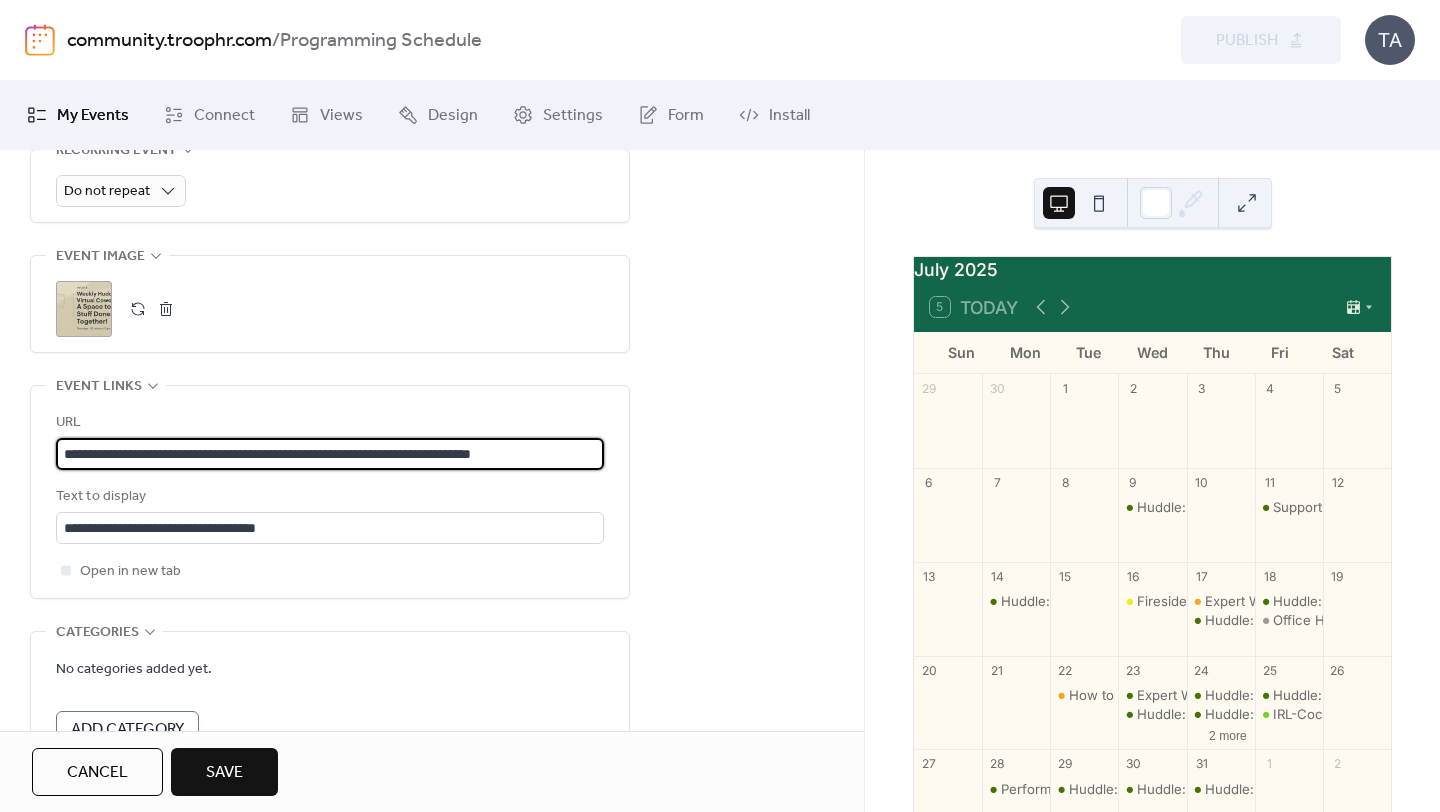 click on "**********" at bounding box center [330, 454] 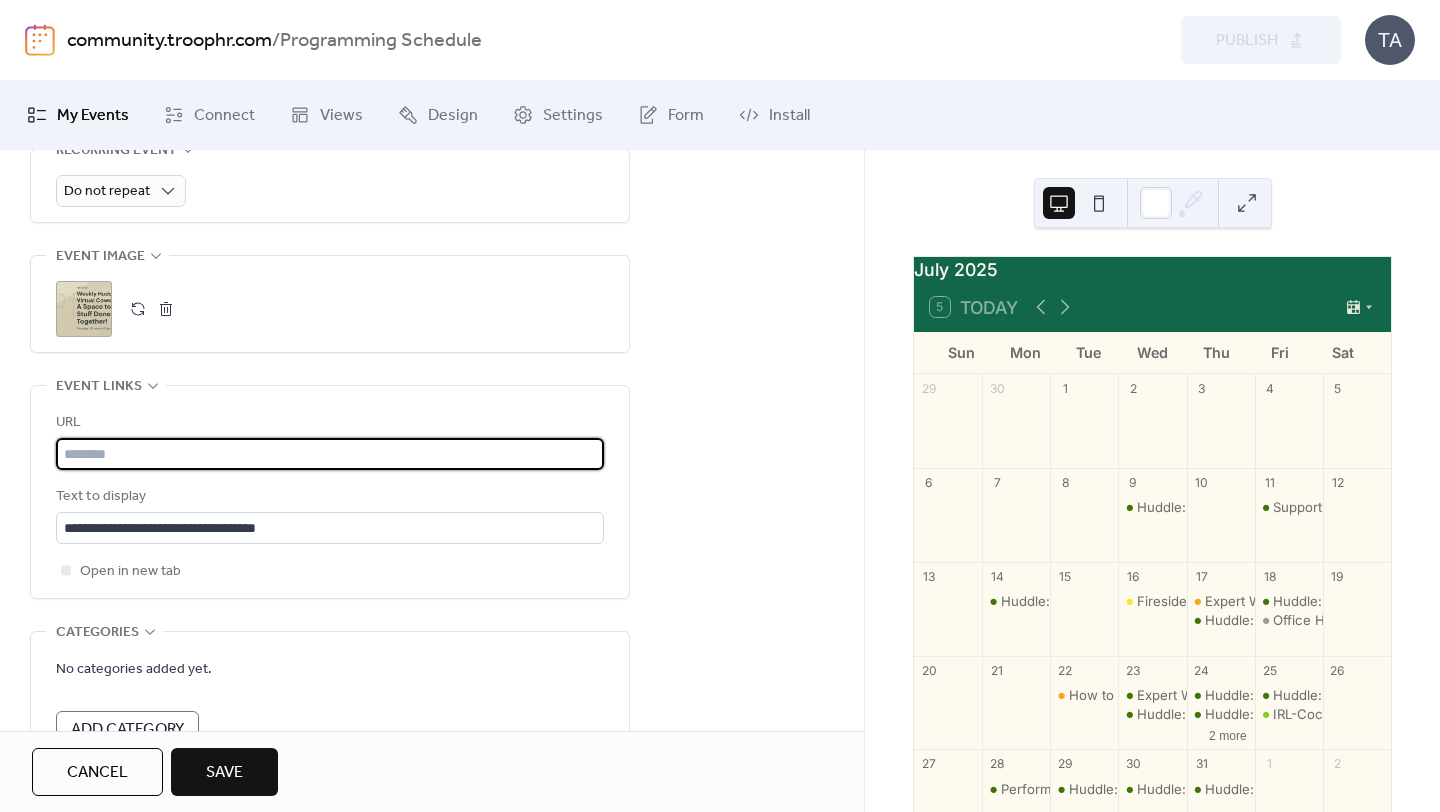 paste on "**********" 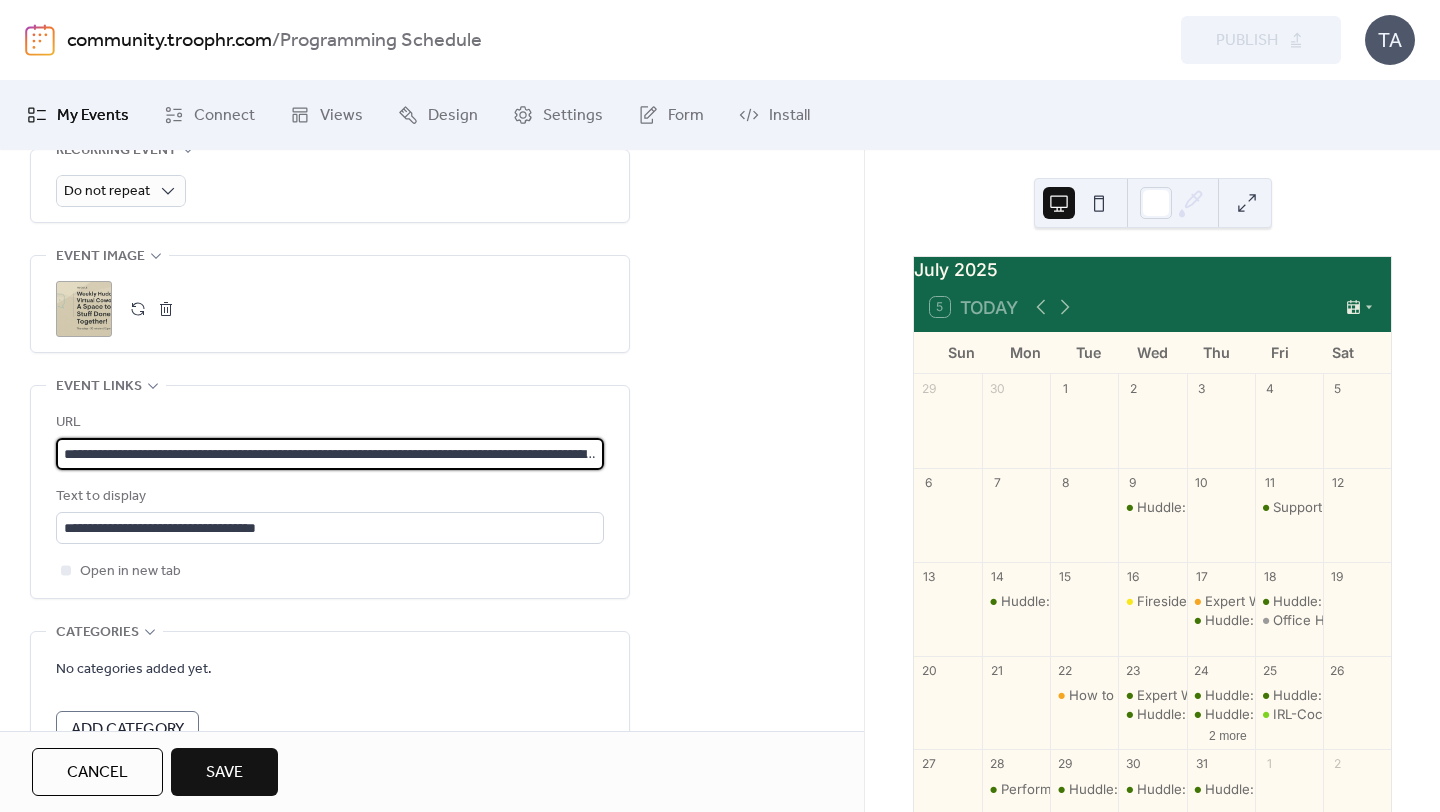 scroll, scrollTop: 0, scrollLeft: 303, axis: horizontal 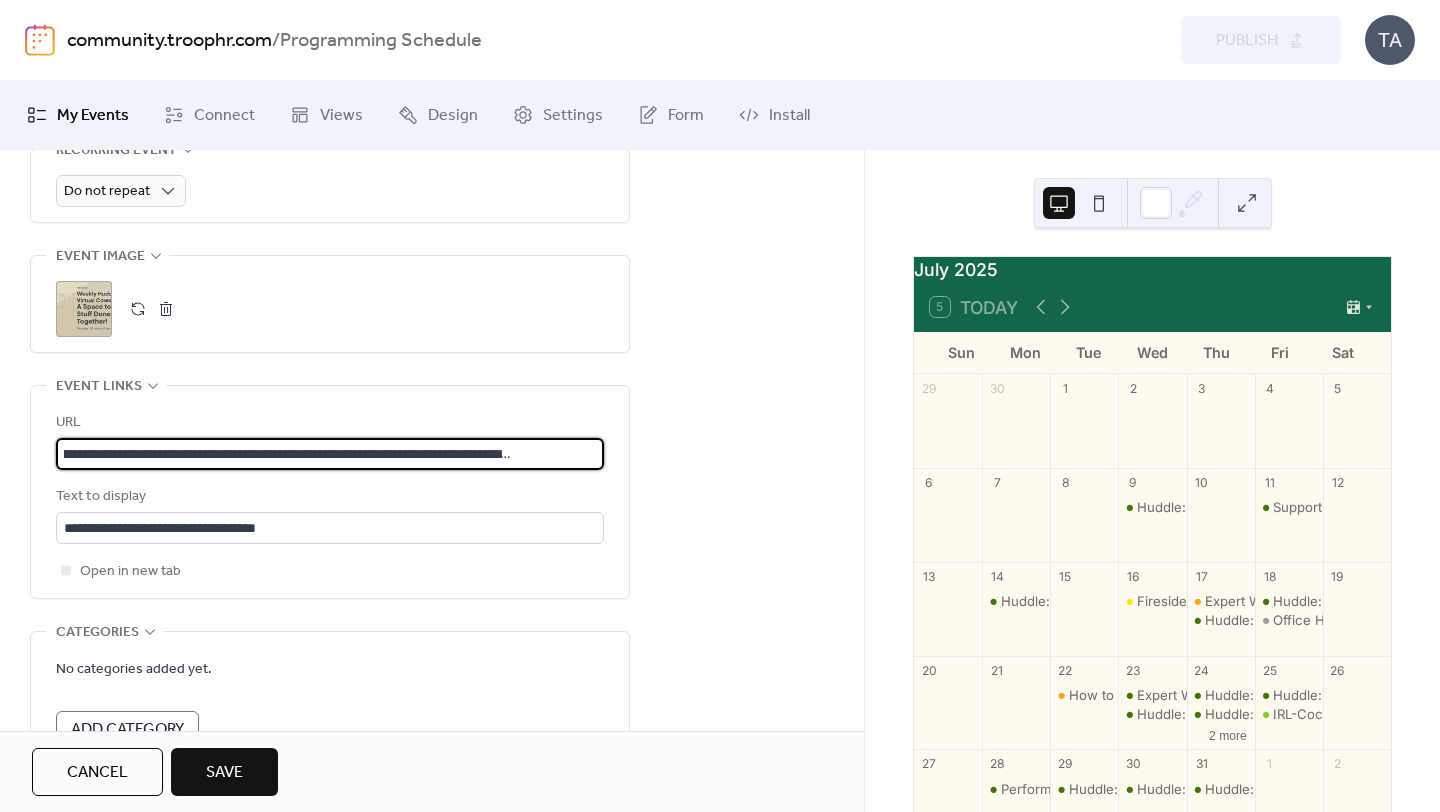 type on "**********" 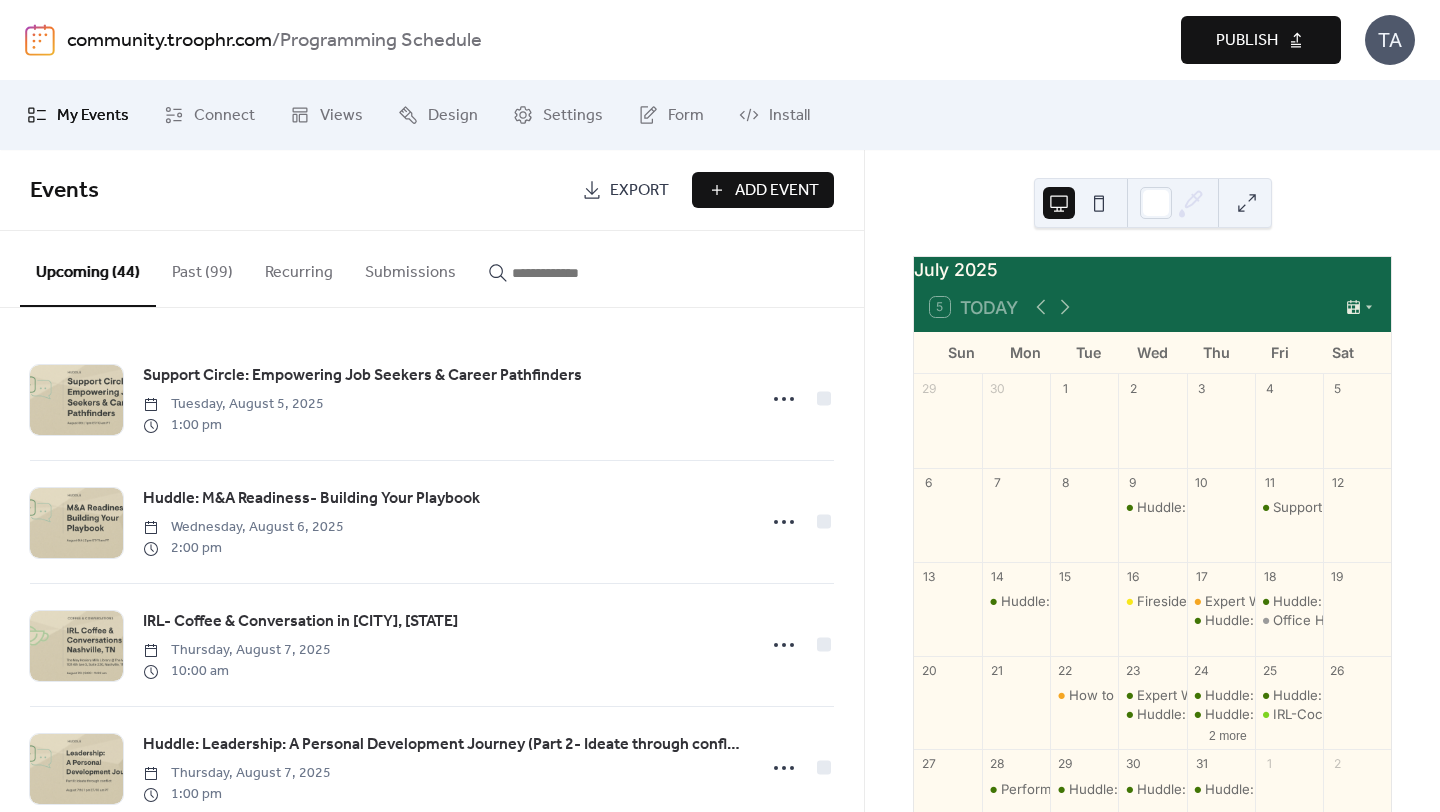 click on "Publish" at bounding box center (1247, 41) 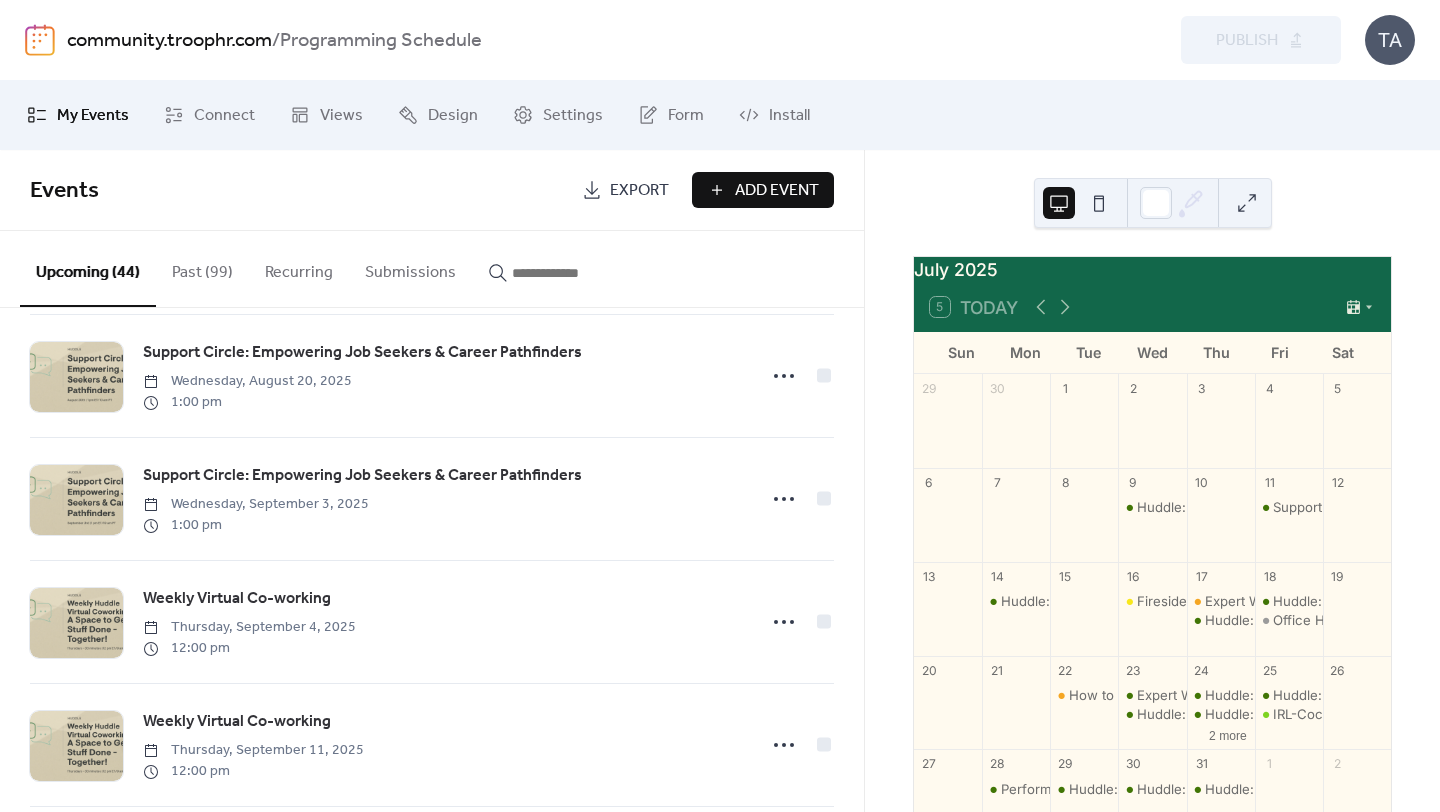scroll, scrollTop: 919, scrollLeft: 0, axis: vertical 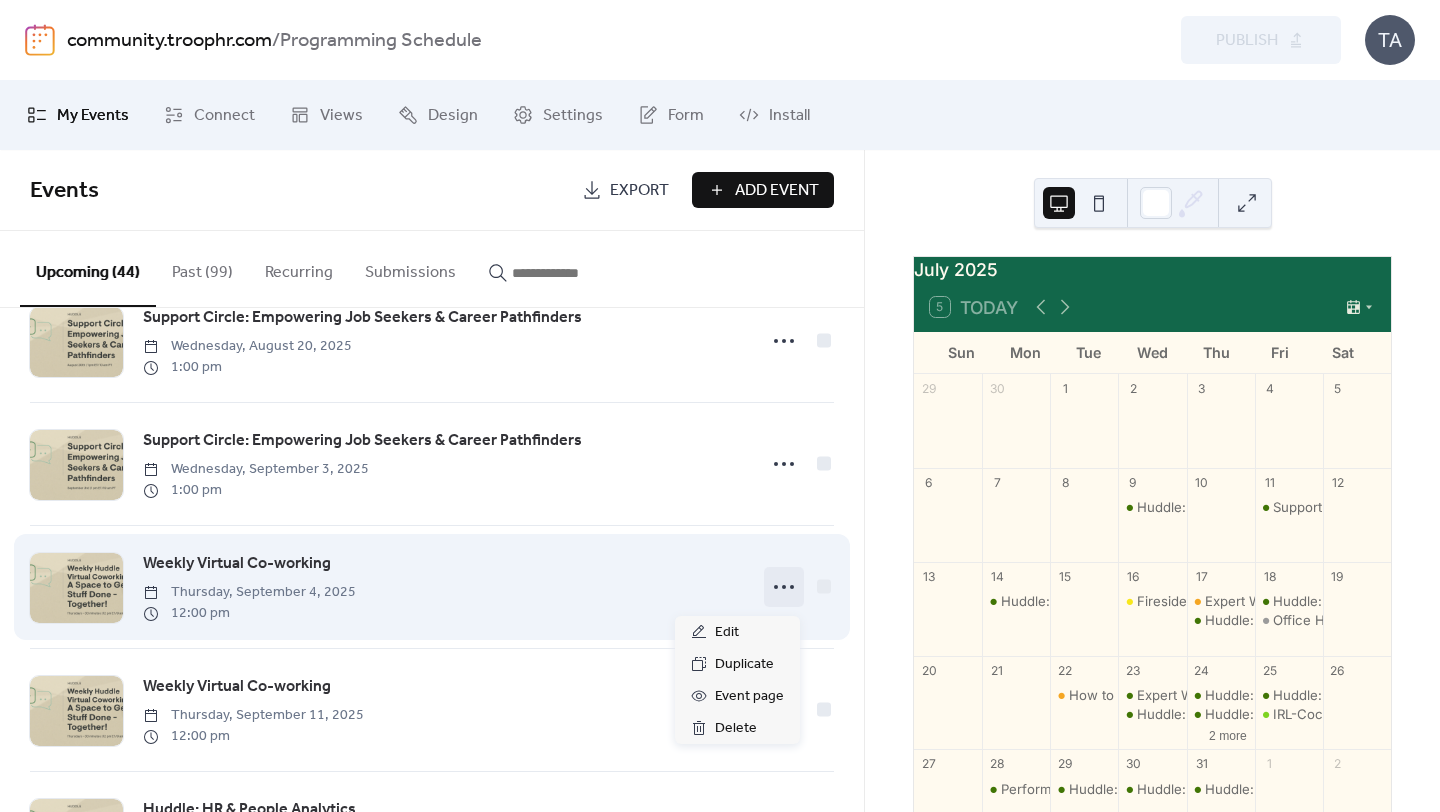 click 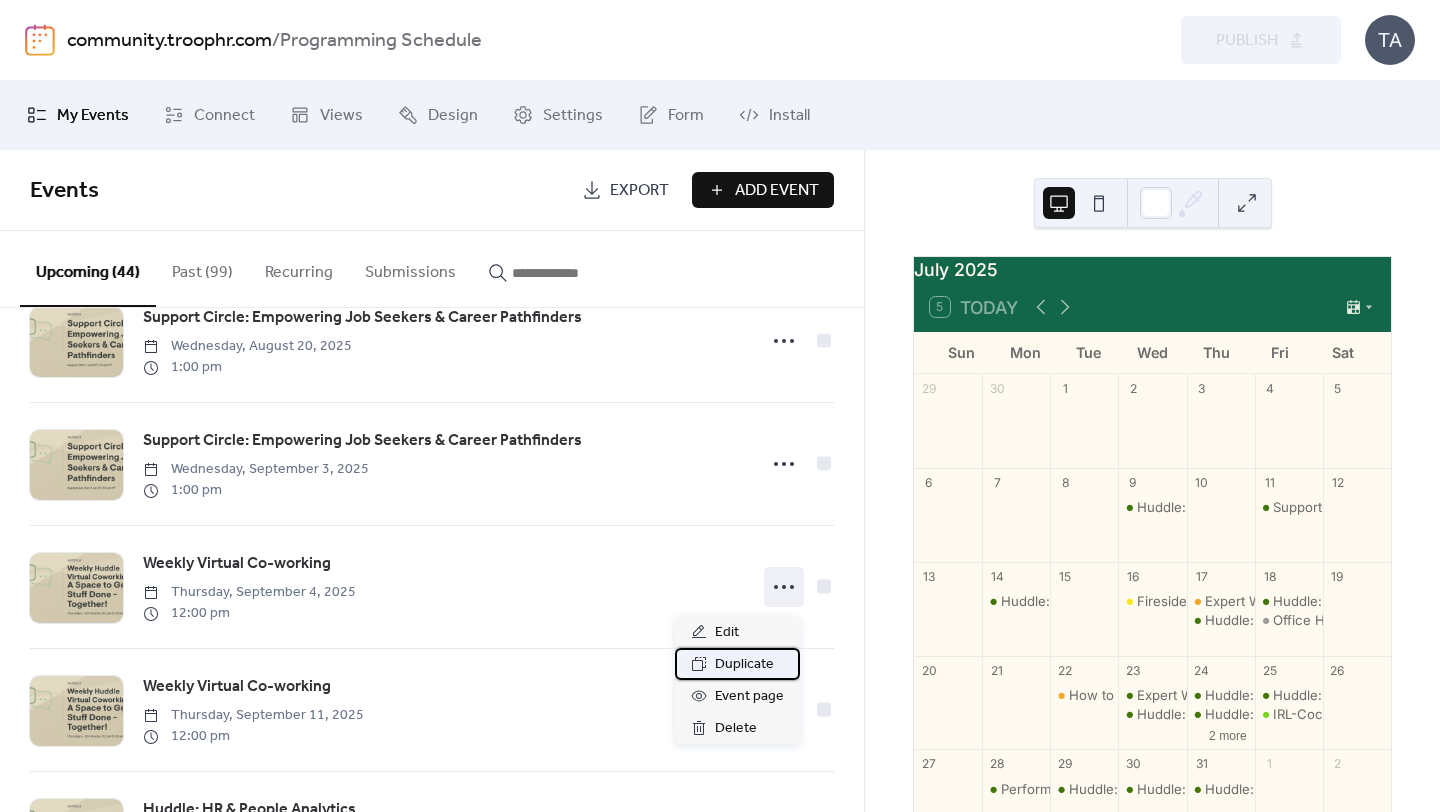 click on "Duplicate" at bounding box center [744, 665] 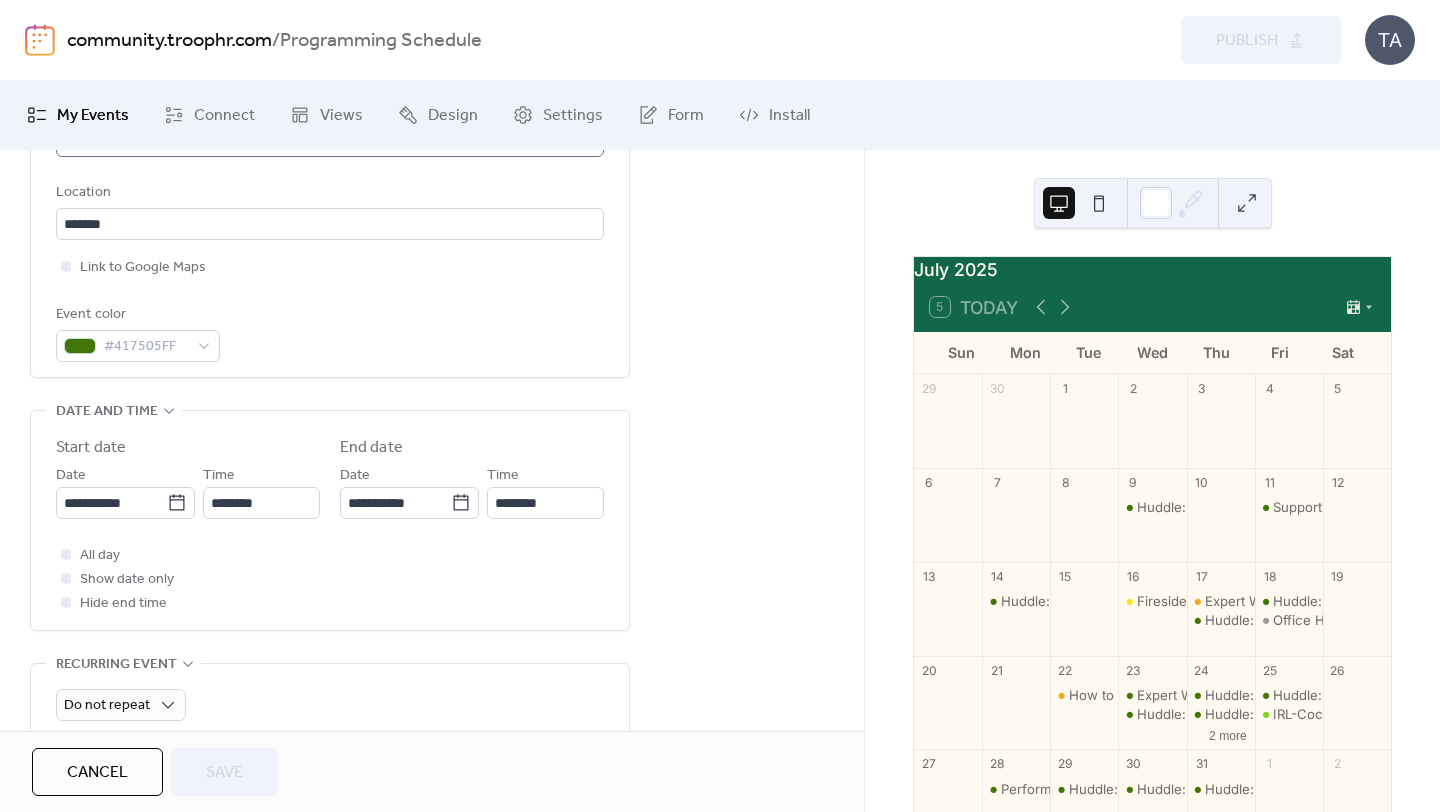 scroll, scrollTop: 501, scrollLeft: 0, axis: vertical 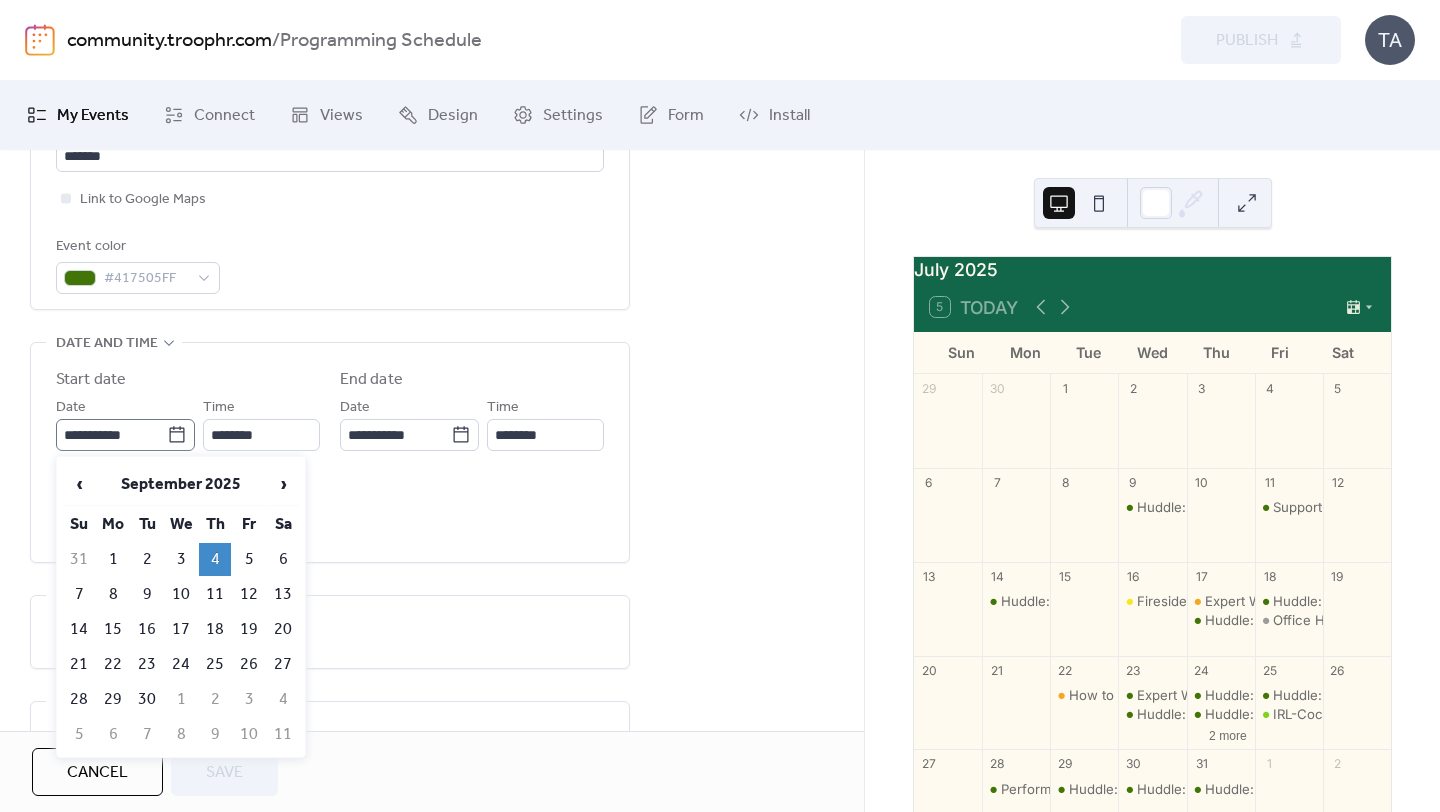 click 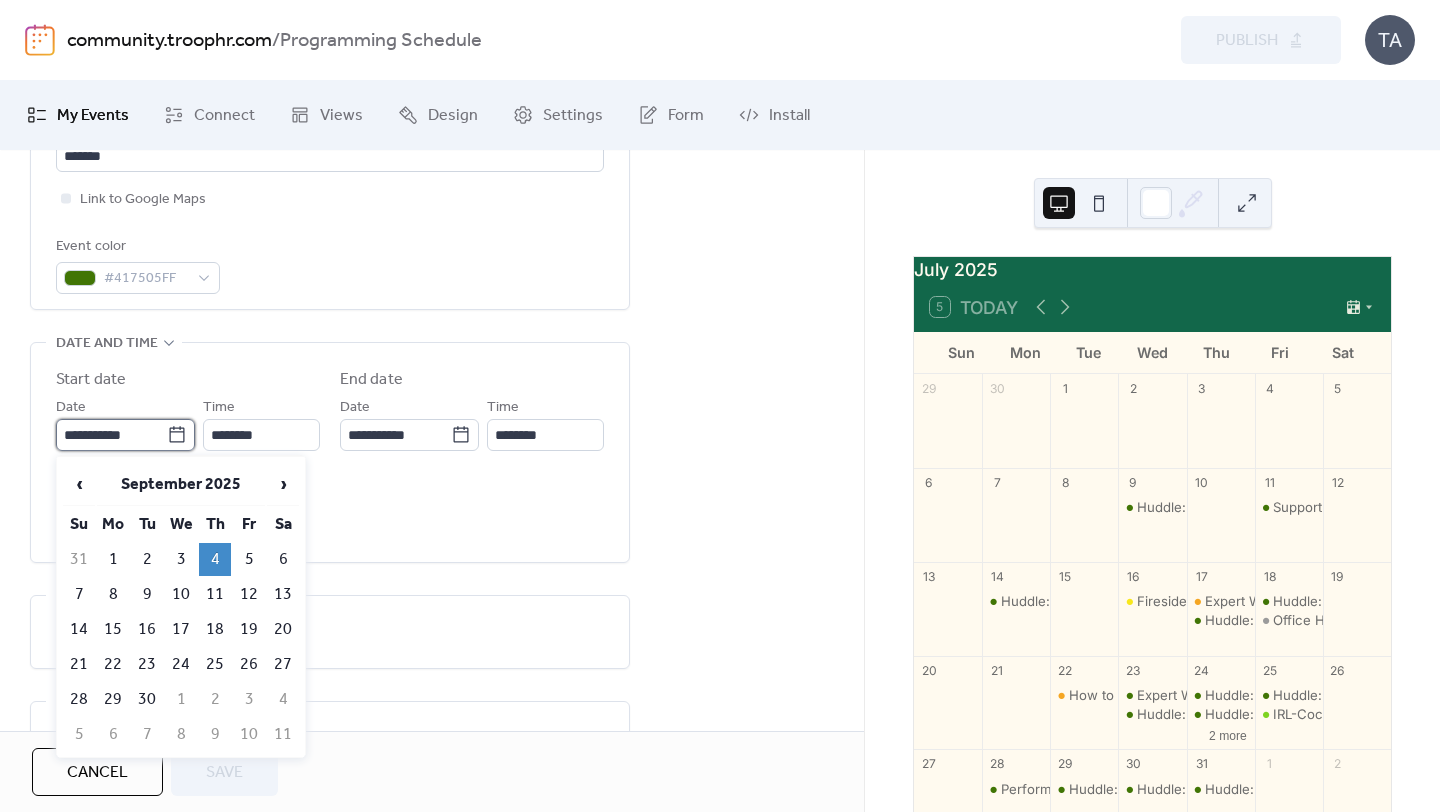 click on "**********" at bounding box center [111, 435] 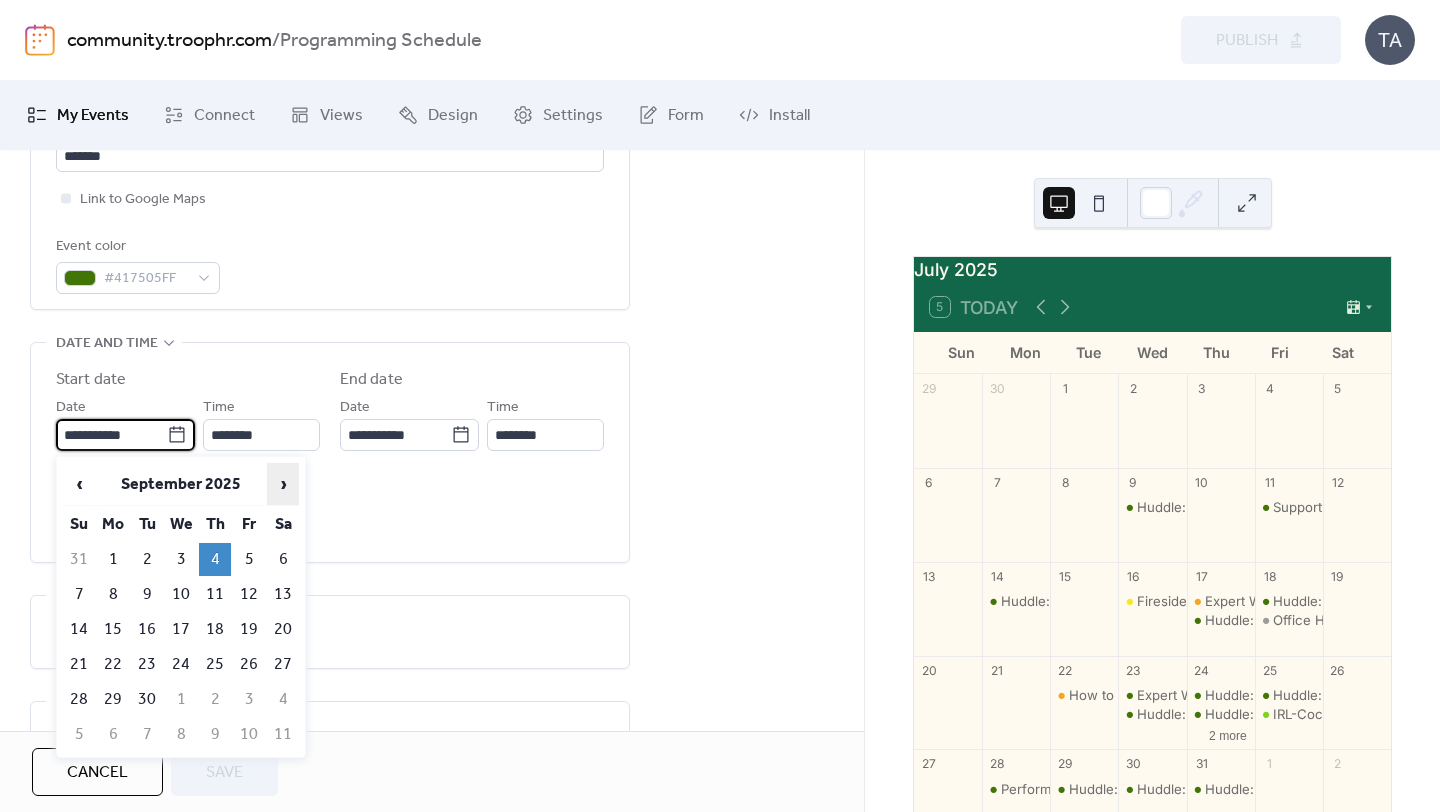 click on "›" at bounding box center [283, 484] 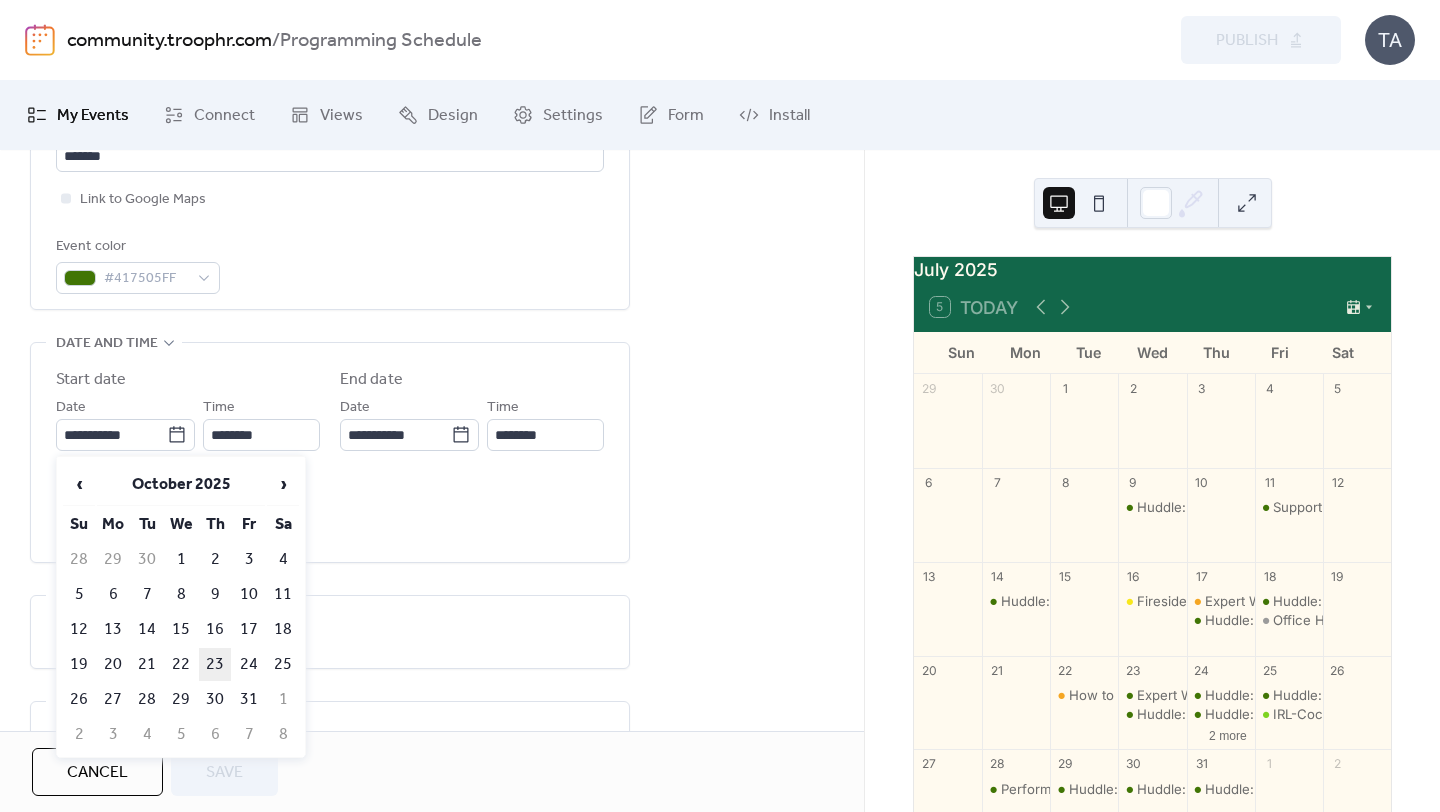 click on "23" at bounding box center [215, 664] 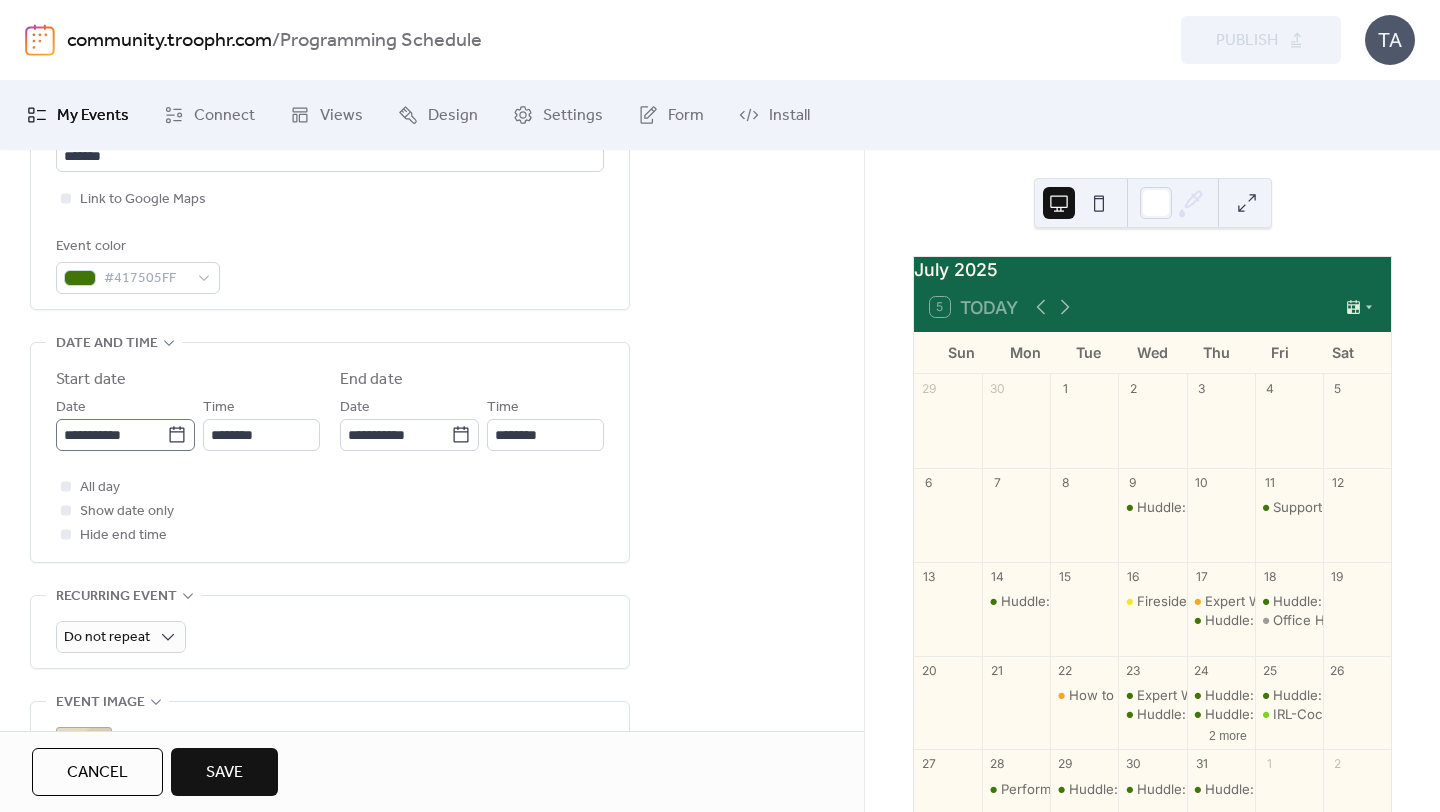 click 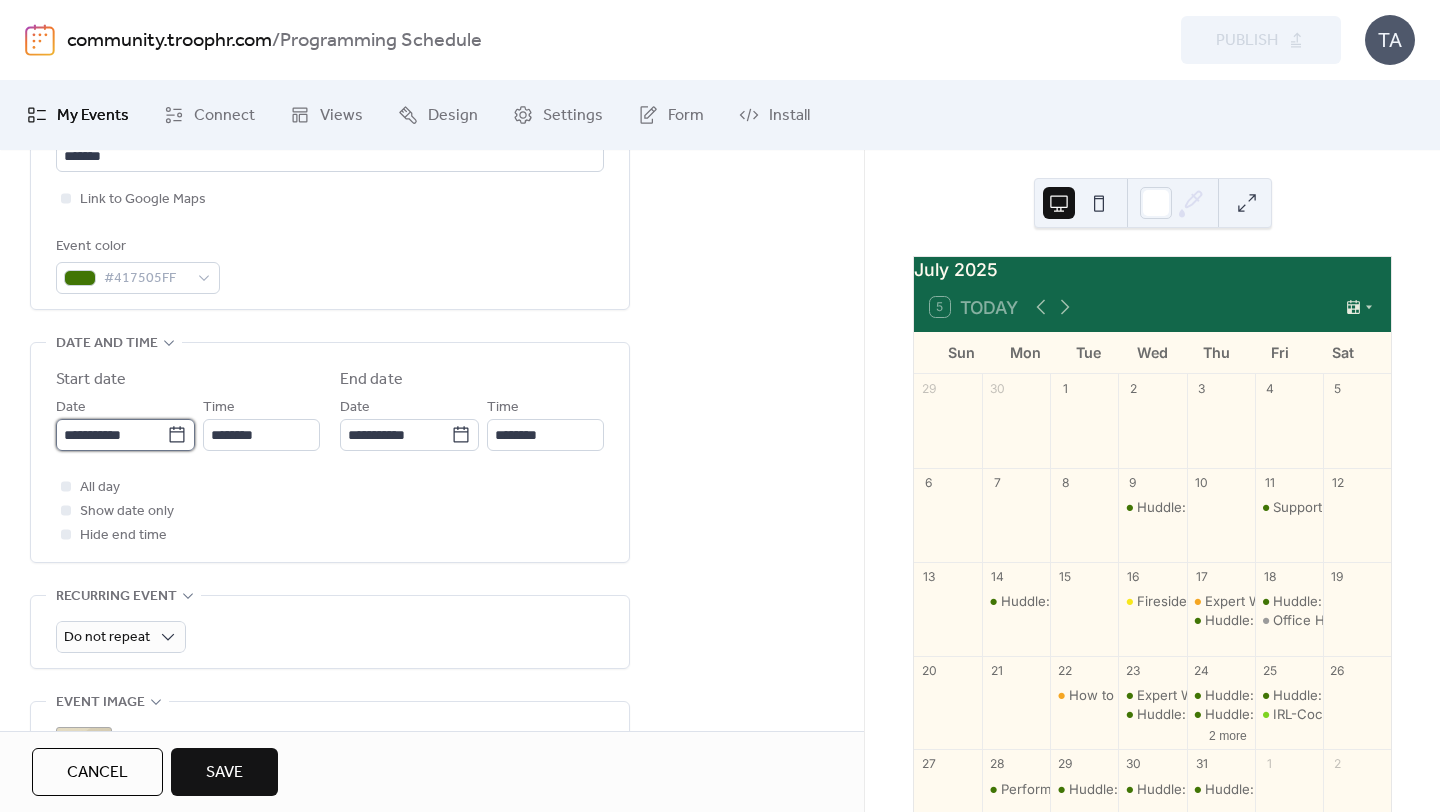 click on "**********" at bounding box center [111, 435] 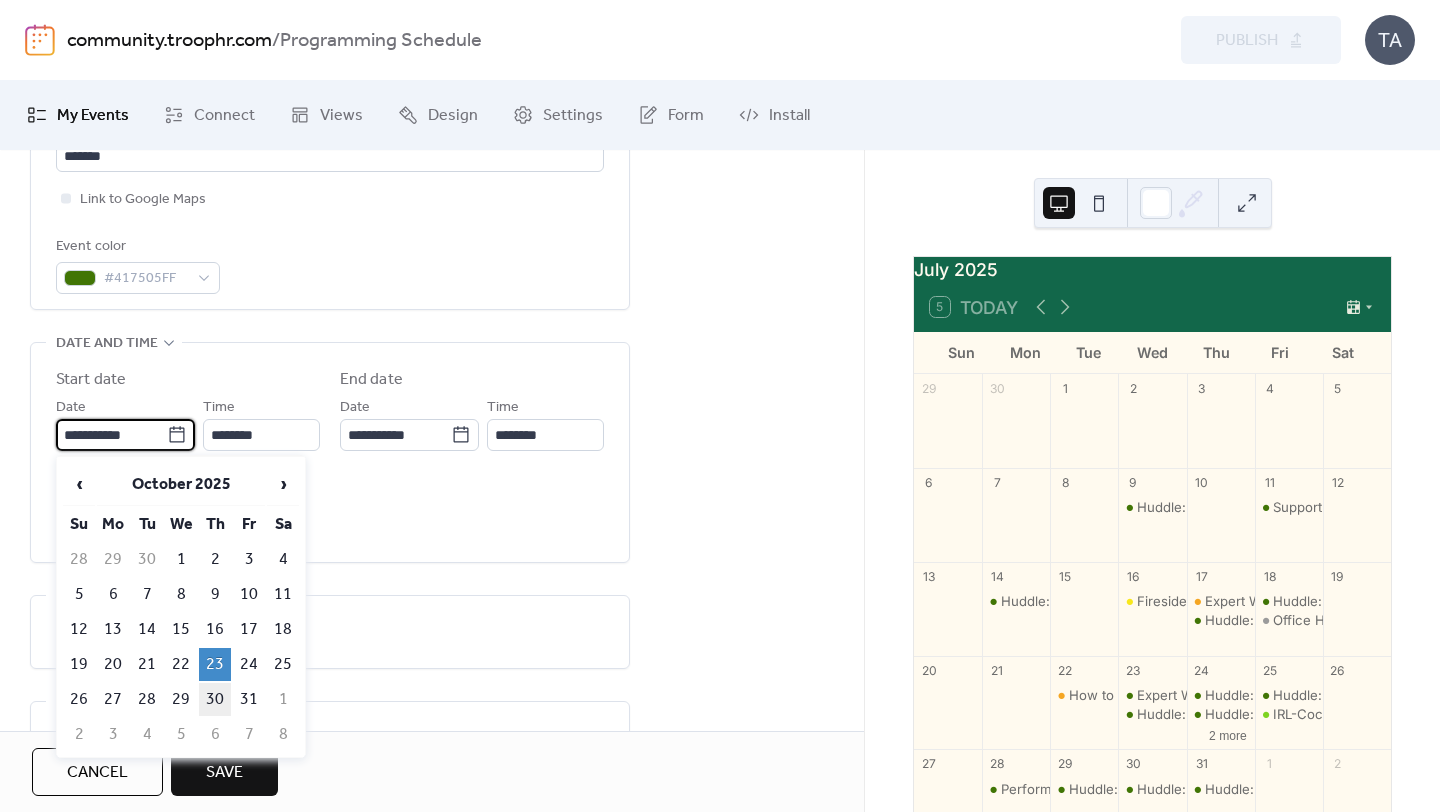 click on "30" at bounding box center (215, 699) 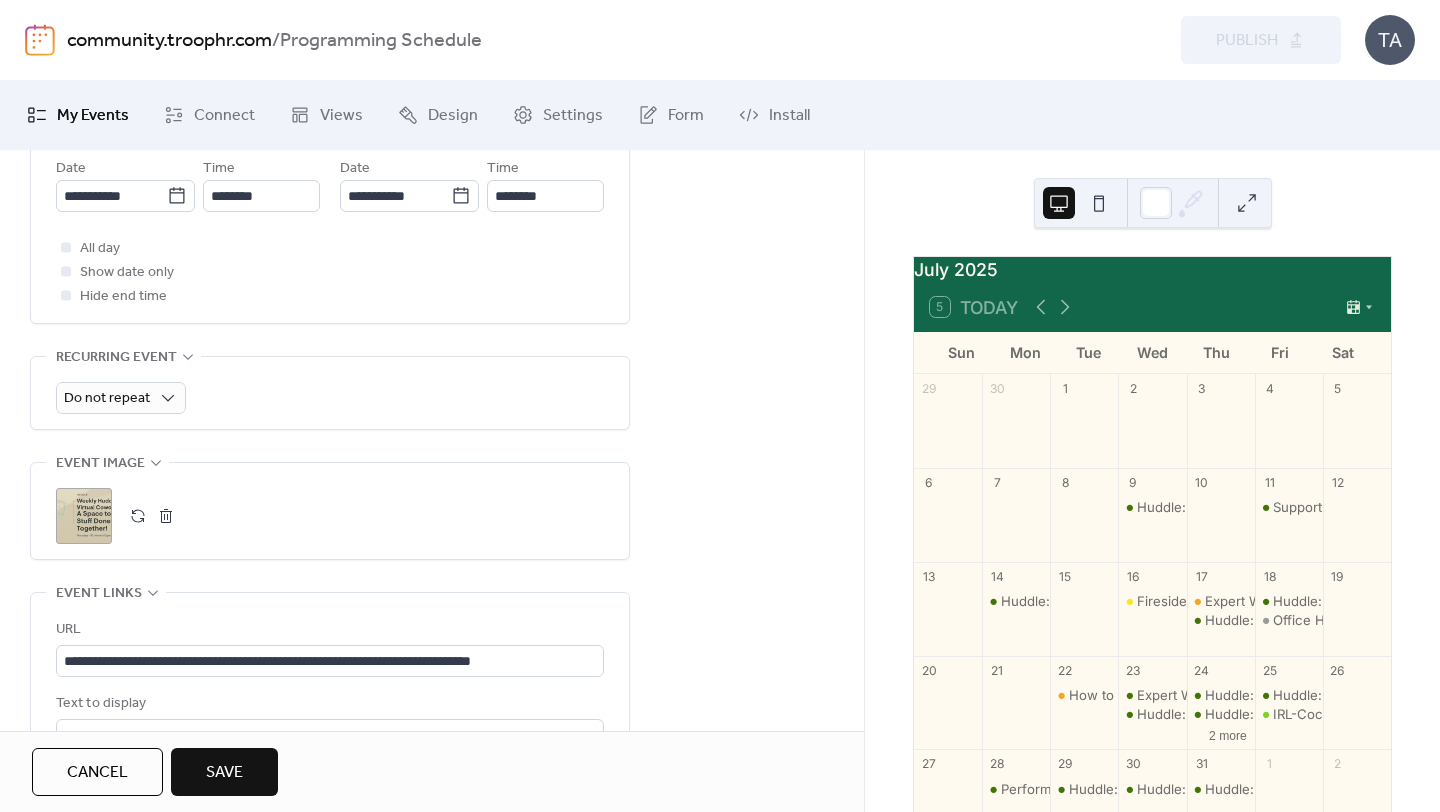 scroll, scrollTop: 812, scrollLeft: 0, axis: vertical 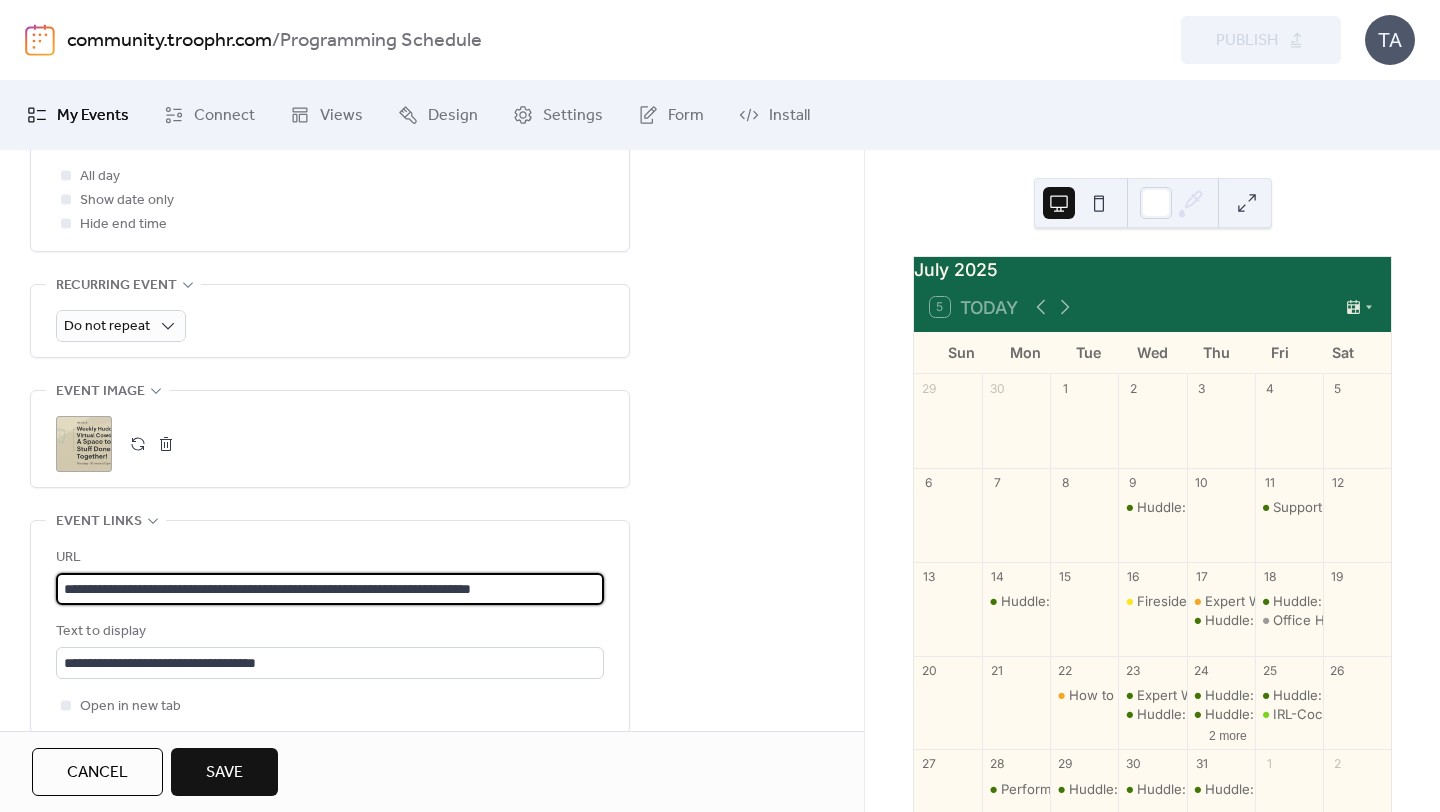 click on "**********" at bounding box center (330, 589) 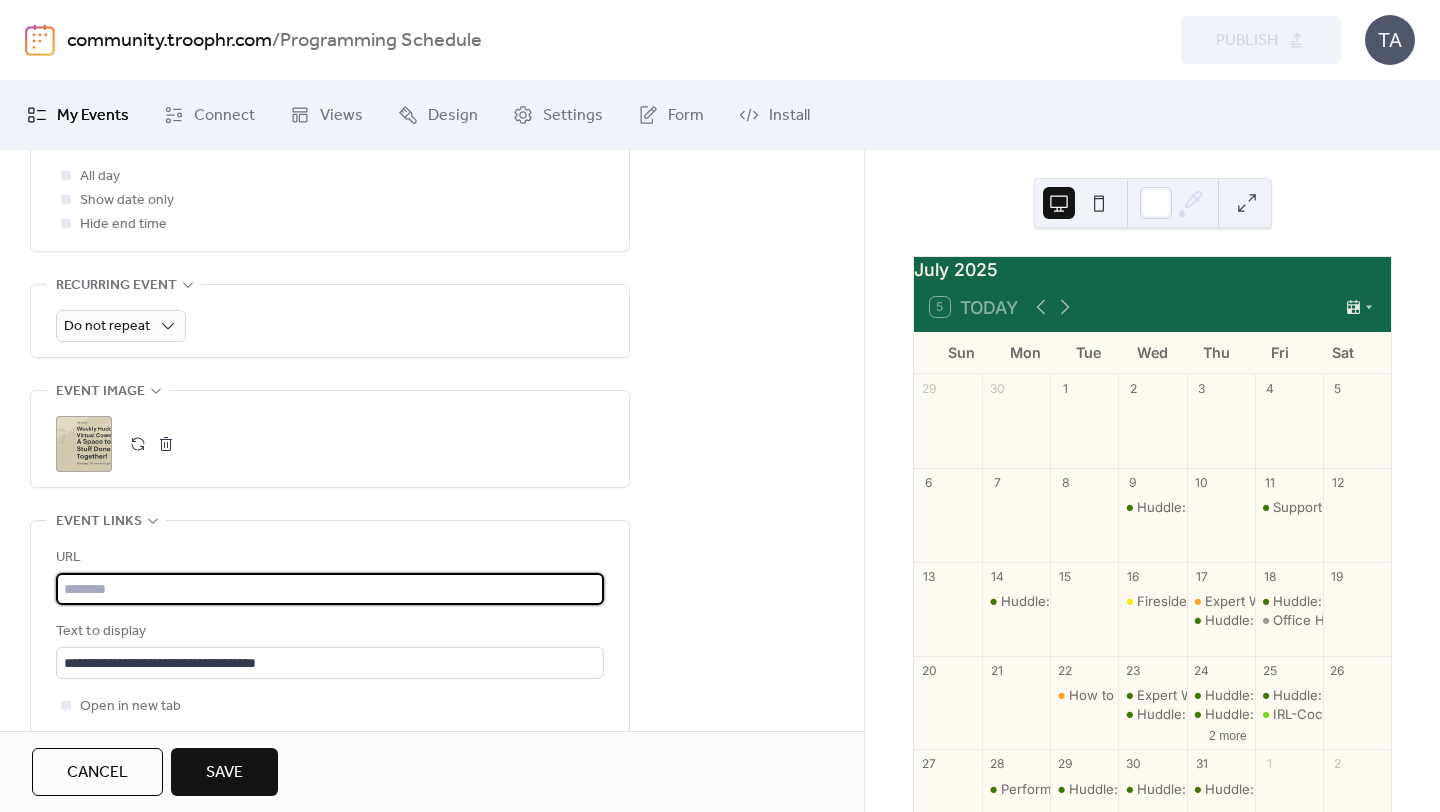 paste on "**********" 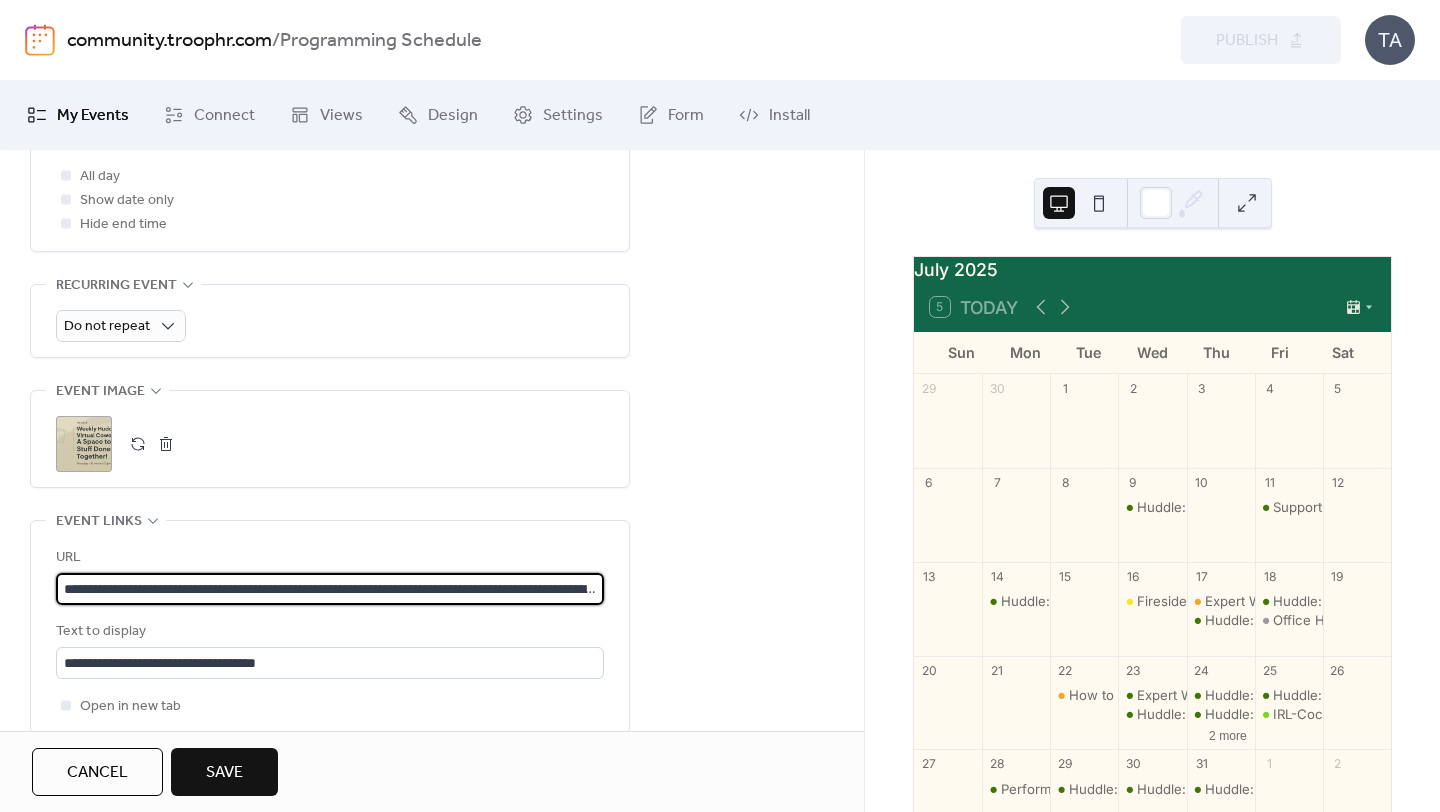scroll, scrollTop: 0, scrollLeft: 354, axis: horizontal 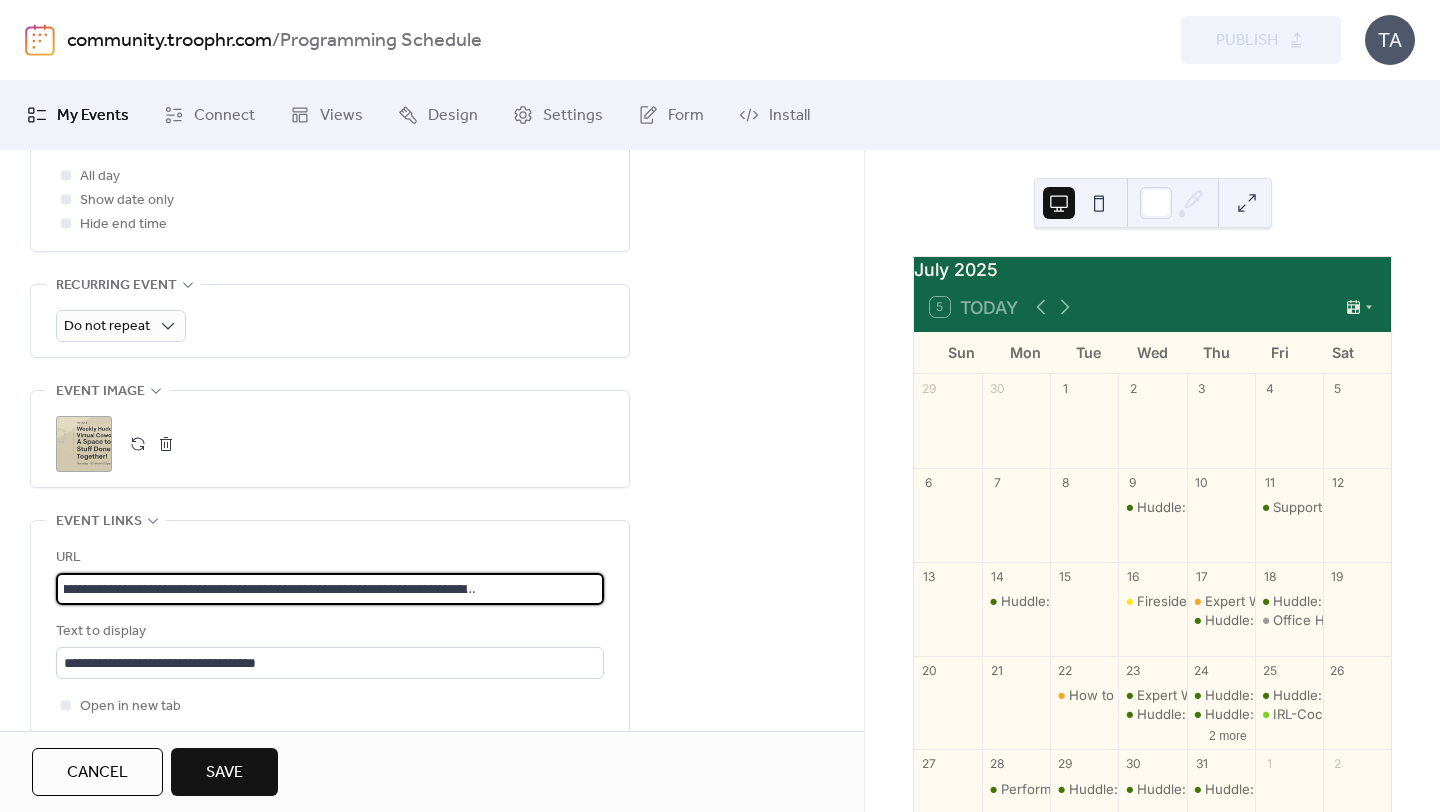 type on "**********" 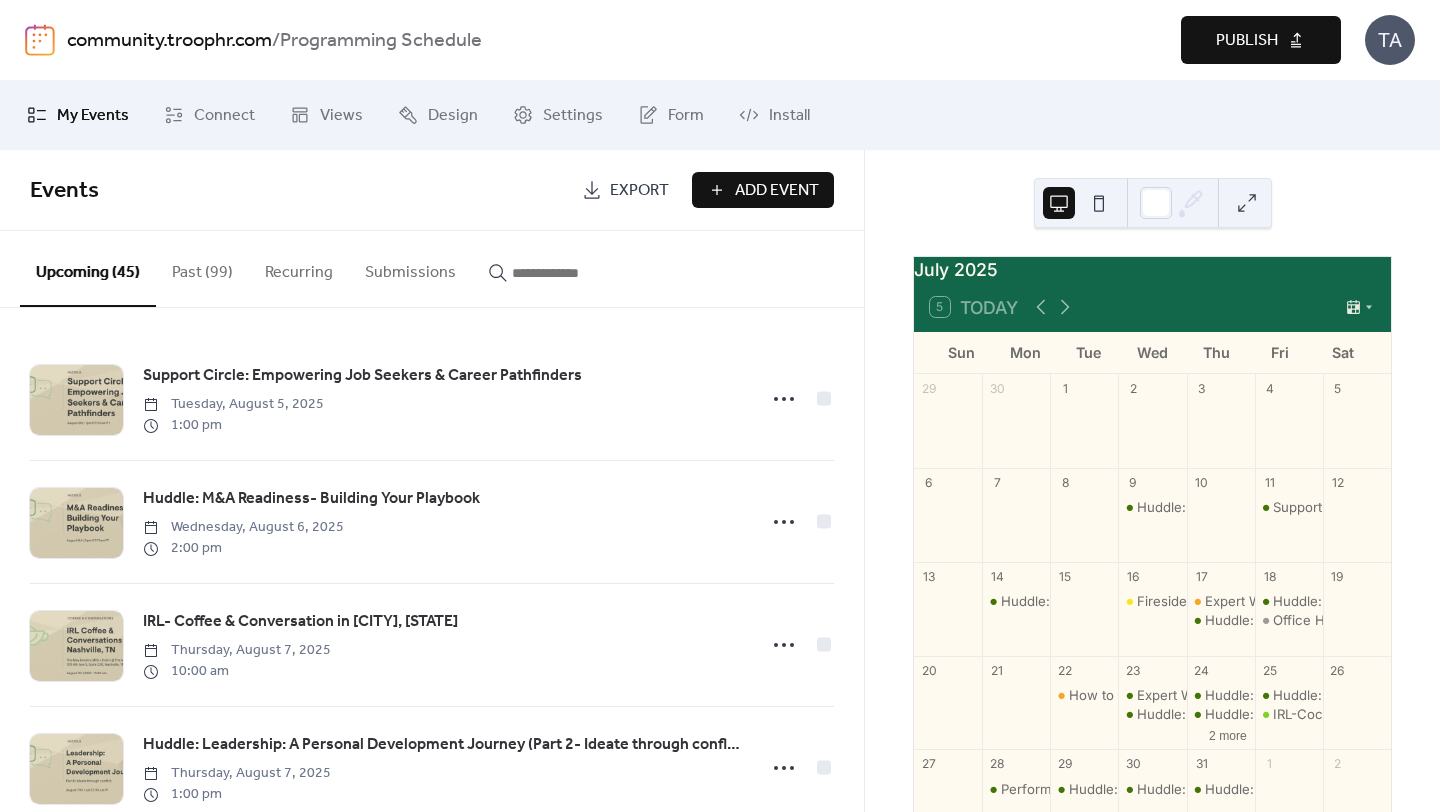 click on "Publish" at bounding box center (1247, 41) 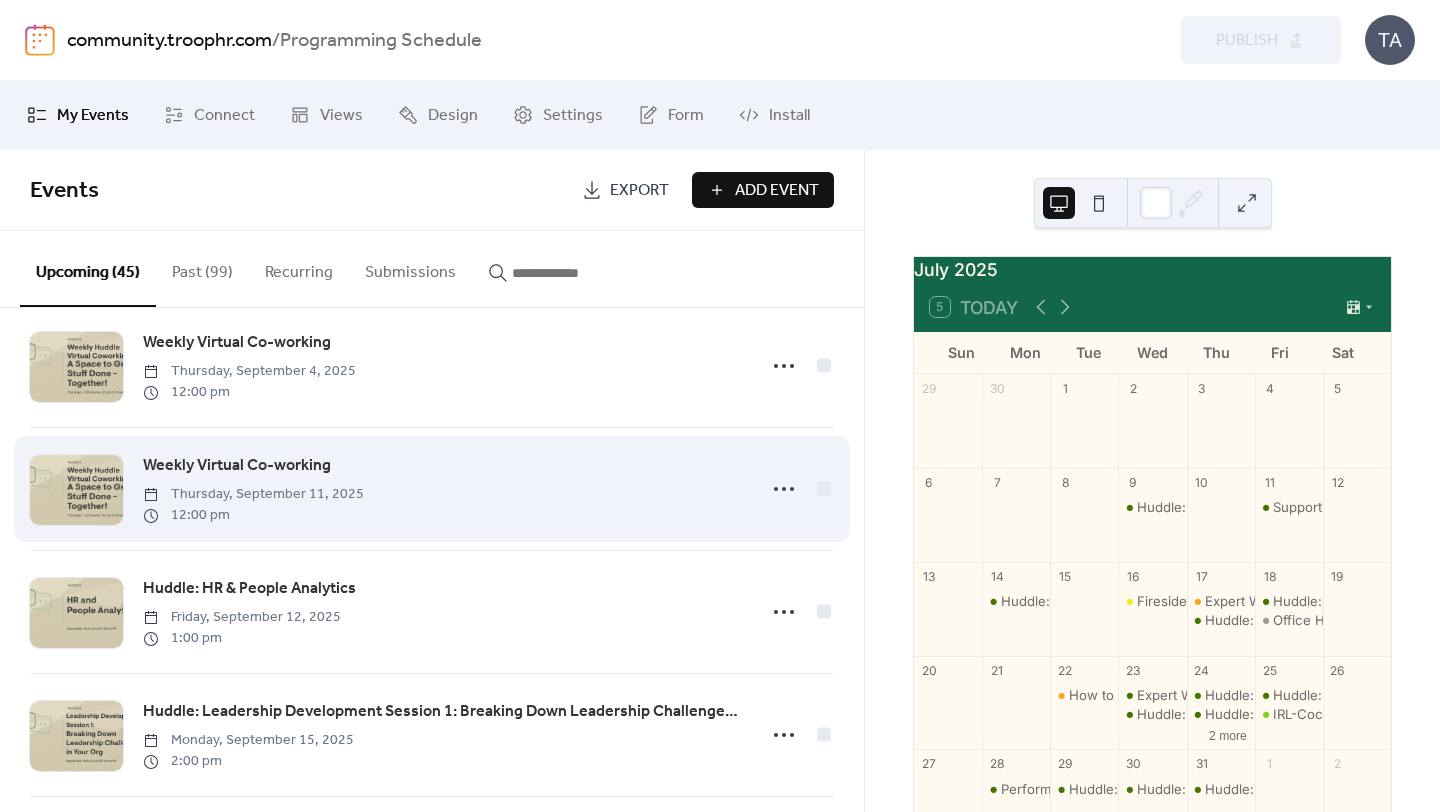 scroll, scrollTop: 1146, scrollLeft: 0, axis: vertical 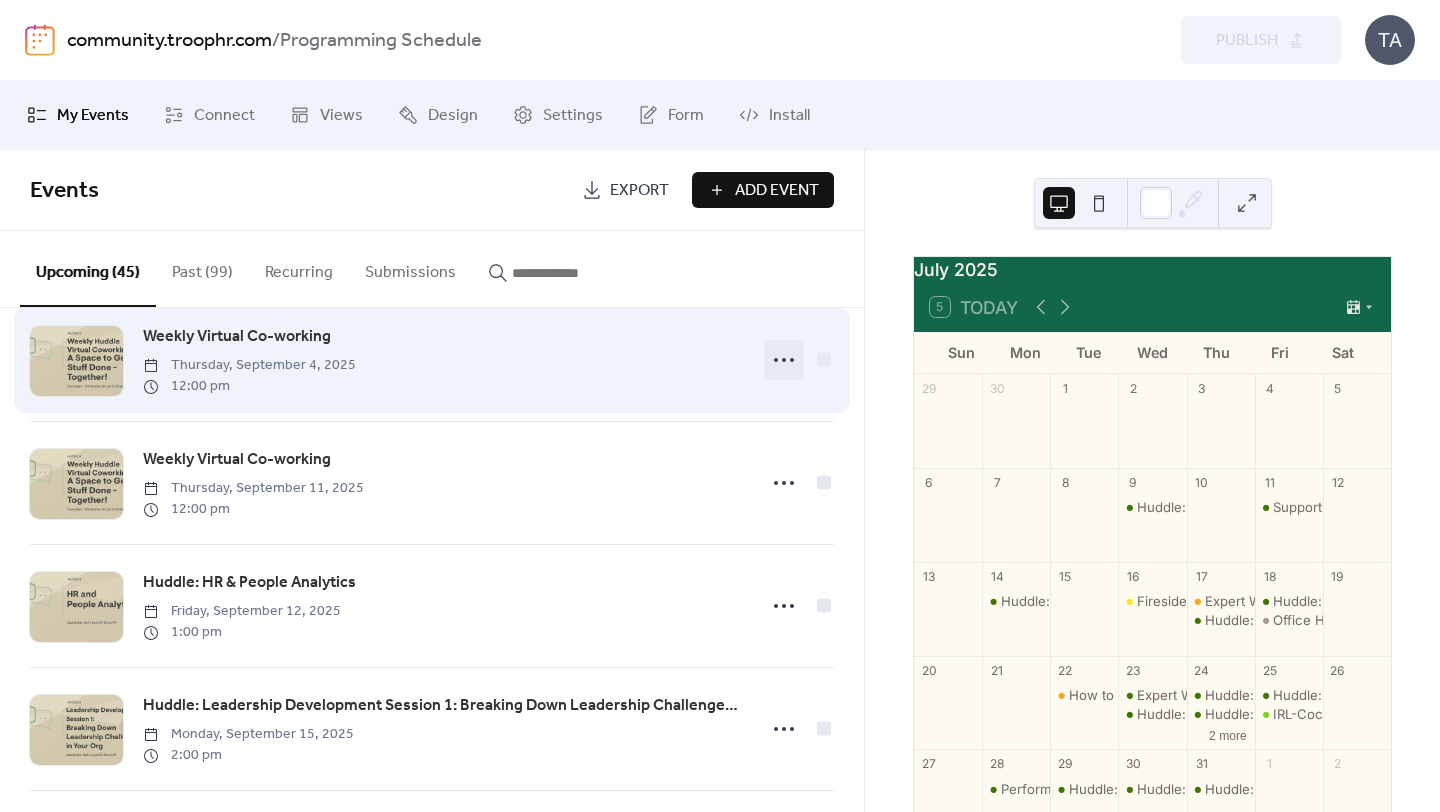 click 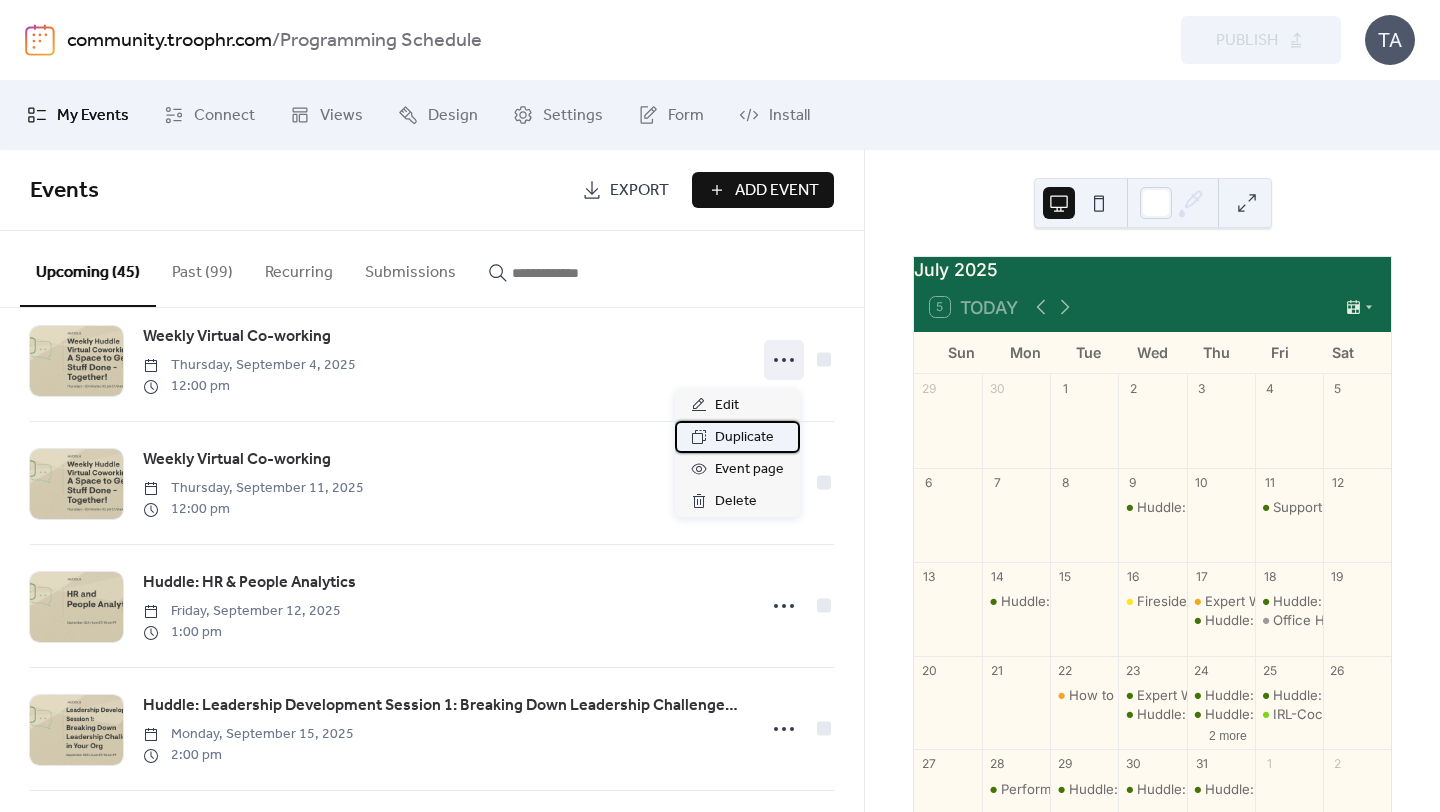 click on "Duplicate" at bounding box center (744, 438) 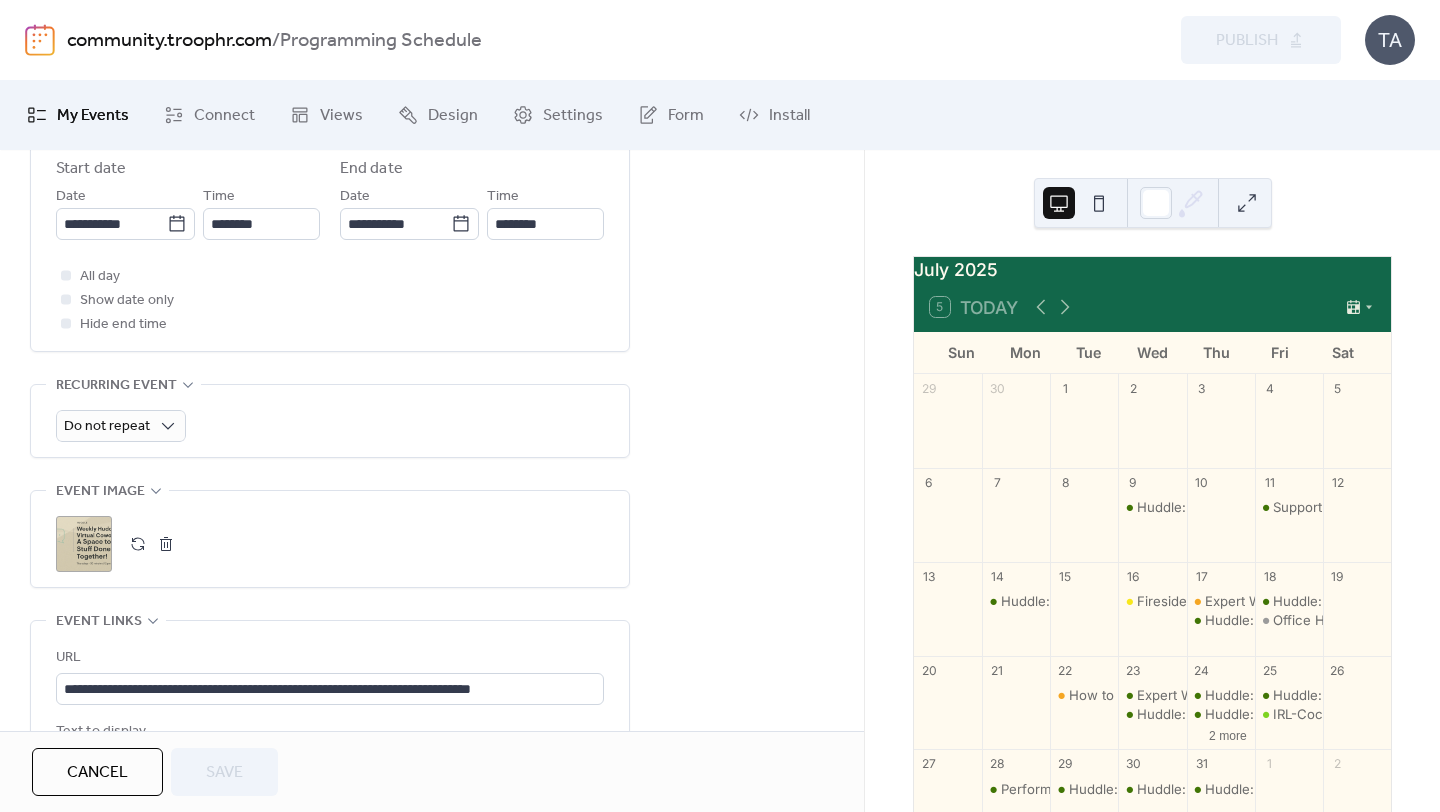 scroll, scrollTop: 711, scrollLeft: 0, axis: vertical 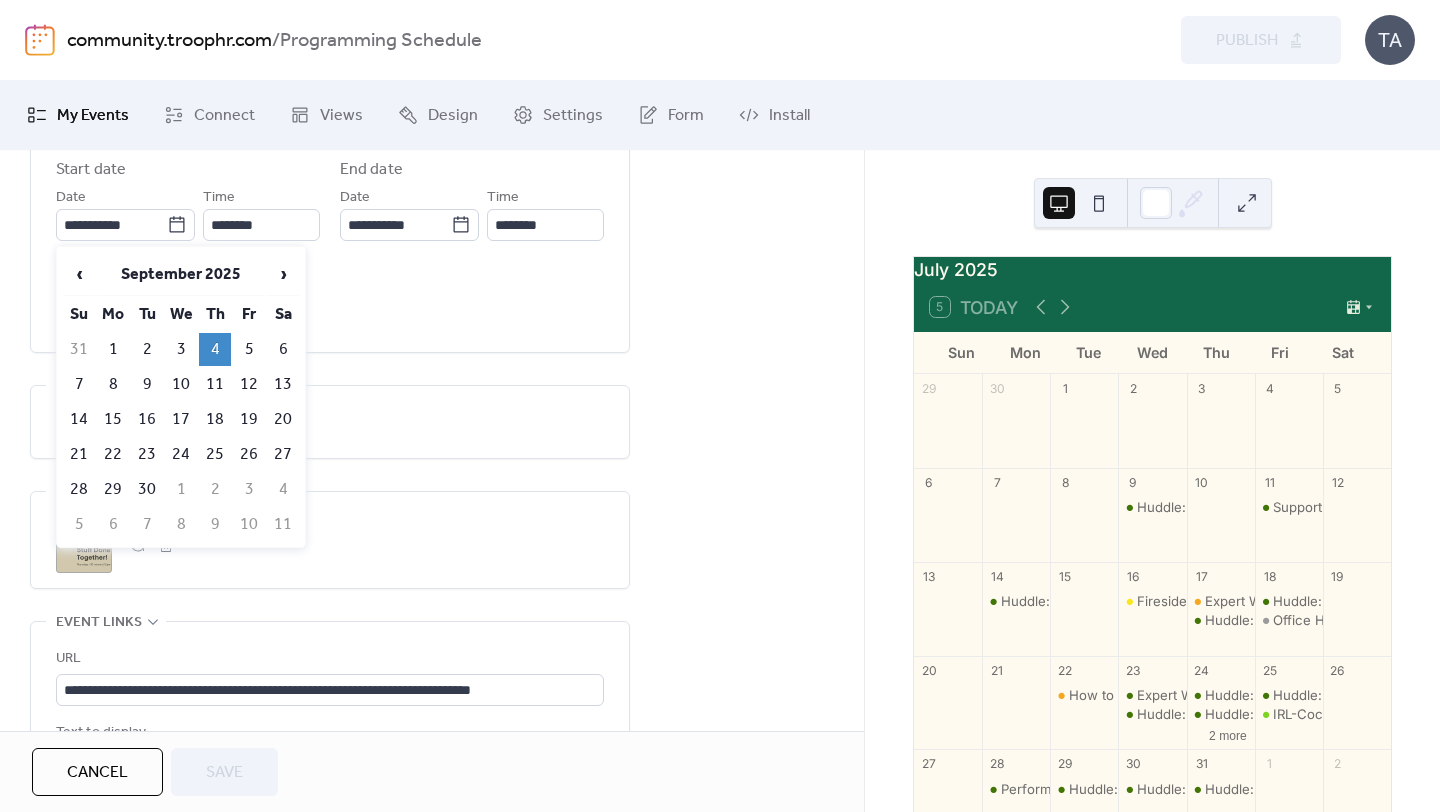 drag, startPoint x: 176, startPoint y: 212, endPoint x: 196, endPoint y: 233, distance: 29 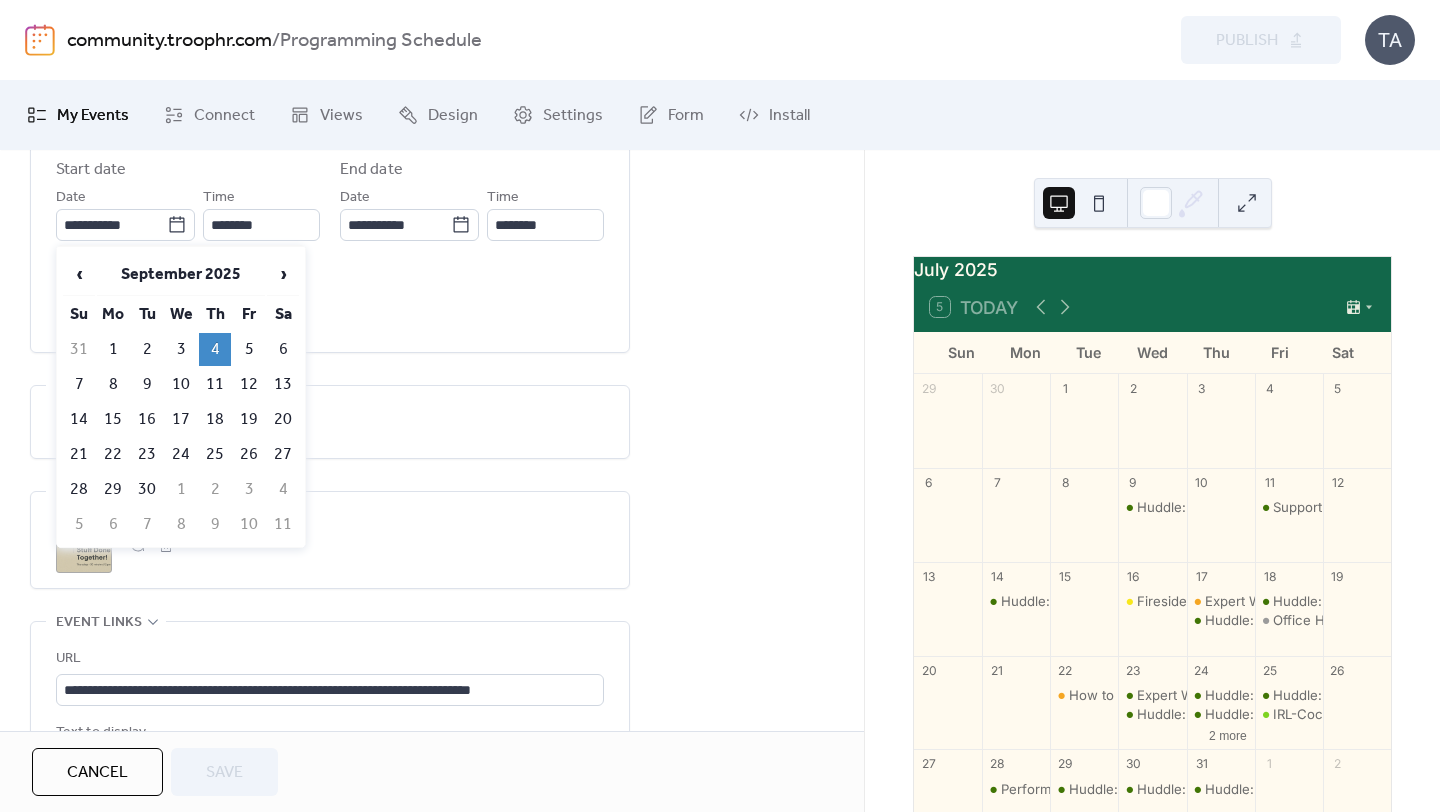 click on "**********" at bounding box center (125, 225) 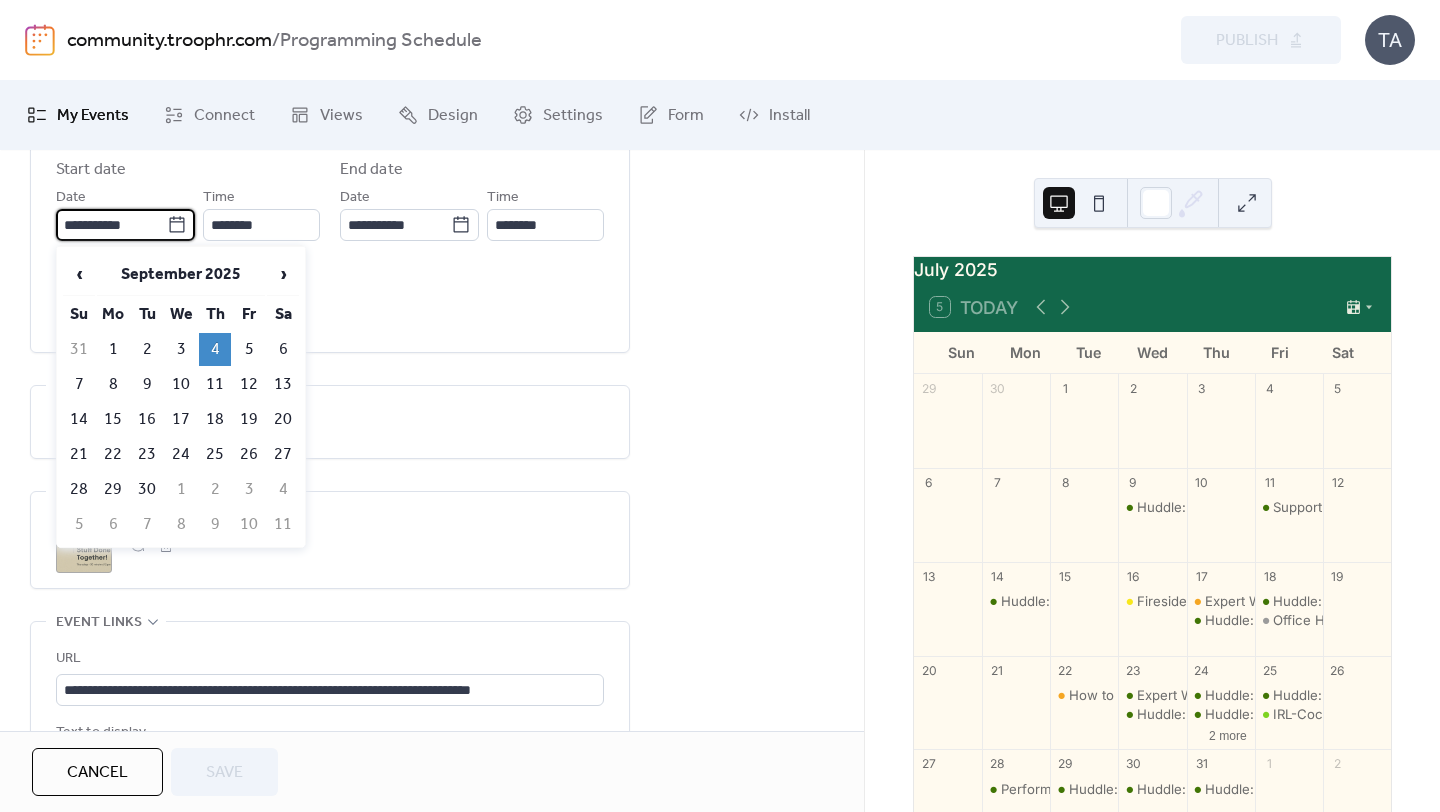 click on "**********" at bounding box center (111, 225) 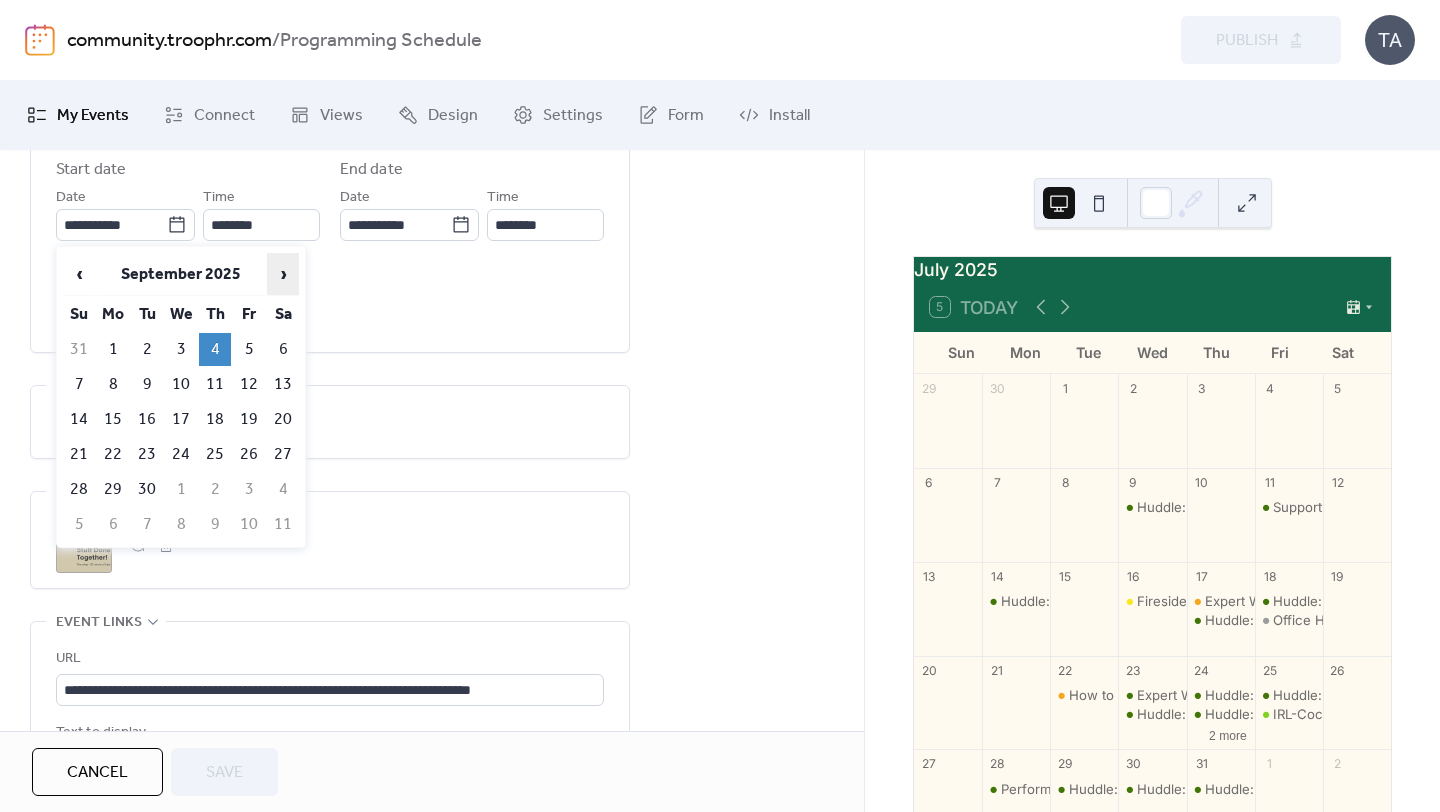 click on "›" at bounding box center [283, 274] 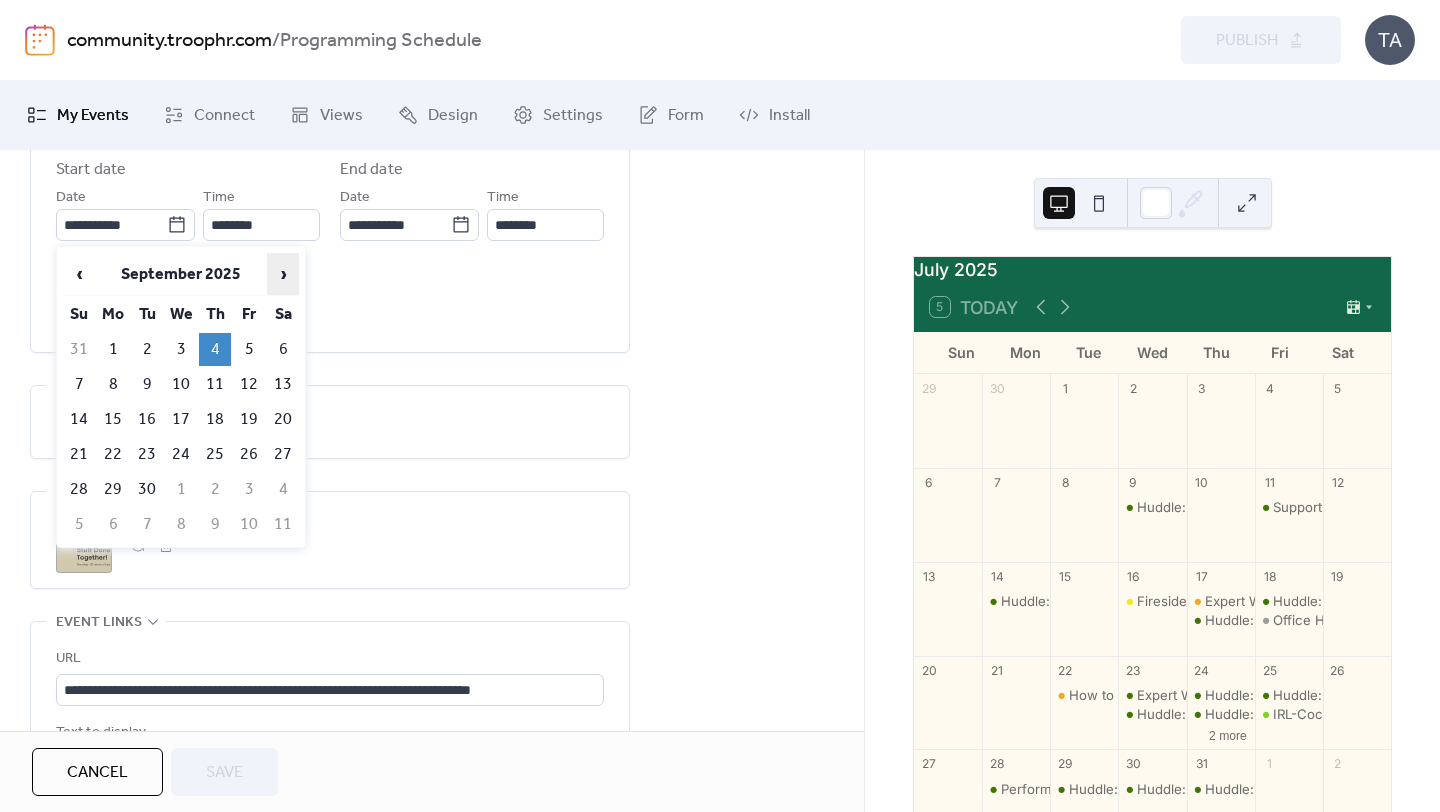 click on "›" at bounding box center [283, 274] 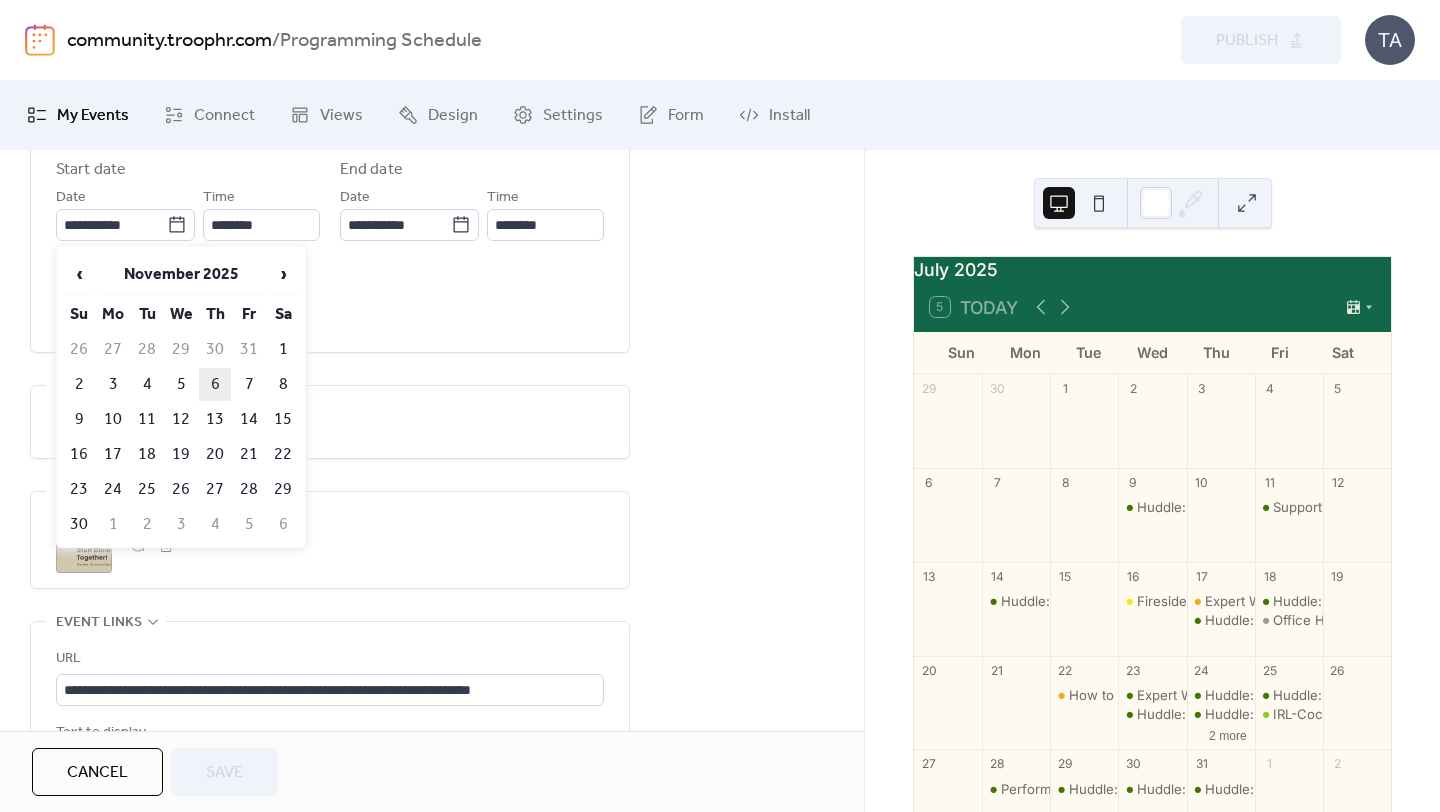 click on "6" at bounding box center (215, 384) 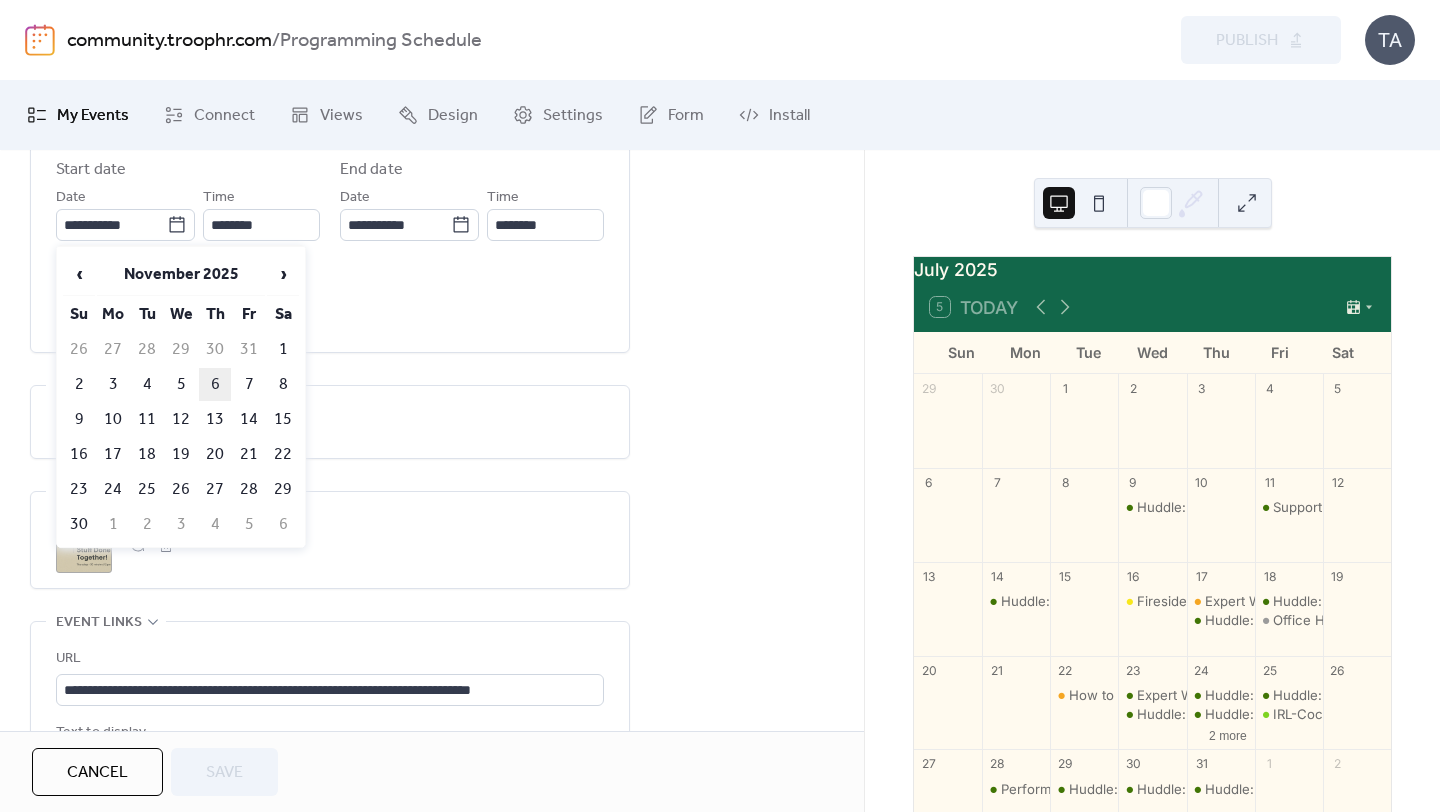 type on "**********" 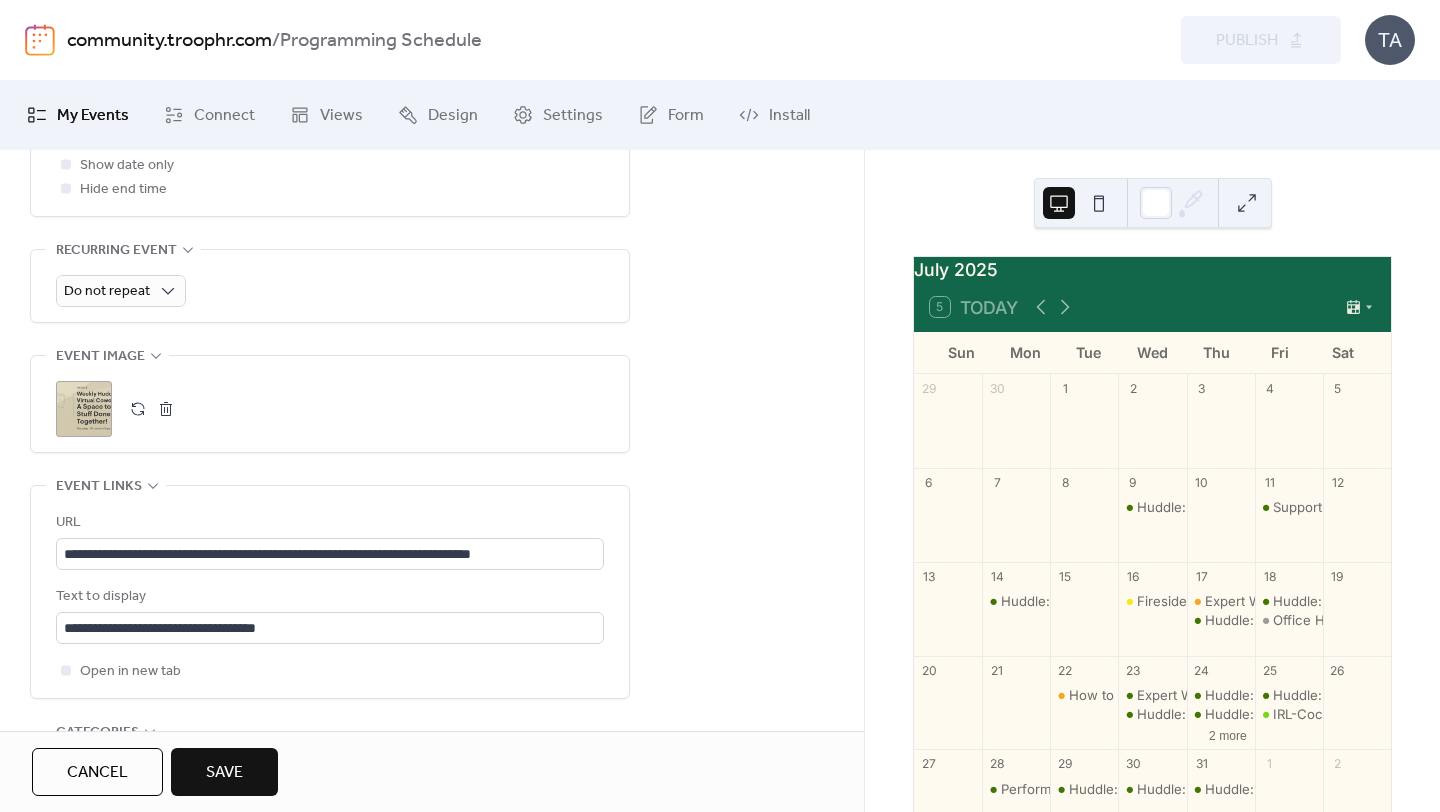 scroll, scrollTop: 856, scrollLeft: 0, axis: vertical 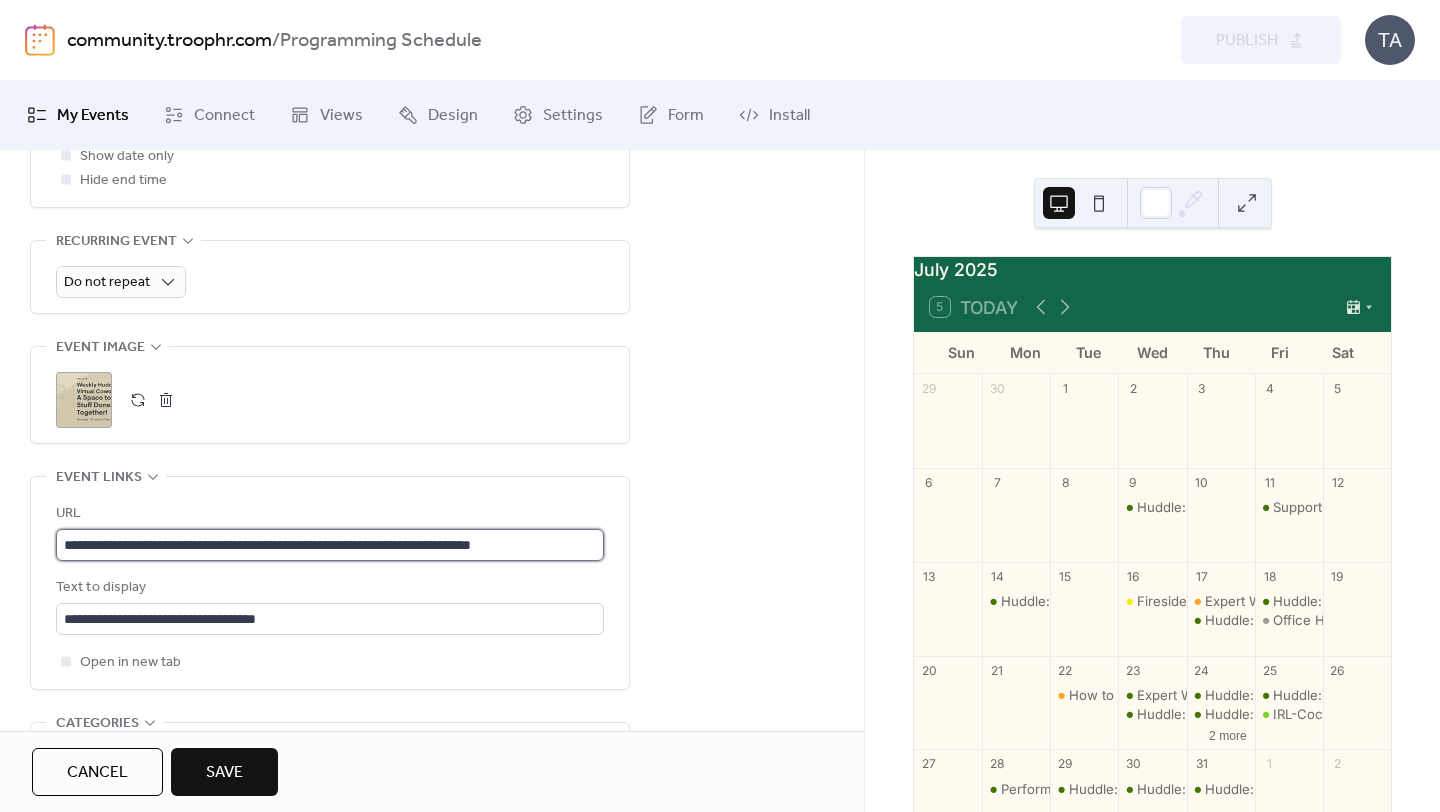 click on "**********" at bounding box center [330, 545] 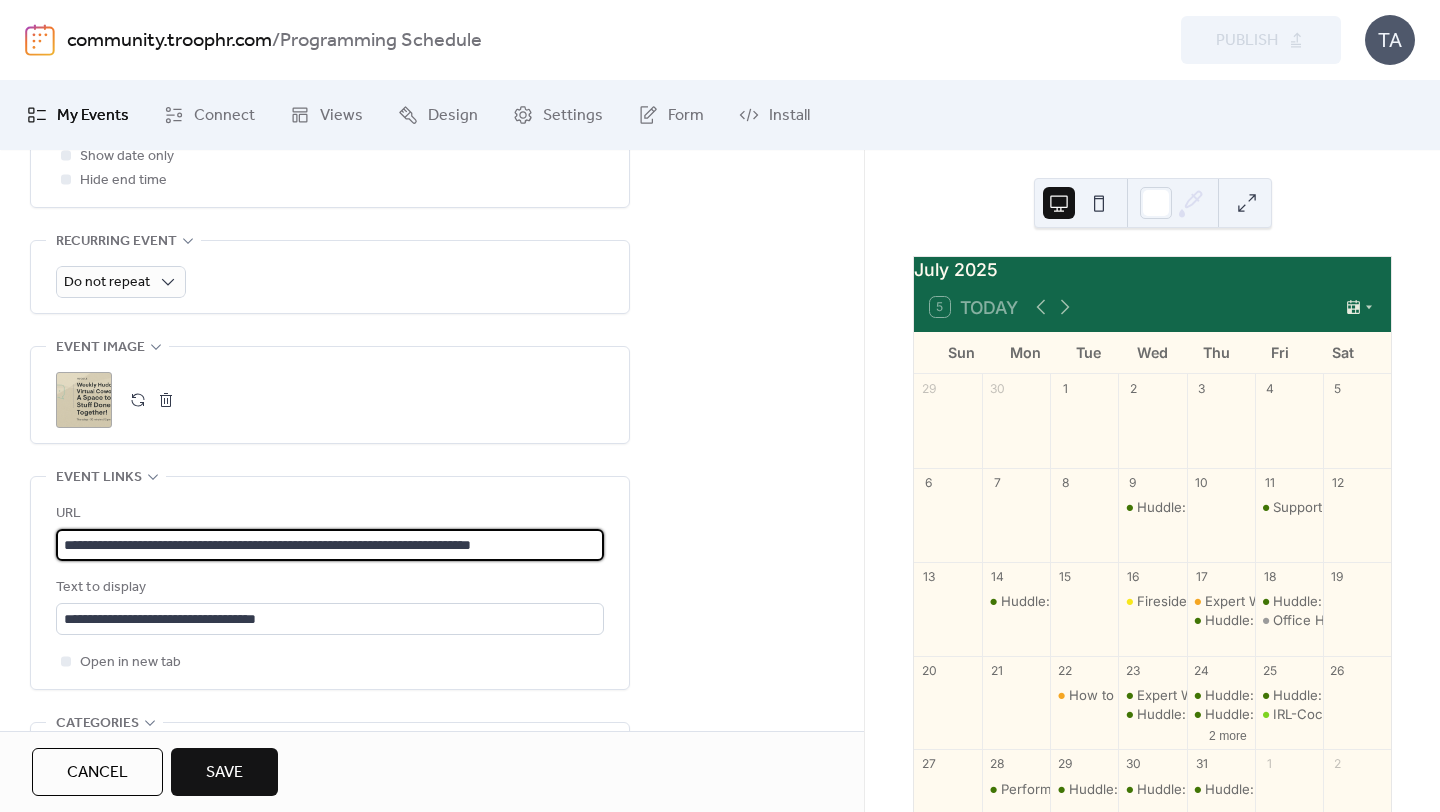 click on "**********" at bounding box center (330, 545) 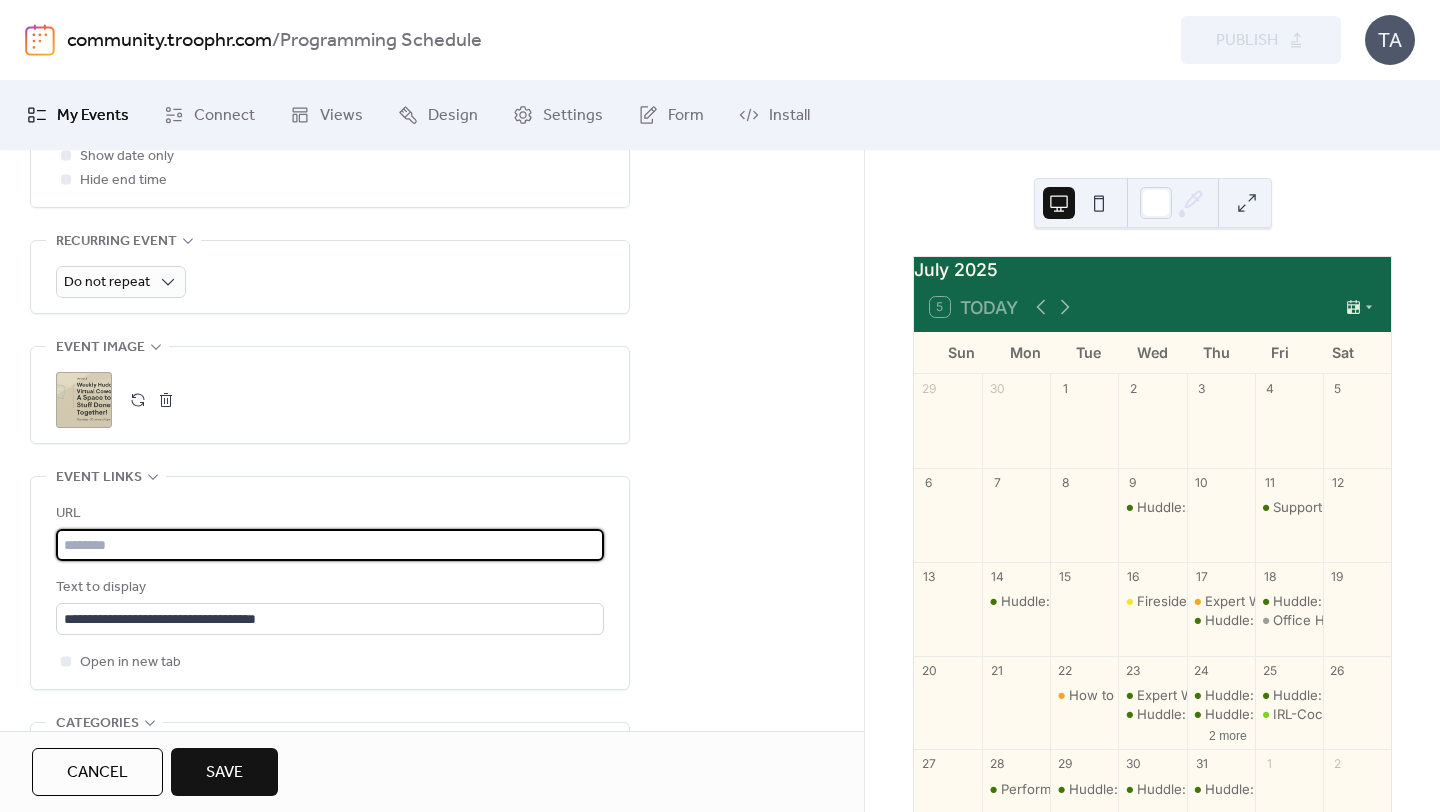 paste on "**********" 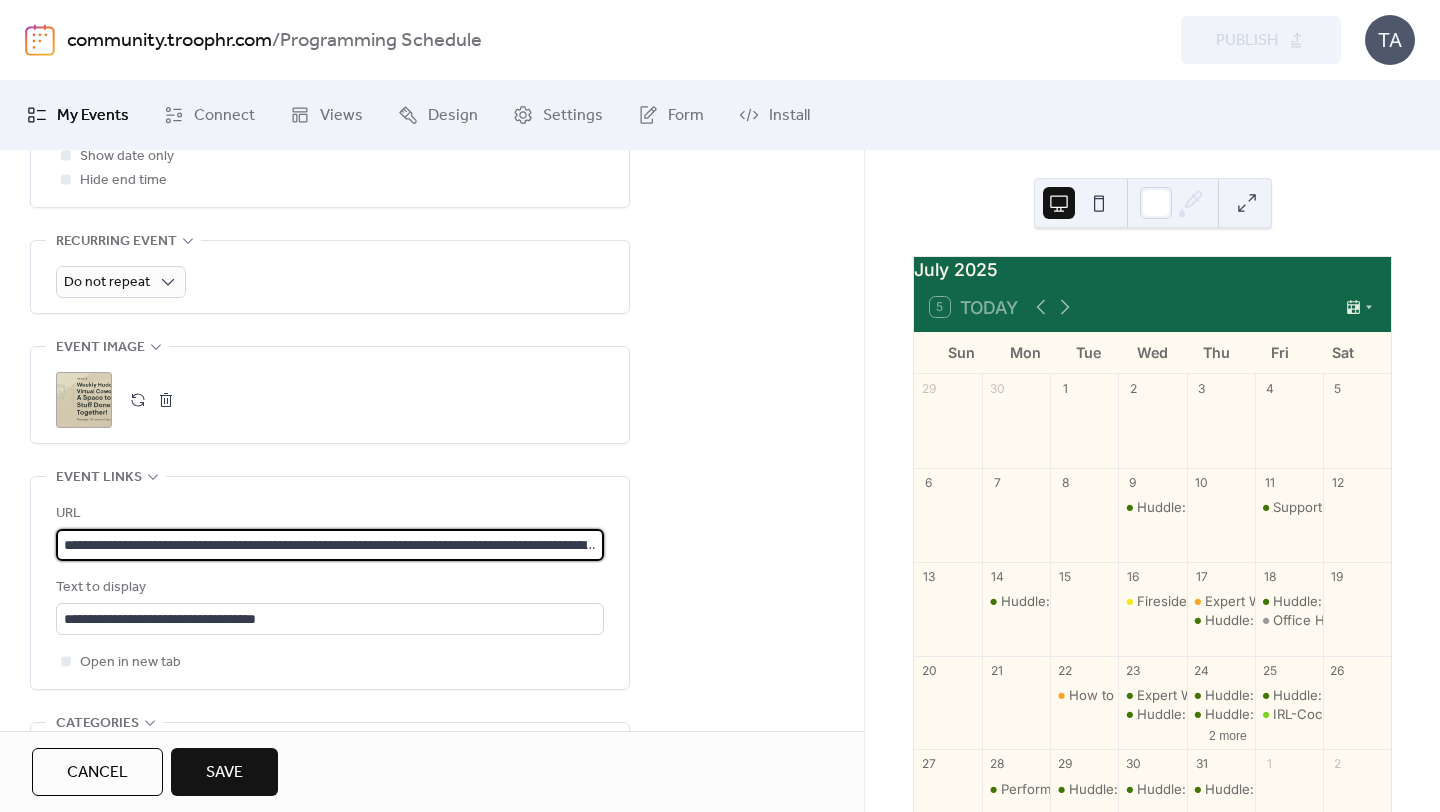 scroll, scrollTop: 0, scrollLeft: 405, axis: horizontal 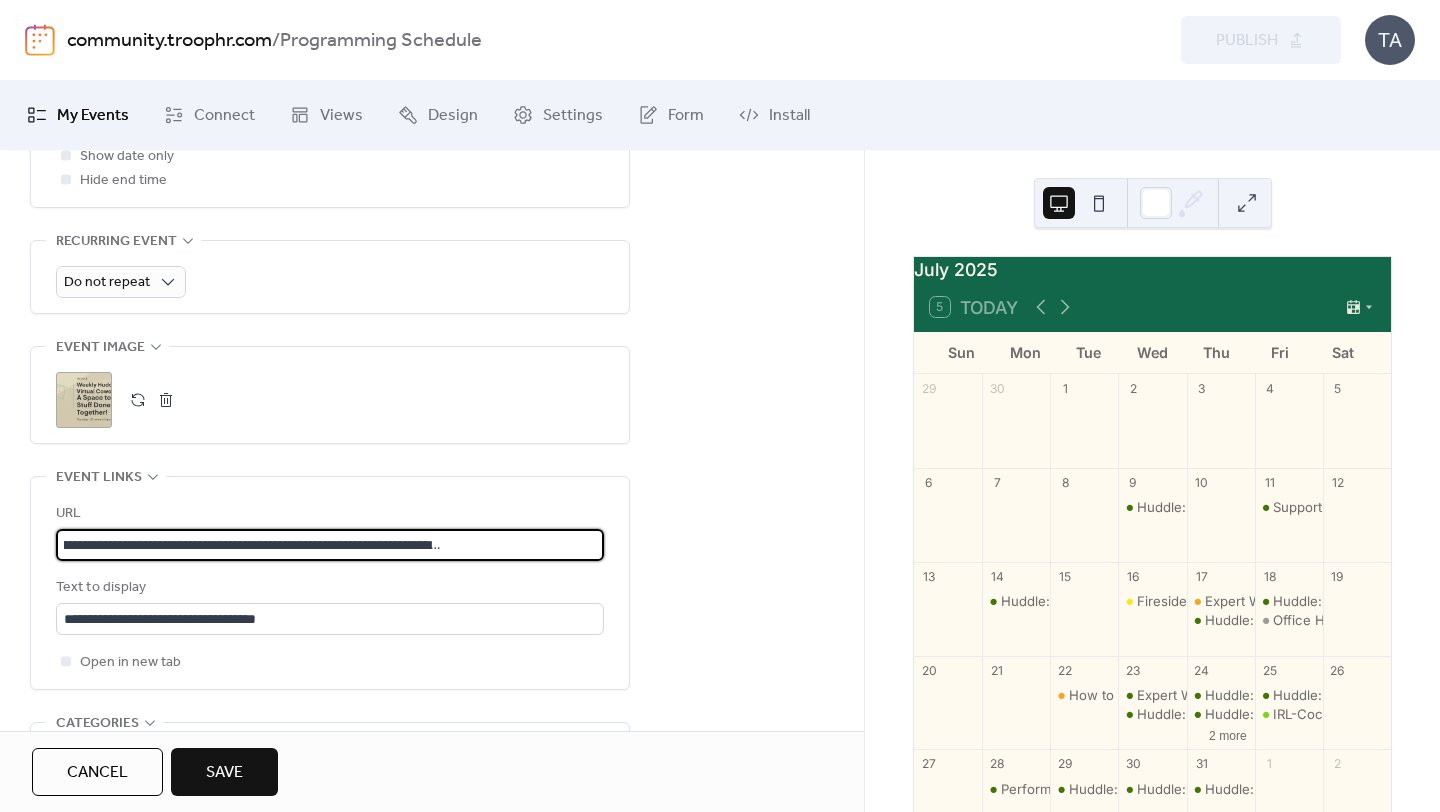 type on "**********" 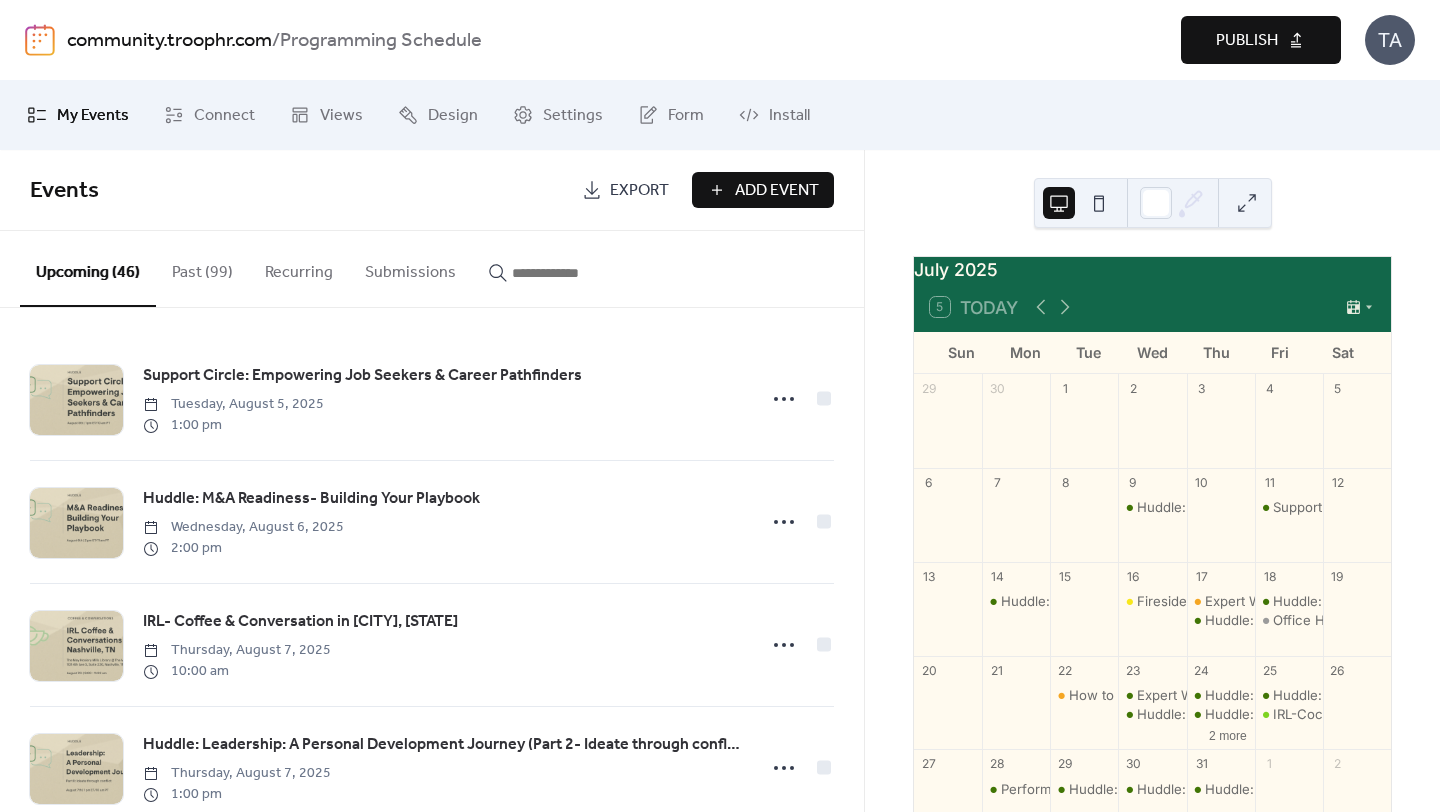 click on "Publish" at bounding box center [1247, 41] 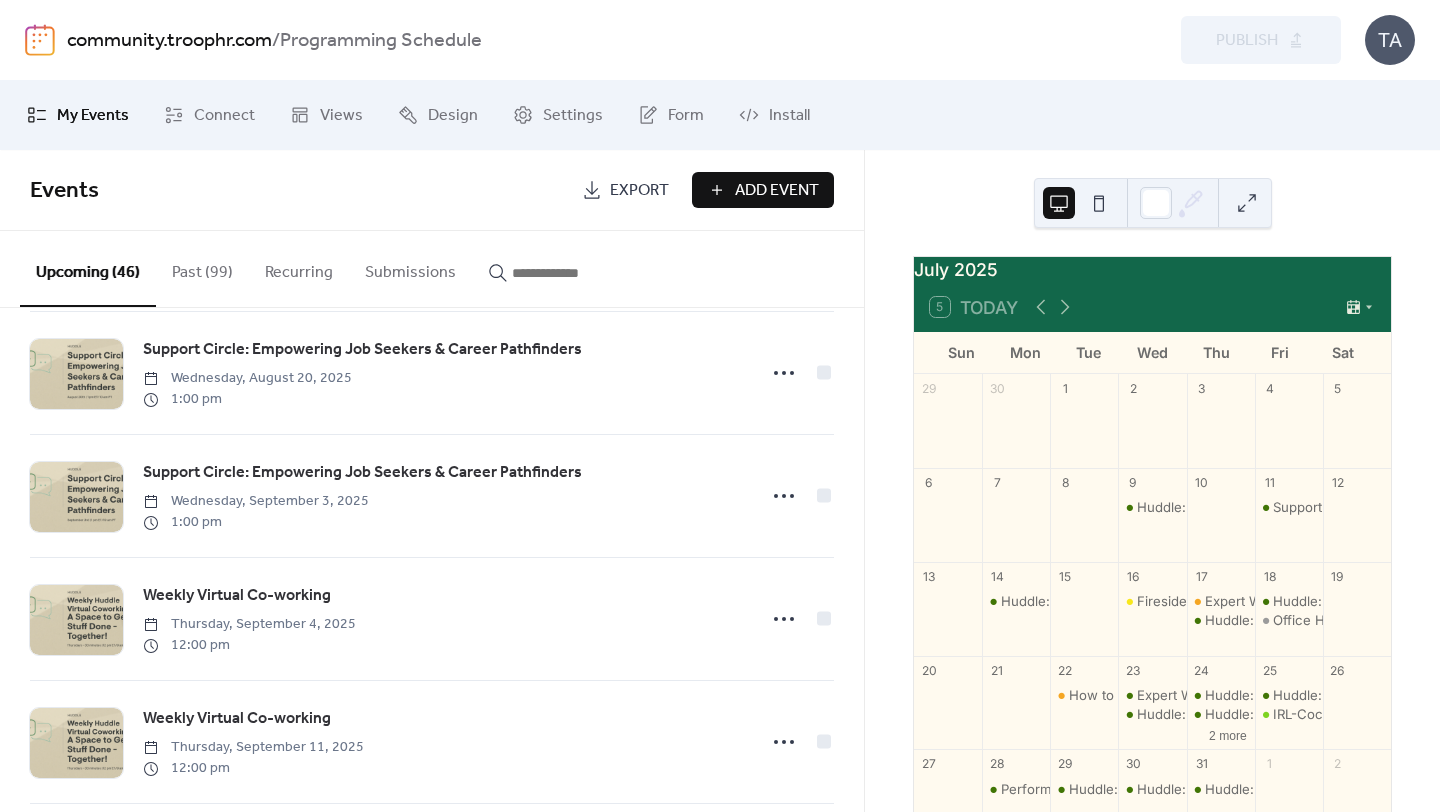 scroll, scrollTop: 890, scrollLeft: 0, axis: vertical 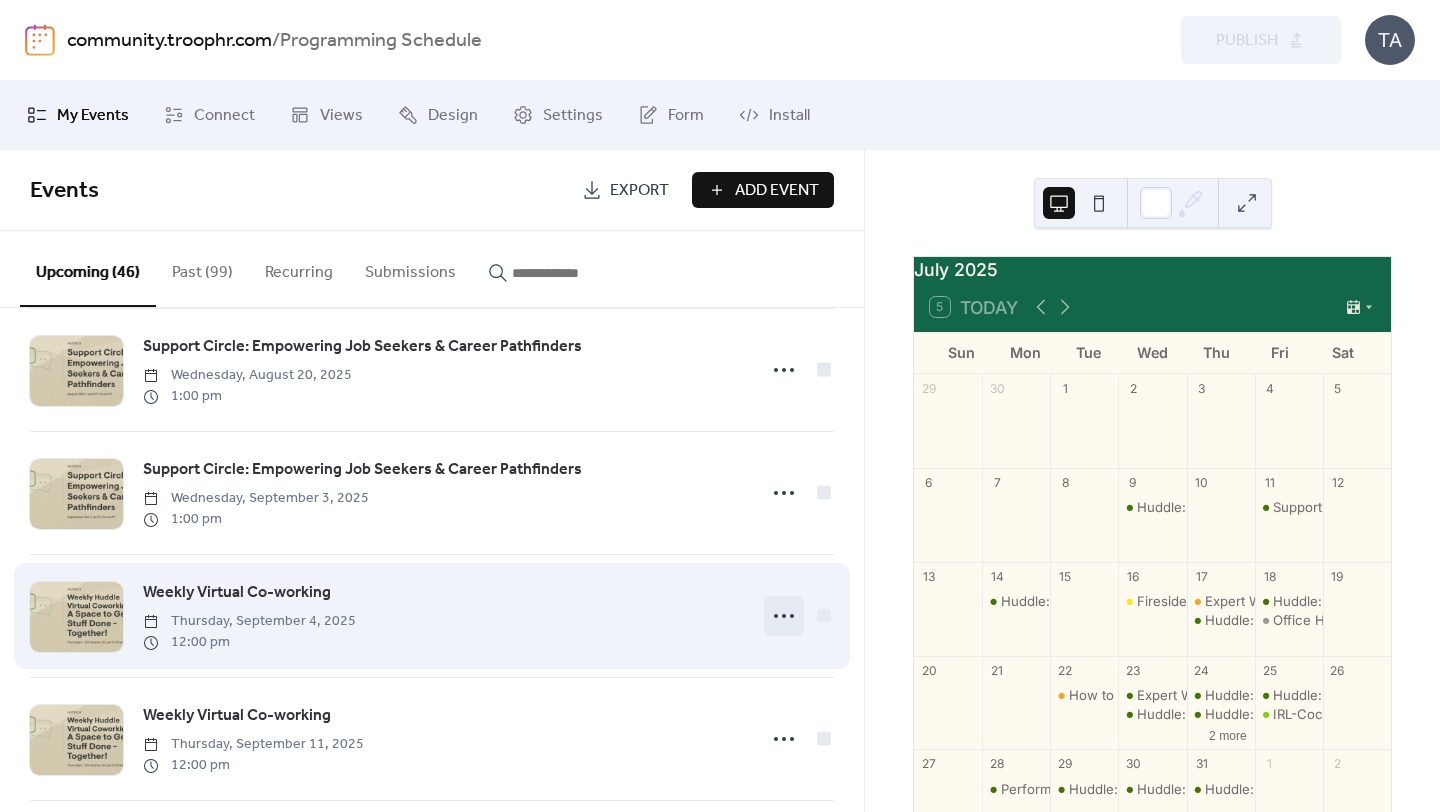 click 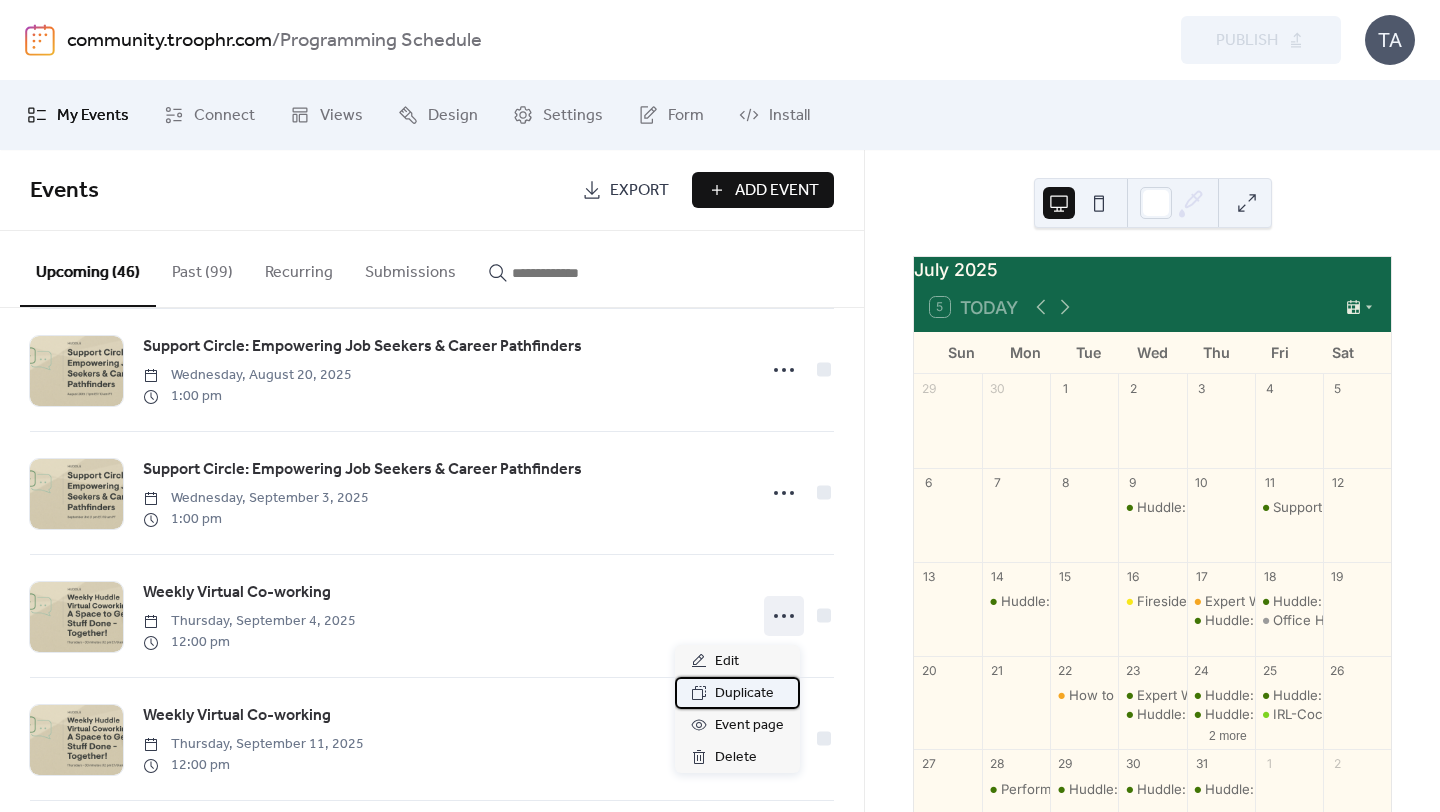 click on "Duplicate" at bounding box center [744, 694] 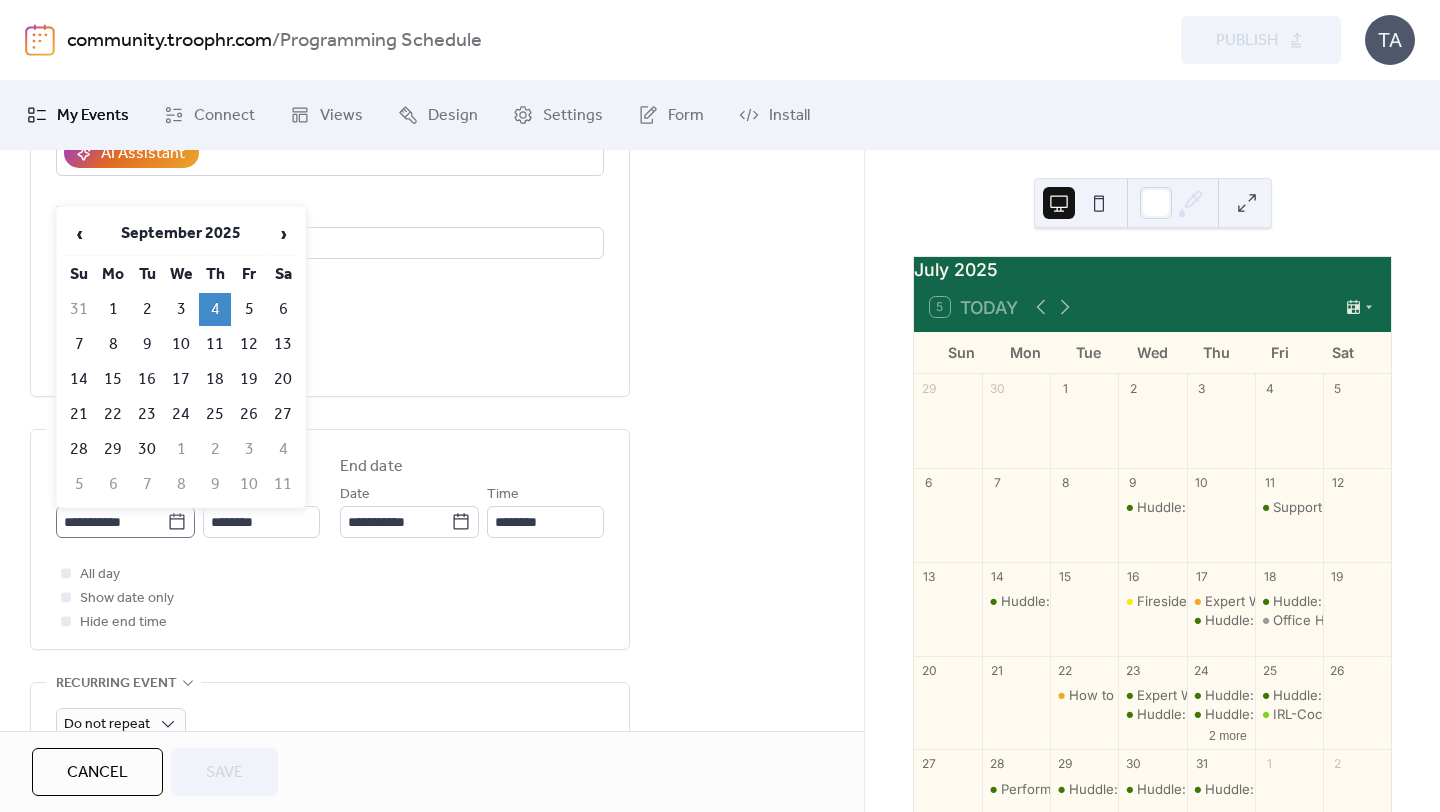 click on "**********" at bounding box center [125, 522] 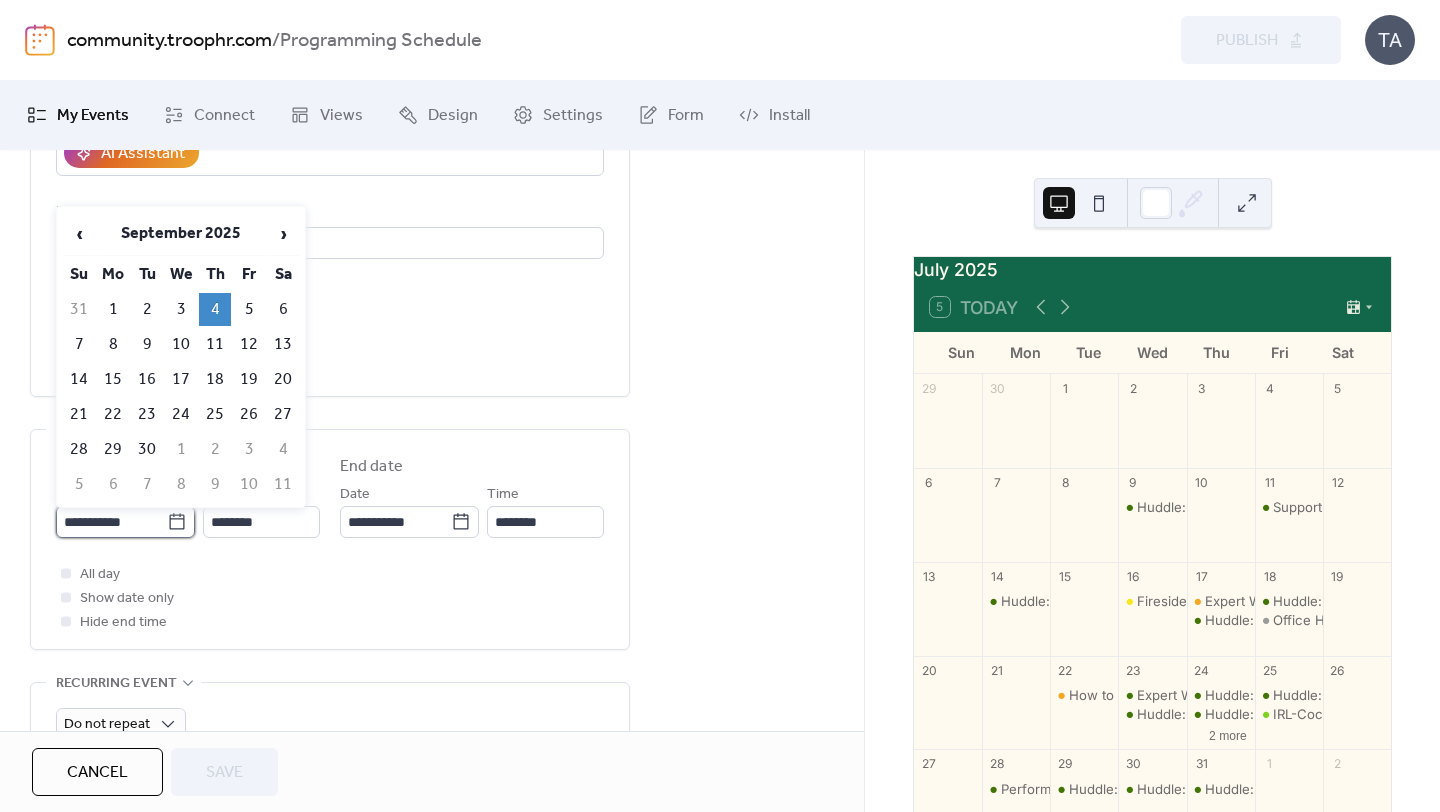 click on "**********" at bounding box center [111, 522] 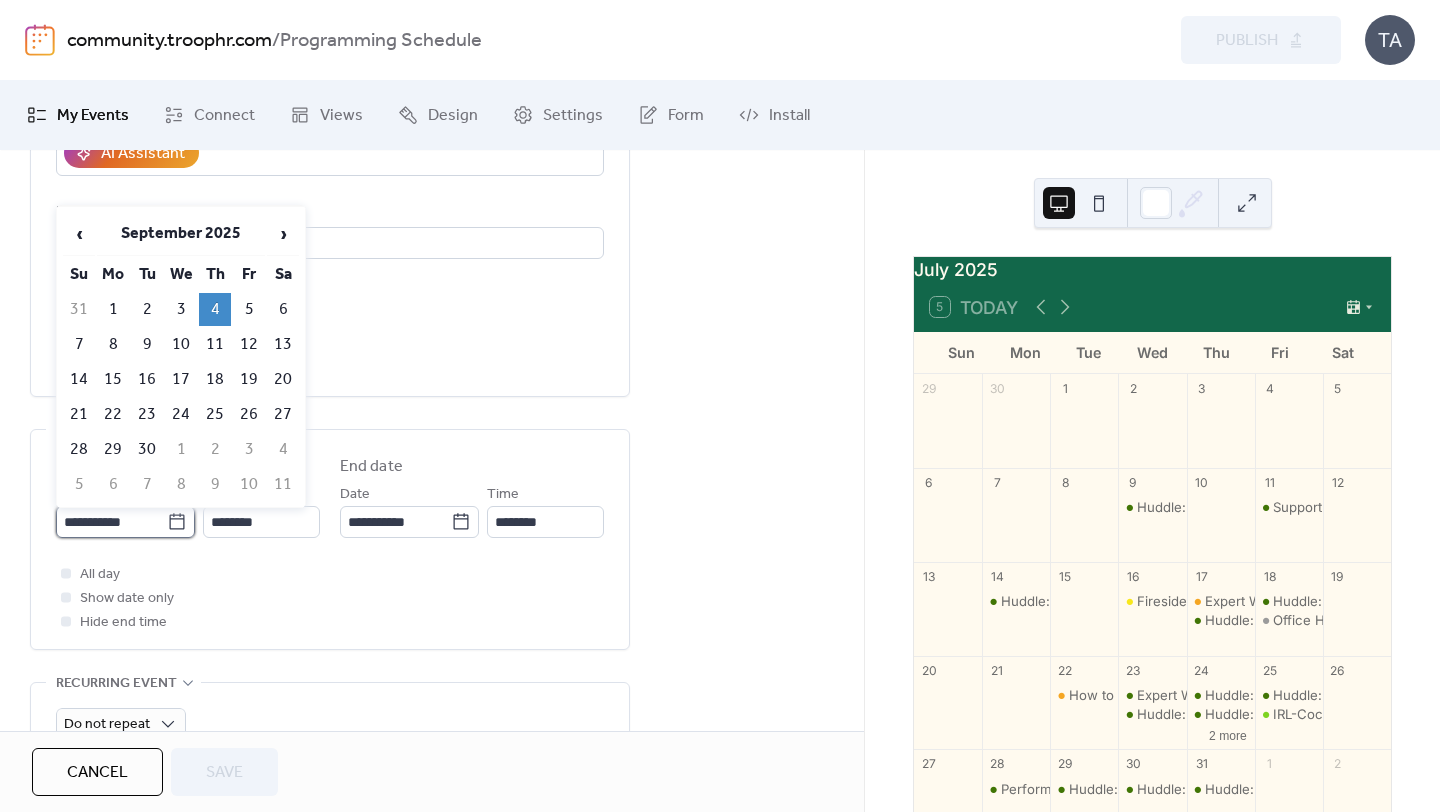 scroll, scrollTop: 417, scrollLeft: 0, axis: vertical 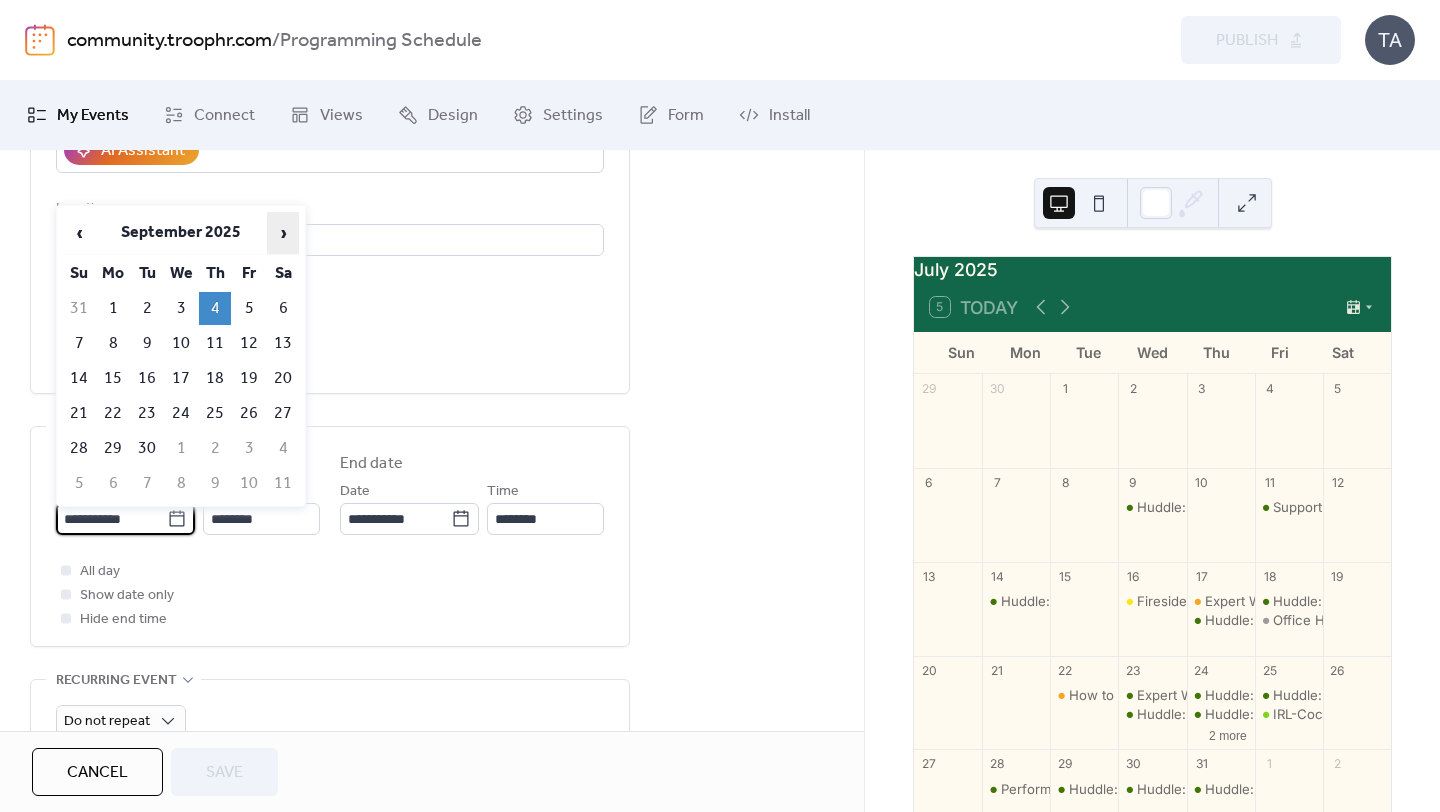 click on "›" at bounding box center (283, 233) 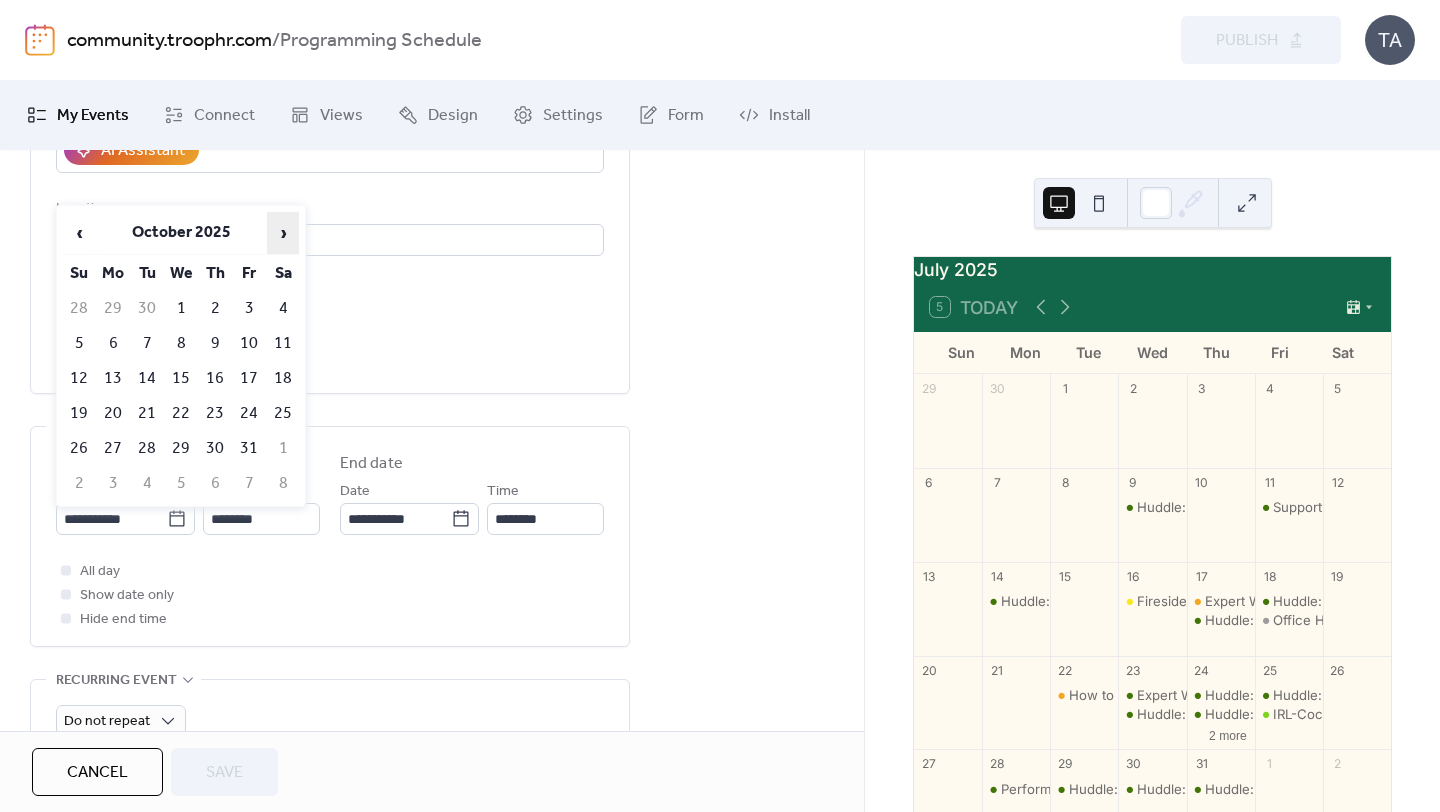 click on "›" at bounding box center [283, 233] 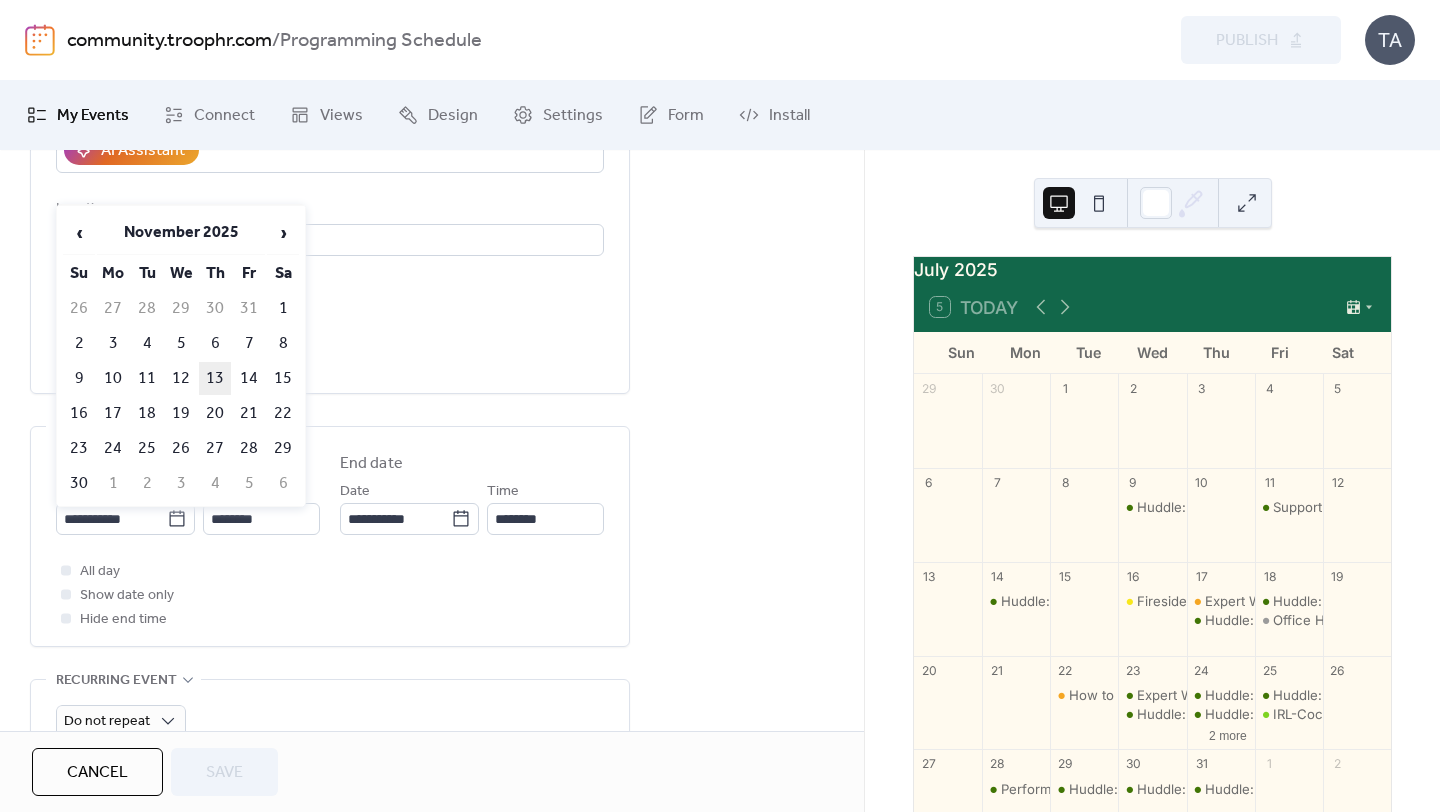 click on "13" at bounding box center [215, 378] 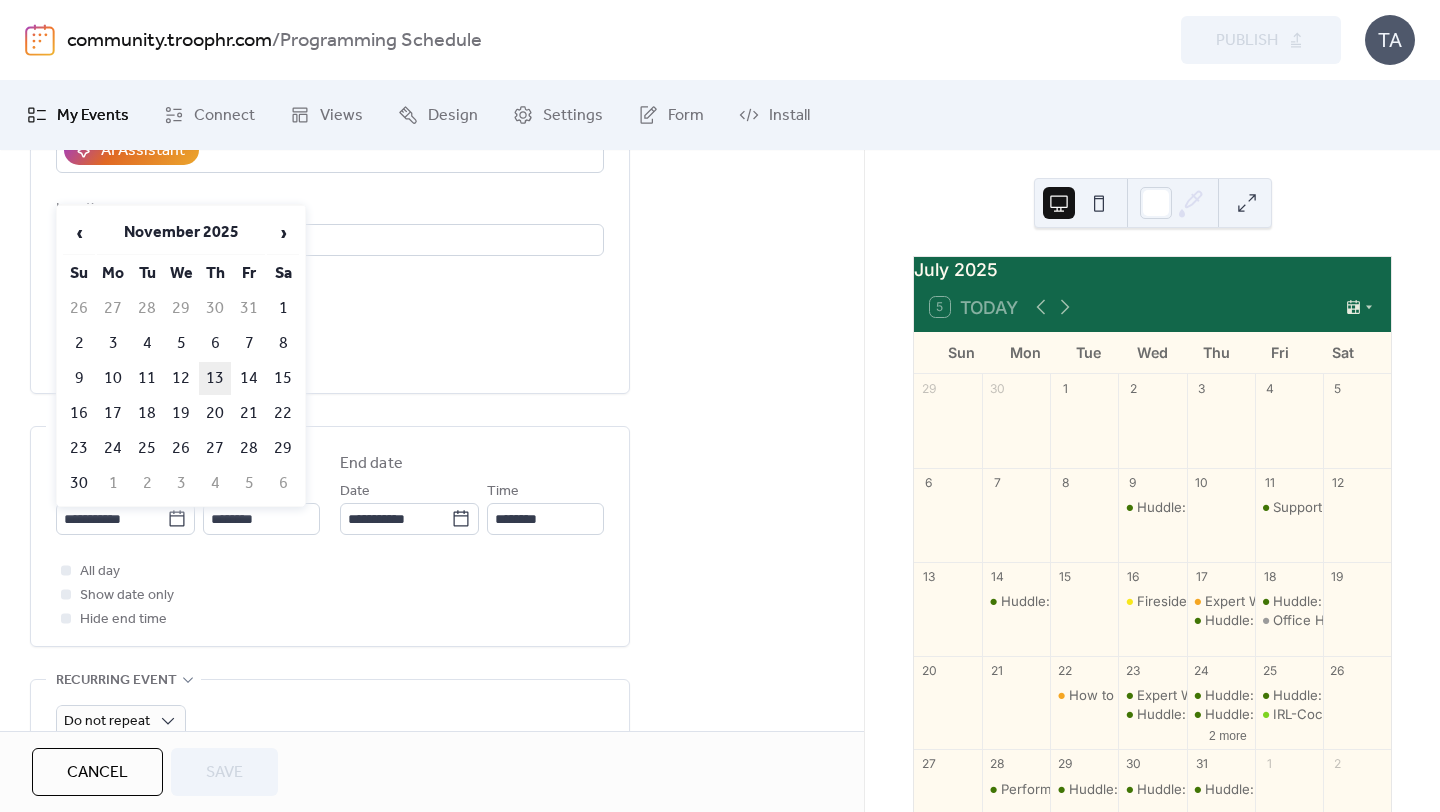 type on "**********" 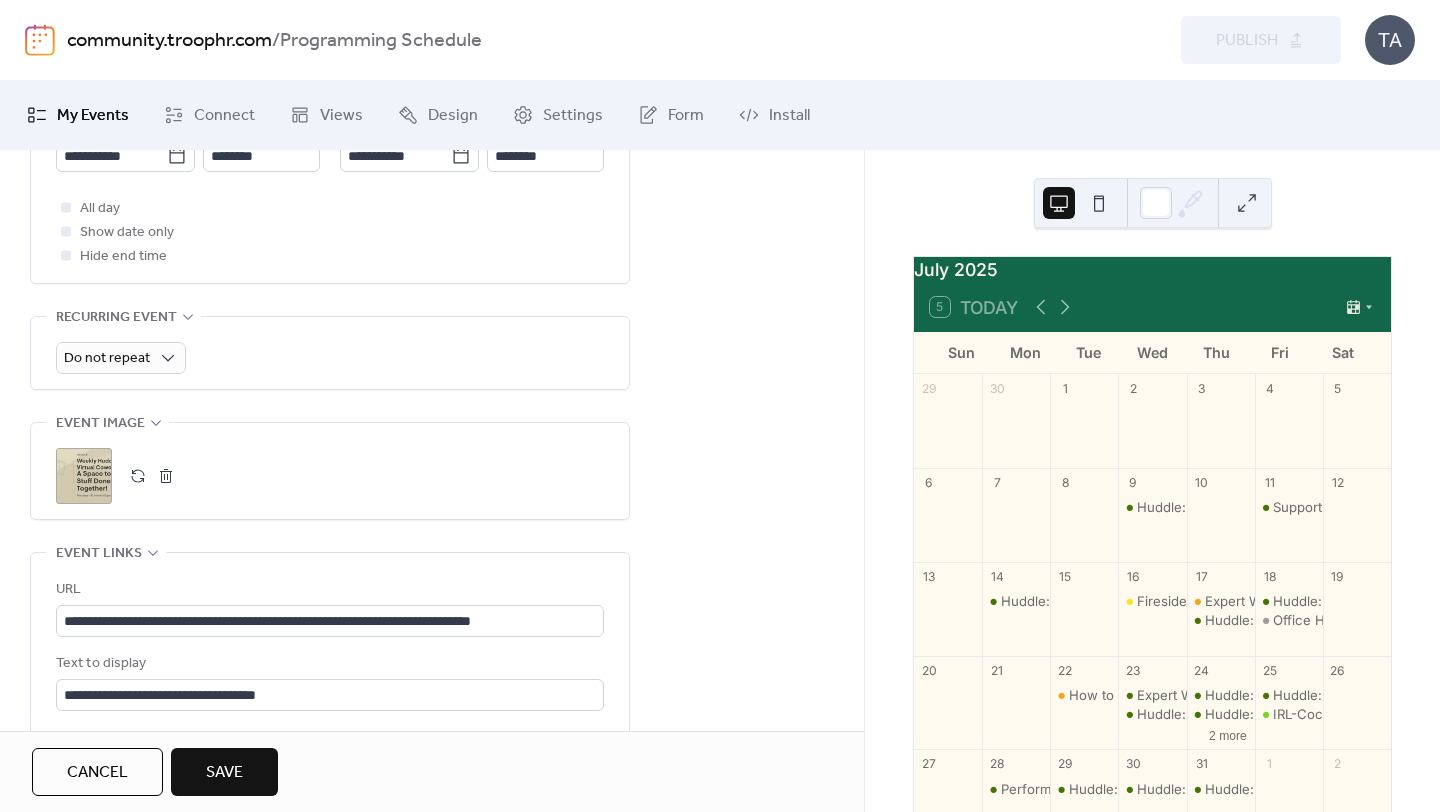 scroll, scrollTop: 811, scrollLeft: 0, axis: vertical 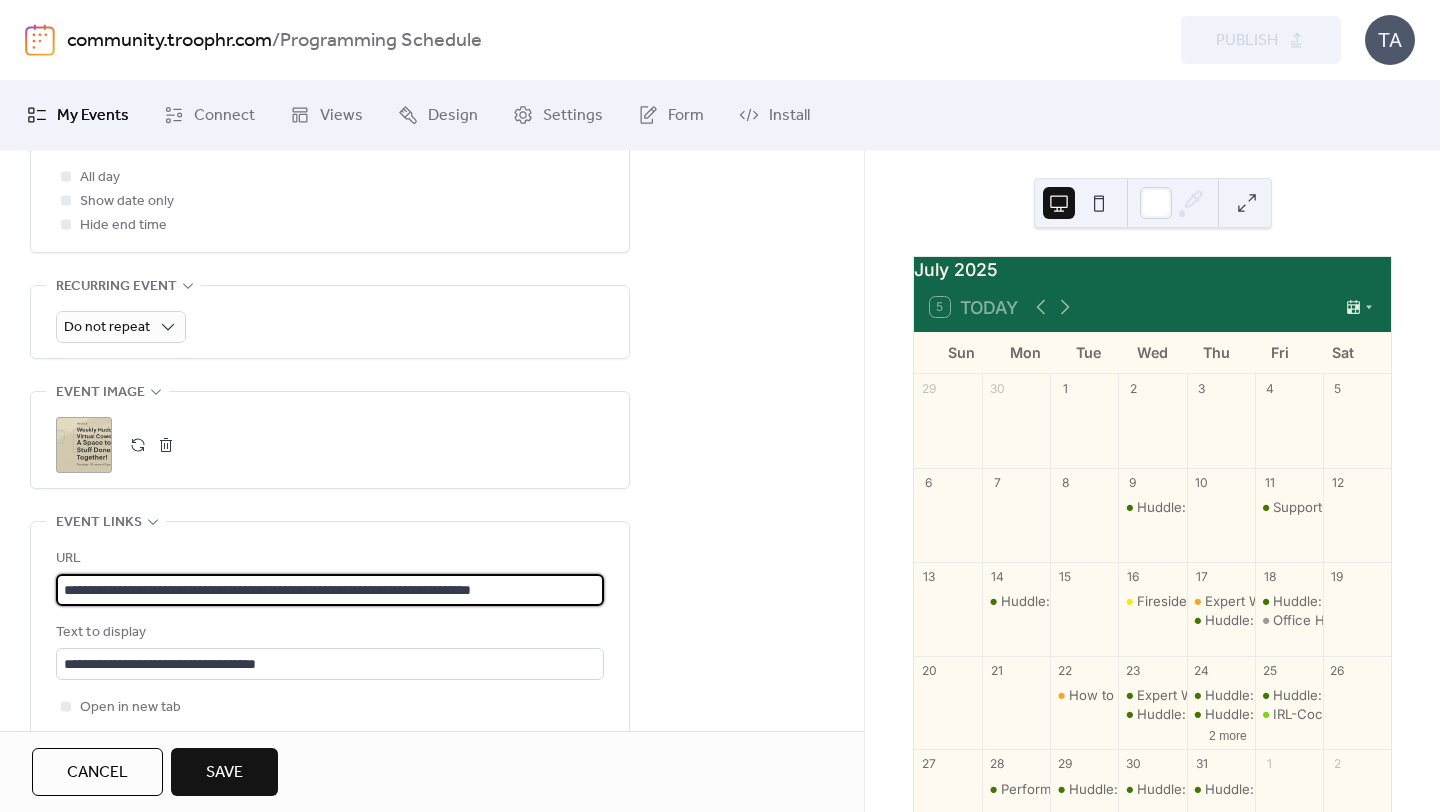 click on "**********" at bounding box center (330, 590) 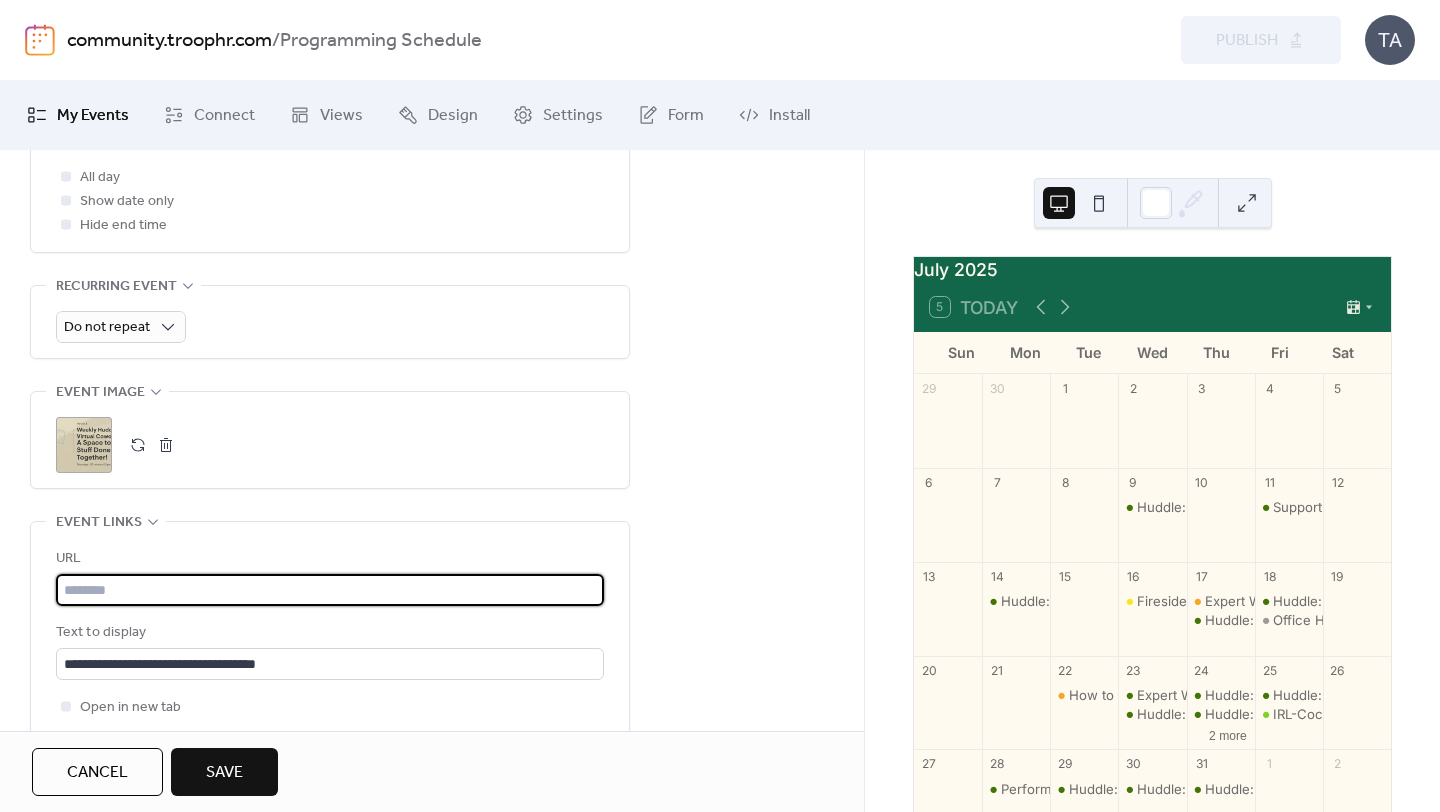 paste on "**********" 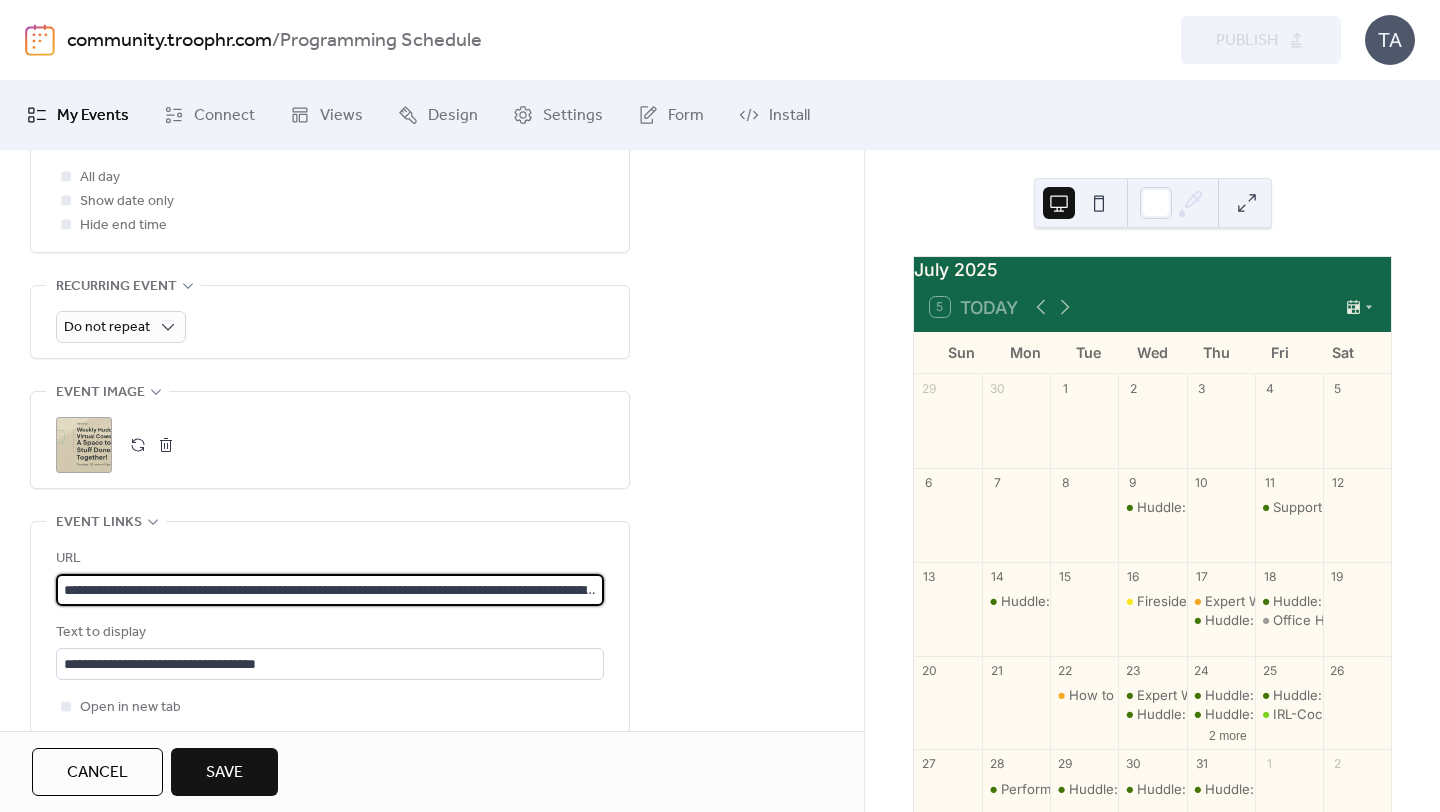 scroll, scrollTop: 0, scrollLeft: 453, axis: horizontal 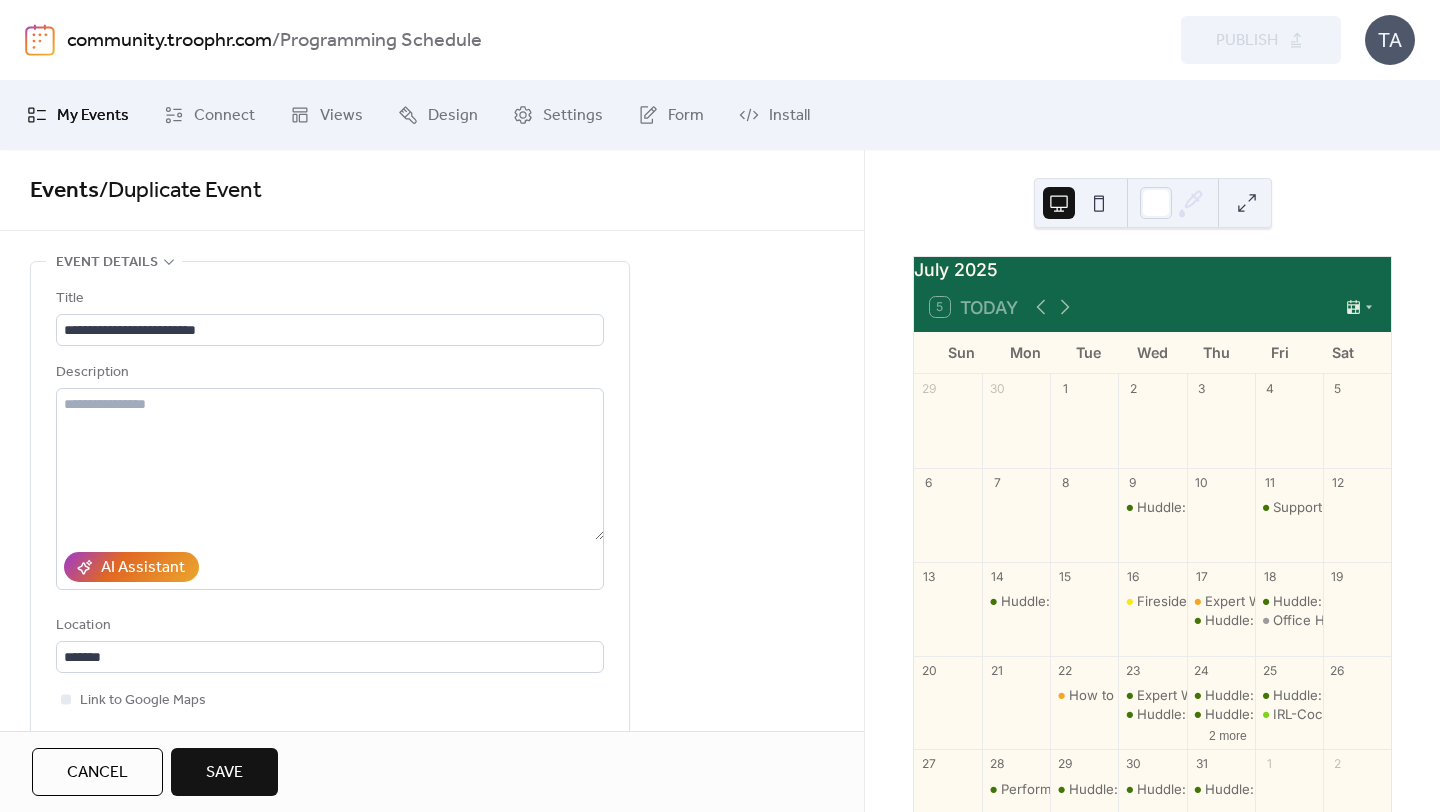 type on "**********" 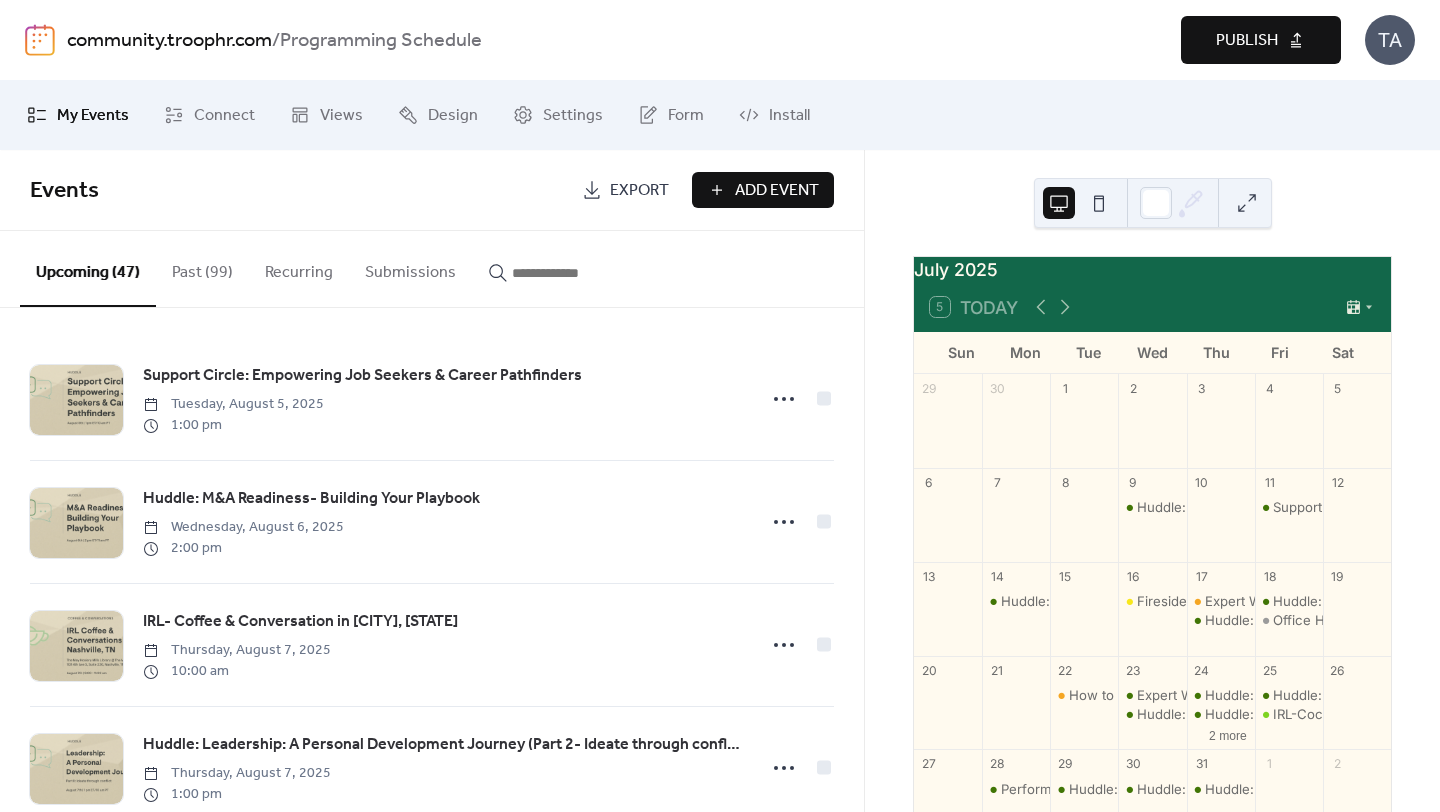 click on "Publish" at bounding box center (1247, 41) 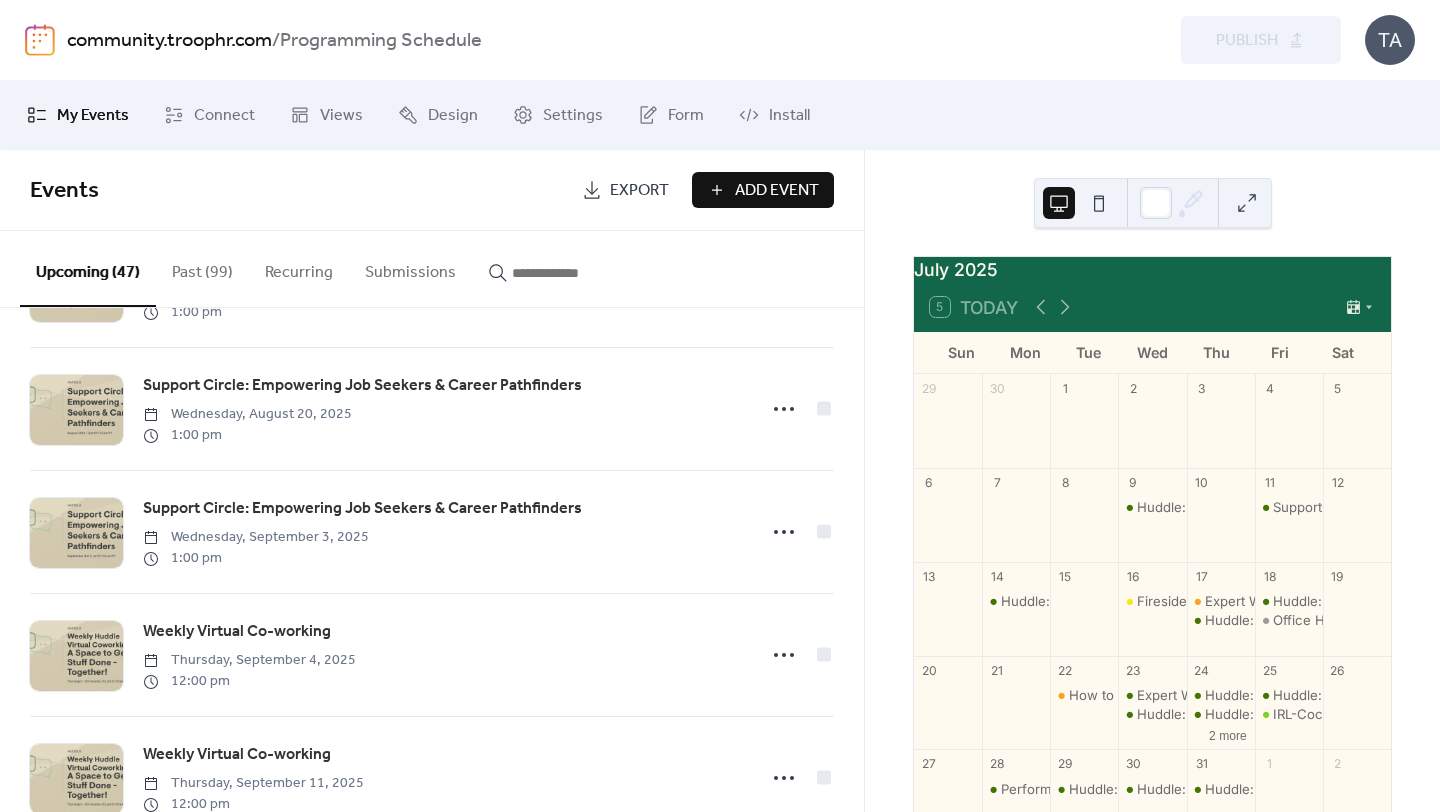 scroll, scrollTop: 854, scrollLeft: 0, axis: vertical 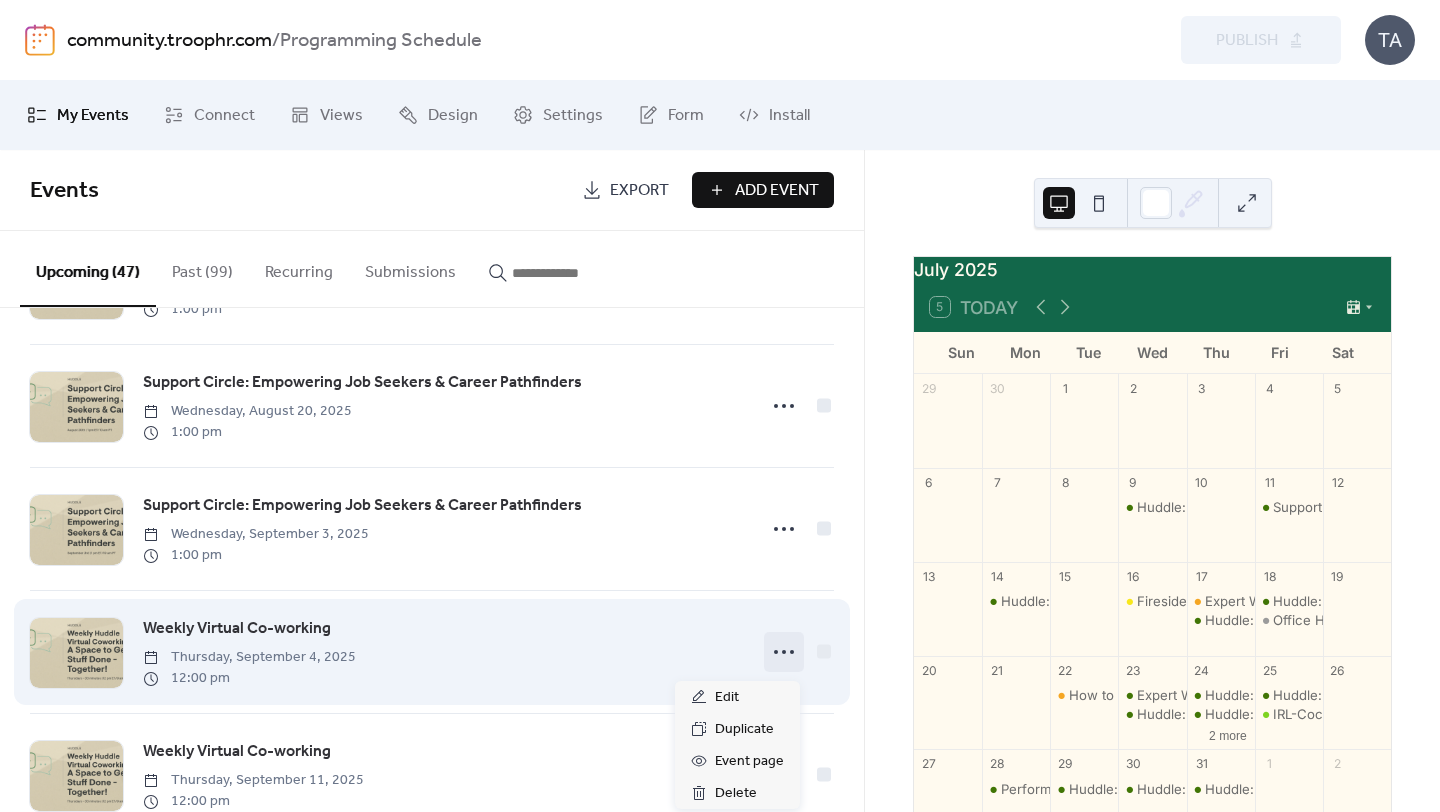 click 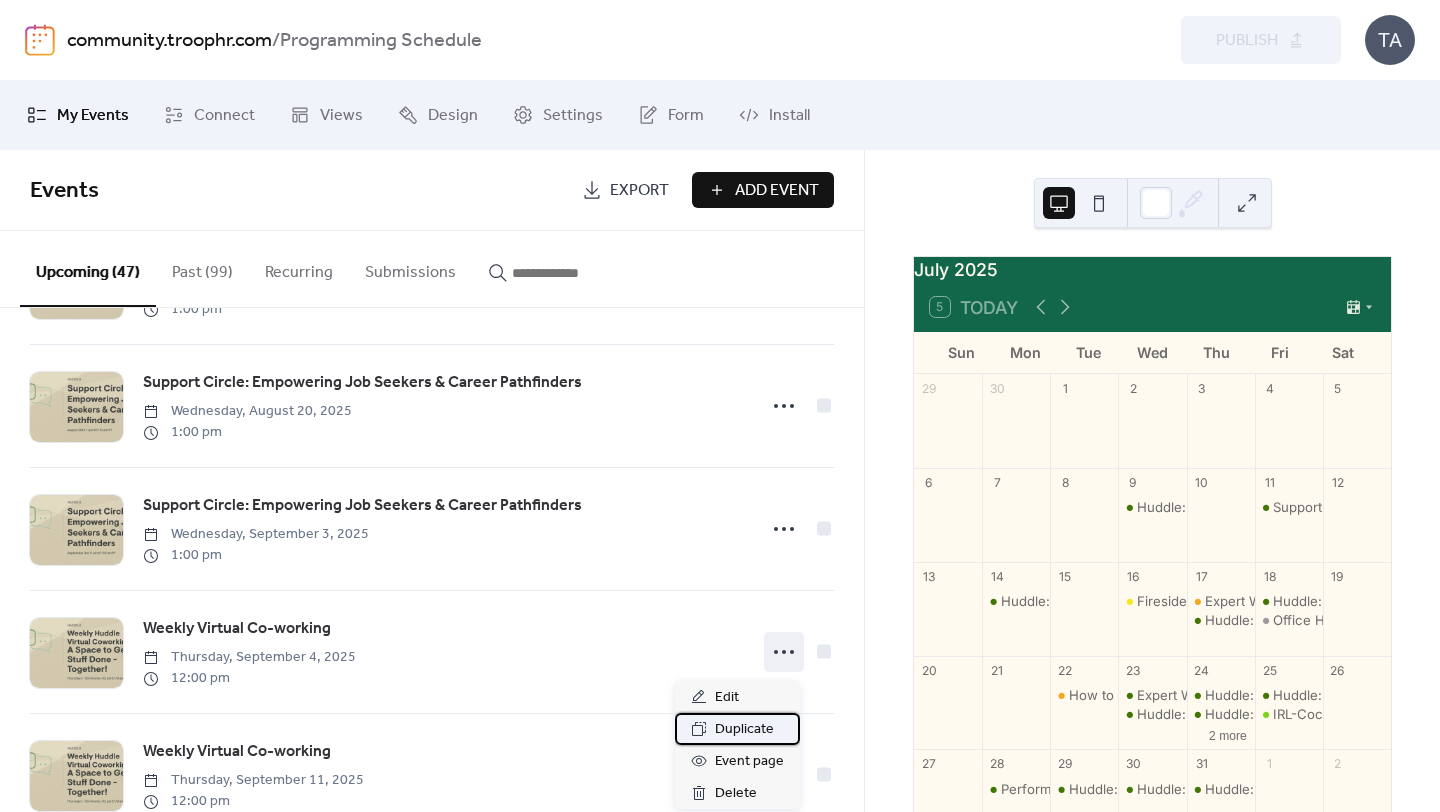 click on "Duplicate" at bounding box center (744, 730) 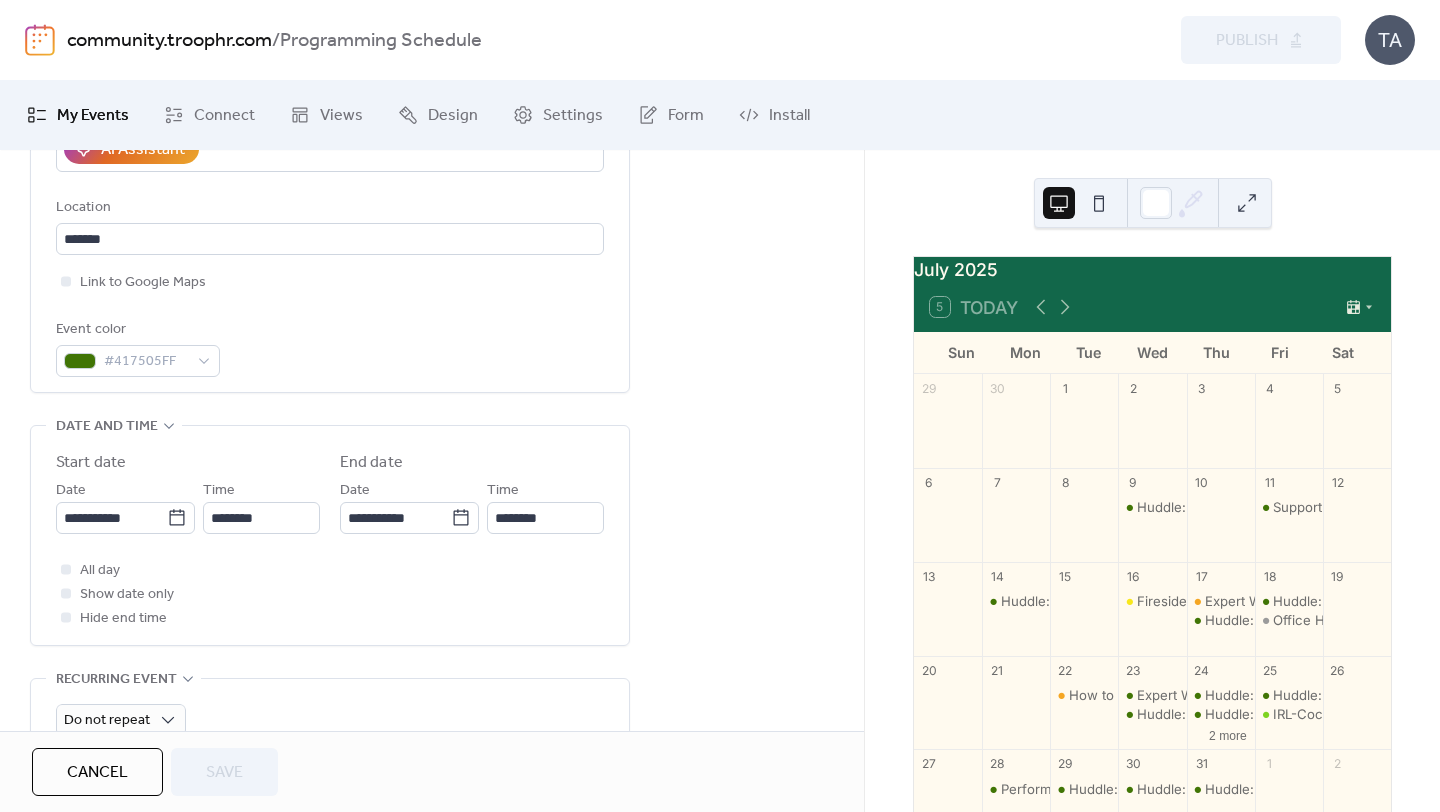 scroll, scrollTop: 431, scrollLeft: 0, axis: vertical 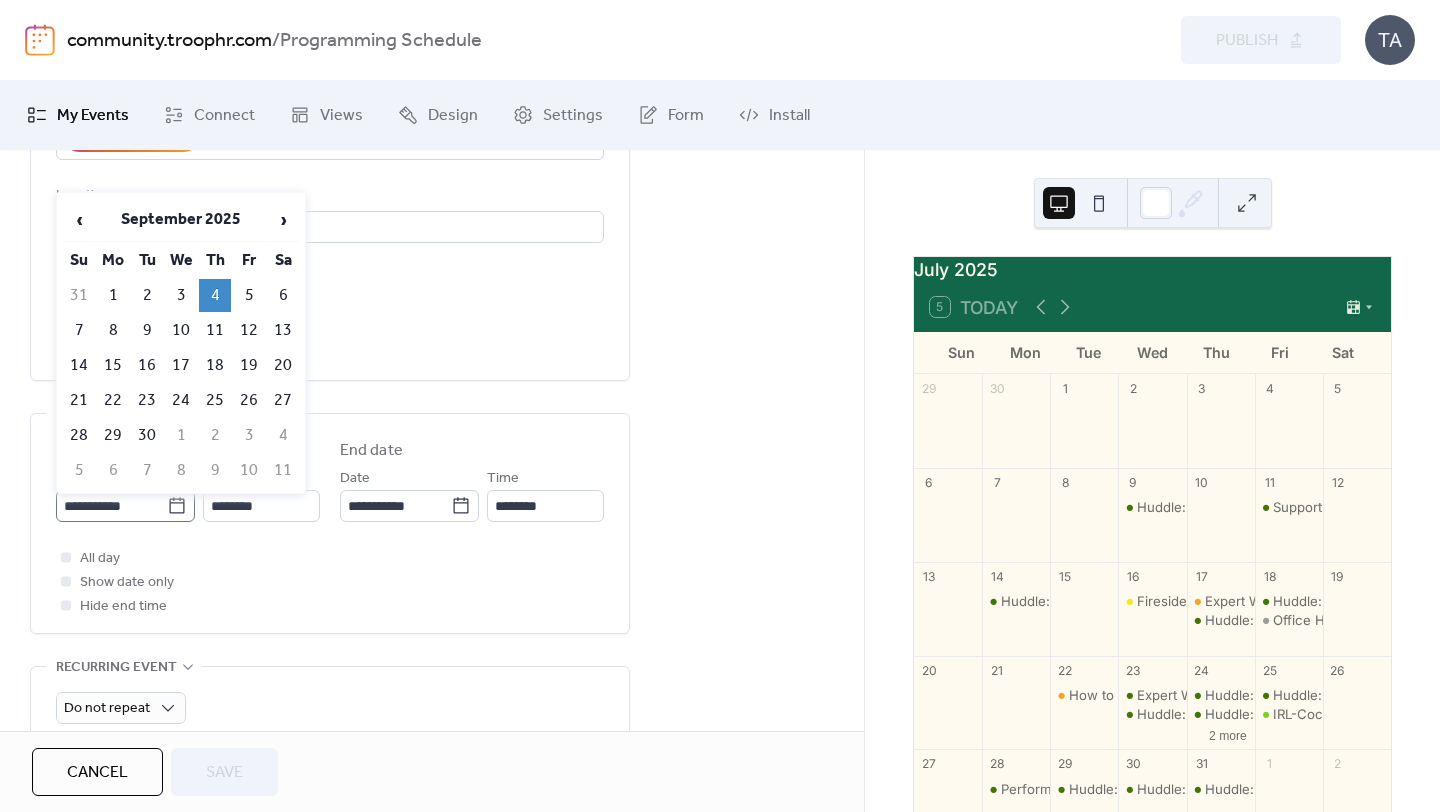 click 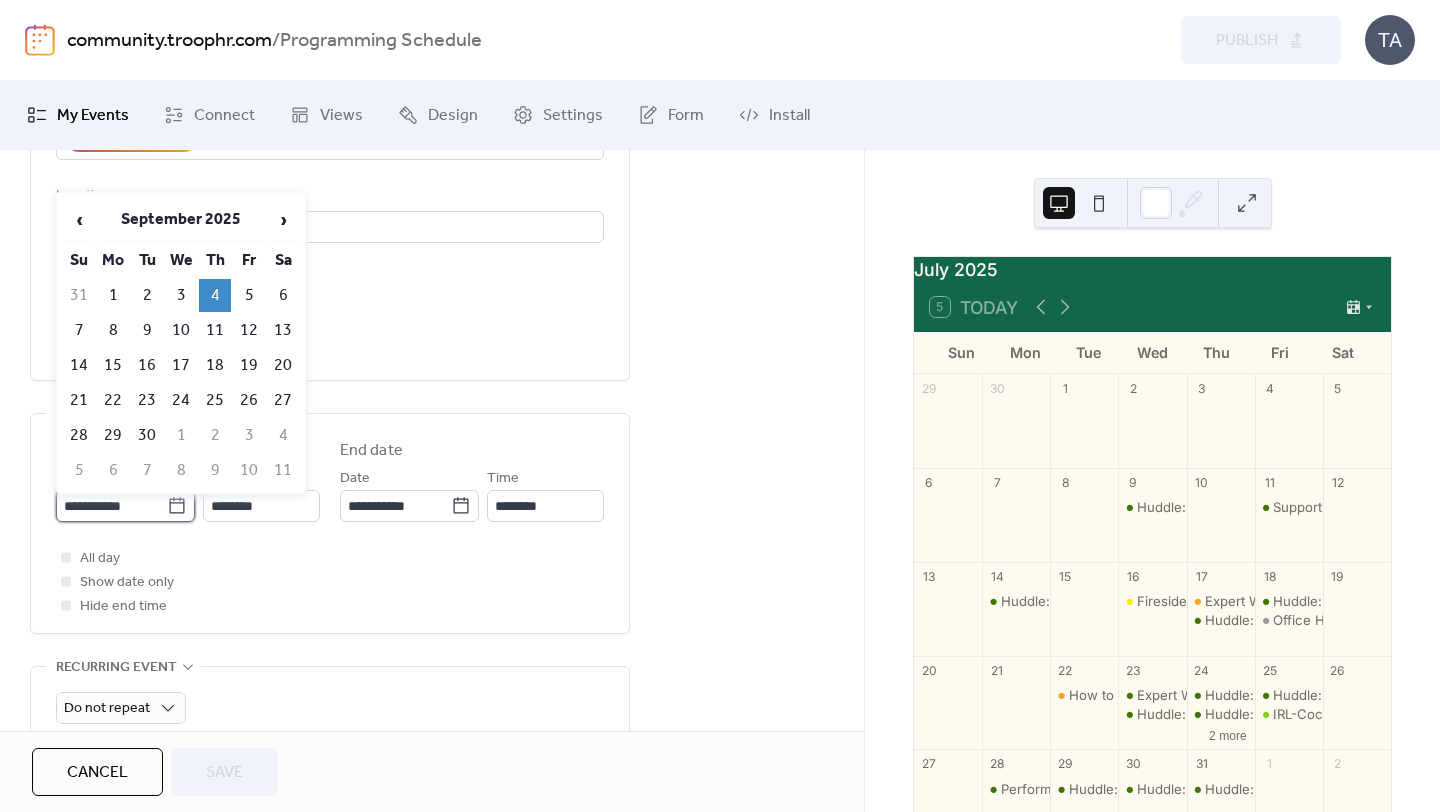 click on "**********" at bounding box center [111, 506] 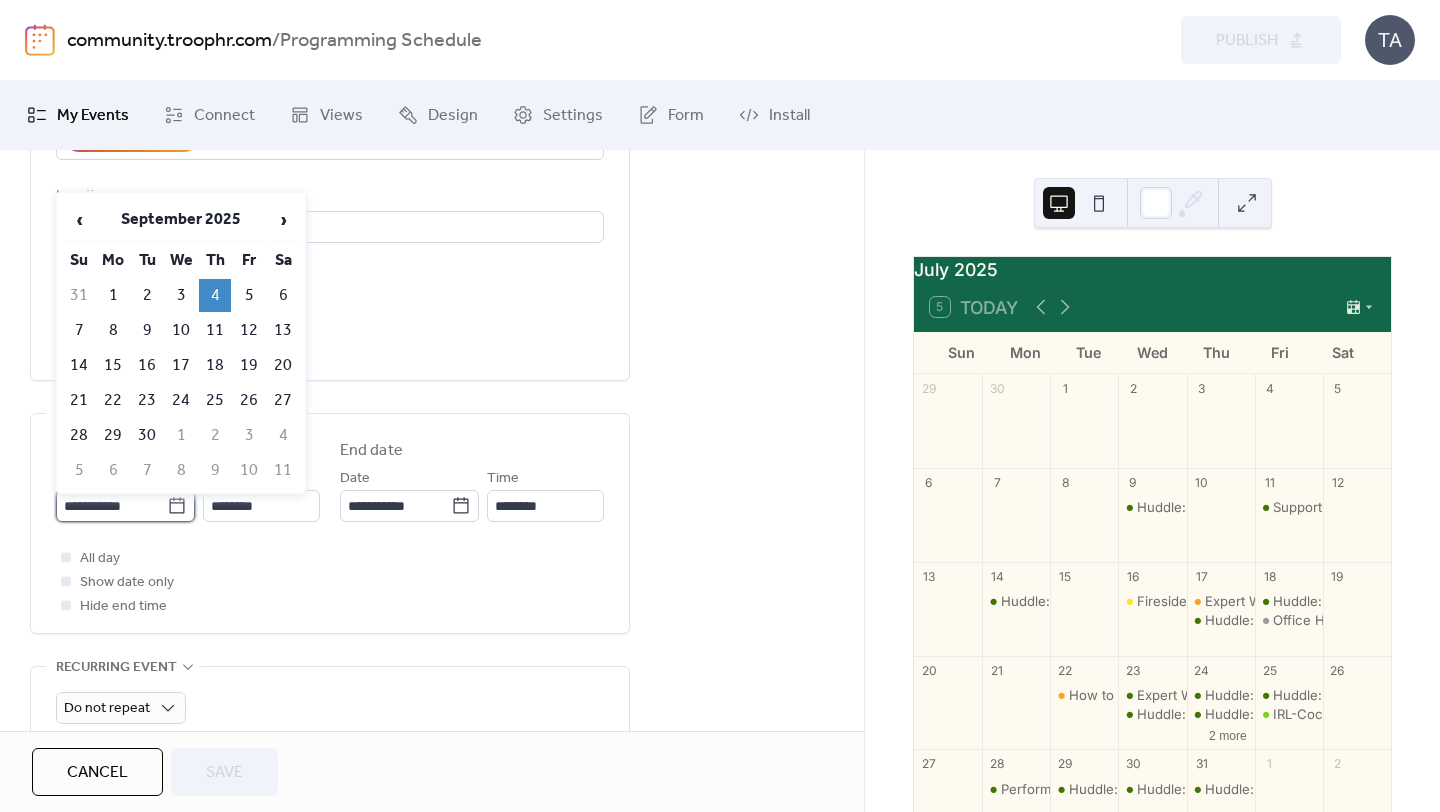 scroll, scrollTop: 432, scrollLeft: 0, axis: vertical 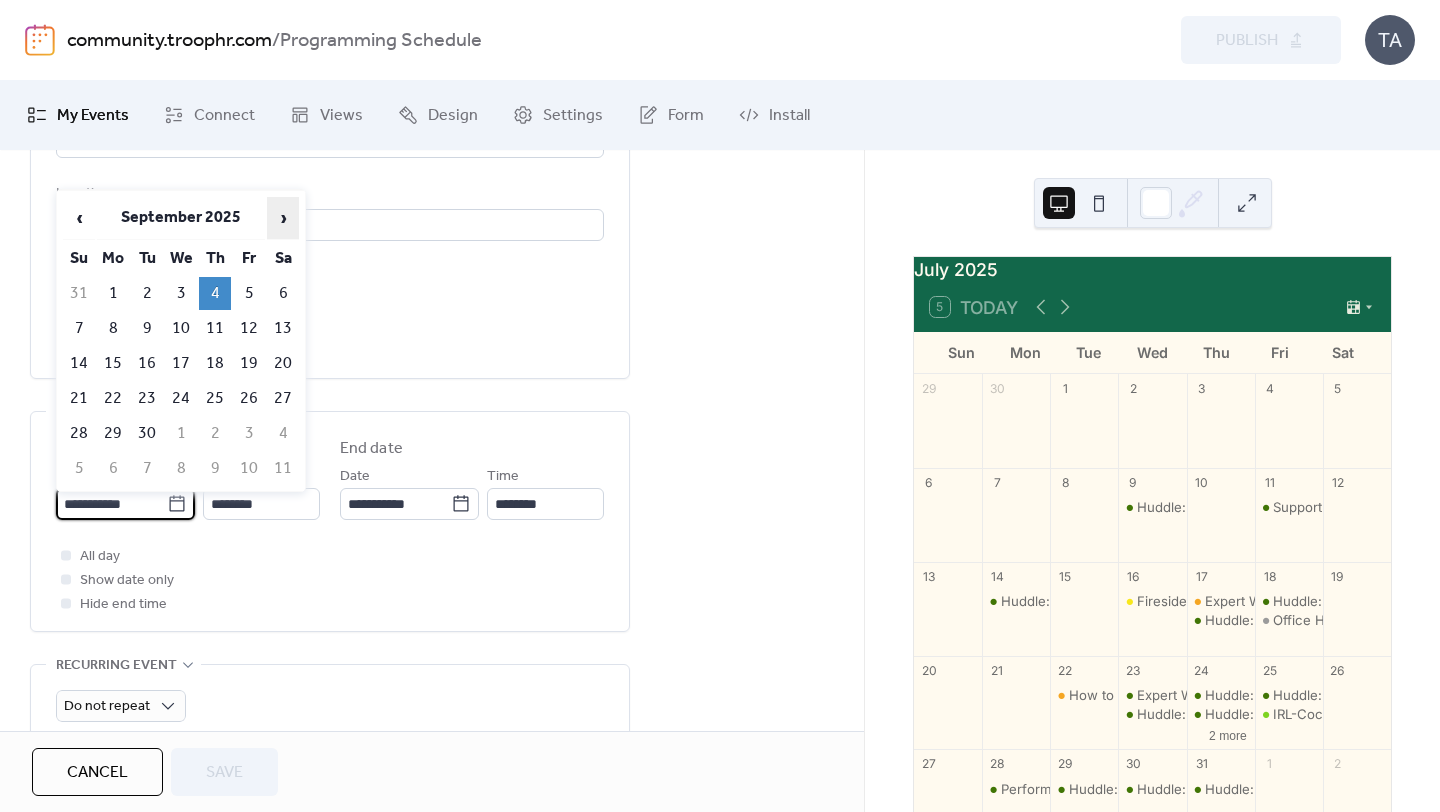 click on "›" at bounding box center (283, 218) 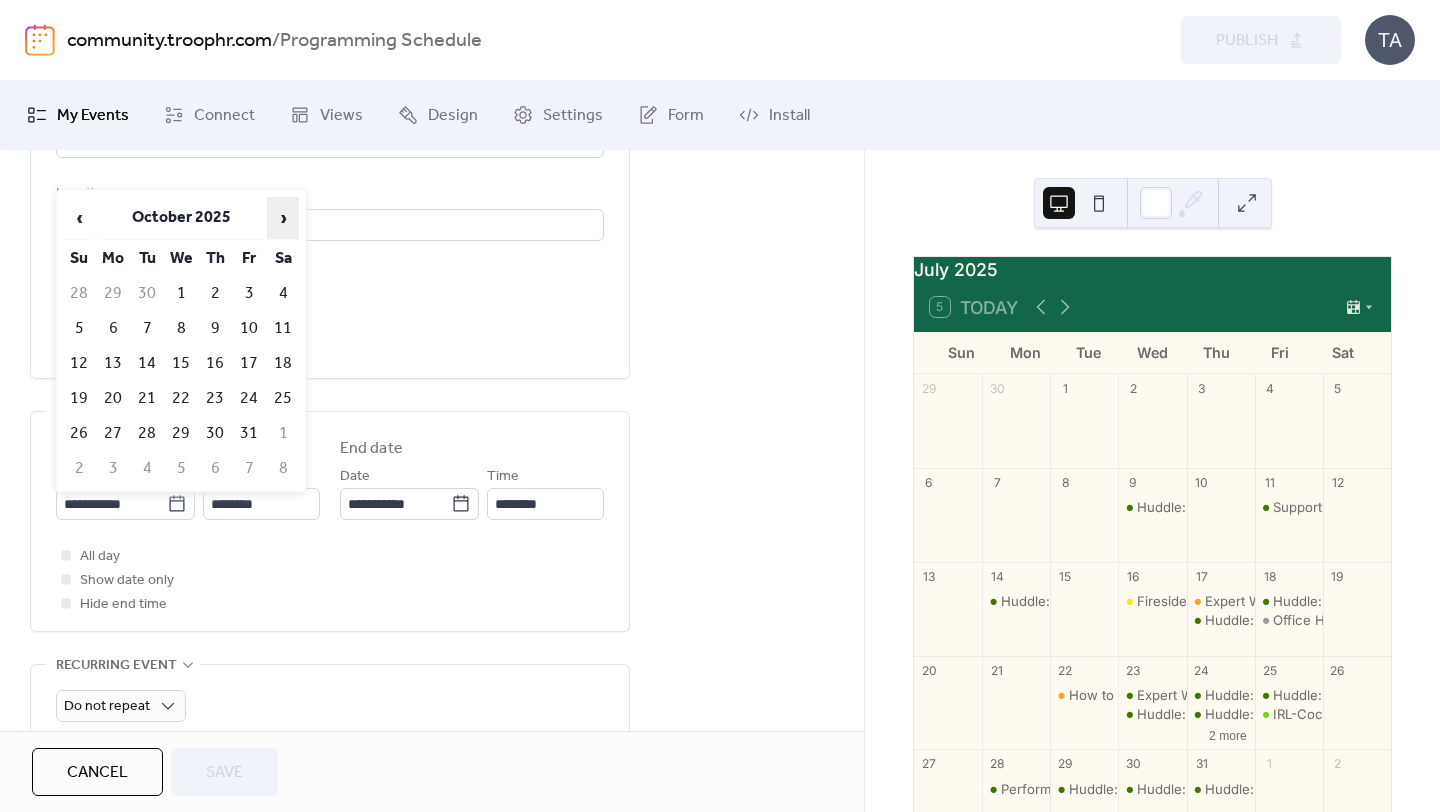 click on "›" at bounding box center (283, 218) 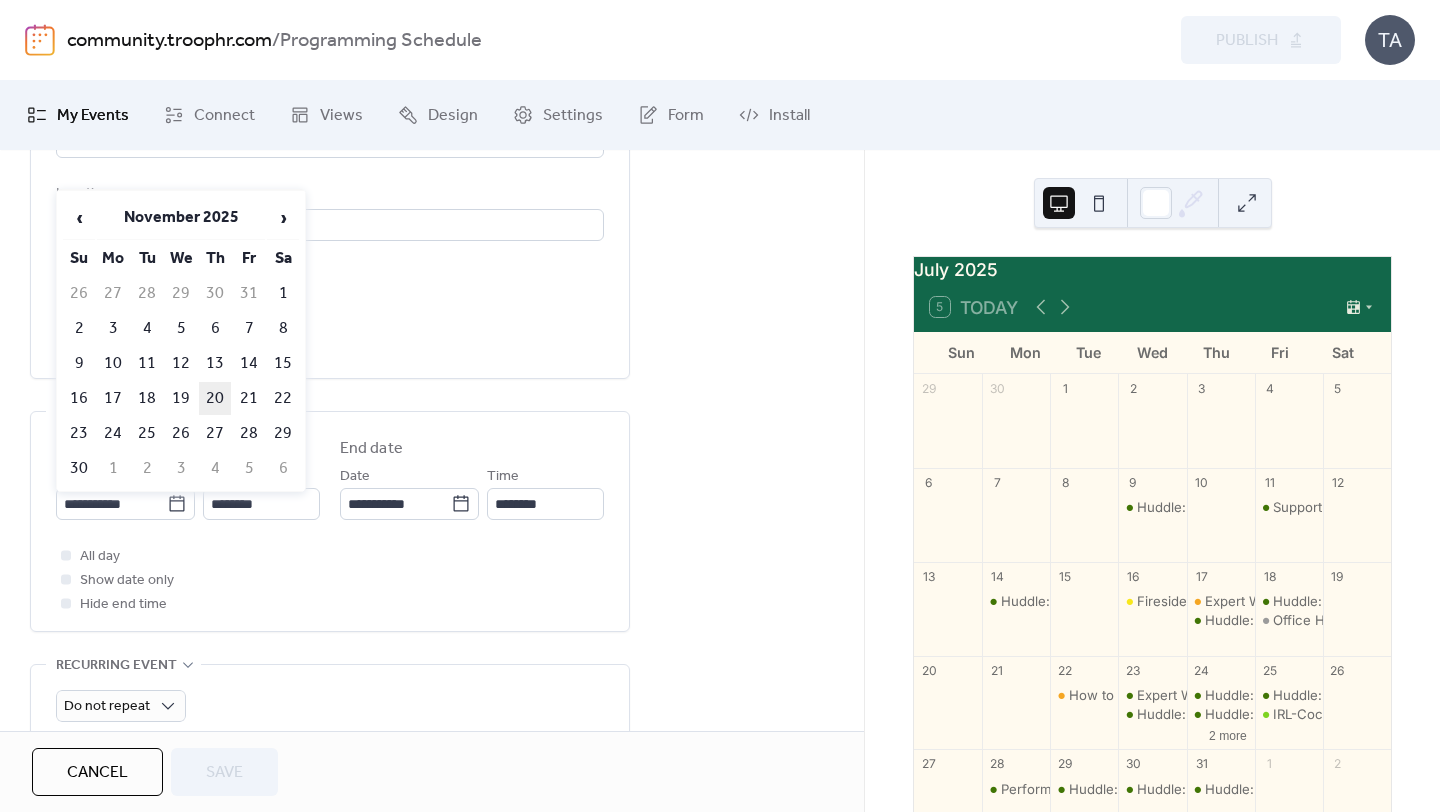 click on "20" at bounding box center (215, 398) 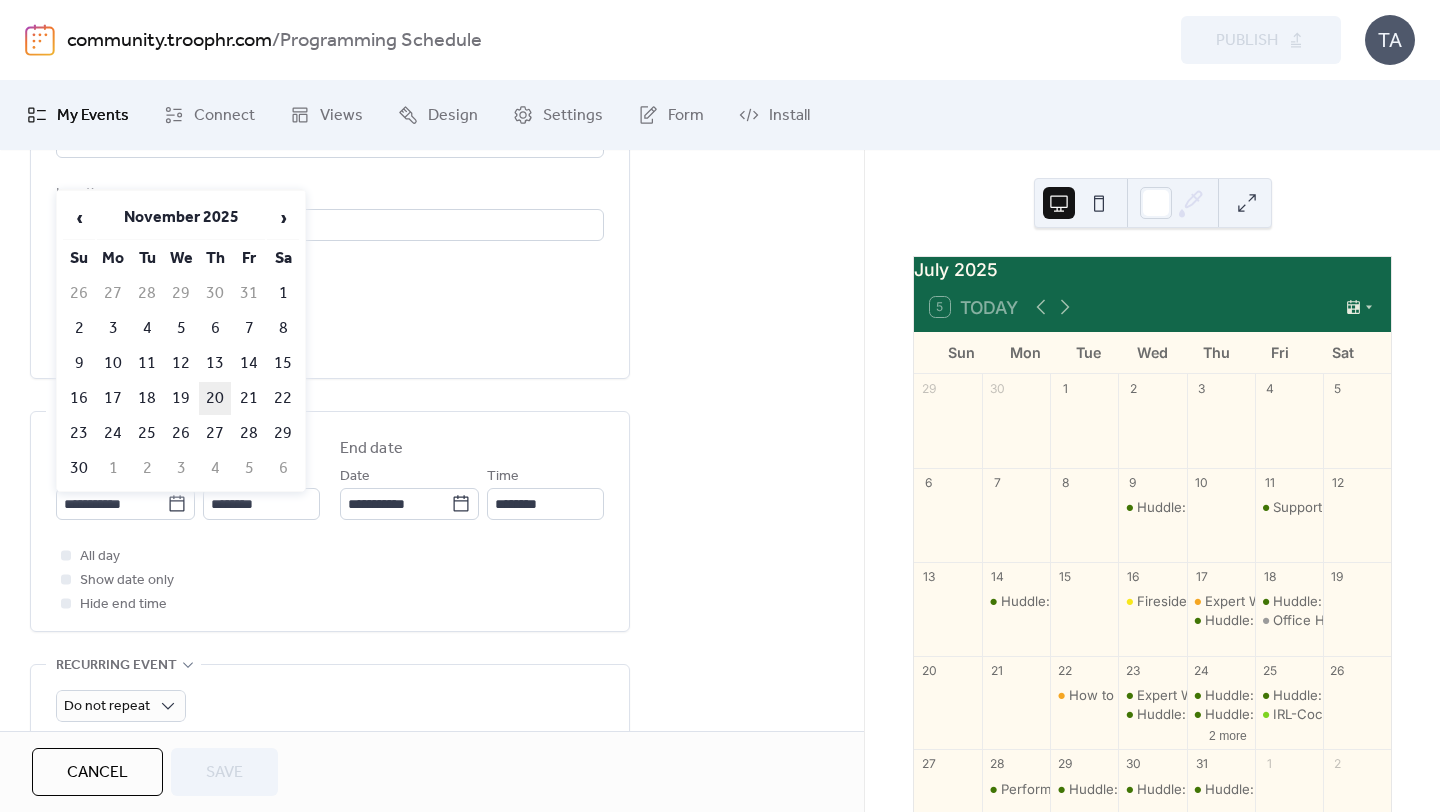 type on "**********" 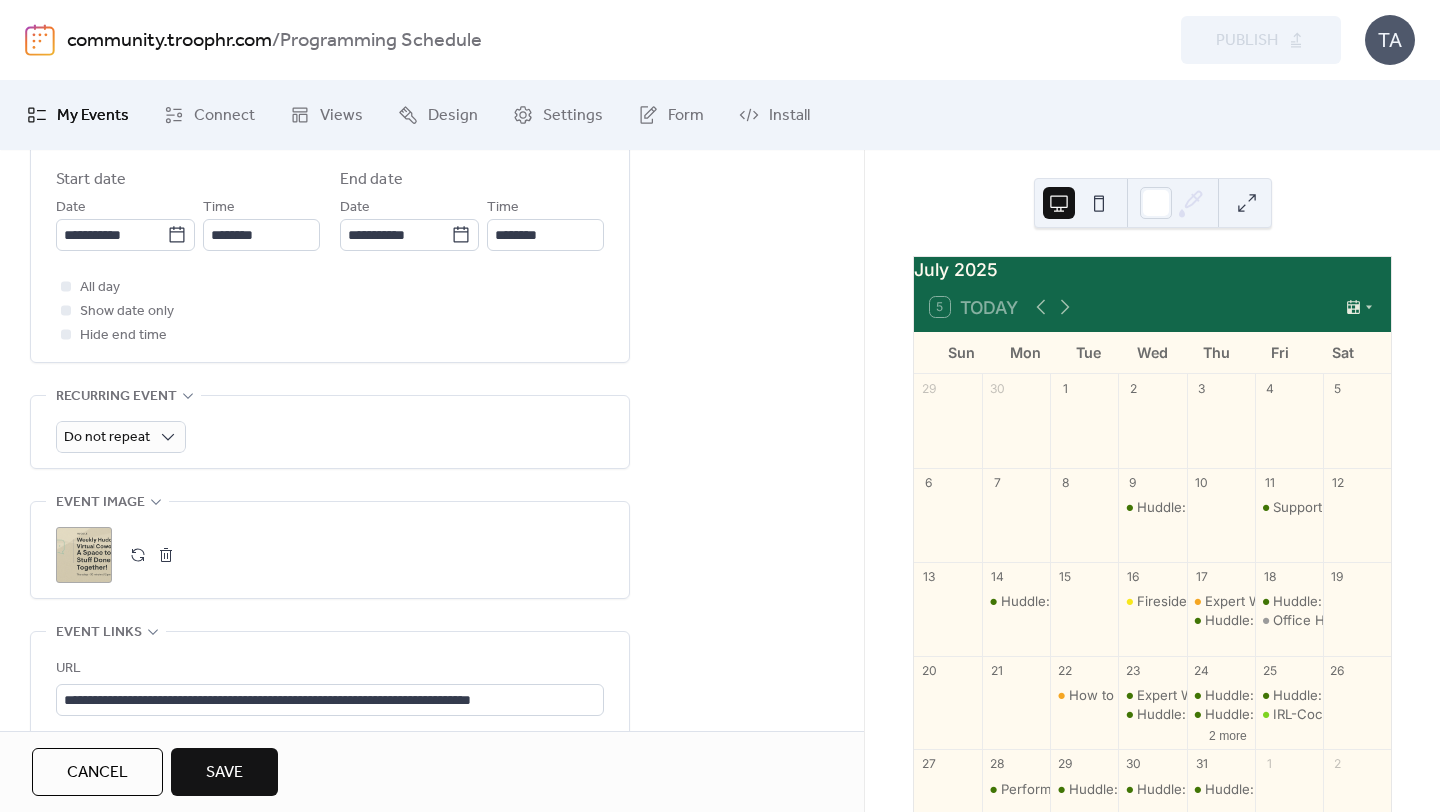 scroll, scrollTop: 711, scrollLeft: 0, axis: vertical 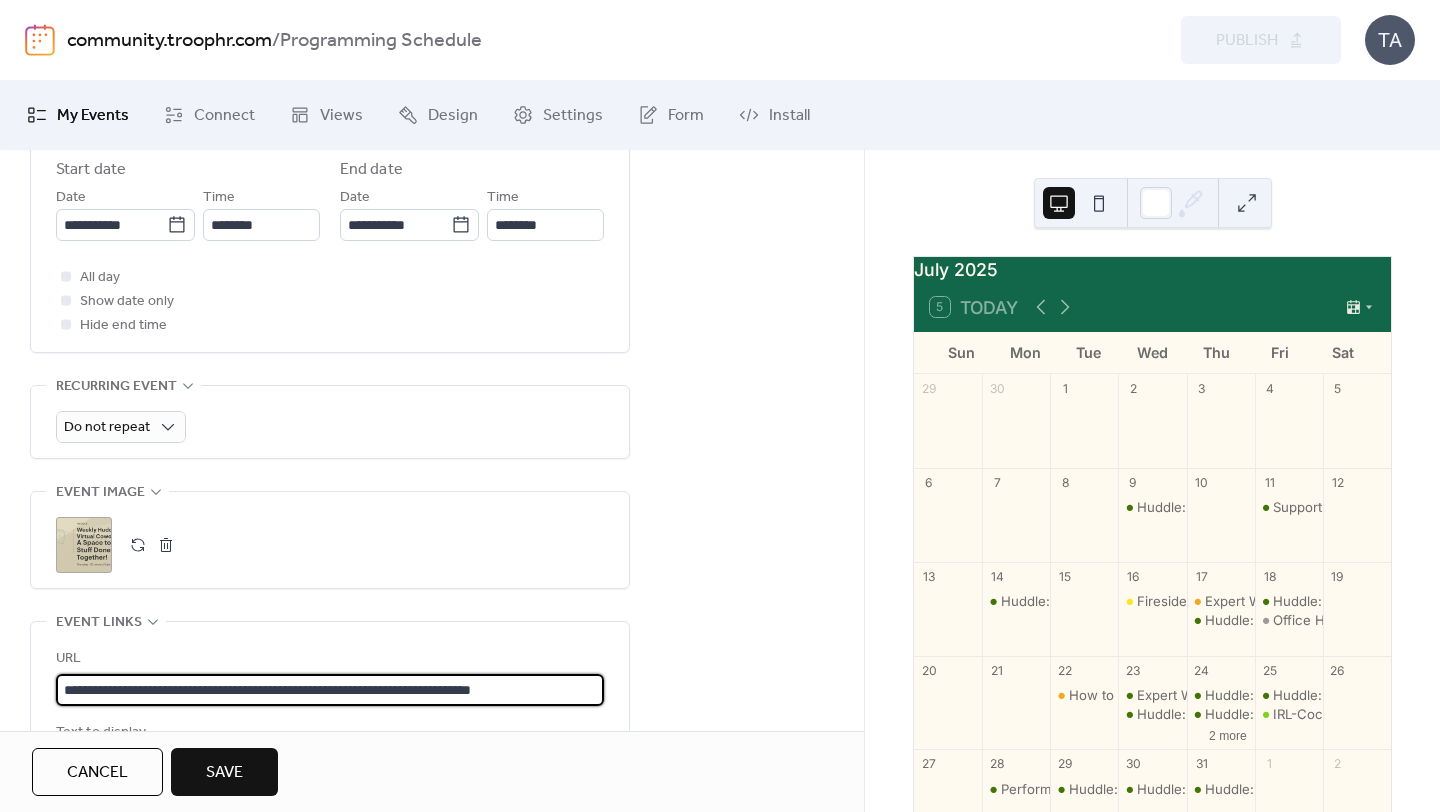 click on "**********" at bounding box center [330, 690] 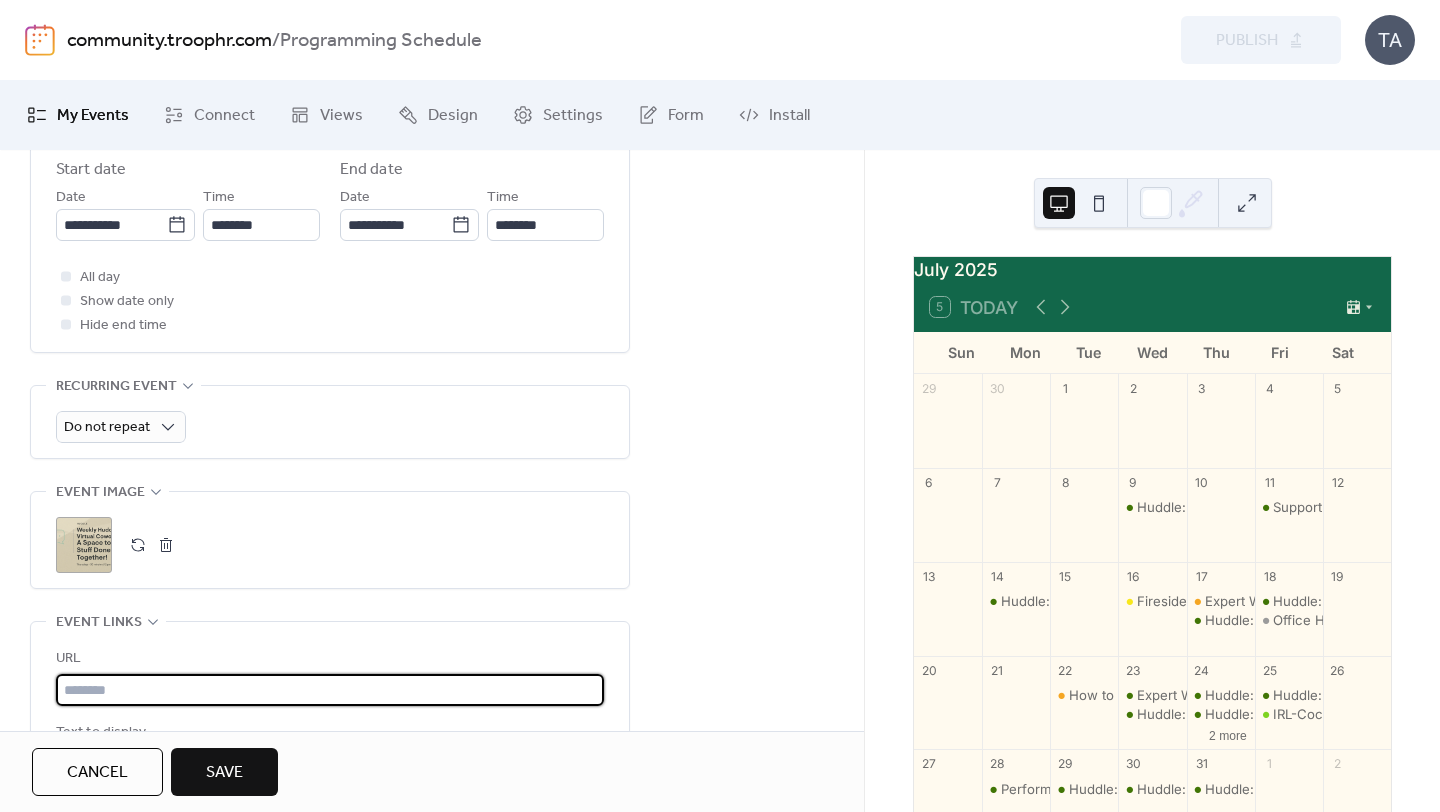 scroll, scrollTop: 0, scrollLeft: 0, axis: both 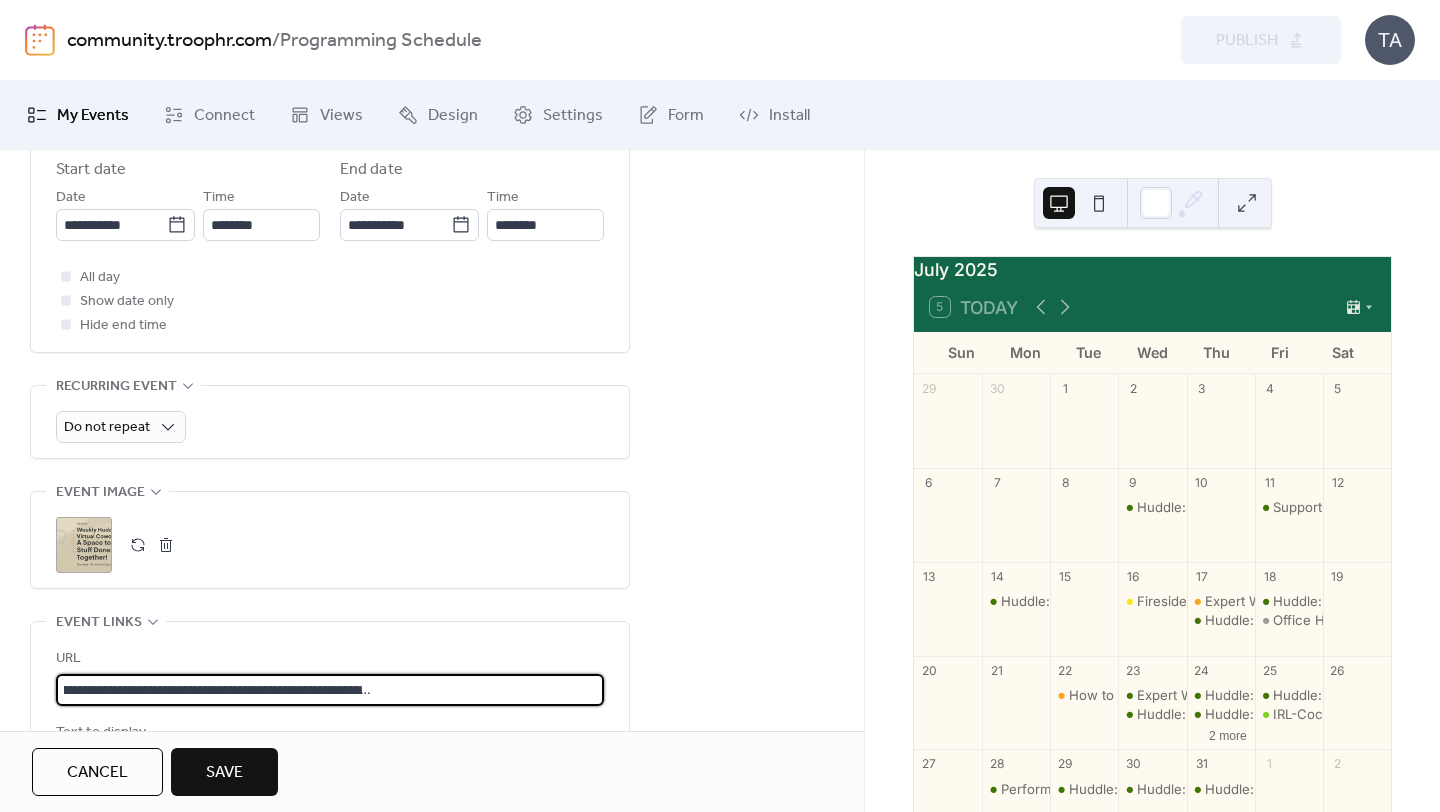 type on "**********" 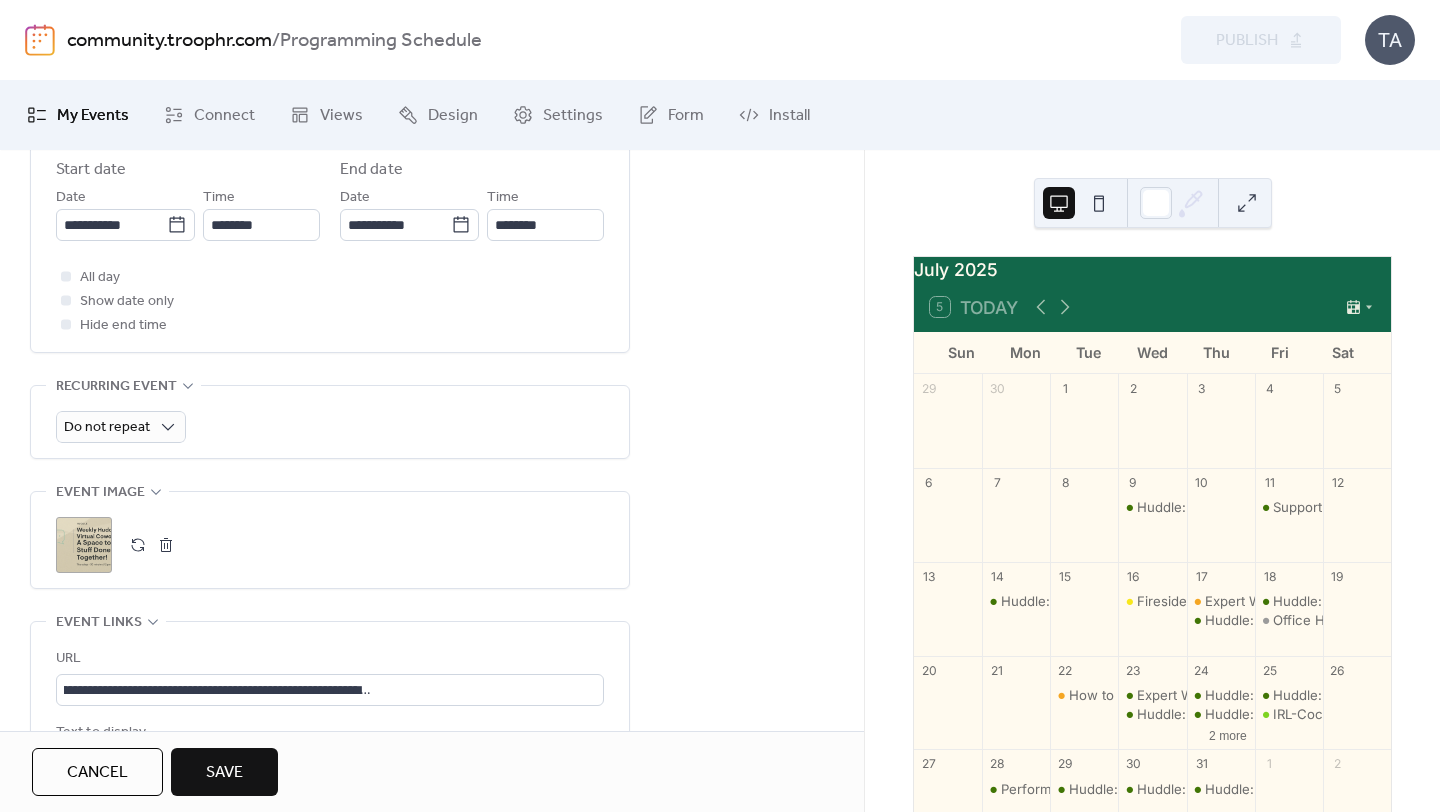 click on "Save" at bounding box center (224, 772) 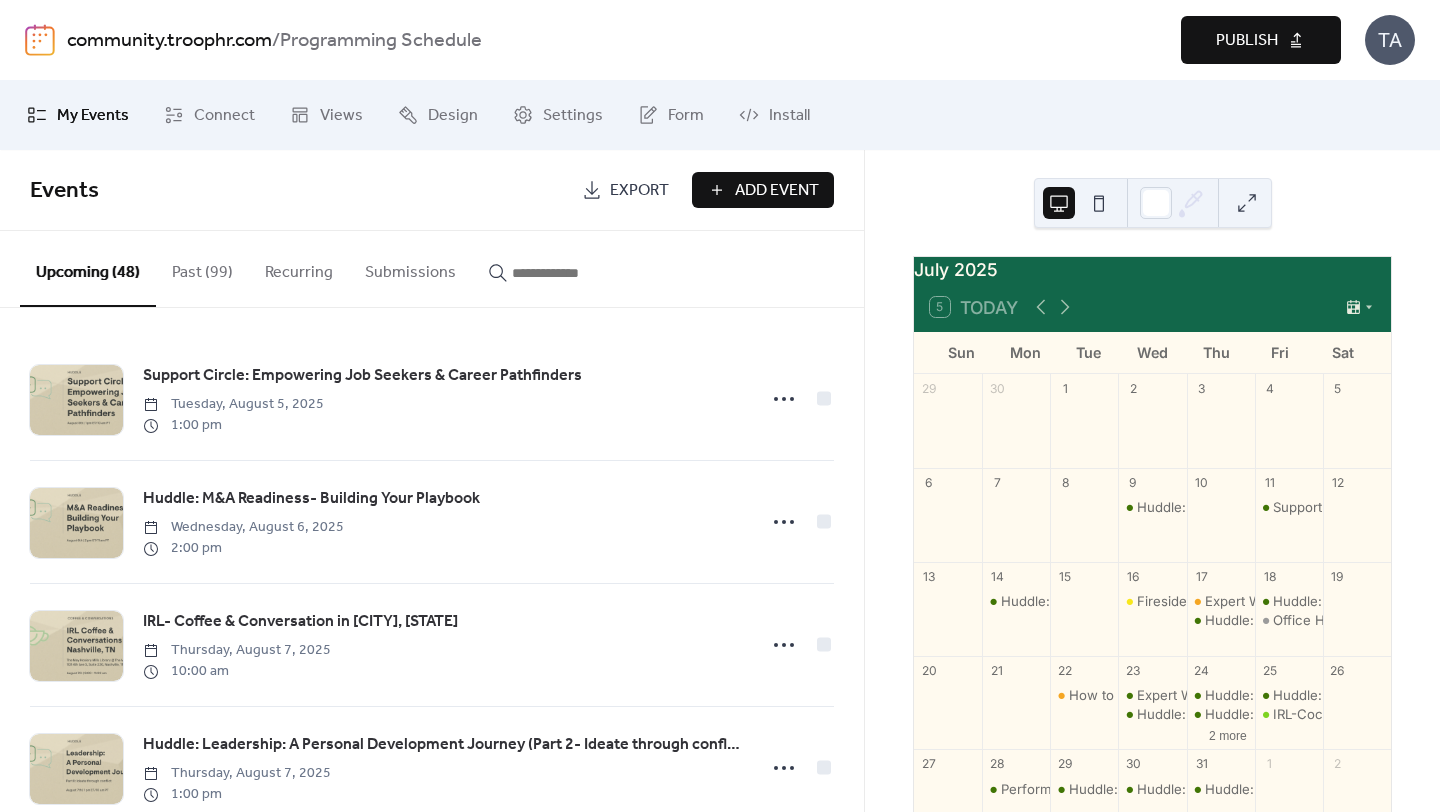 click on "Publish" at bounding box center (1261, 40) 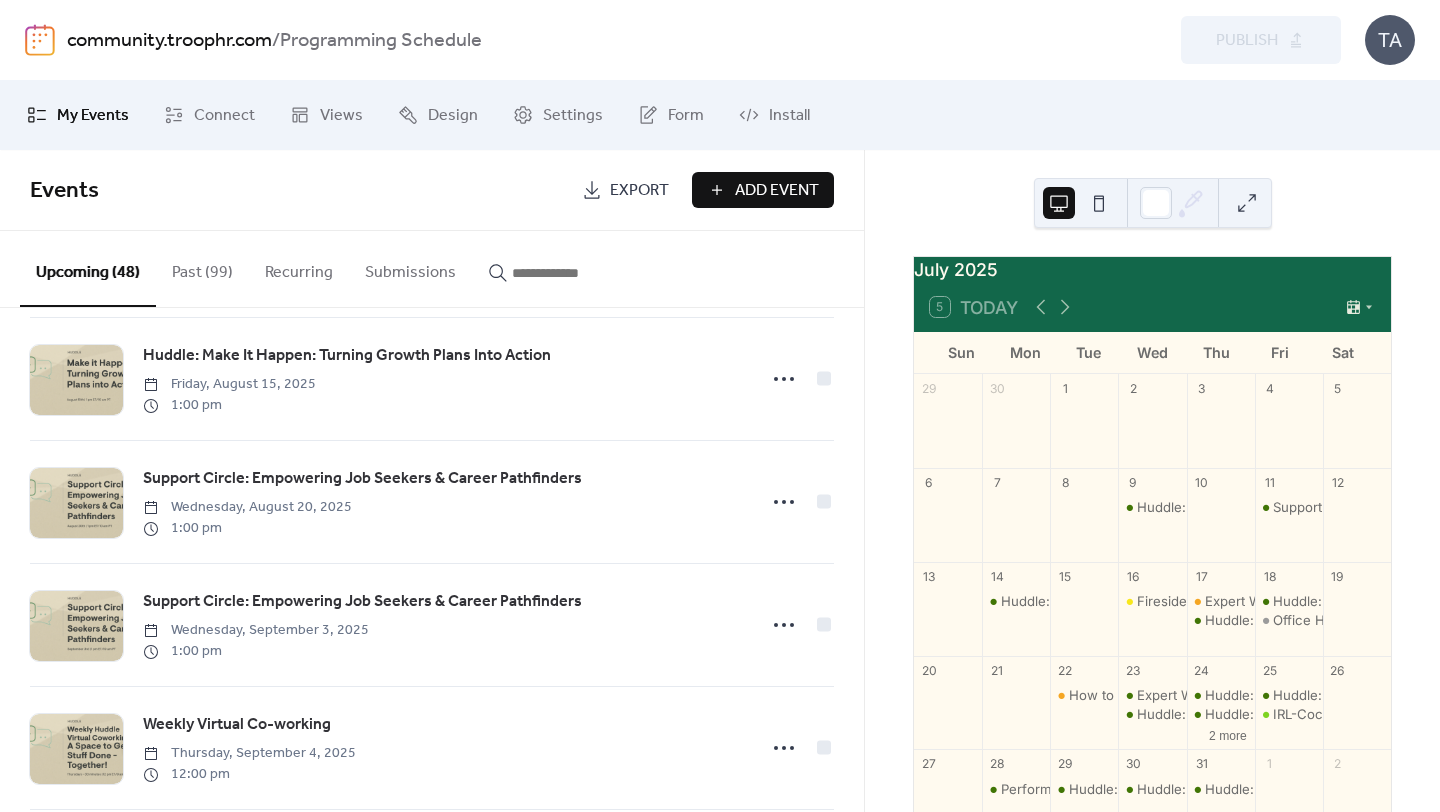 scroll, scrollTop: 841, scrollLeft: 0, axis: vertical 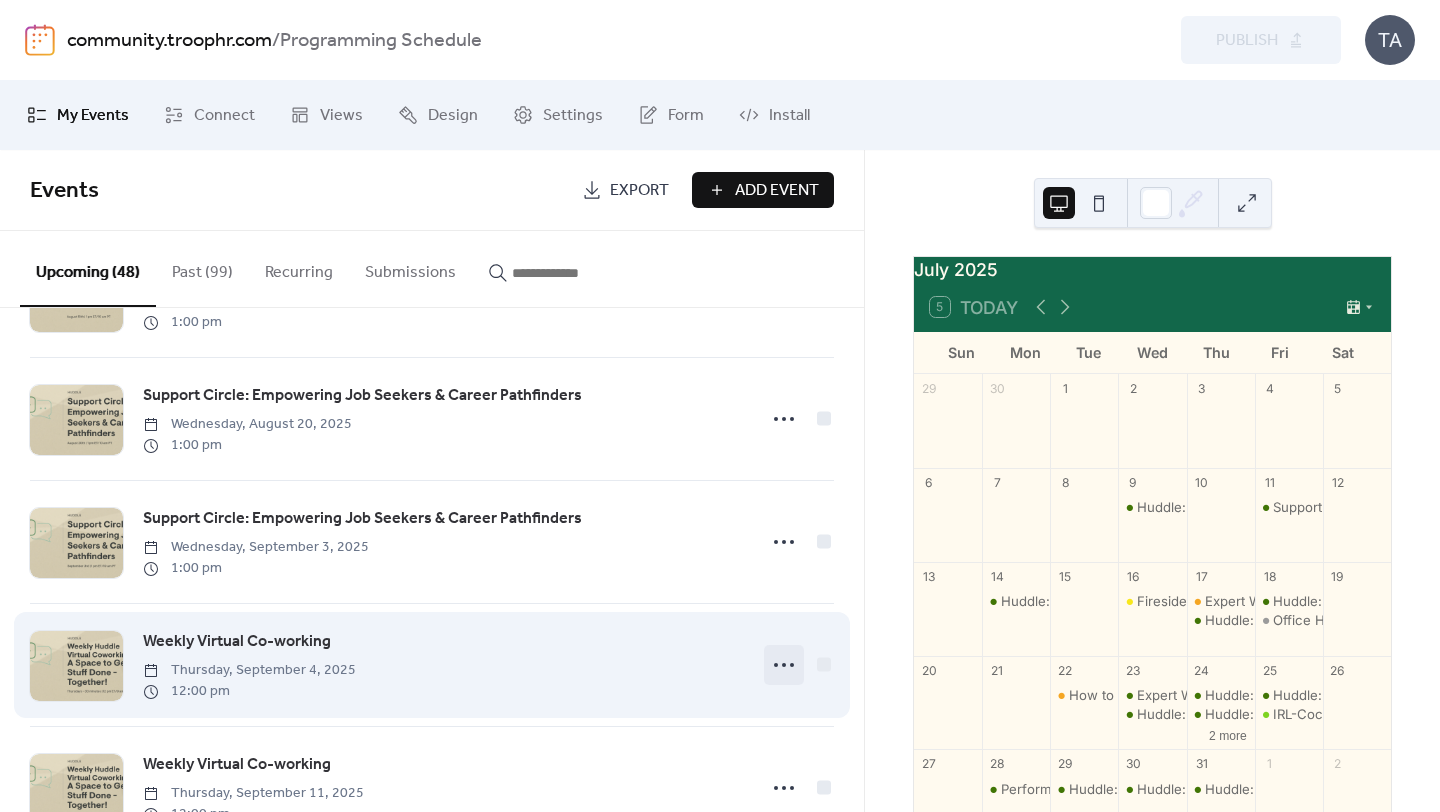 click at bounding box center [784, 665] 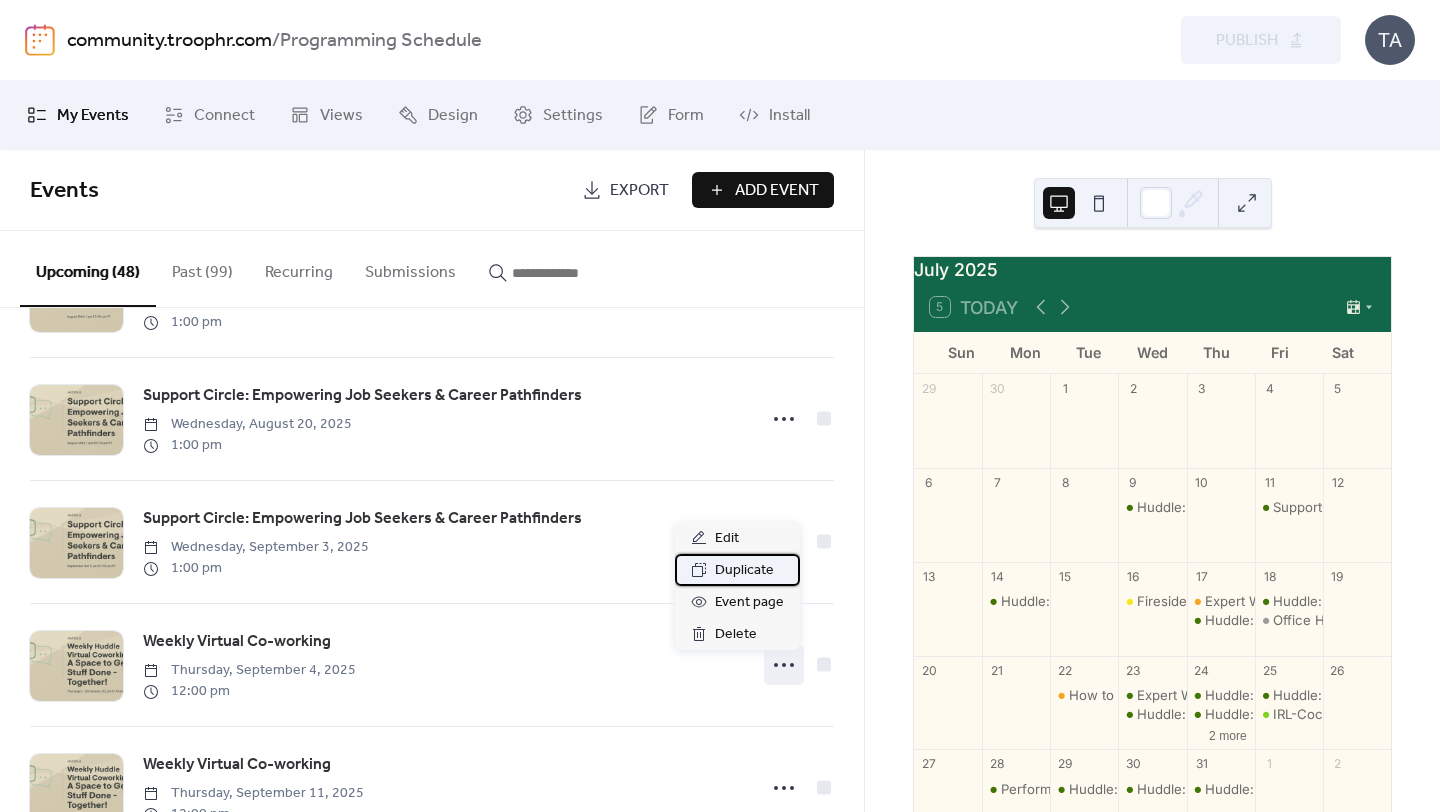 click on "Duplicate" at bounding box center (744, 571) 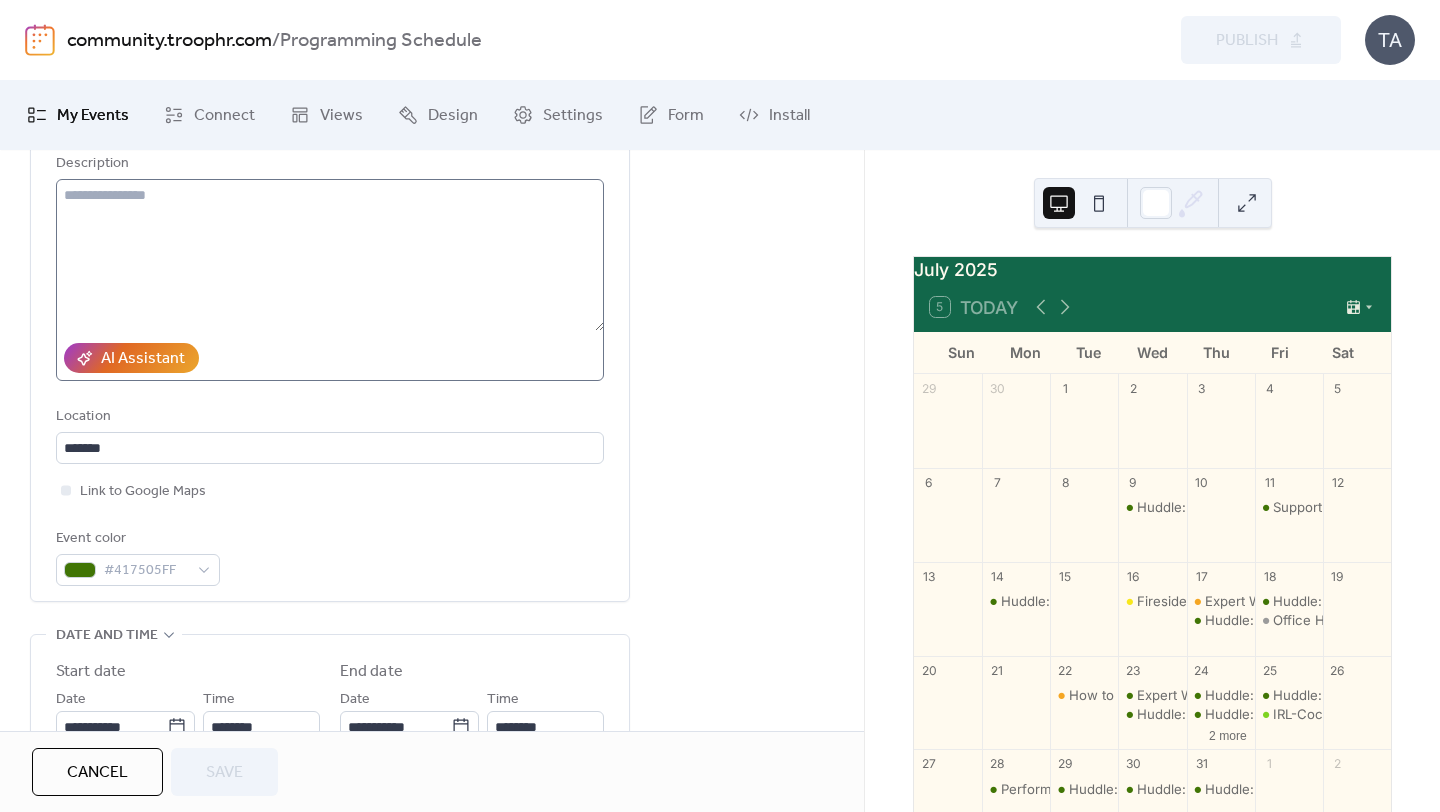 scroll, scrollTop: 213, scrollLeft: 0, axis: vertical 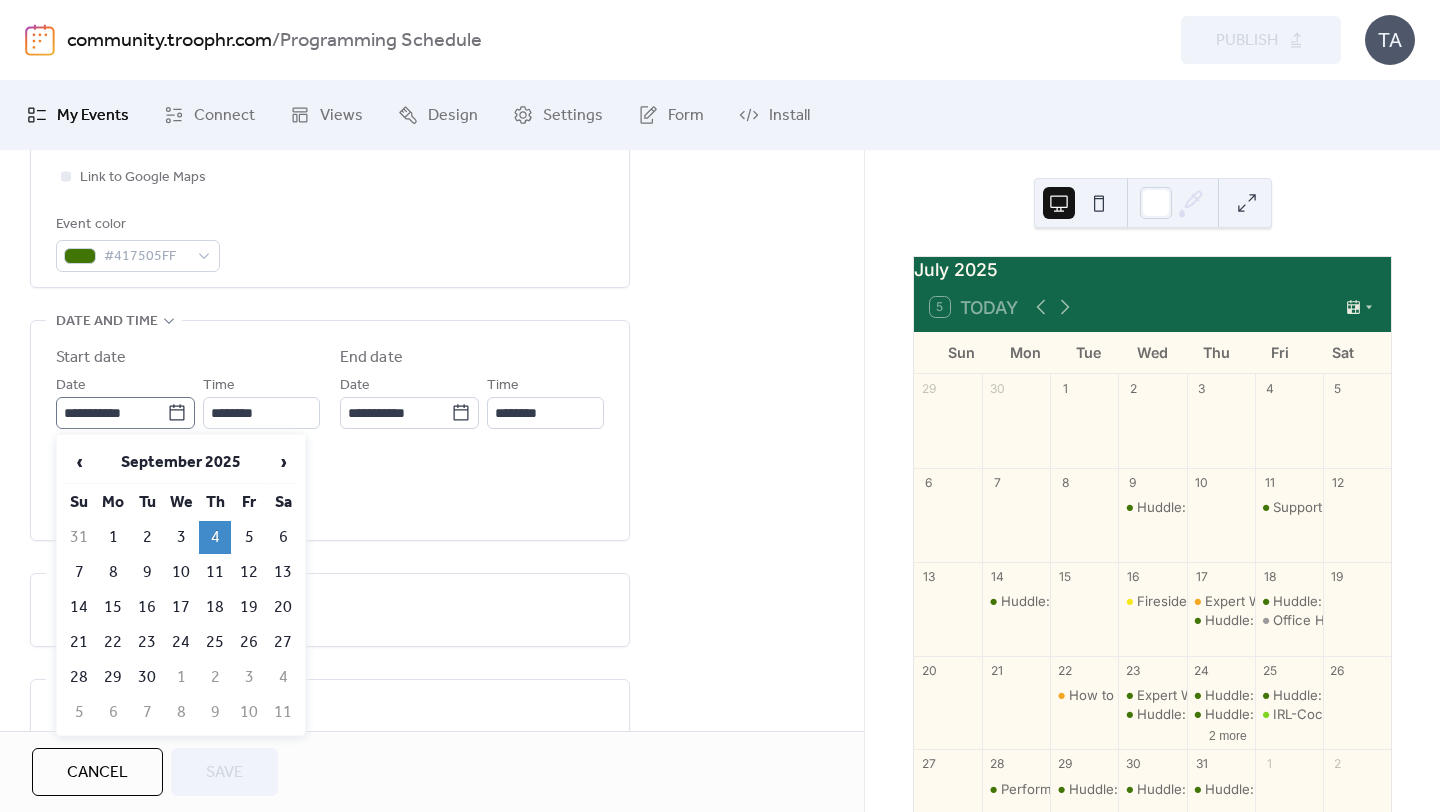 click 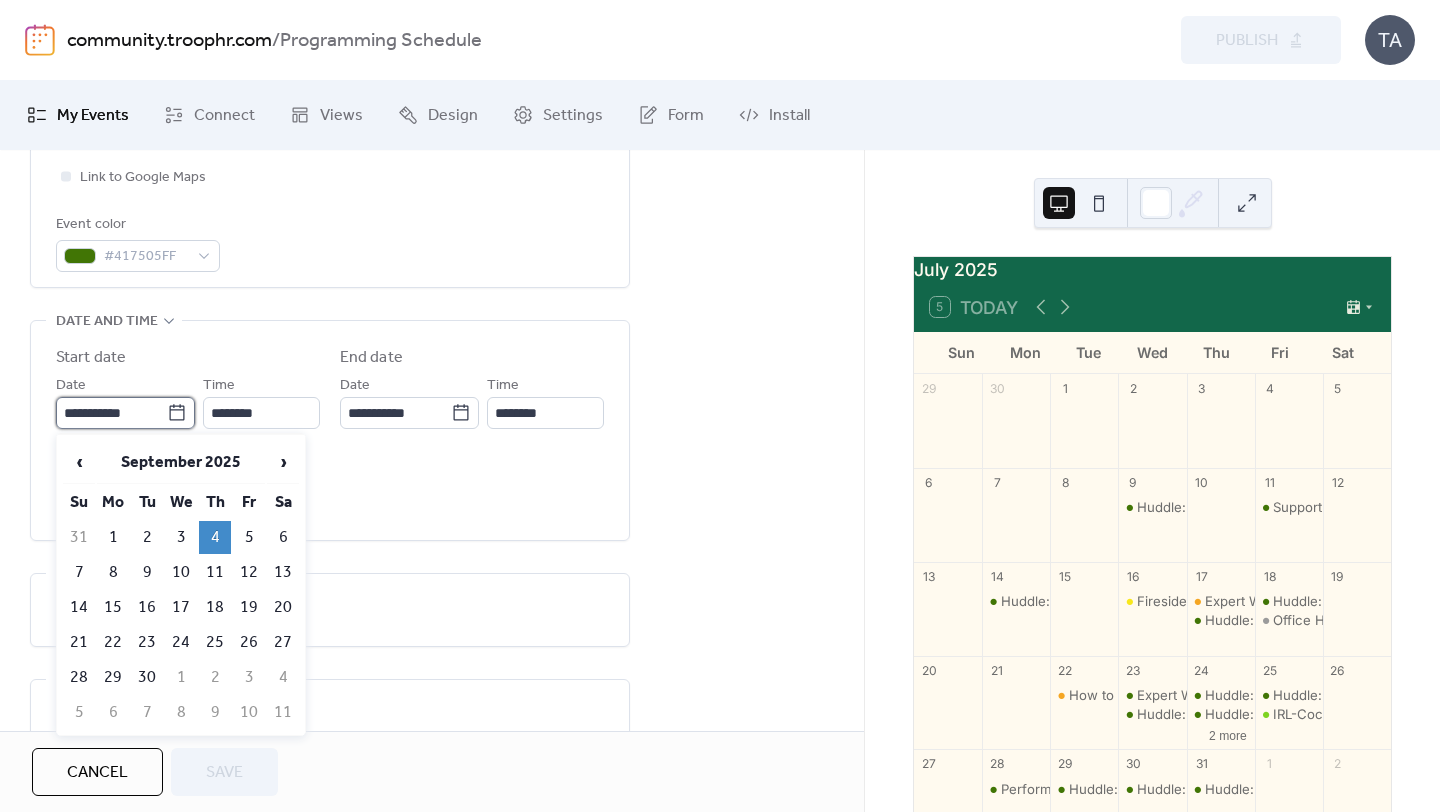 click on "**********" at bounding box center [111, 413] 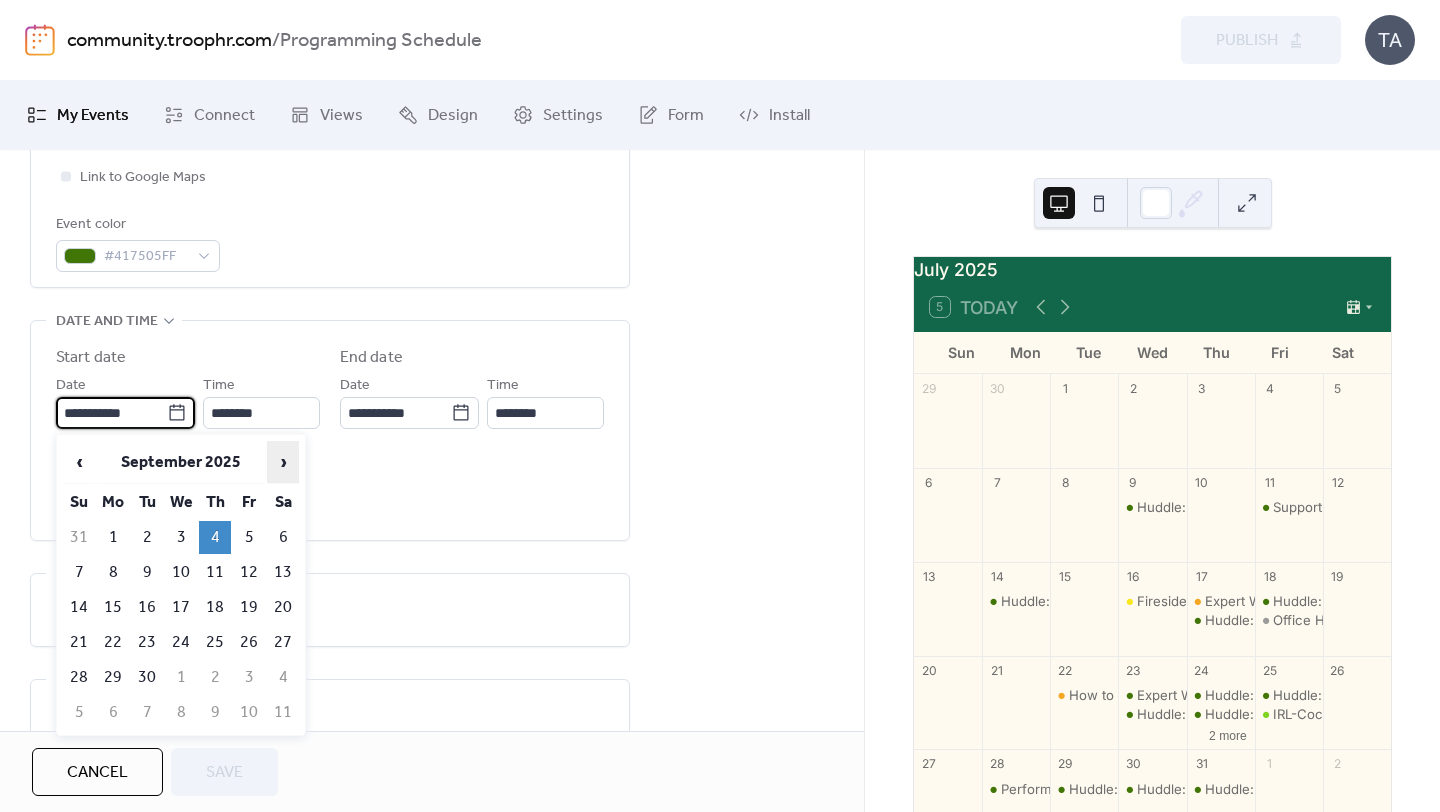 click on "›" at bounding box center [283, 462] 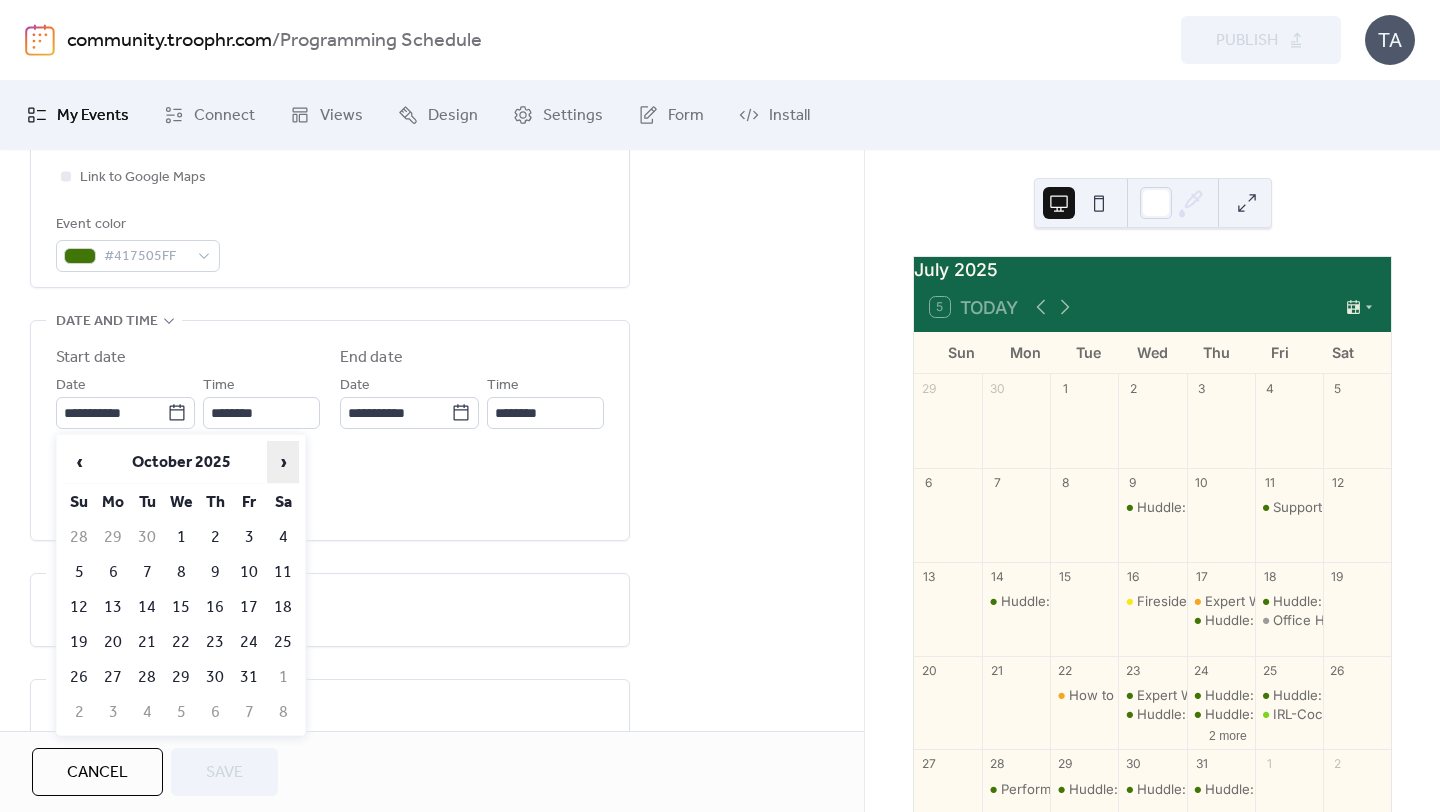 click on "›" at bounding box center (283, 462) 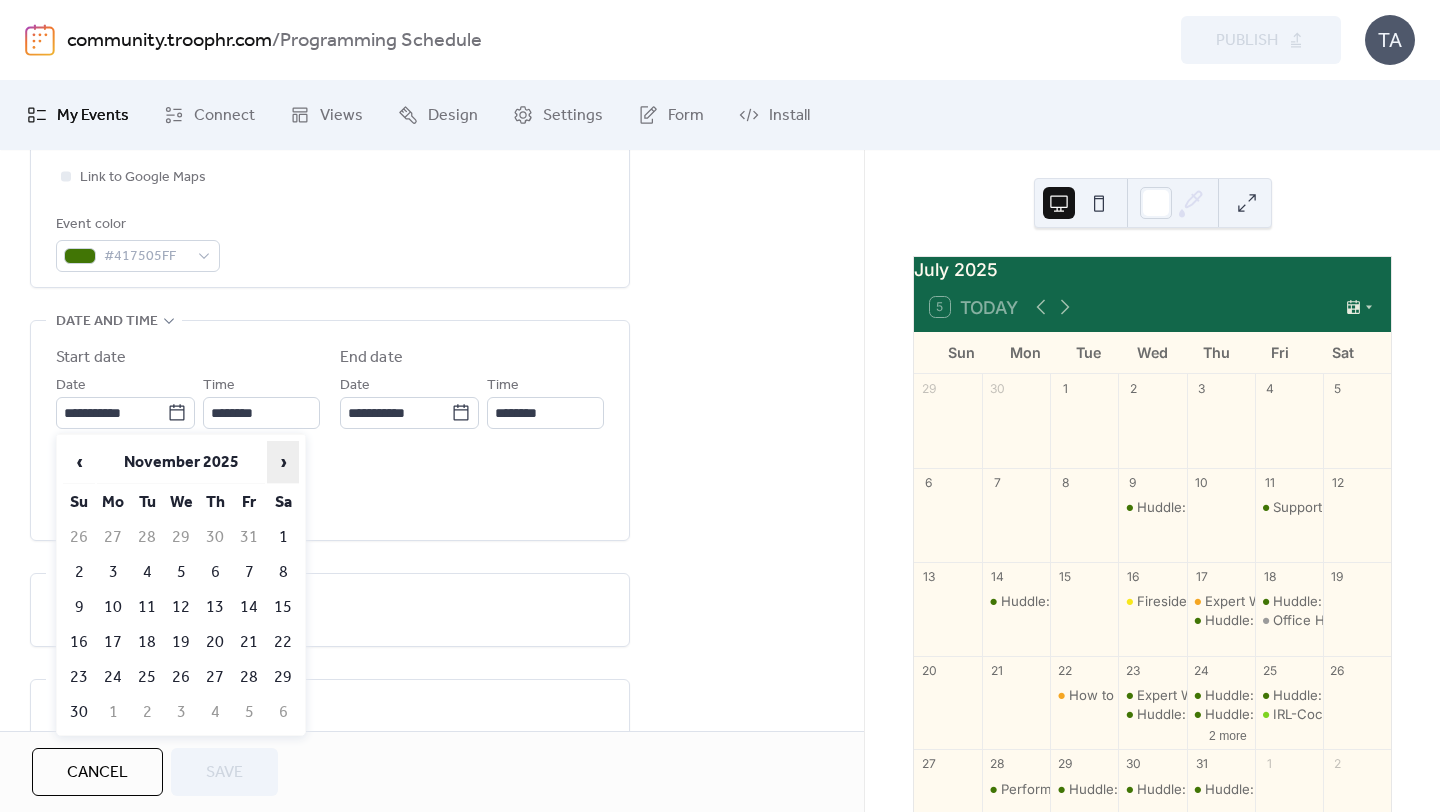 click on "›" at bounding box center [283, 462] 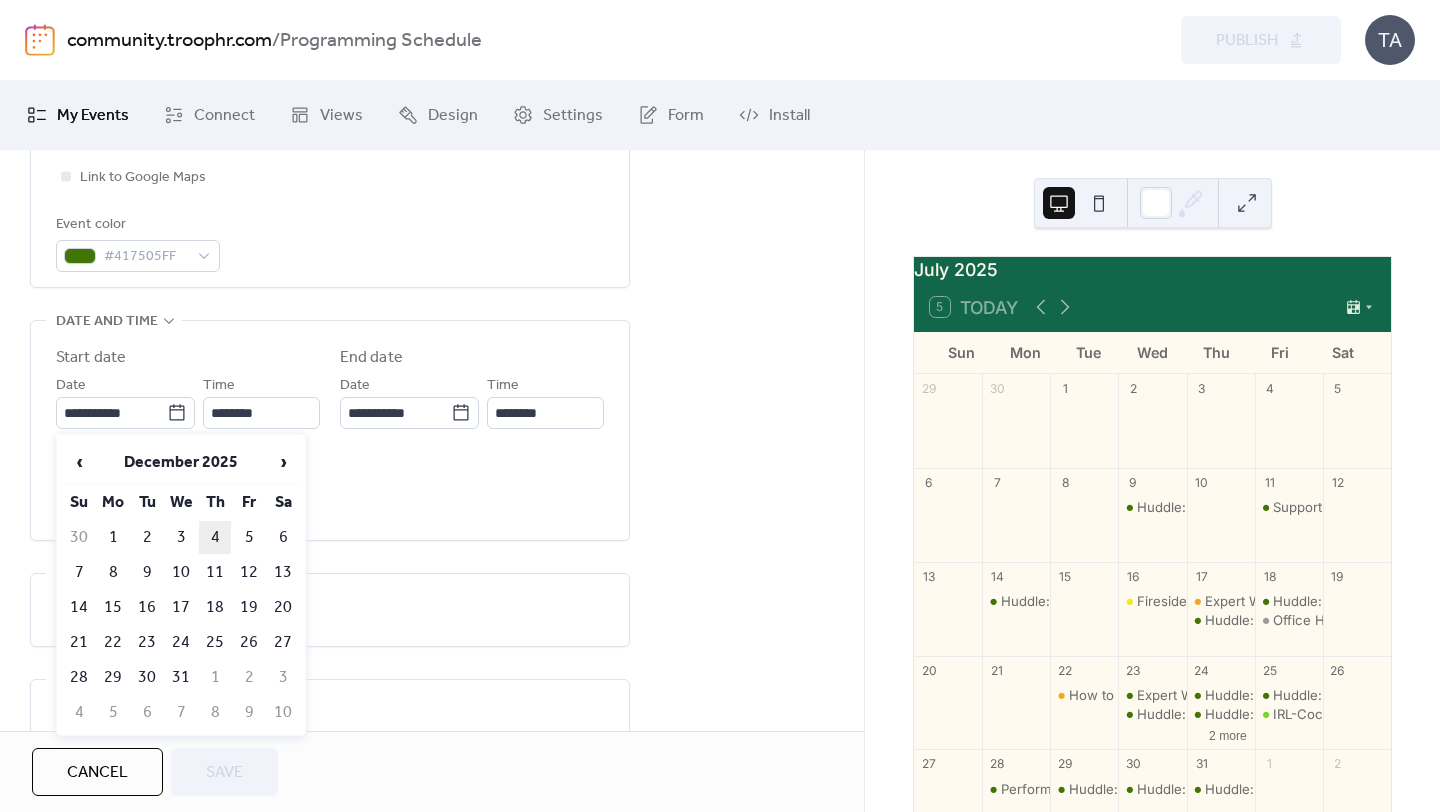 click on "4" at bounding box center [215, 537] 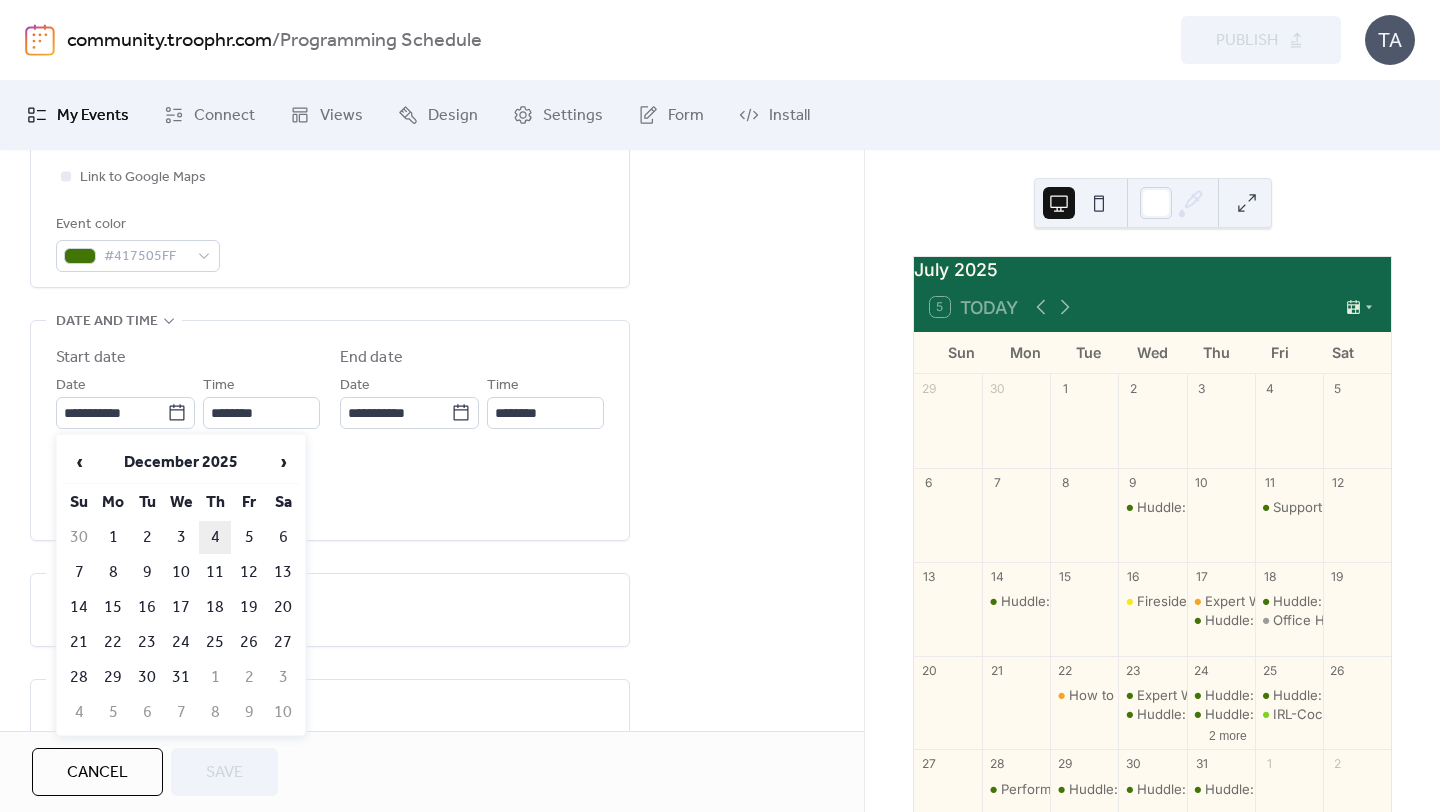 type on "**********" 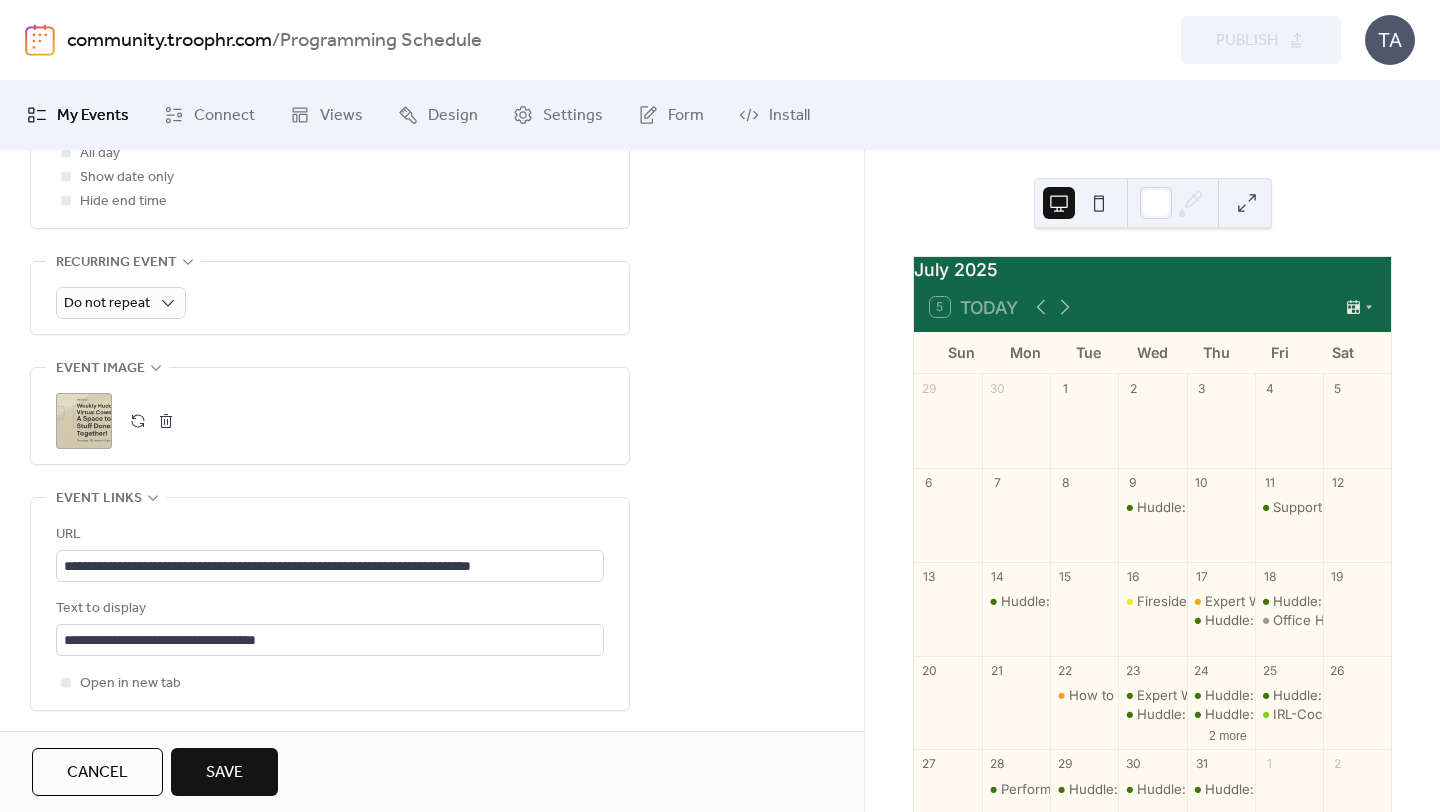 scroll, scrollTop: 841, scrollLeft: 0, axis: vertical 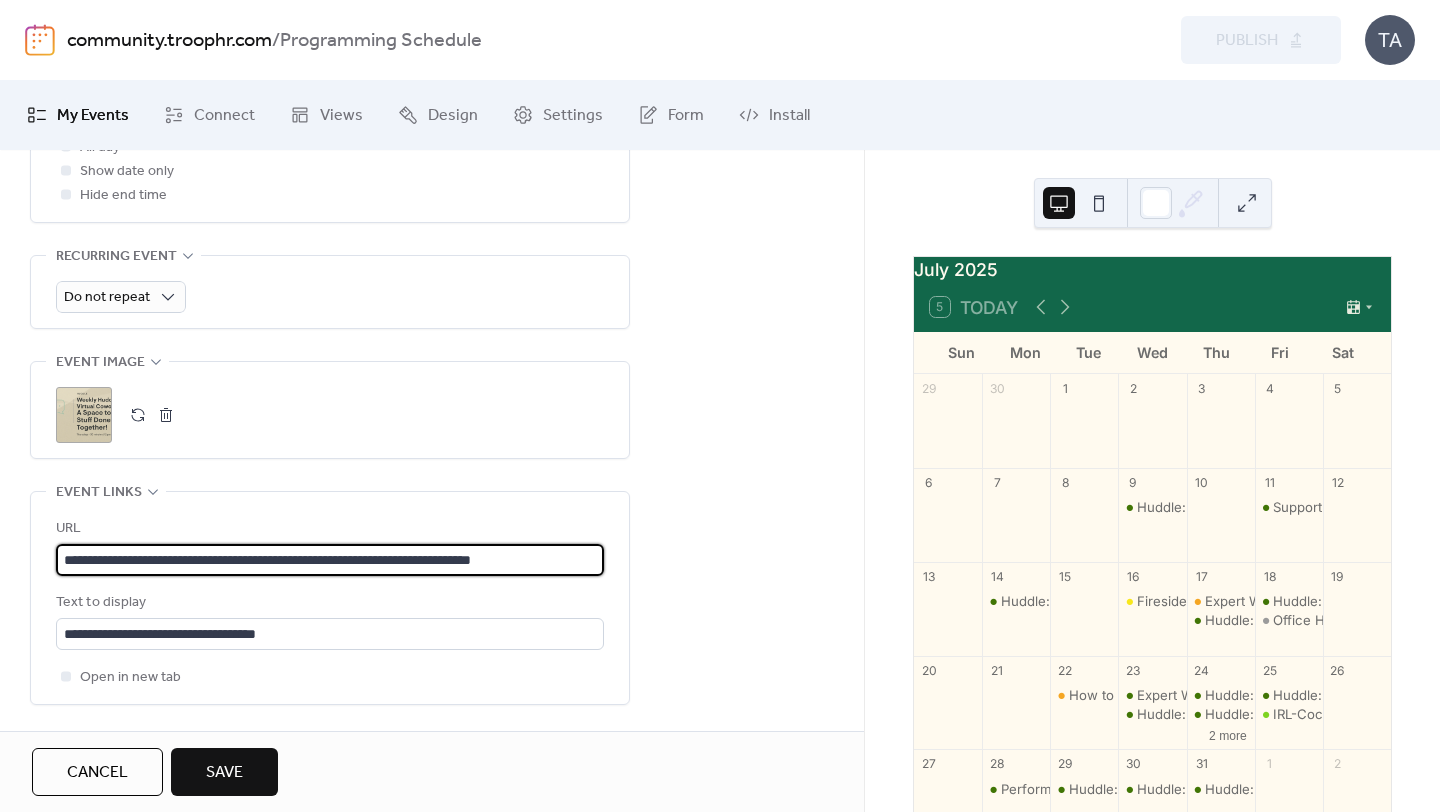 click on "**********" at bounding box center [330, 560] 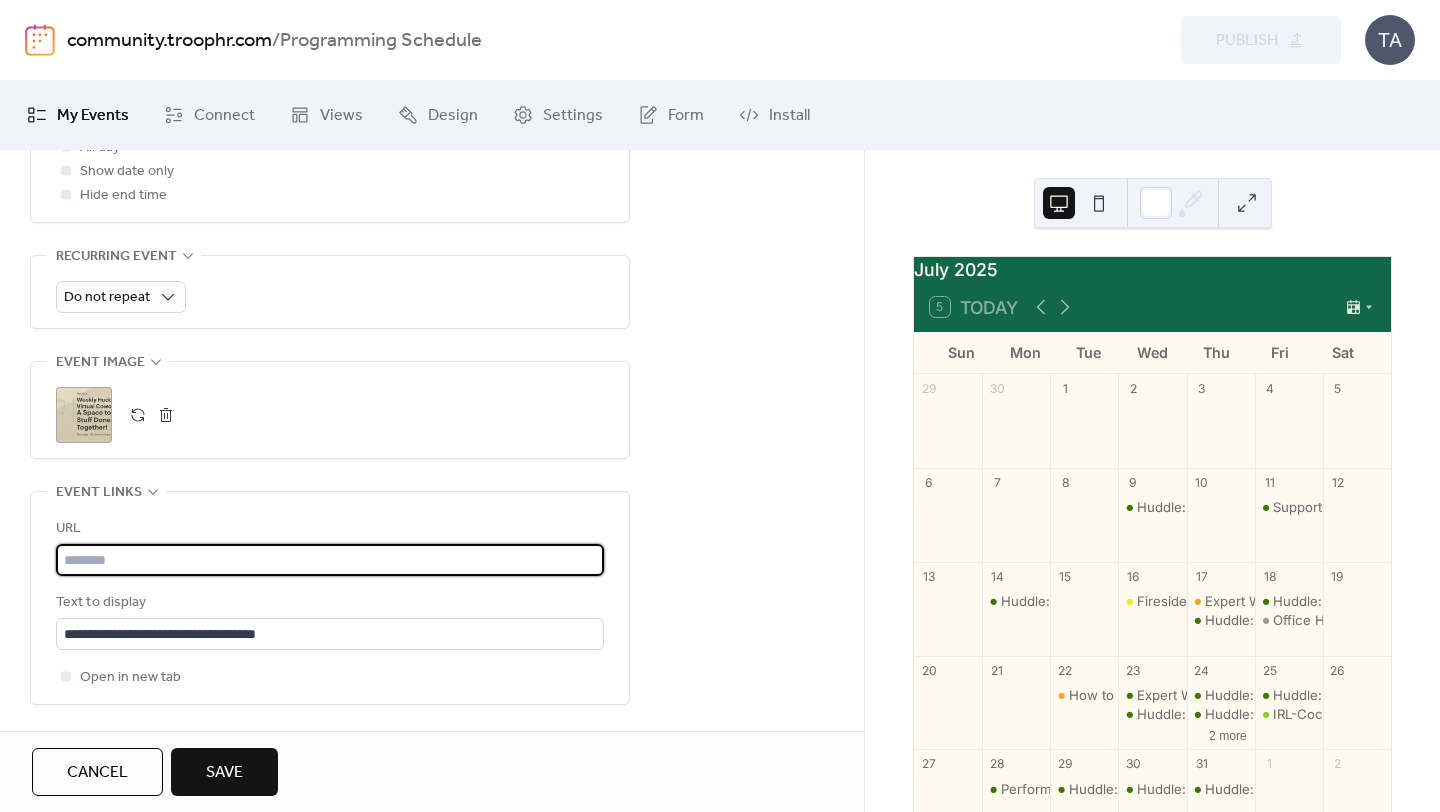 paste on "**********" 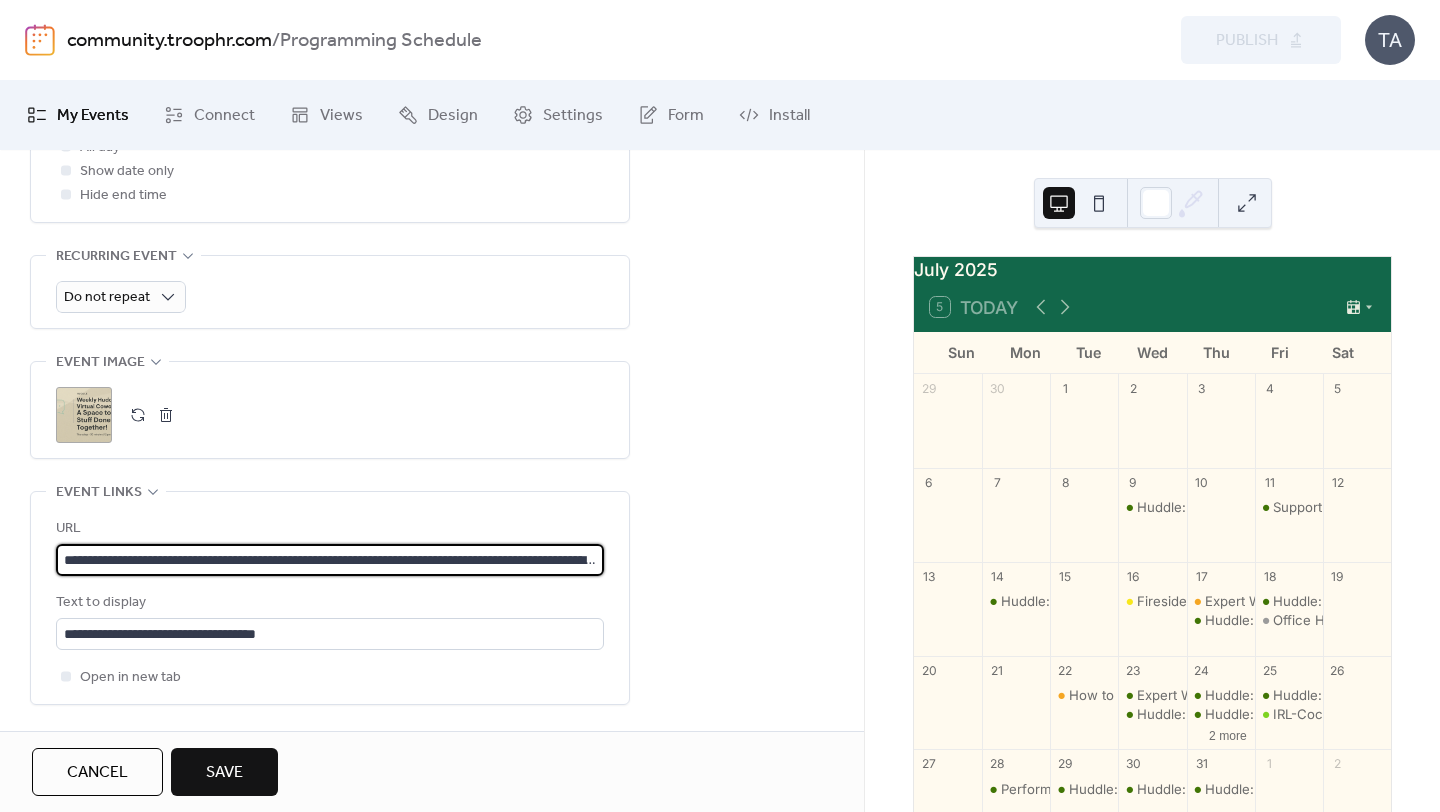 scroll, scrollTop: 0, scrollLeft: 553, axis: horizontal 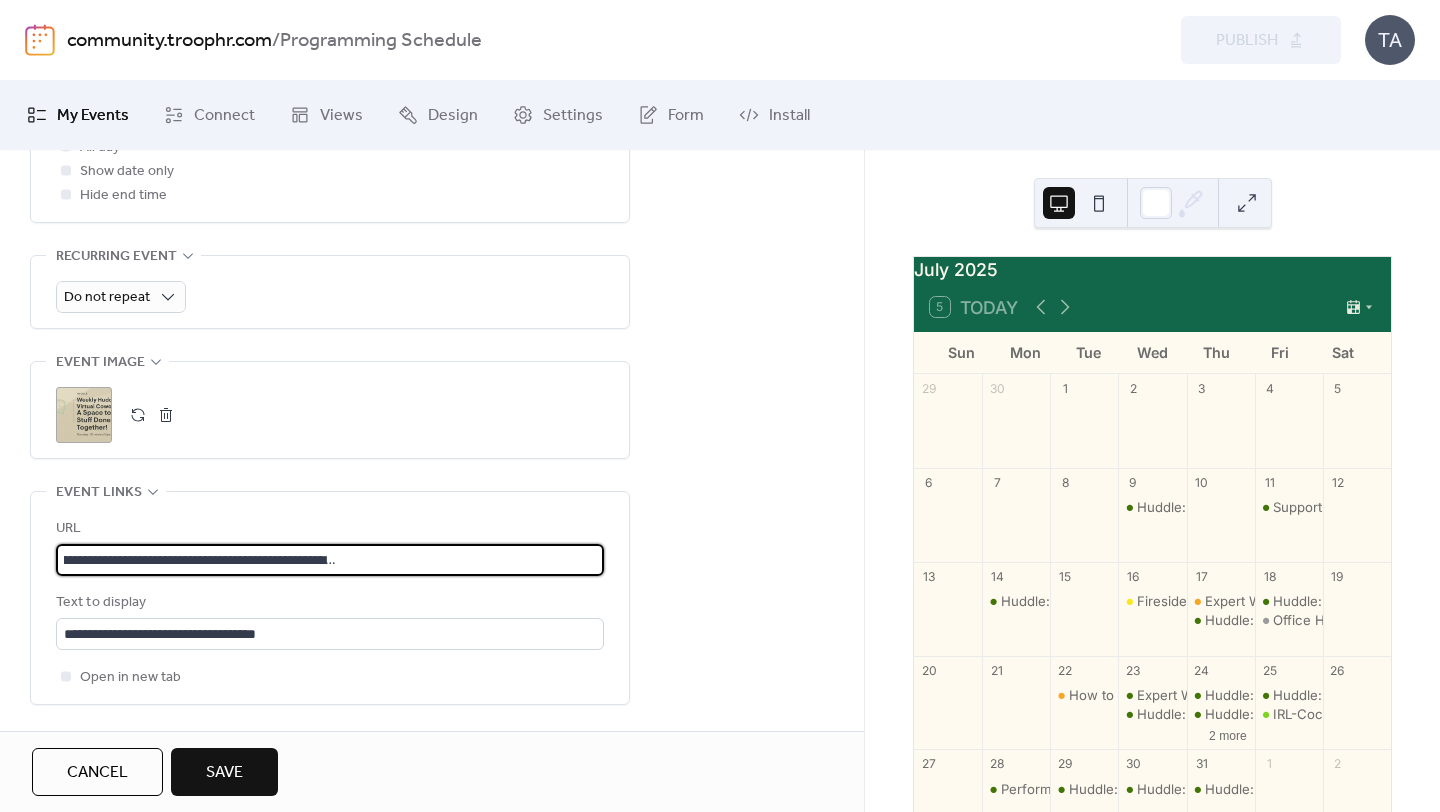 type on "**********" 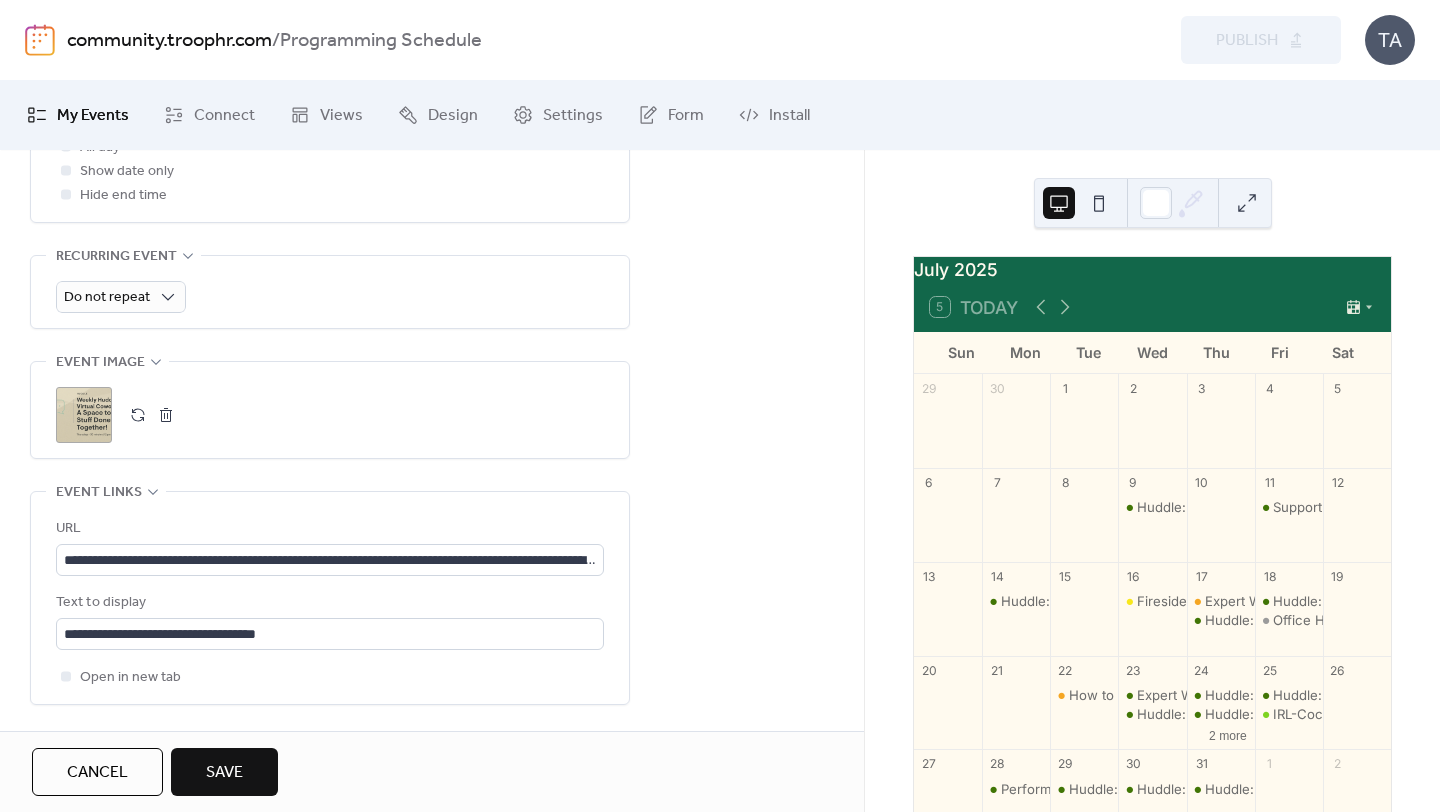 click on "Save" at bounding box center (224, 773) 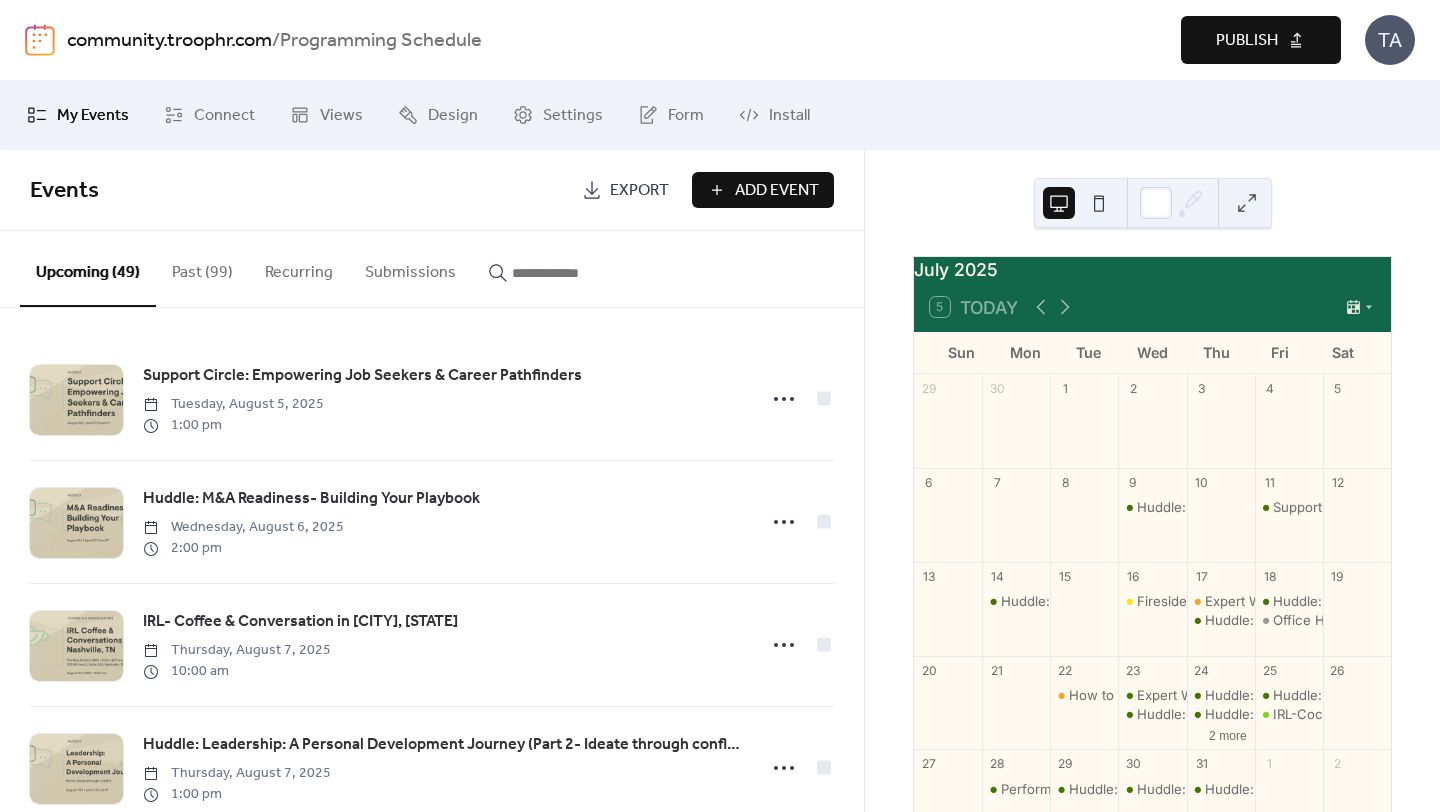 click on "Publish" at bounding box center (1247, 41) 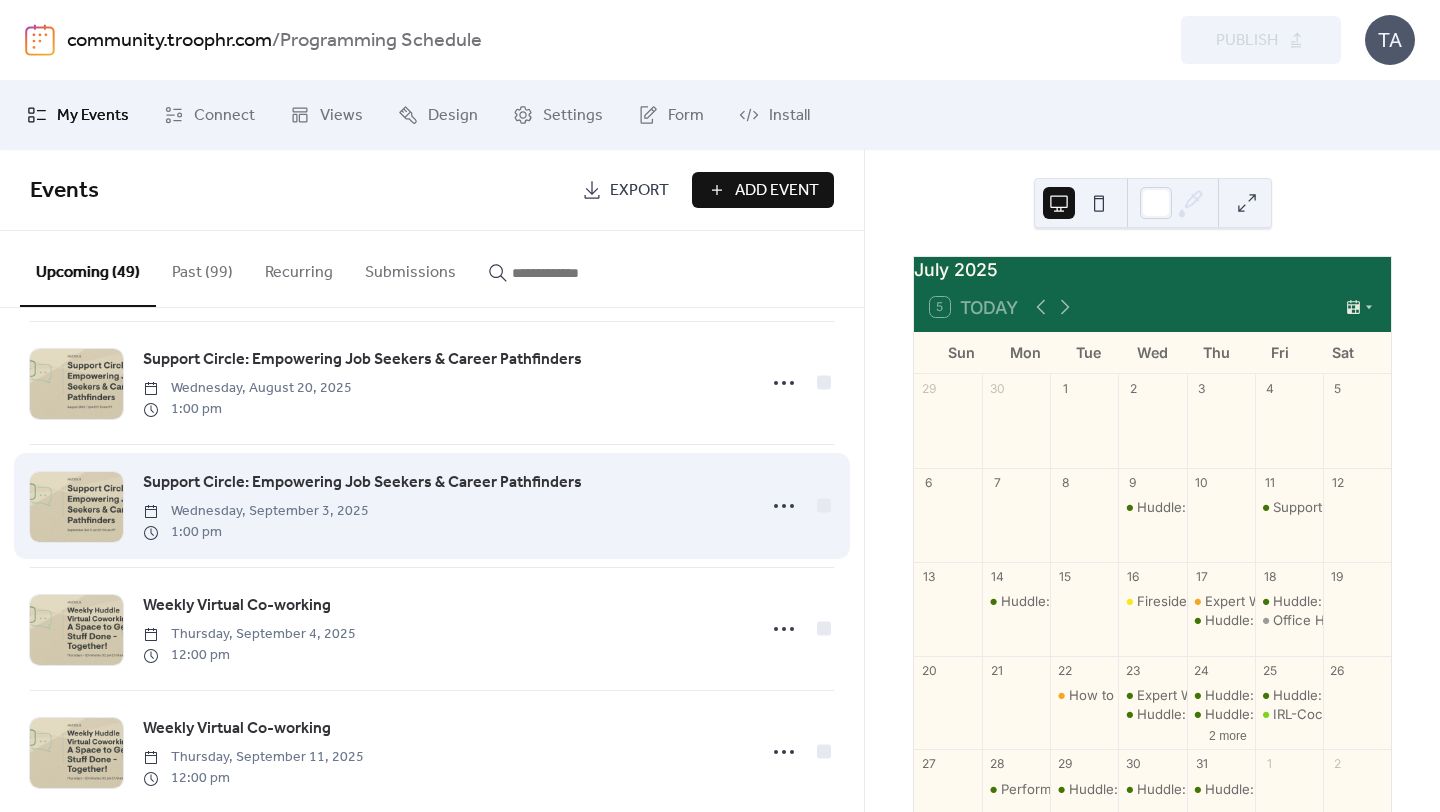 scroll, scrollTop: 887, scrollLeft: 0, axis: vertical 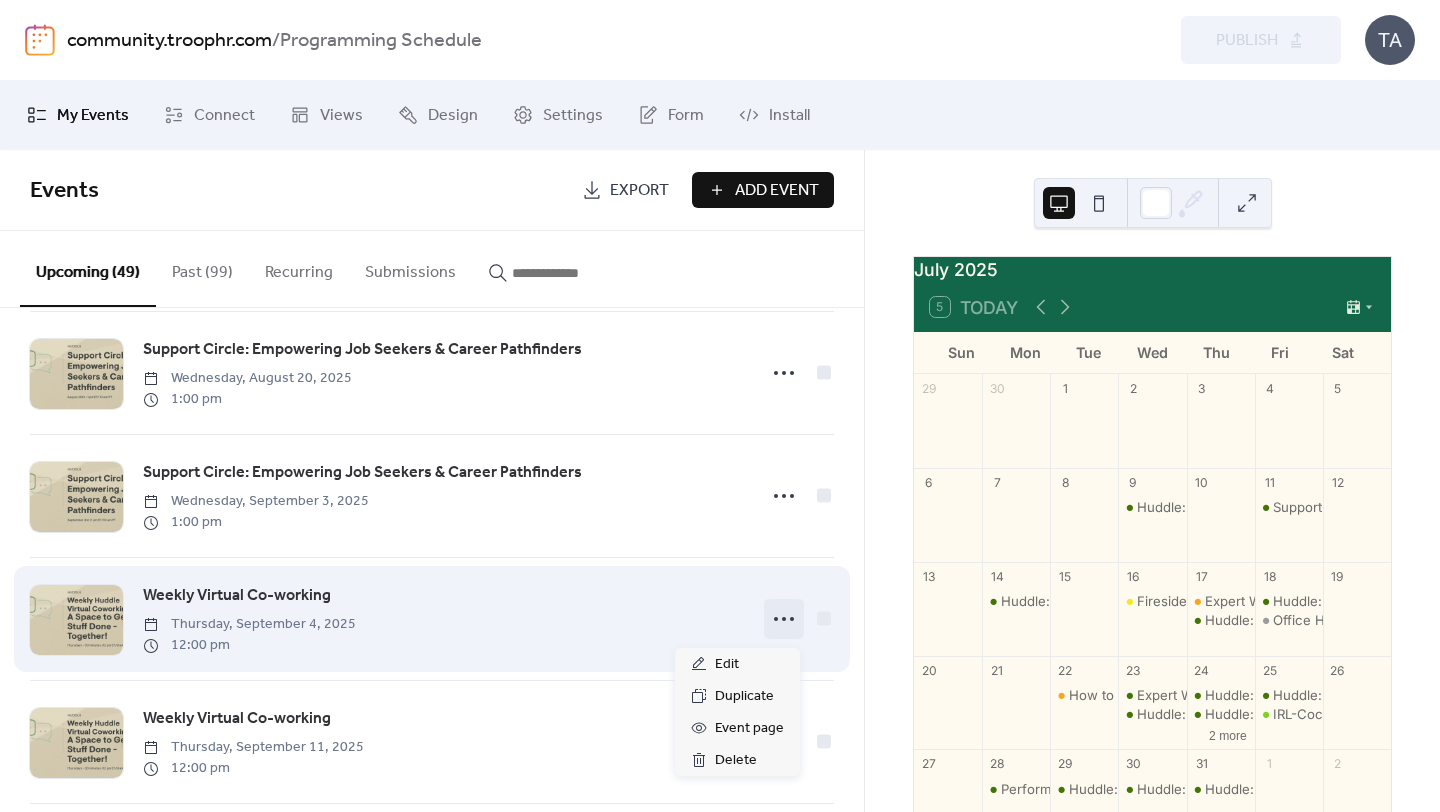 click 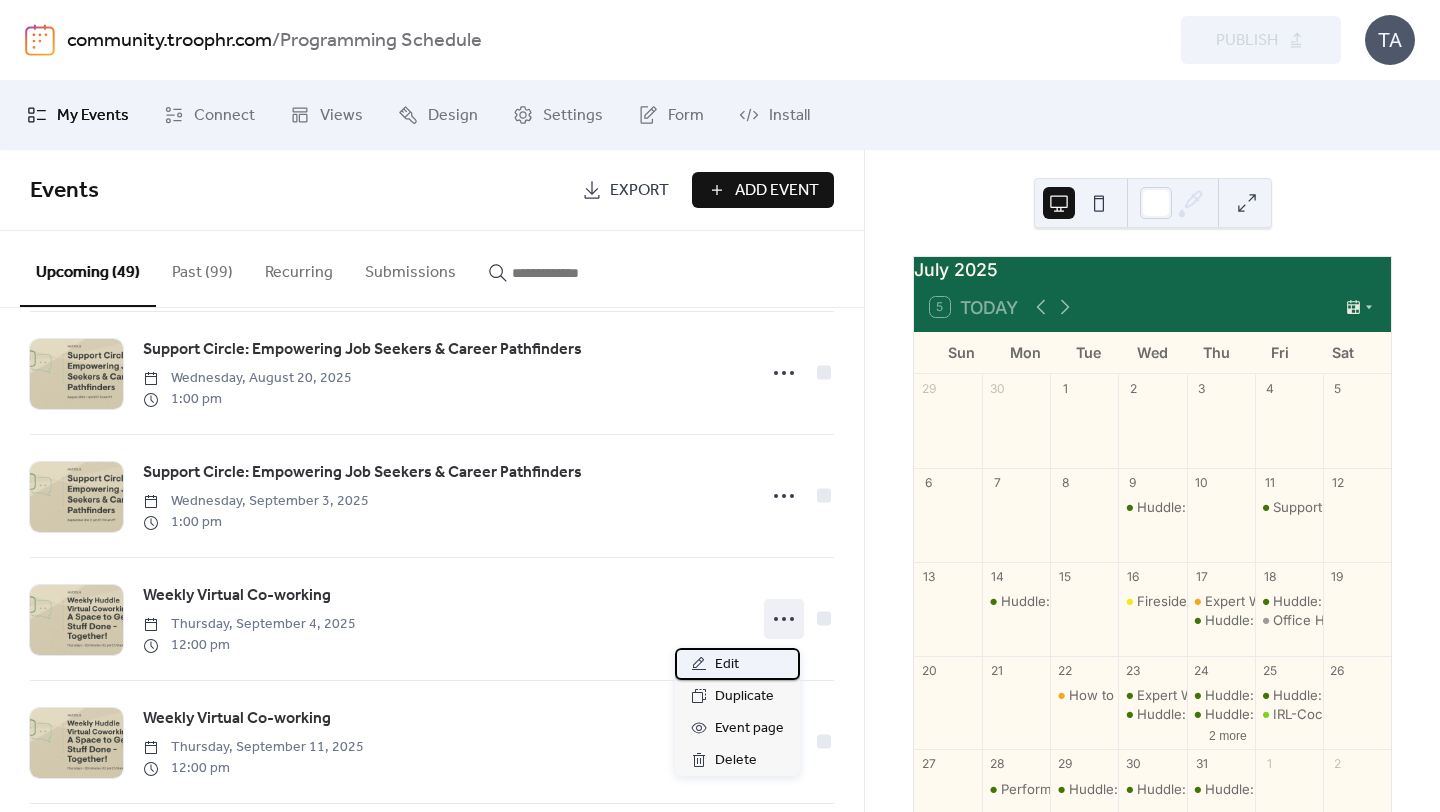 click on "Edit" at bounding box center (727, 665) 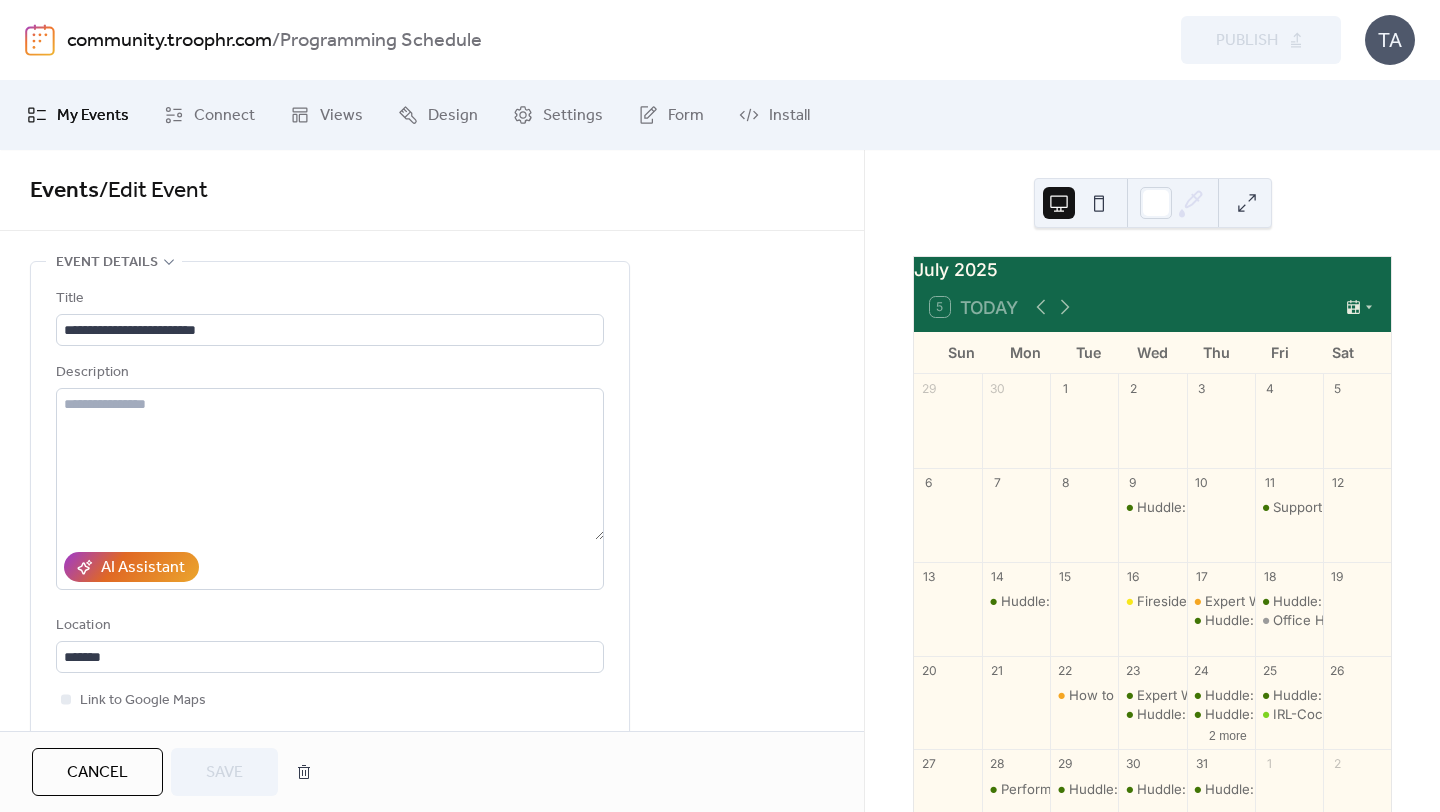 click on "Cancel" at bounding box center [97, 773] 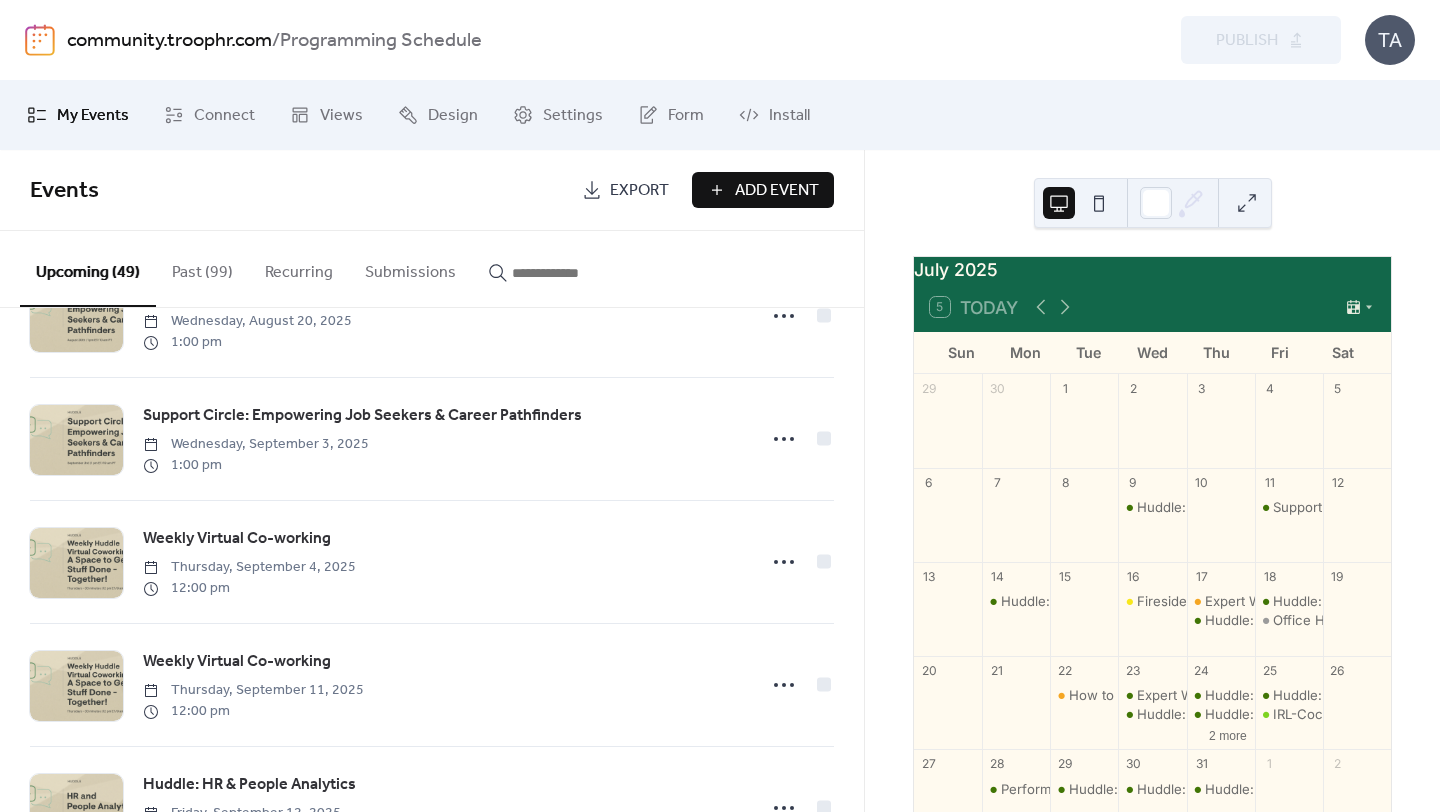 scroll, scrollTop: 957, scrollLeft: 0, axis: vertical 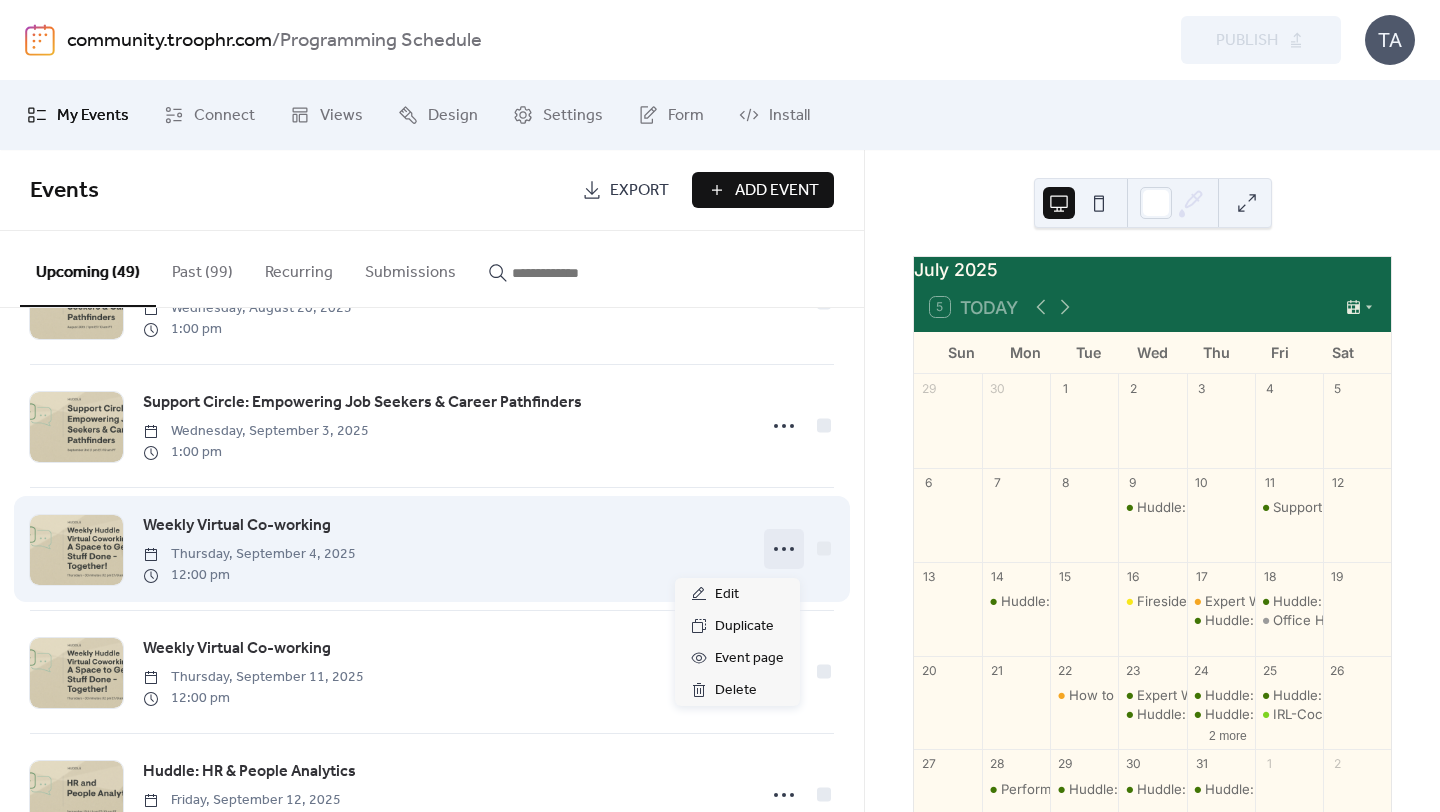 click 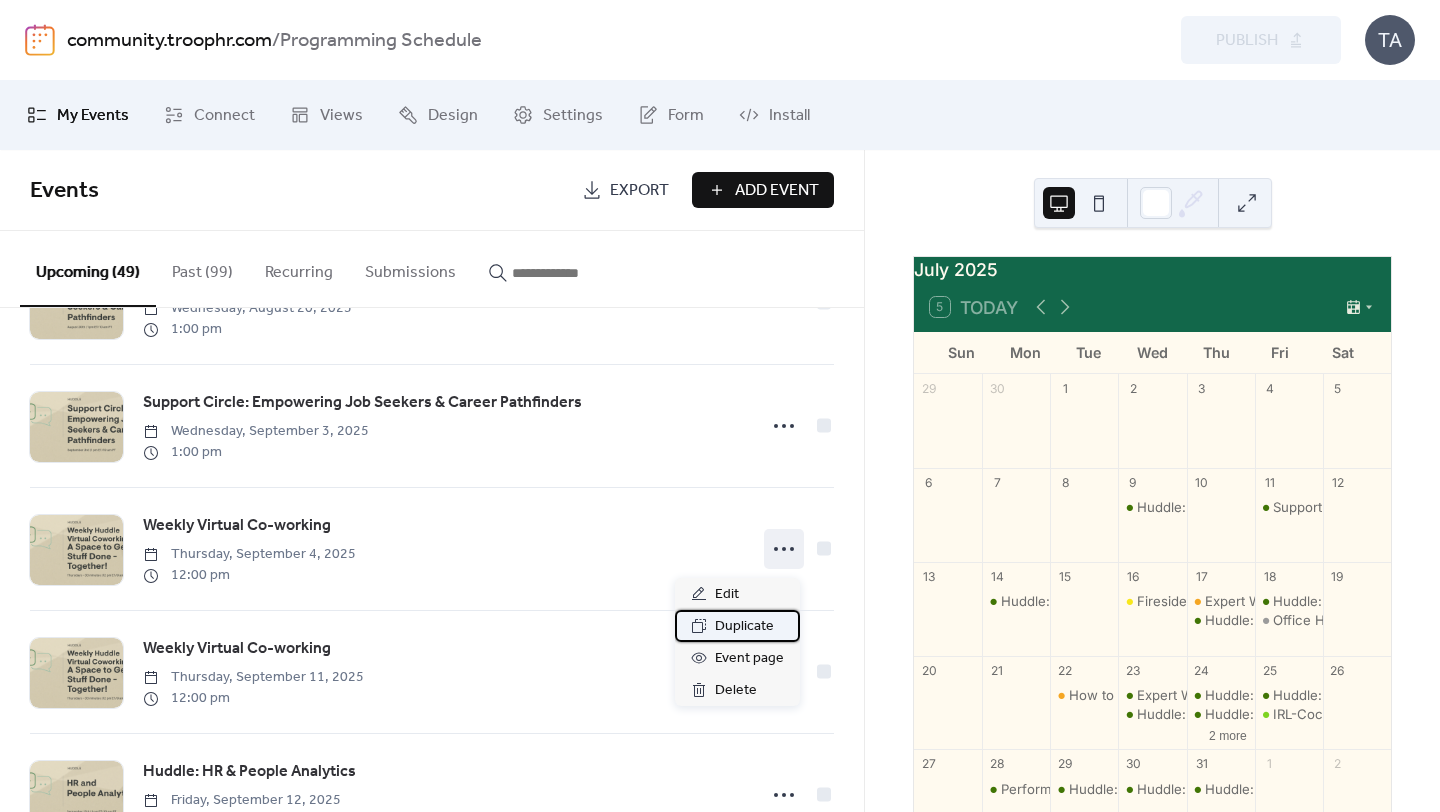click on "Duplicate" at bounding box center [744, 627] 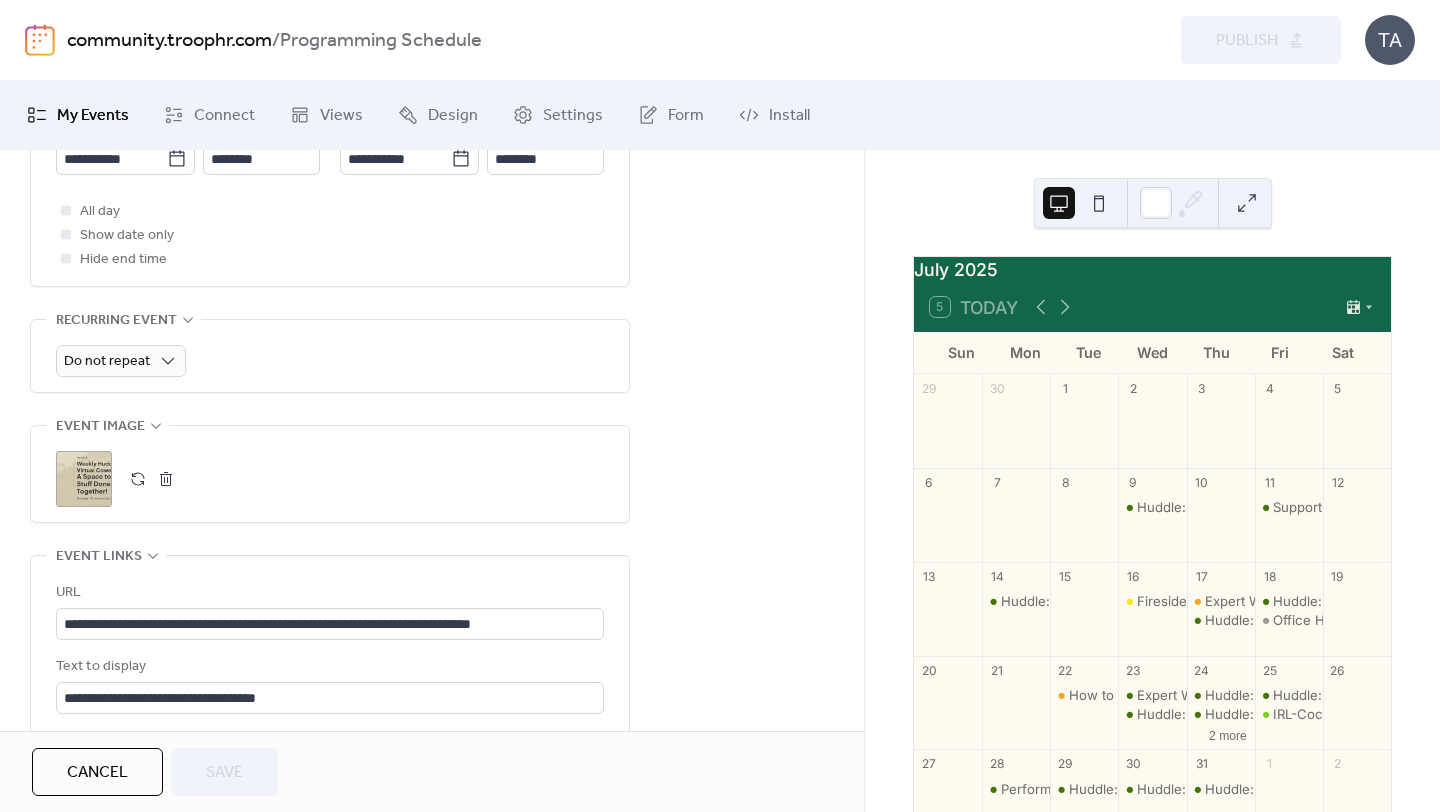 scroll, scrollTop: 657, scrollLeft: 0, axis: vertical 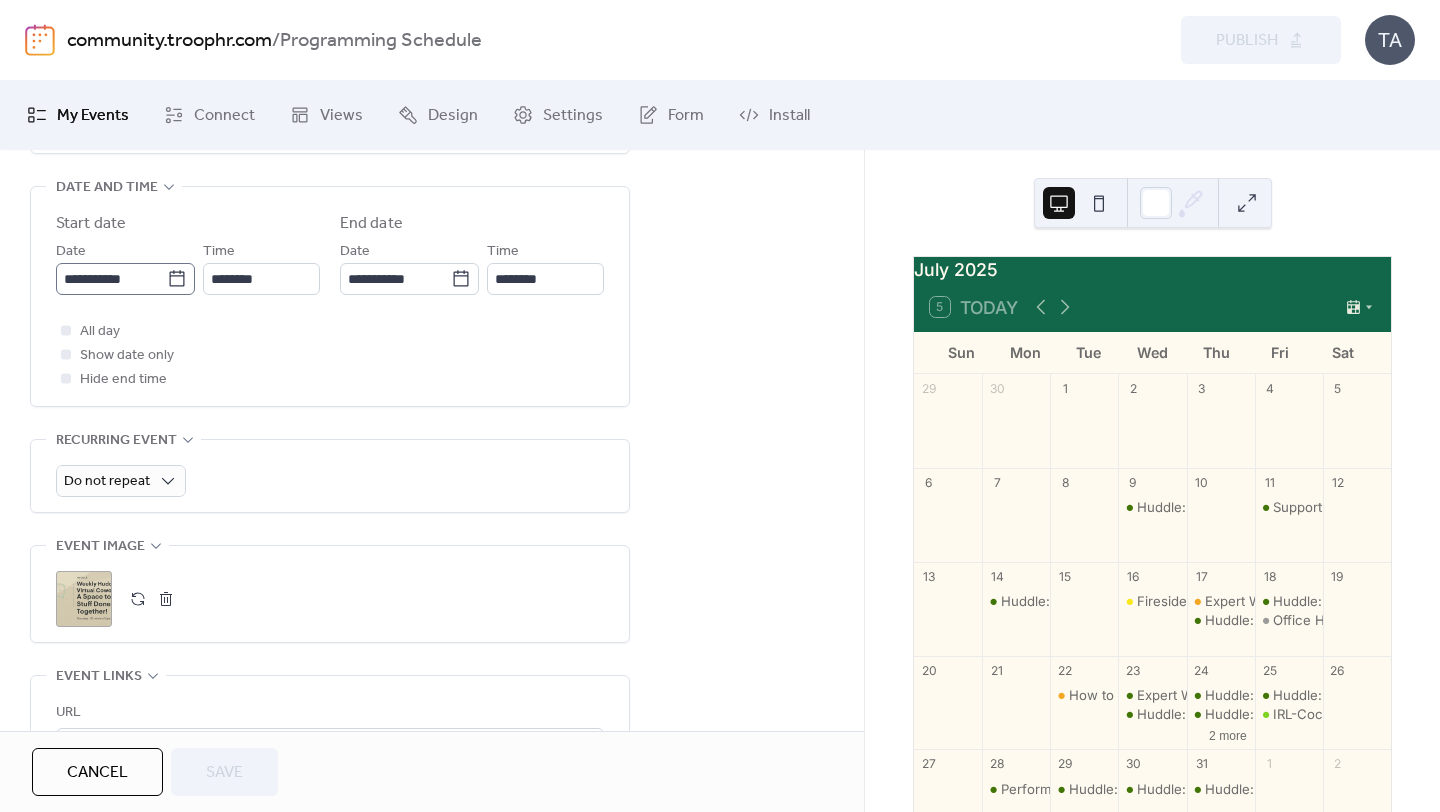 click 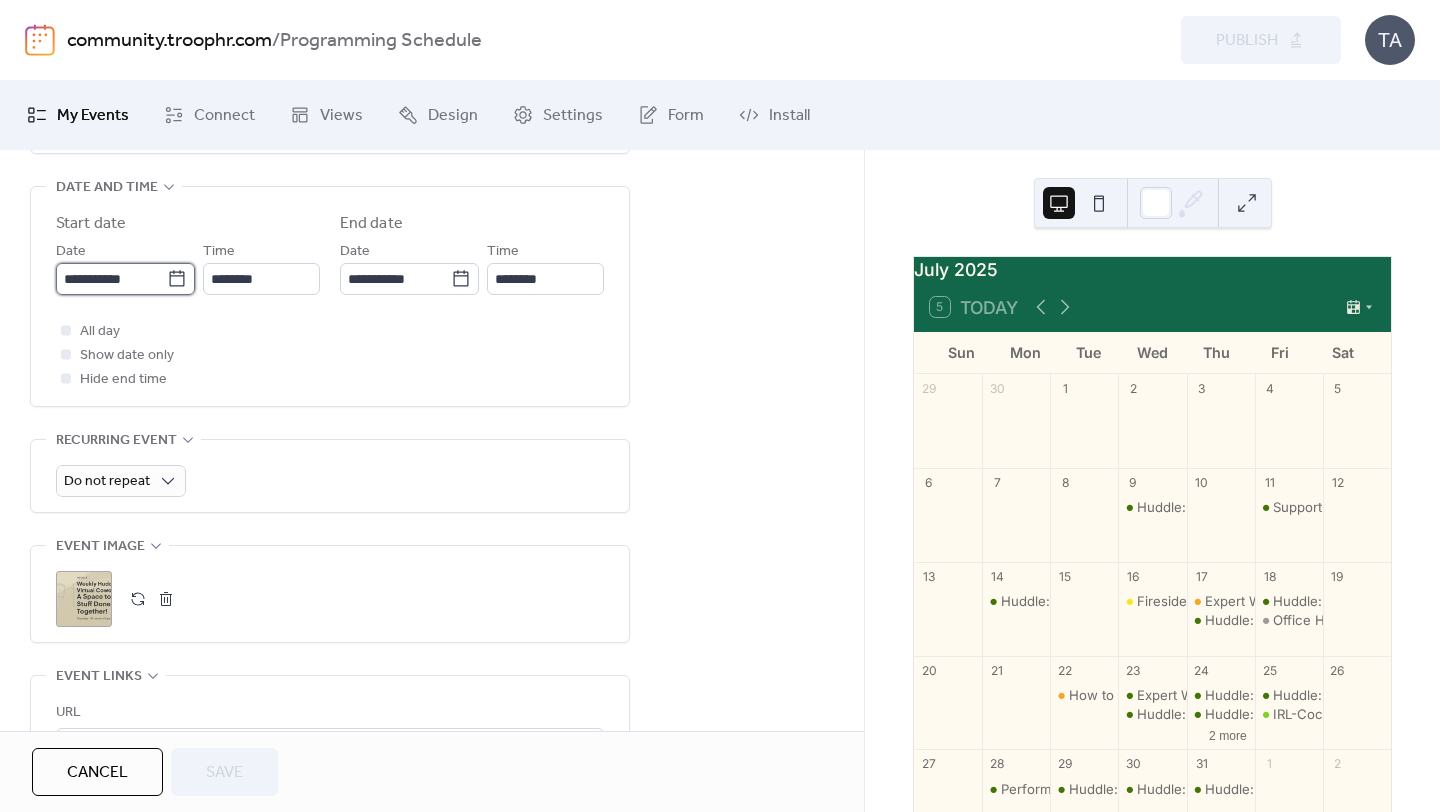 click on "**********" at bounding box center (111, 279) 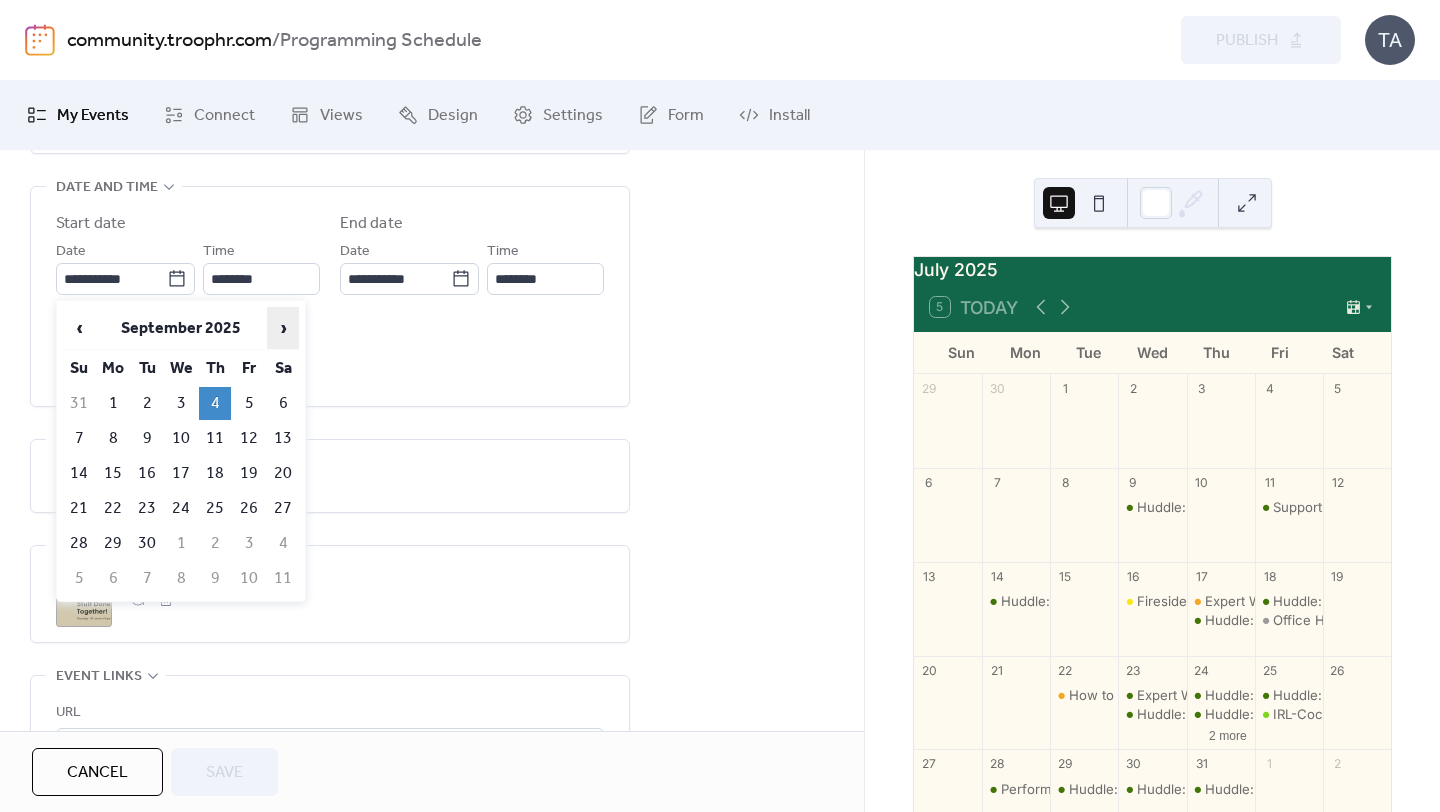 click on "›" at bounding box center [283, 328] 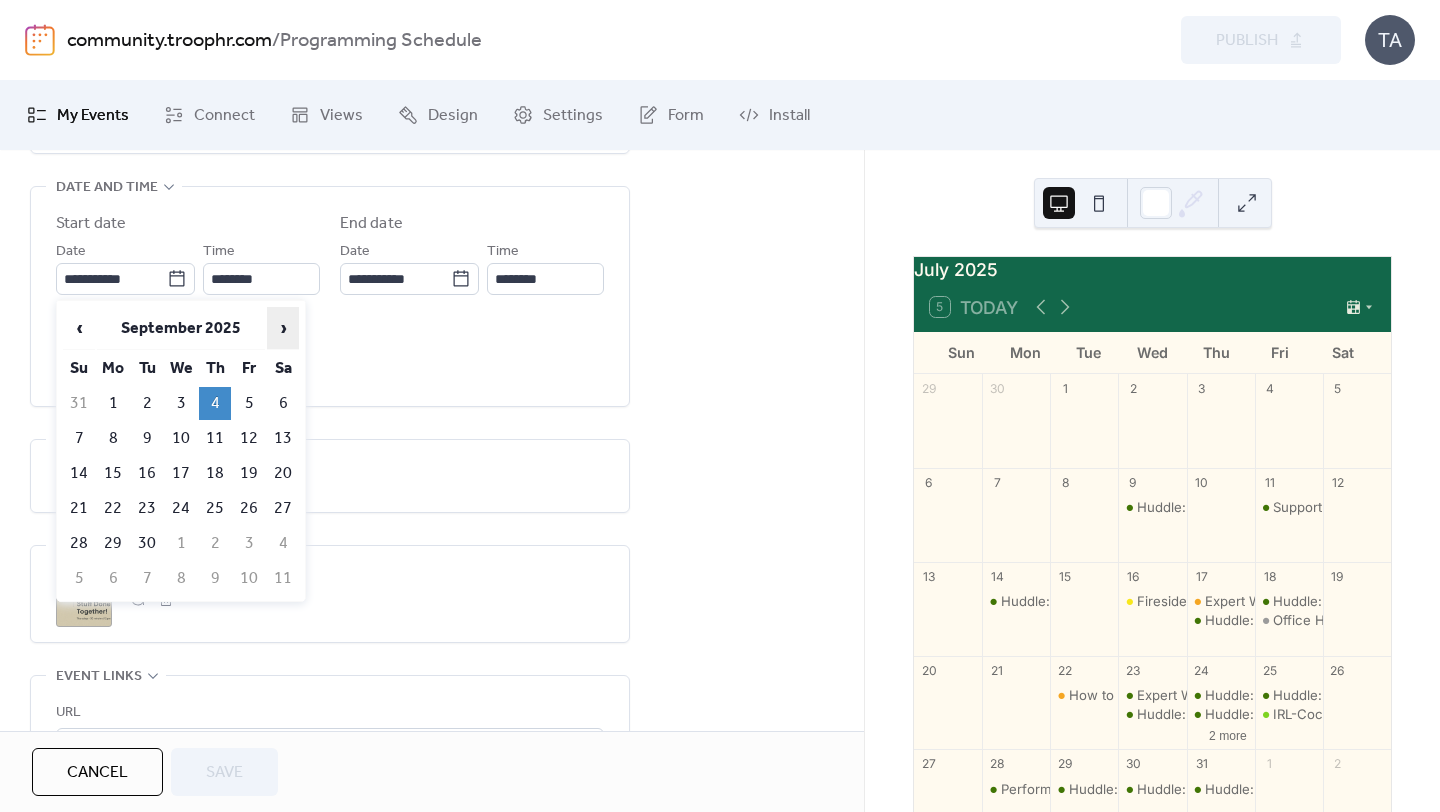 click on "›" at bounding box center (283, 328) 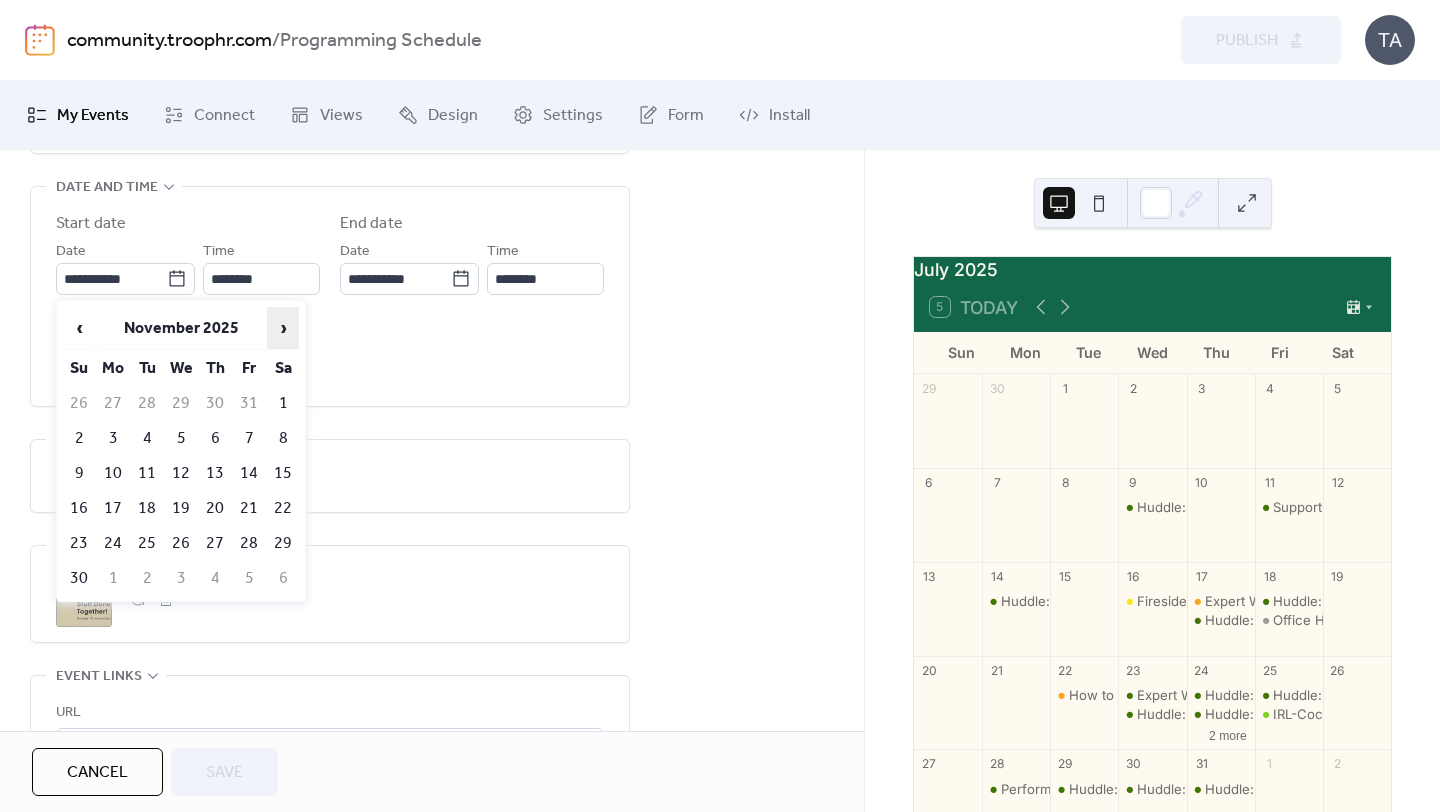 click on "›" at bounding box center [283, 328] 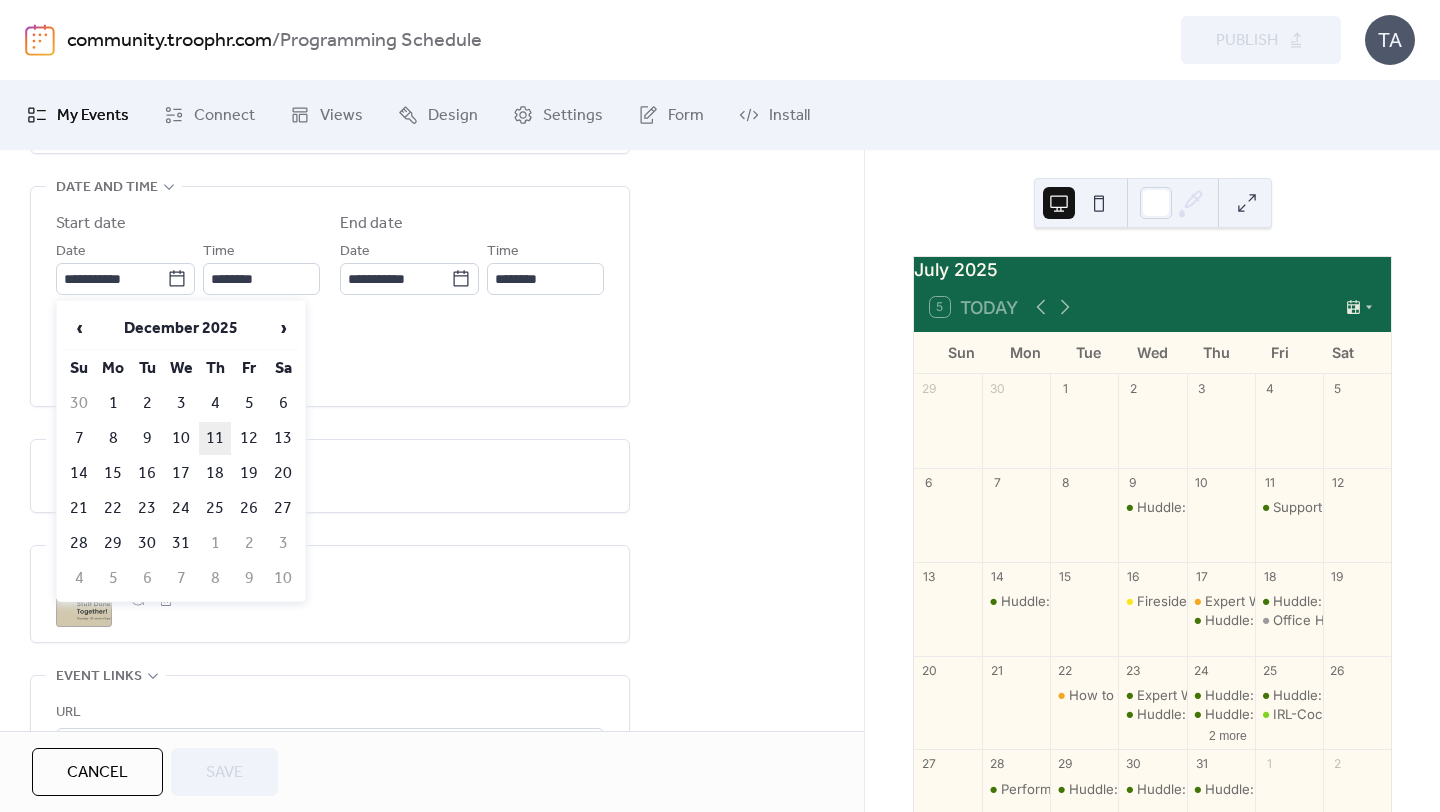 click on "11" at bounding box center [215, 438] 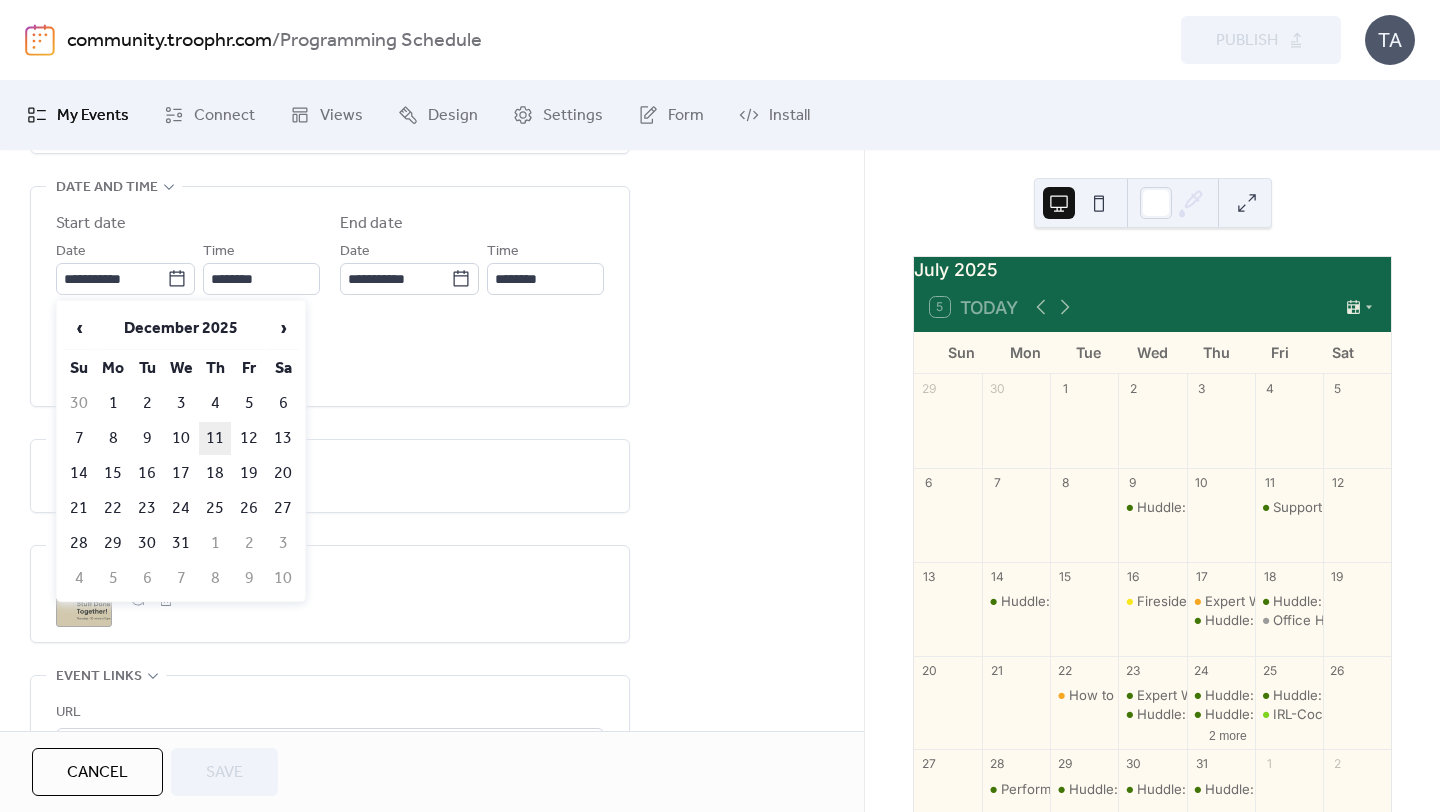 type on "**********" 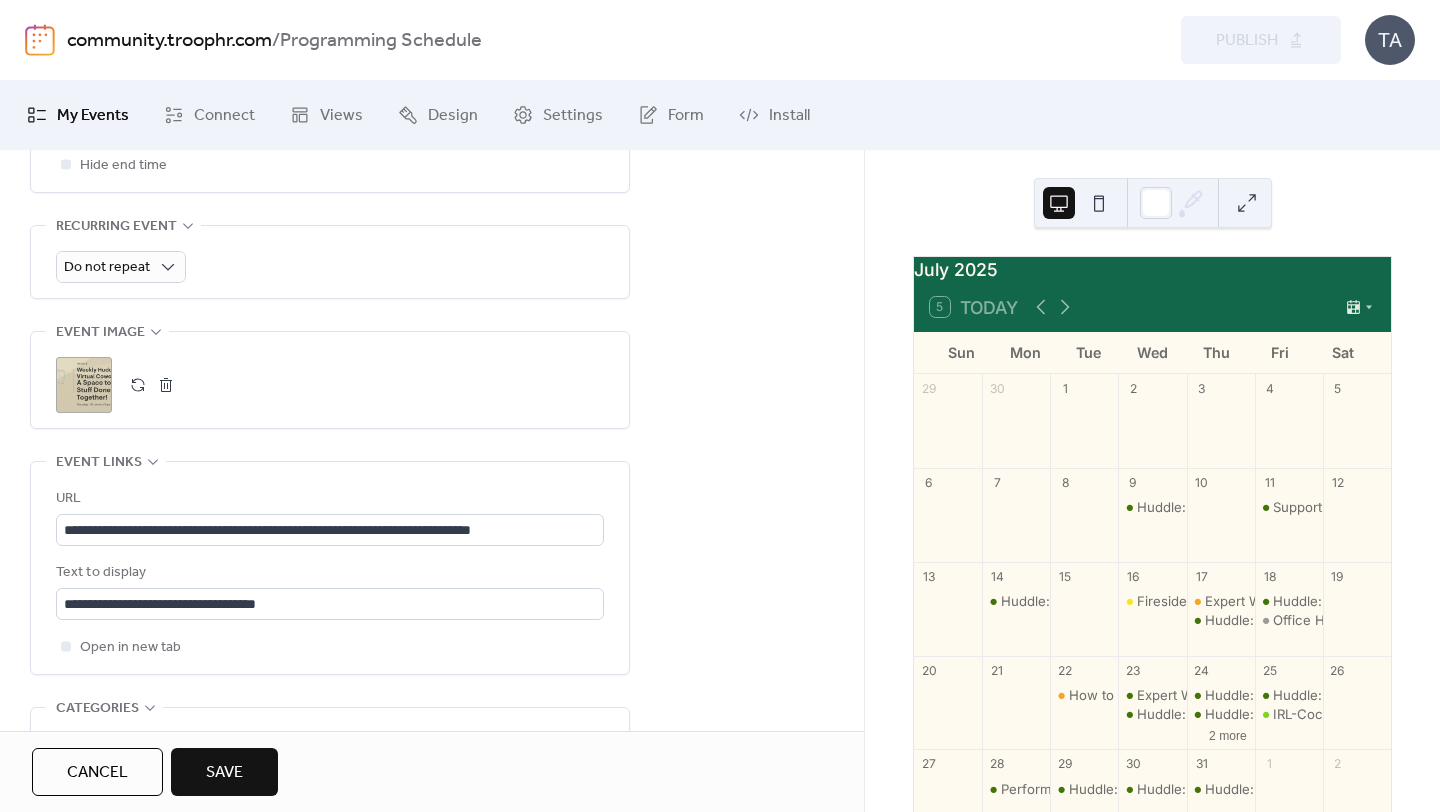 scroll, scrollTop: 892, scrollLeft: 0, axis: vertical 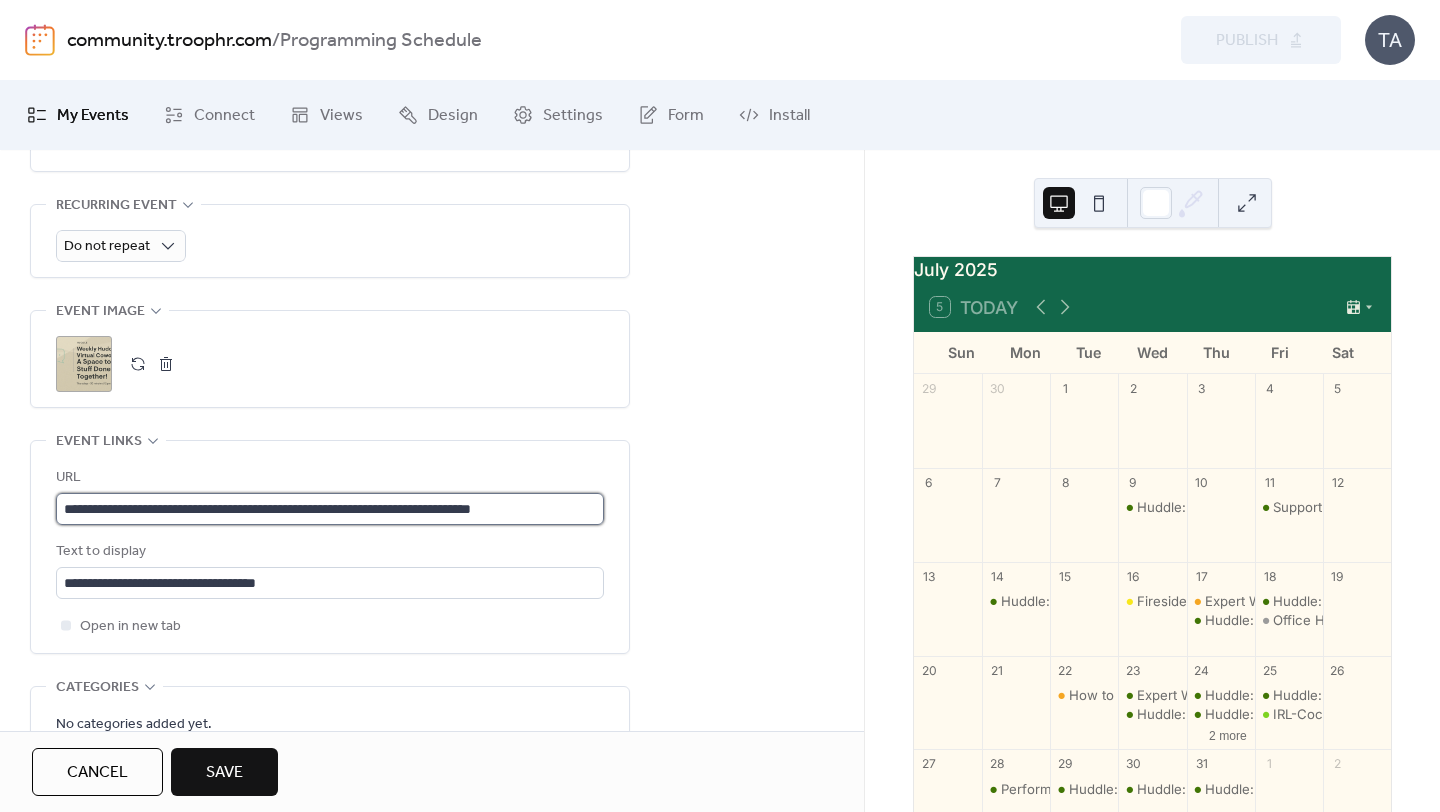 click on "**********" at bounding box center [330, 509] 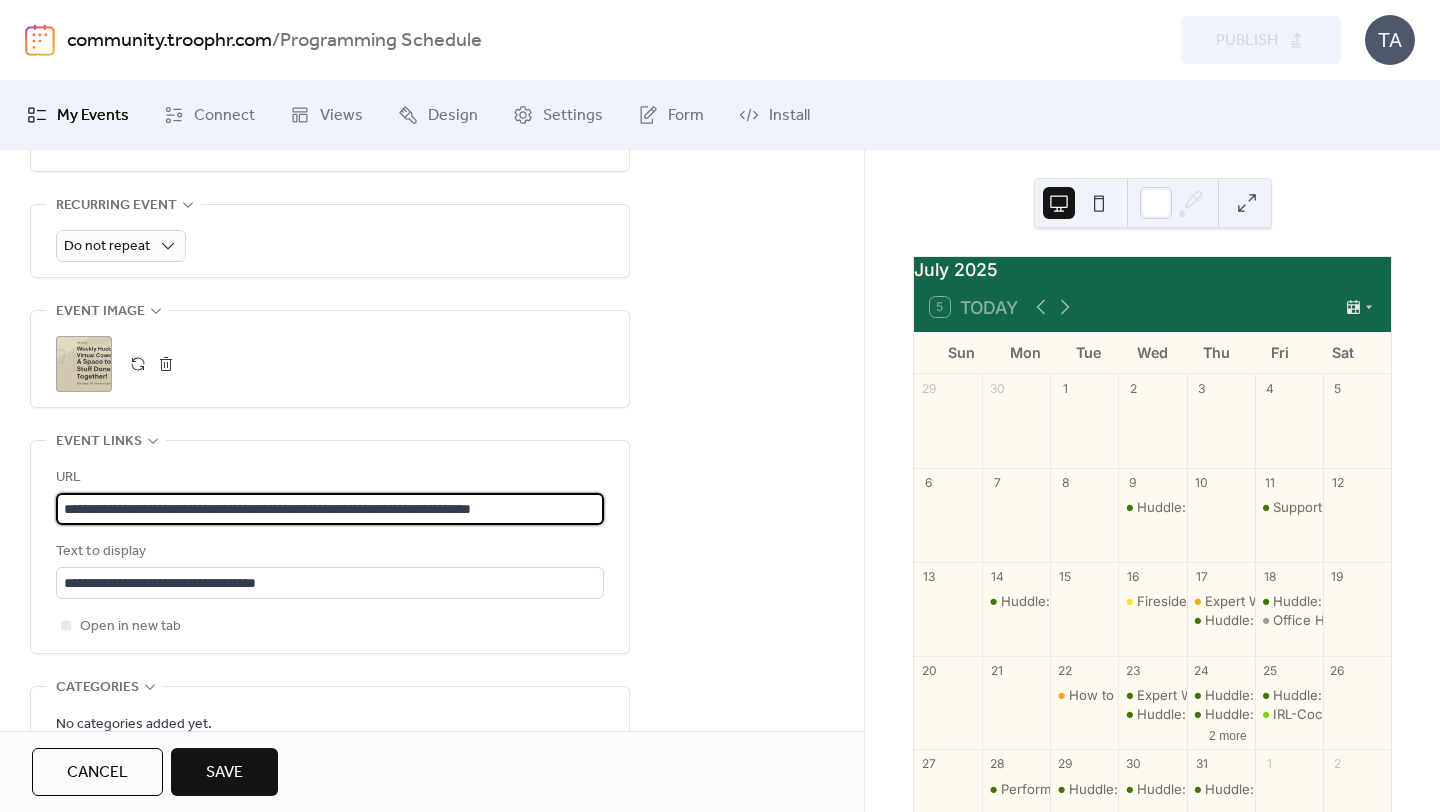 click on "**********" at bounding box center (330, 509) 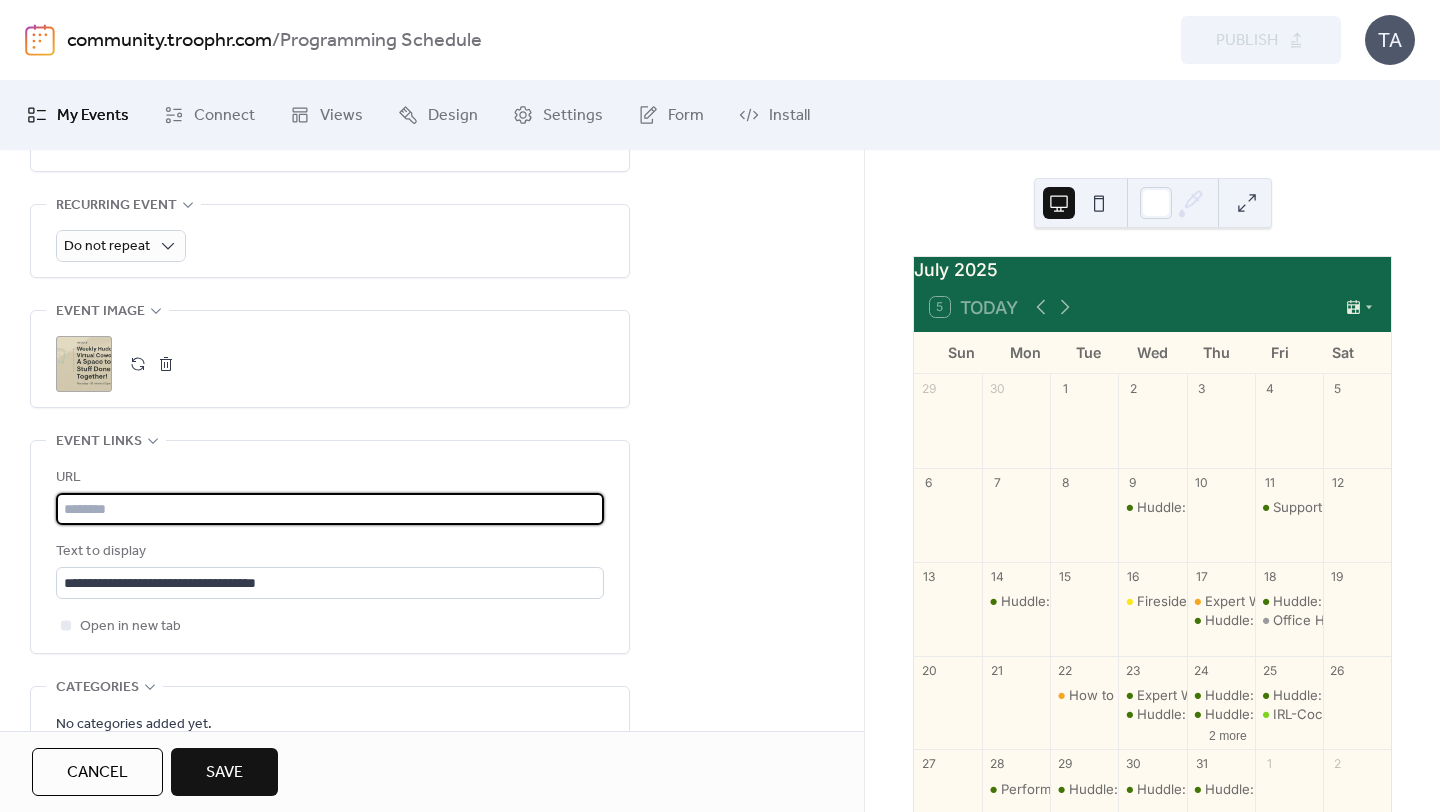scroll, scrollTop: 0, scrollLeft: 0, axis: both 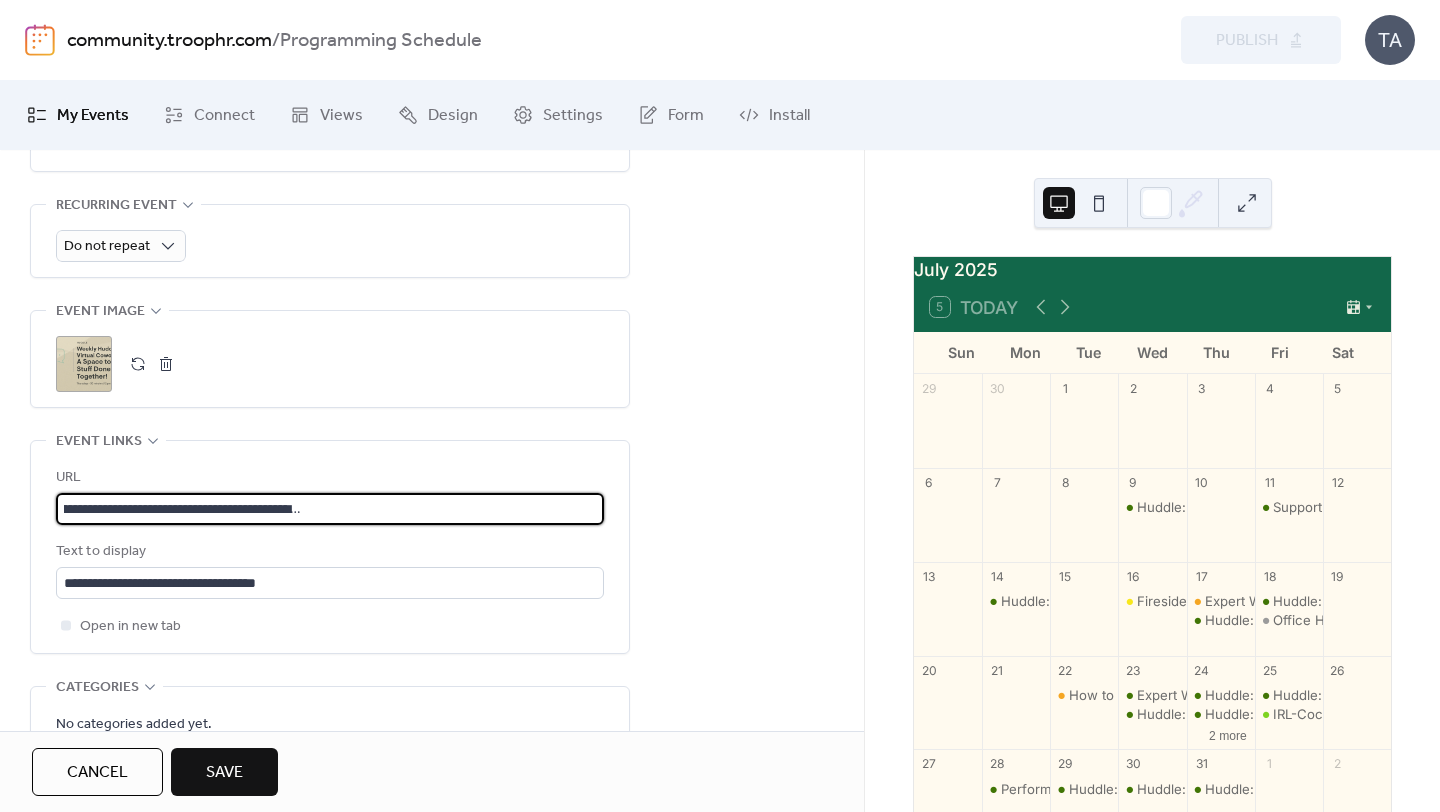 type on "**********" 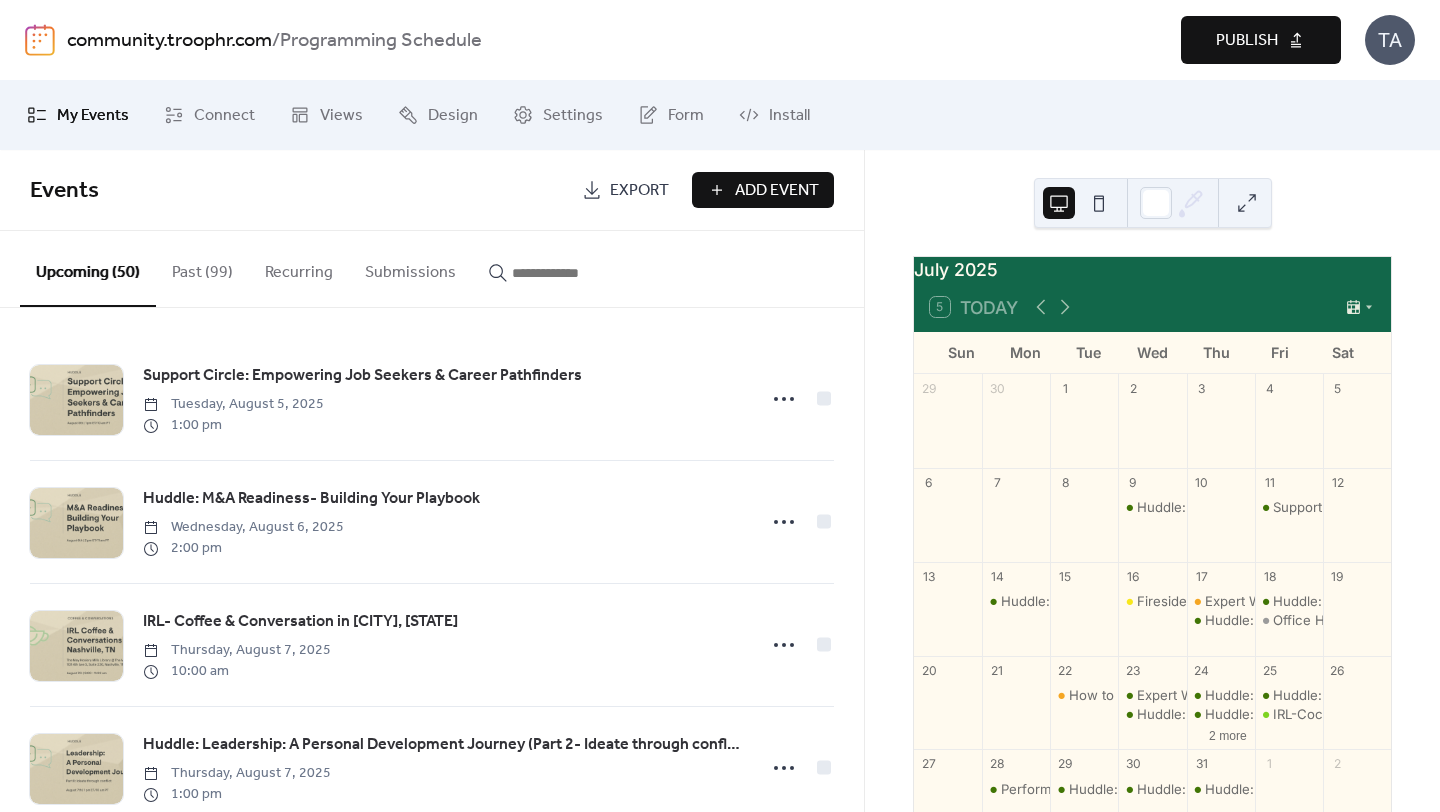 click on "Publish" at bounding box center [1261, 40] 